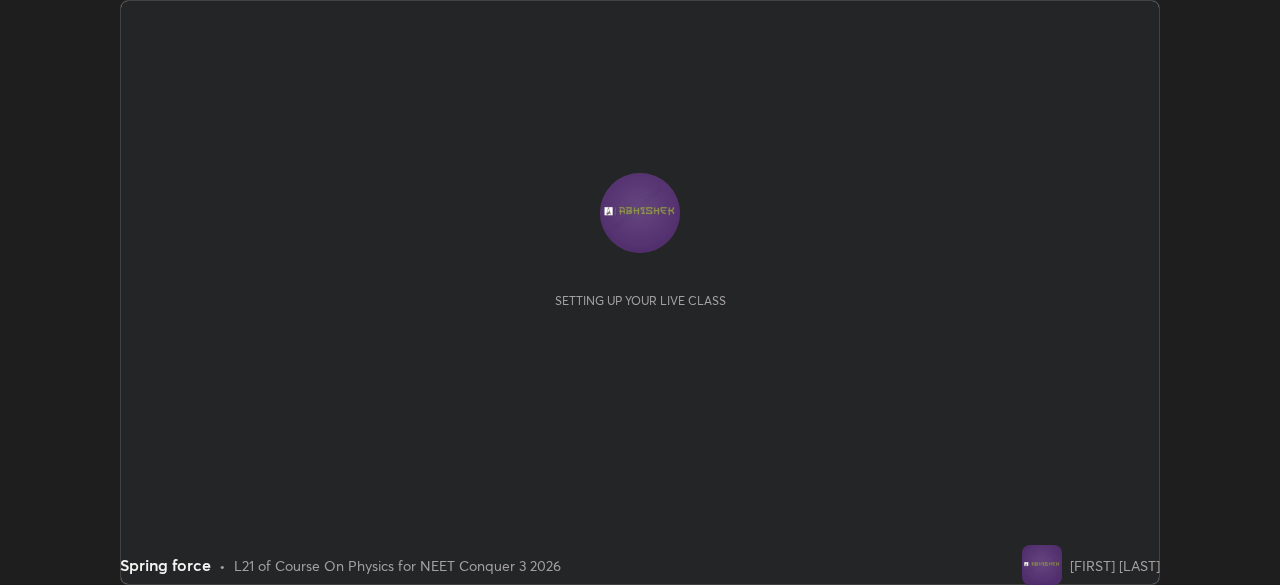 scroll, scrollTop: 0, scrollLeft: 0, axis: both 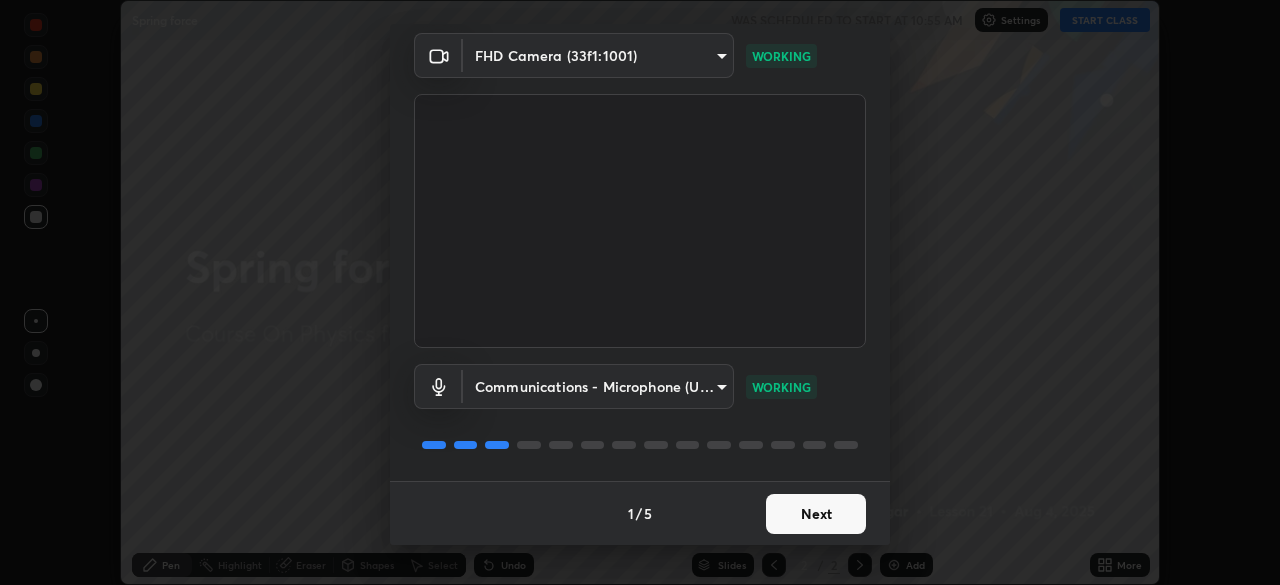 click on "Next" at bounding box center [816, 514] 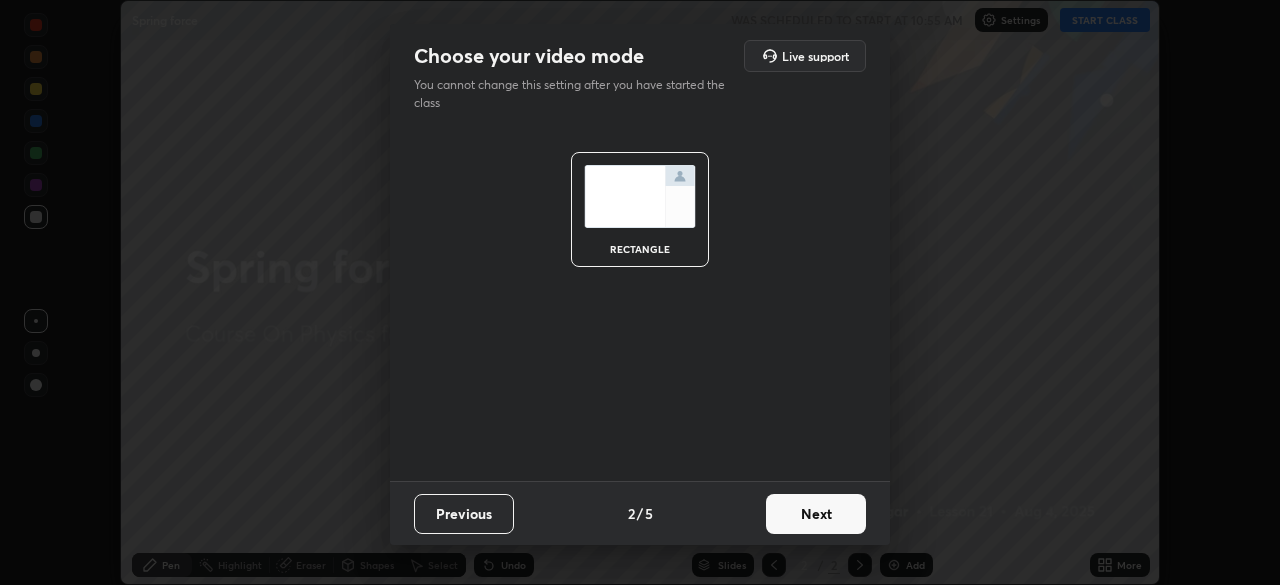 click on "Next" at bounding box center (816, 514) 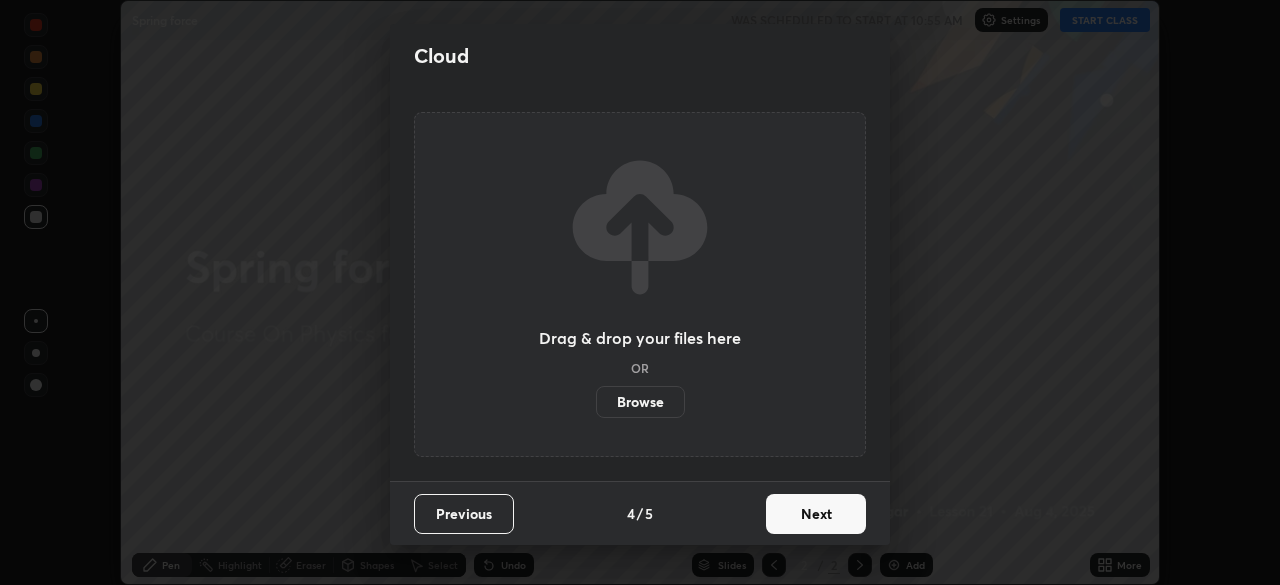 click on "Next" at bounding box center (816, 514) 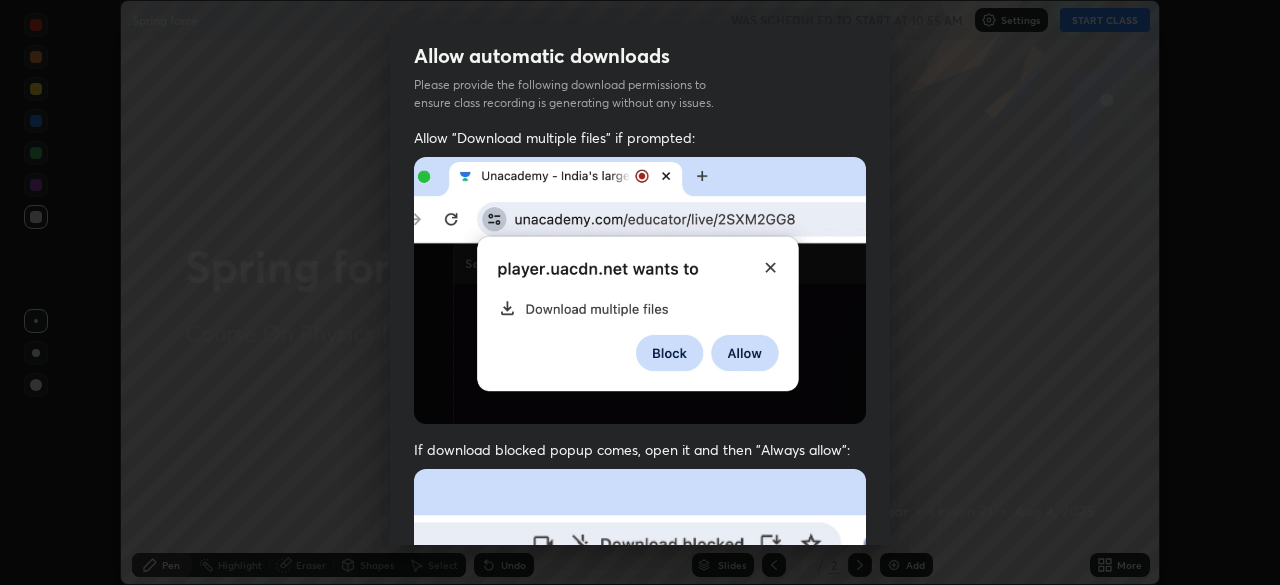 click at bounding box center (640, 687) 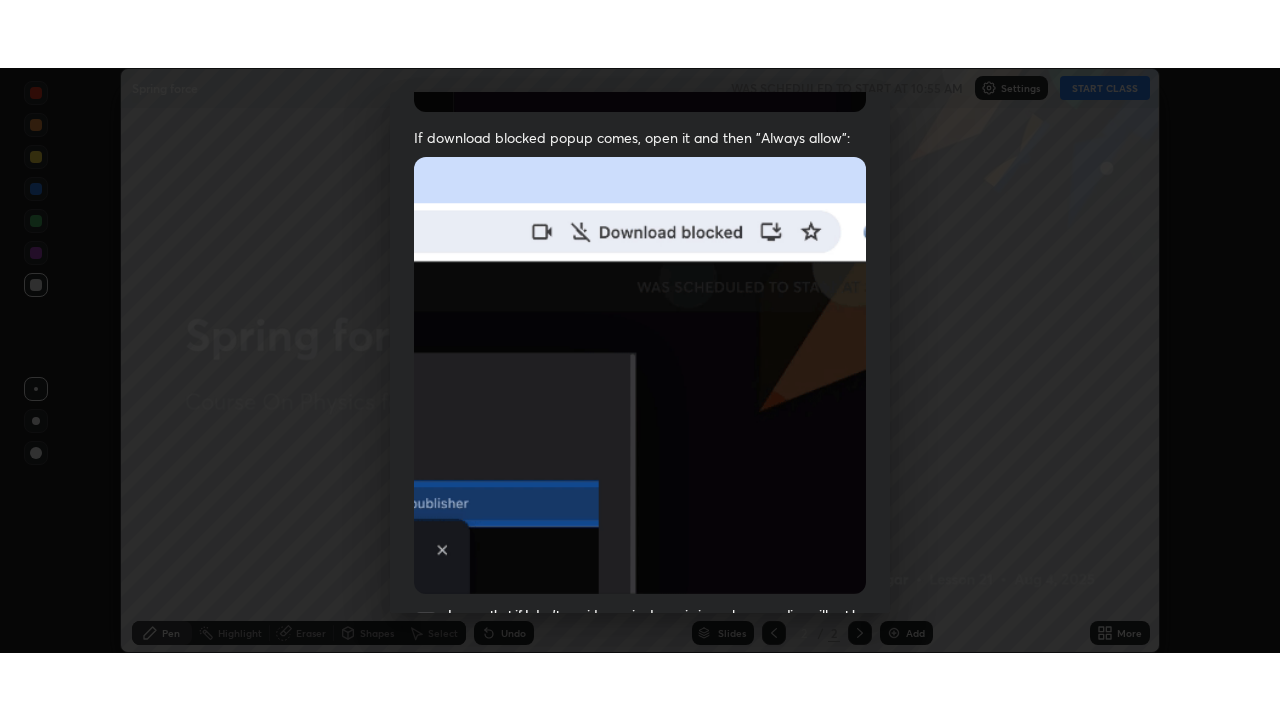 scroll, scrollTop: 479, scrollLeft: 0, axis: vertical 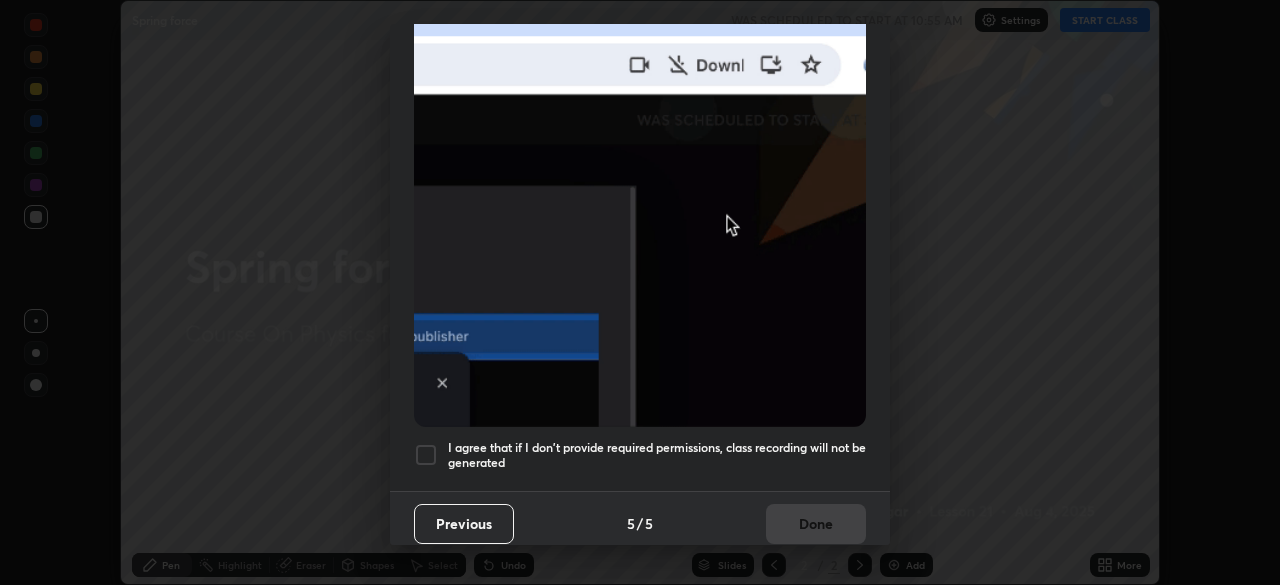 click at bounding box center [426, 455] 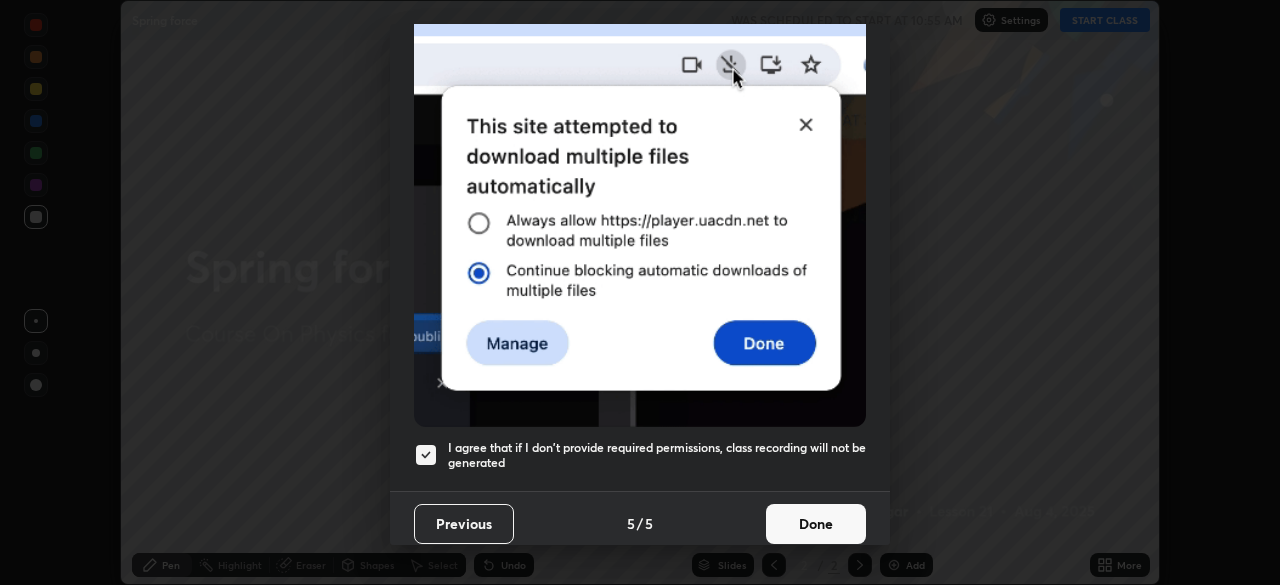 click on "Done" at bounding box center (816, 524) 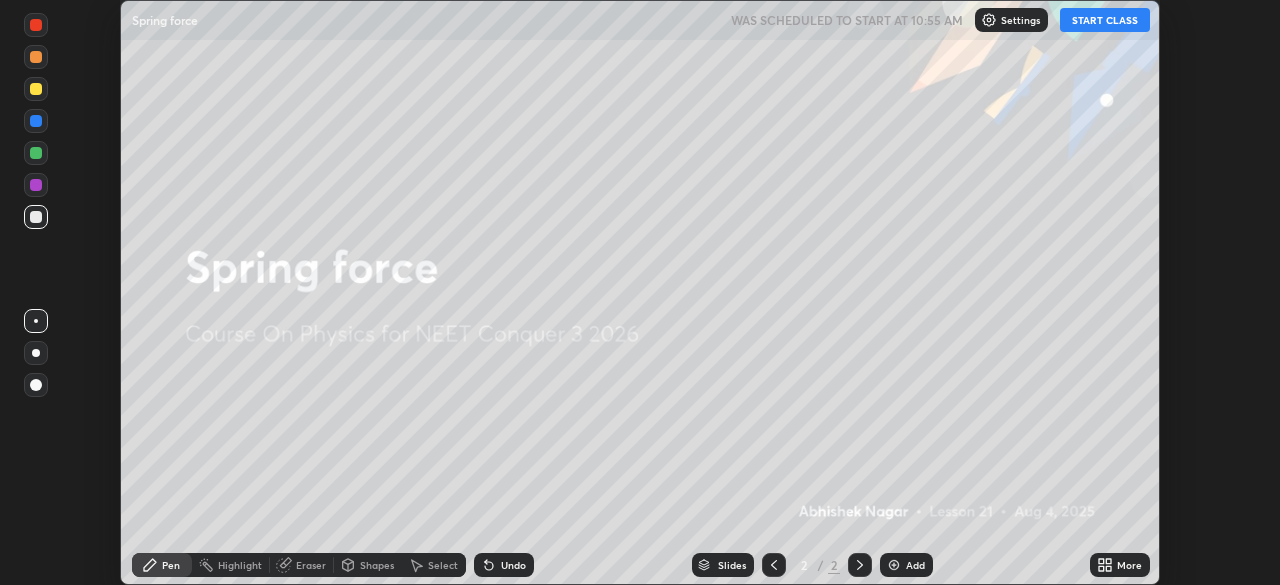 click on "START CLASS" at bounding box center [1105, 20] 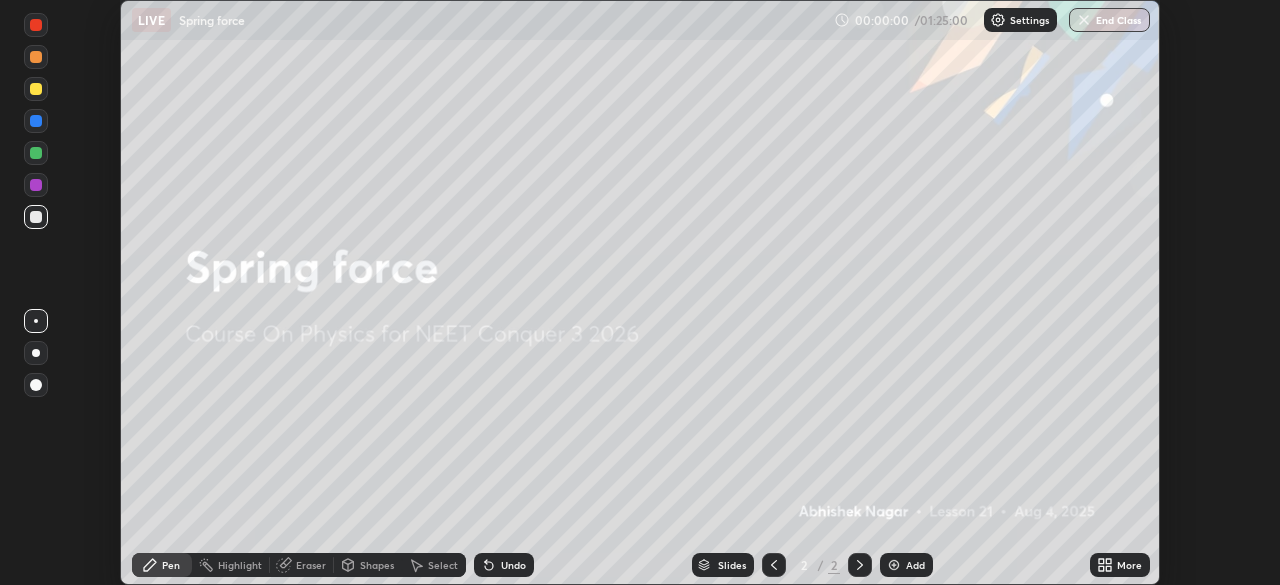 click on "More" at bounding box center [1129, 565] 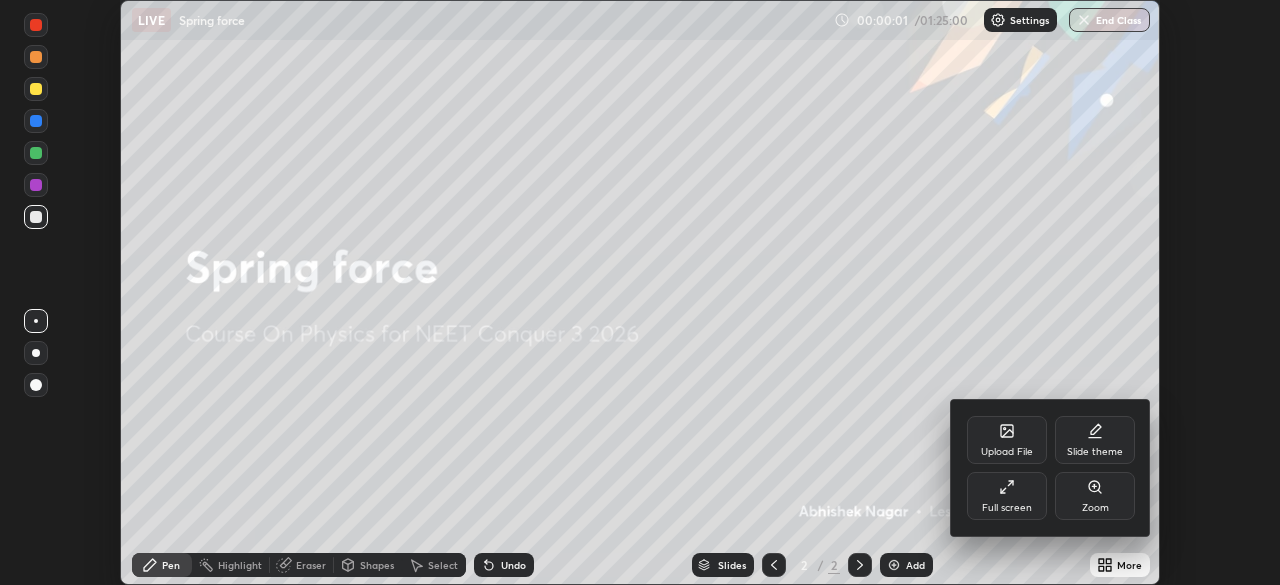 click on "Slide theme" at bounding box center [1095, 440] 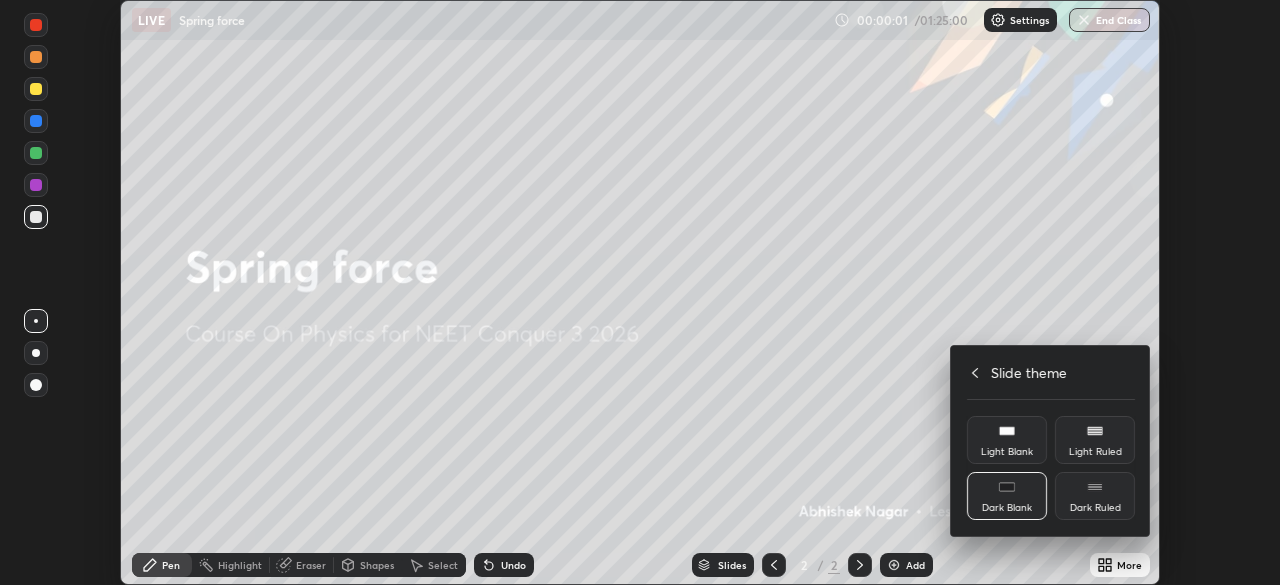 click on "Dark Ruled" at bounding box center (1095, 496) 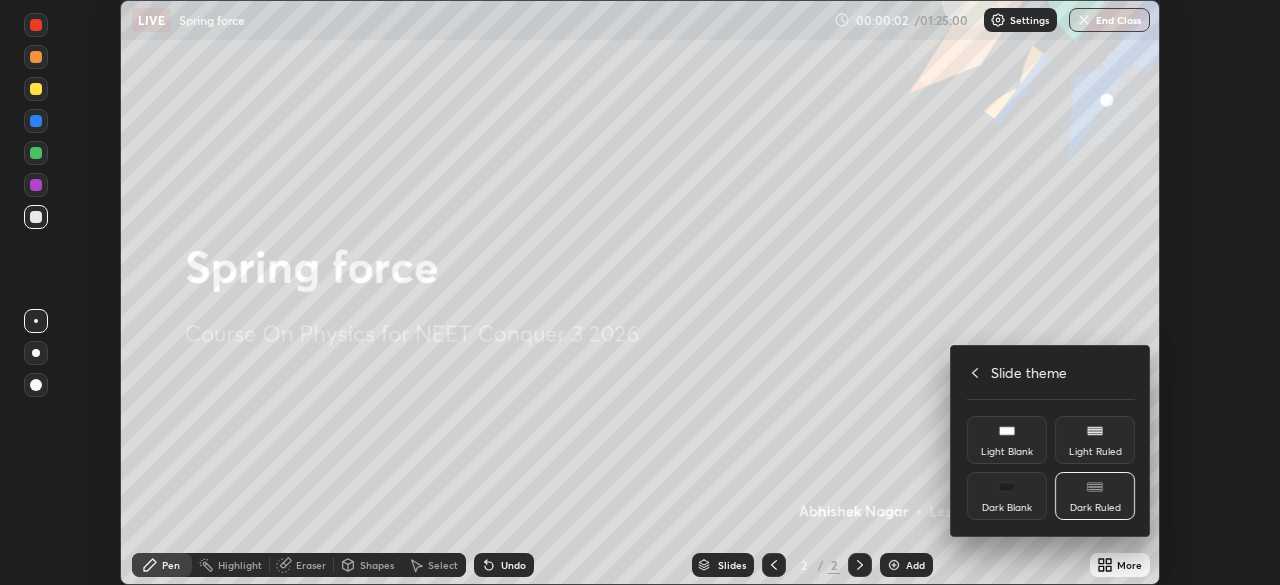 click on "Slide theme" at bounding box center (1051, 372) 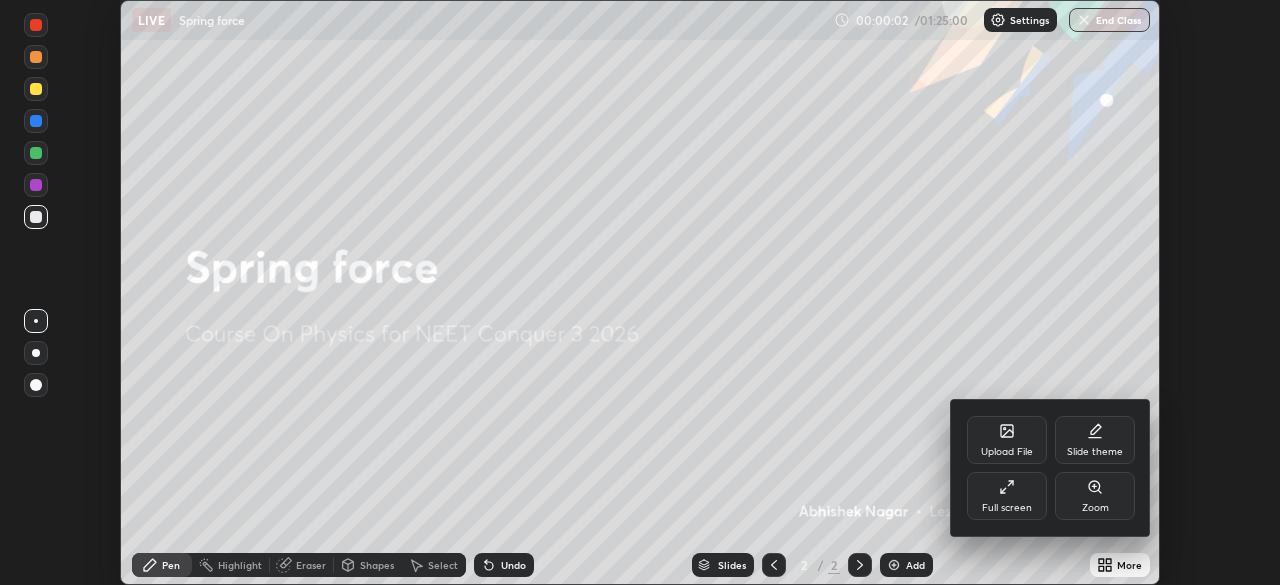 click on "Full screen" at bounding box center [1007, 508] 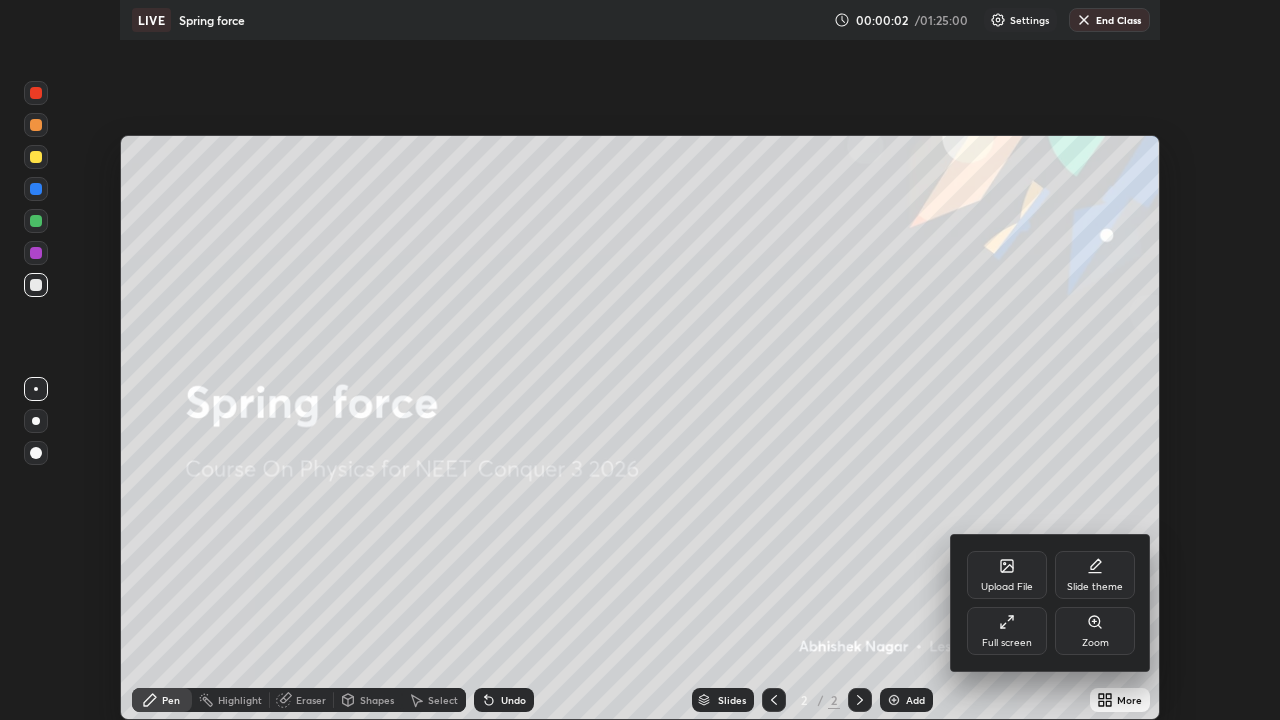 scroll, scrollTop: 99280, scrollLeft: 98720, axis: both 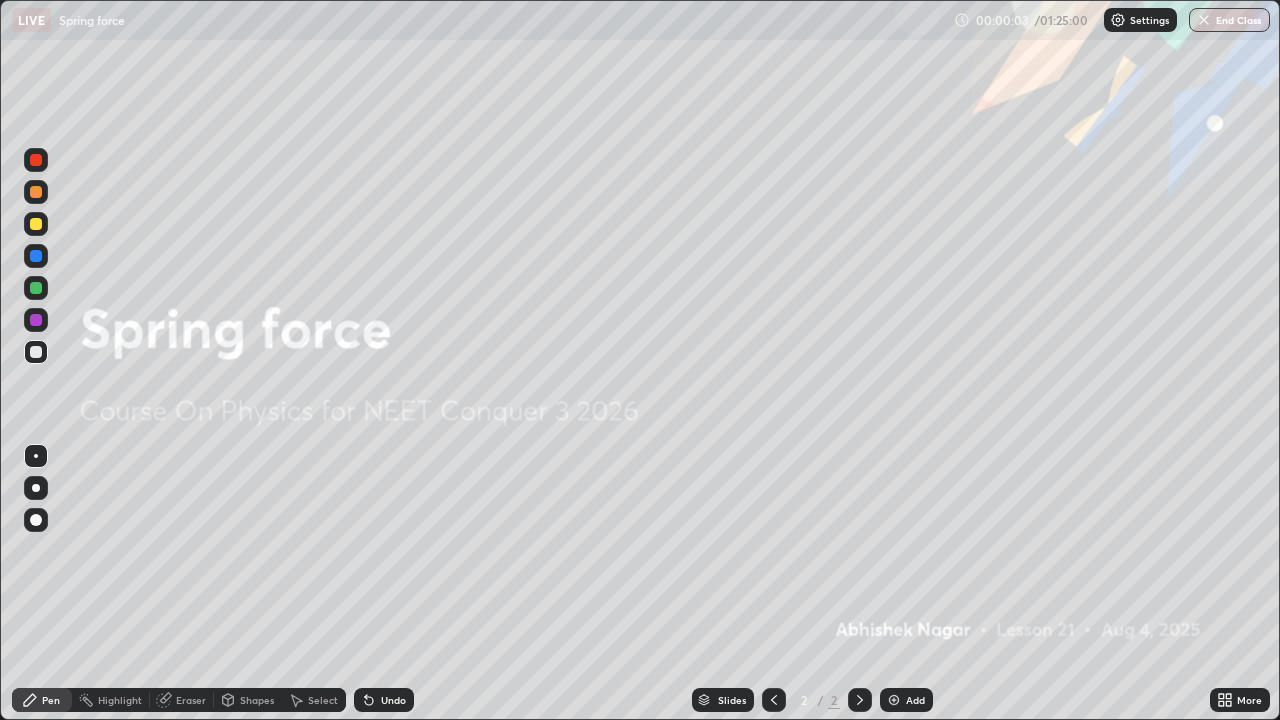 click on "More" at bounding box center [1249, 700] 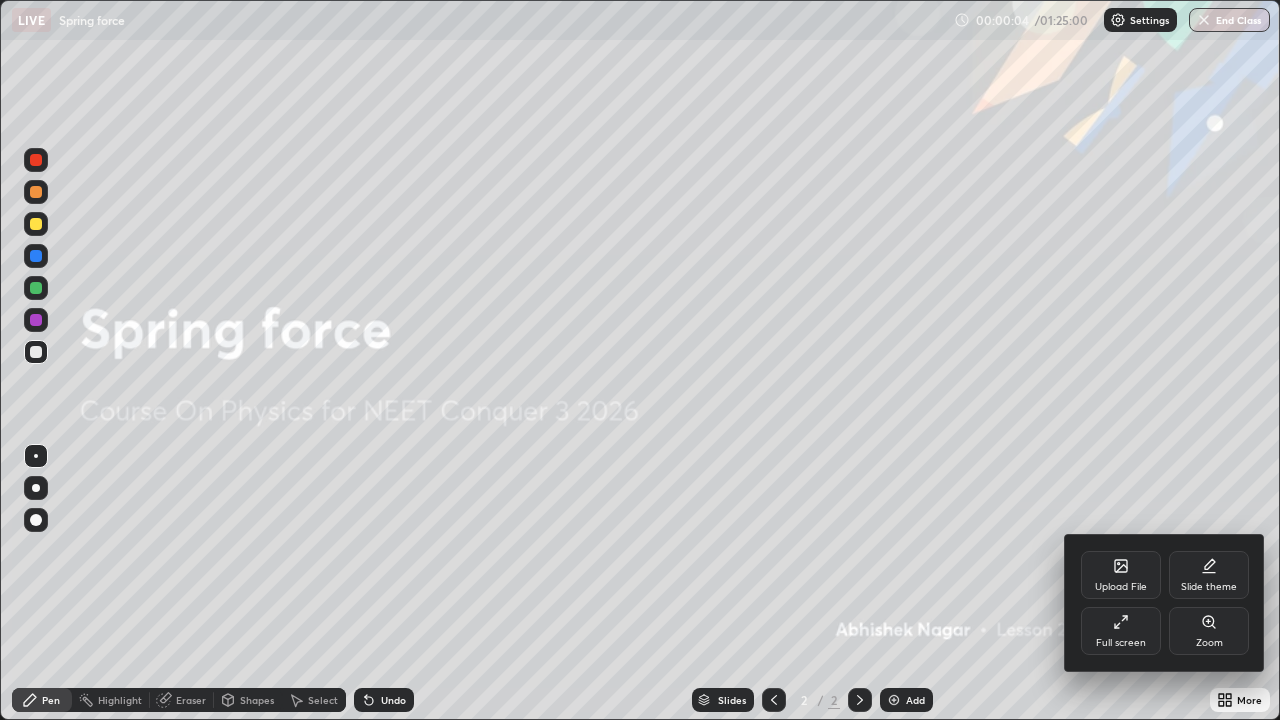 click at bounding box center [640, 360] 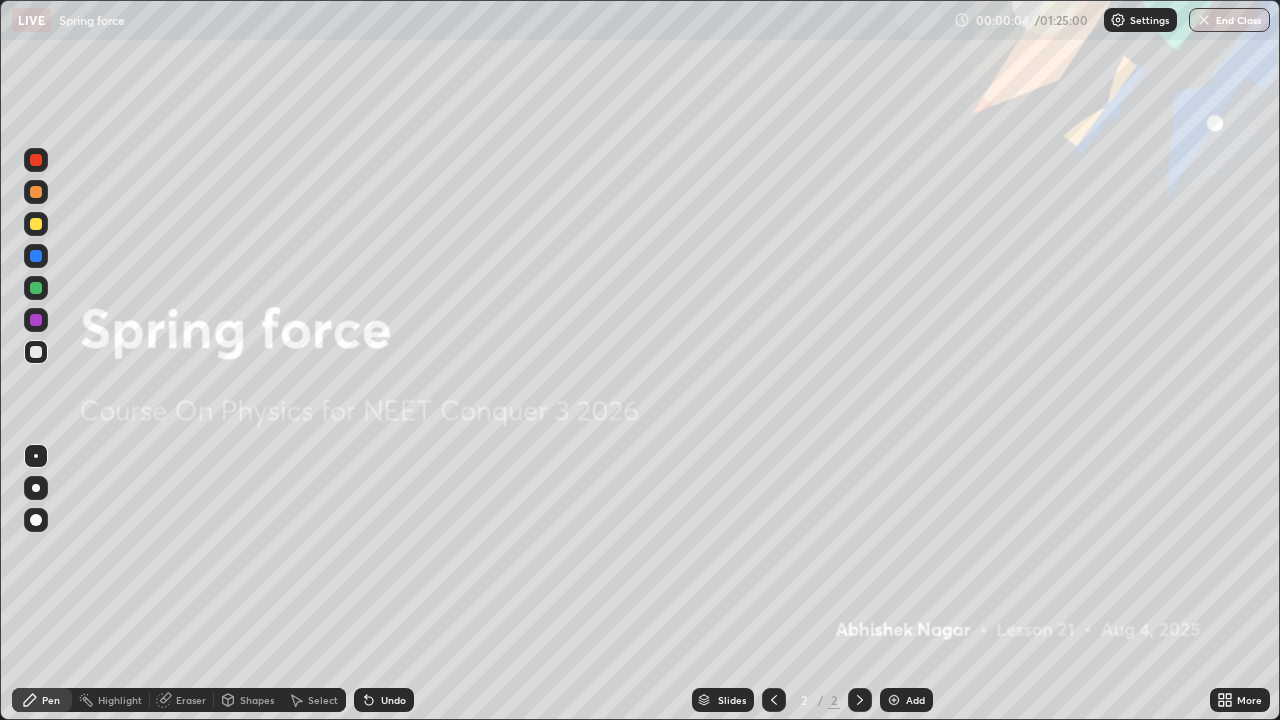 click on "Add" at bounding box center [906, 700] 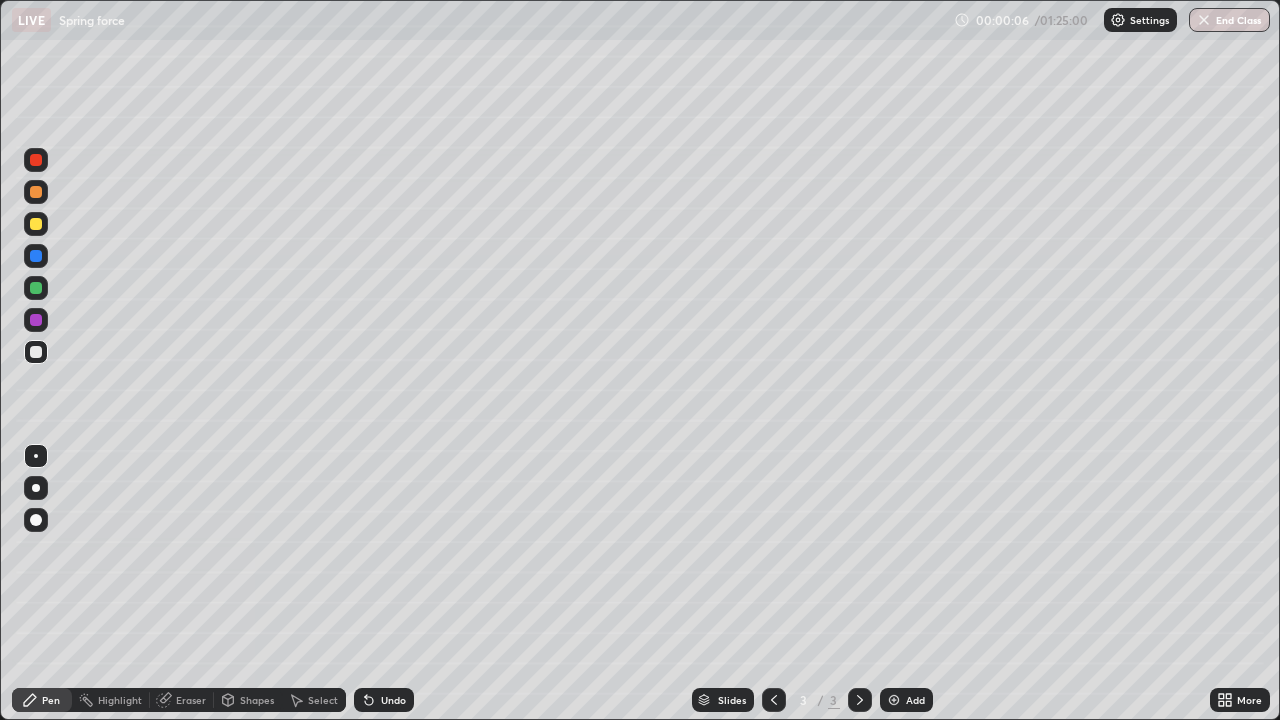 click at bounding box center (36, 488) 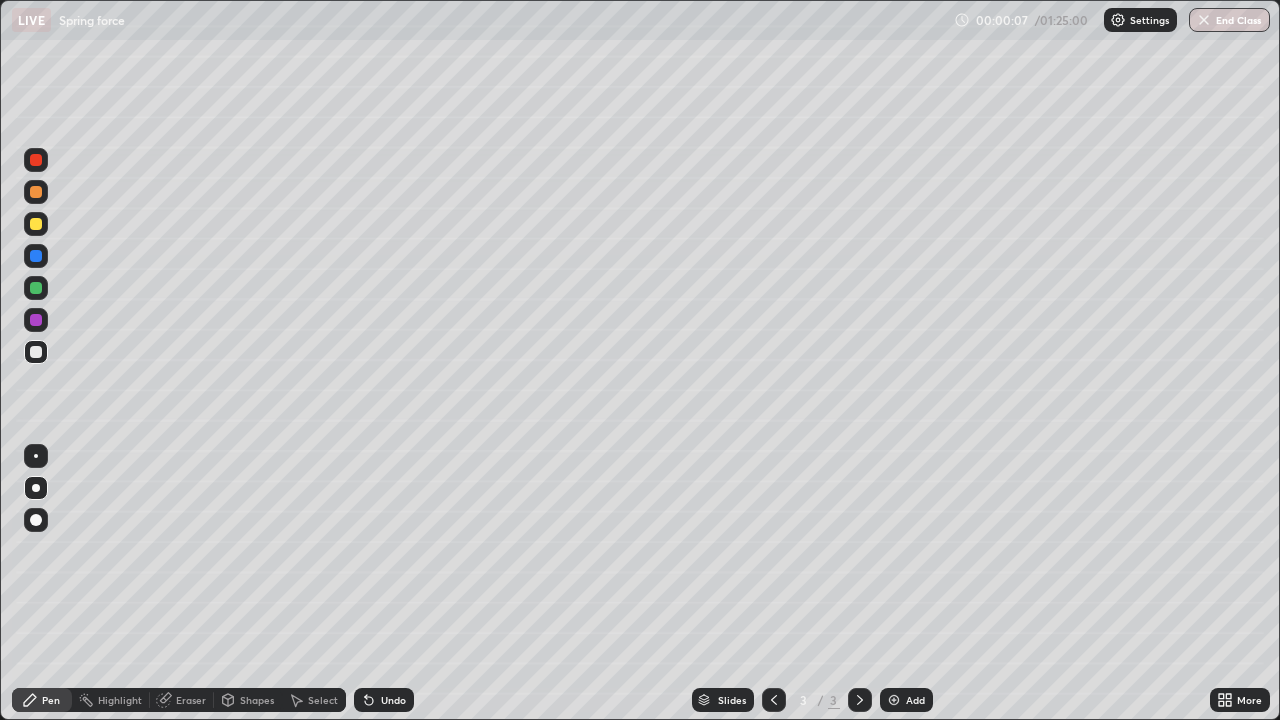 click at bounding box center [36, 224] 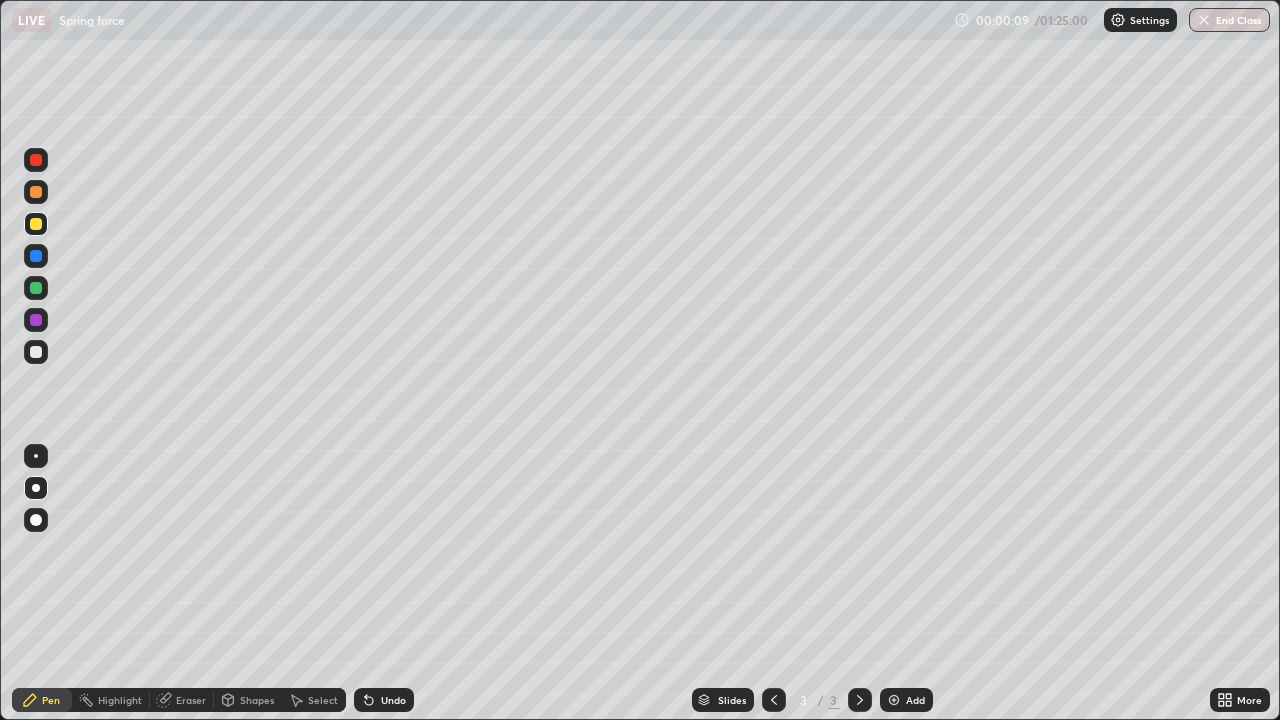 click on "Shapes" at bounding box center (257, 700) 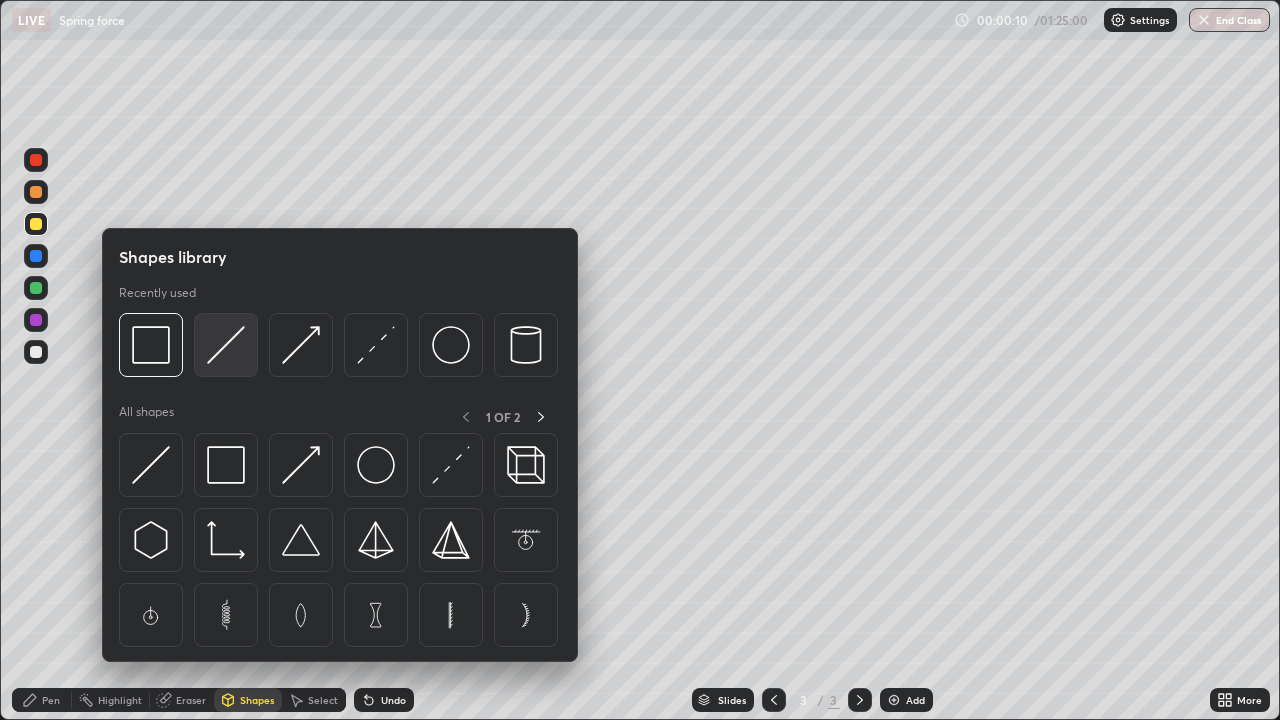 click at bounding box center [226, 345] 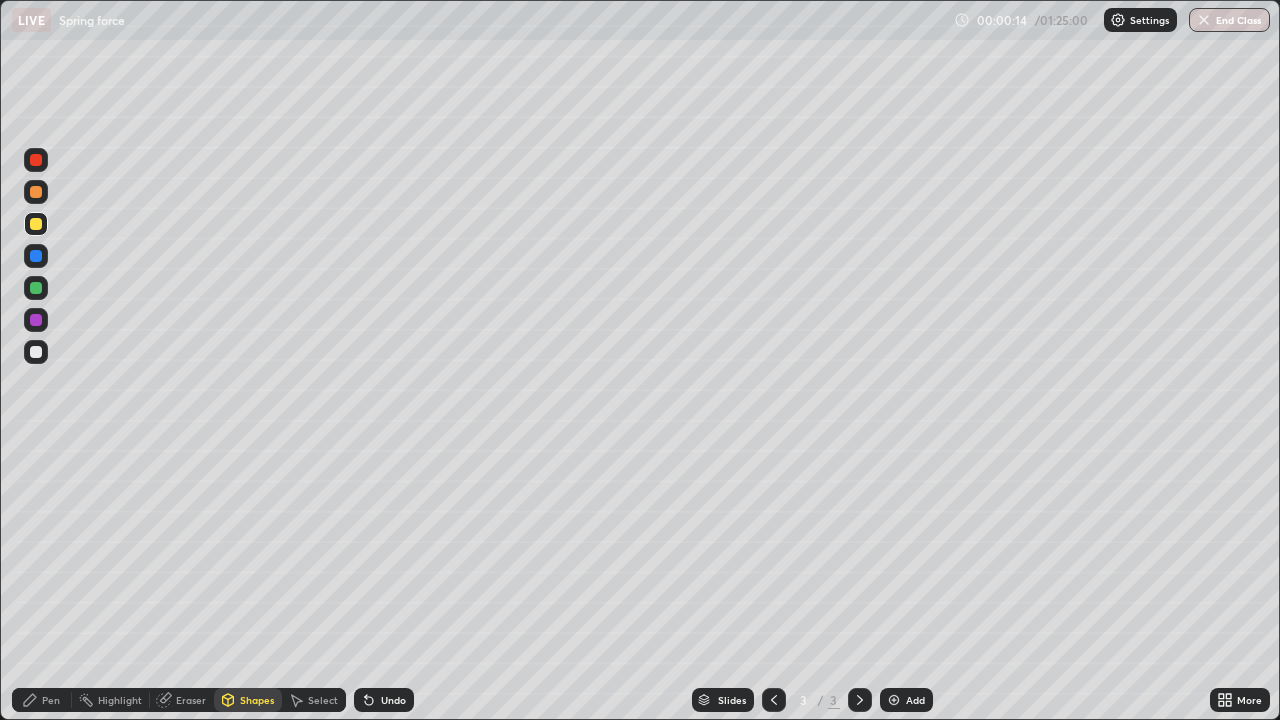 click on "Pen" at bounding box center (51, 700) 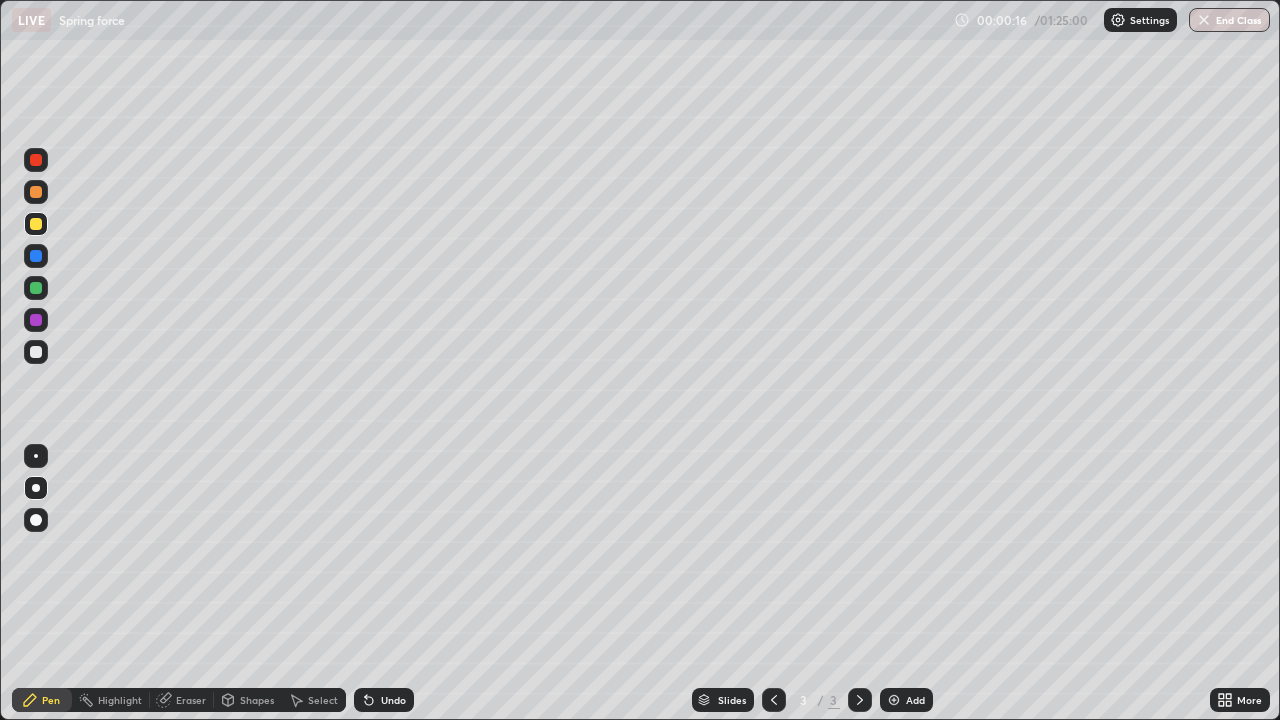 click on "Undo" at bounding box center [393, 700] 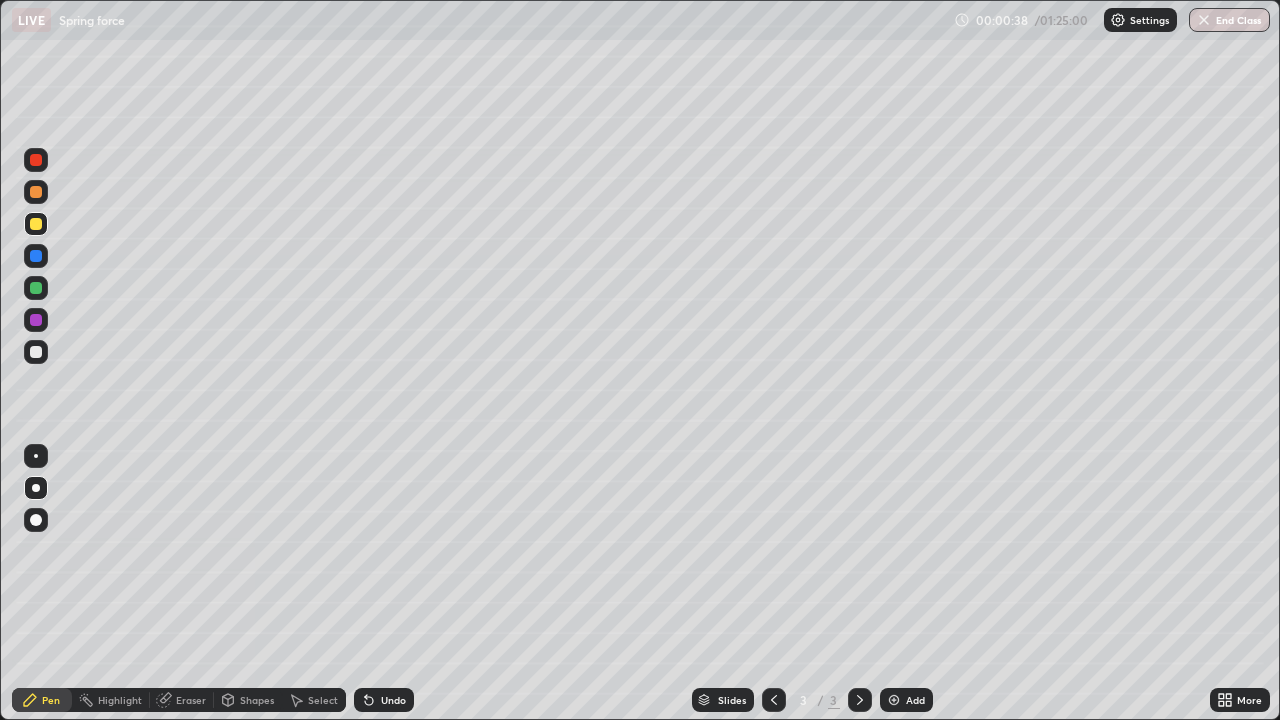 click at bounding box center (36, 352) 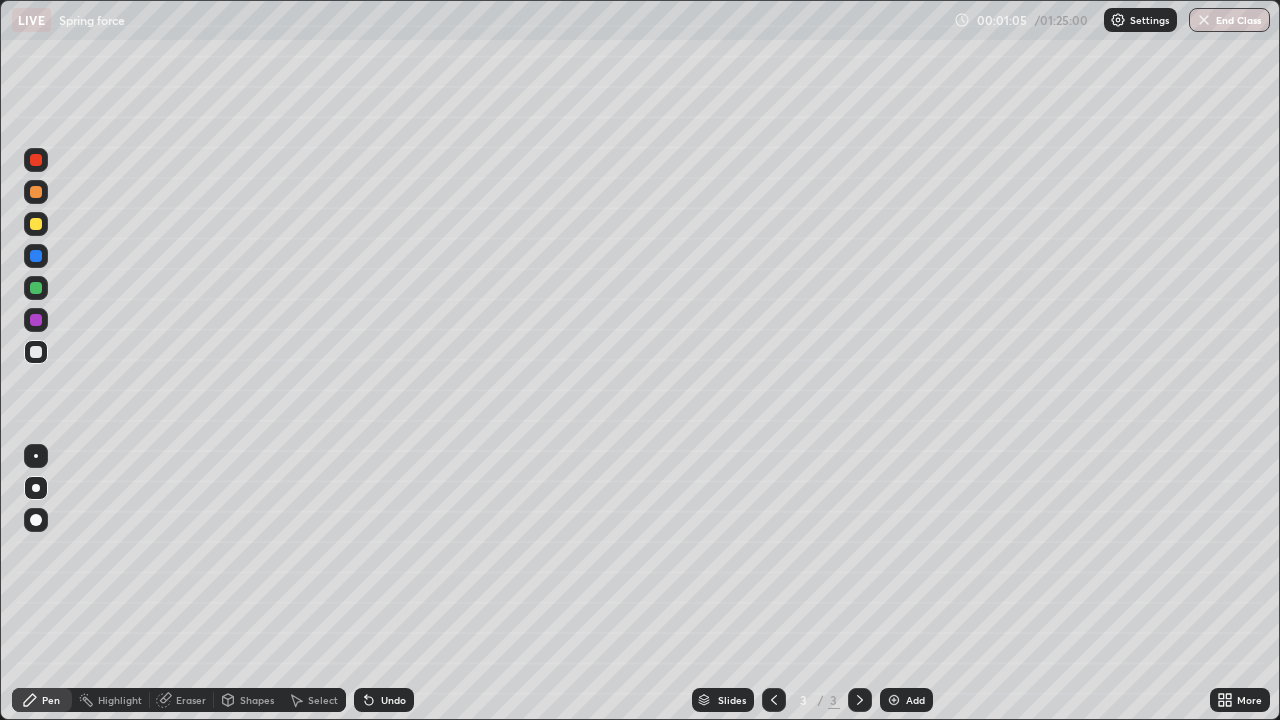 click on "Undo" at bounding box center [393, 700] 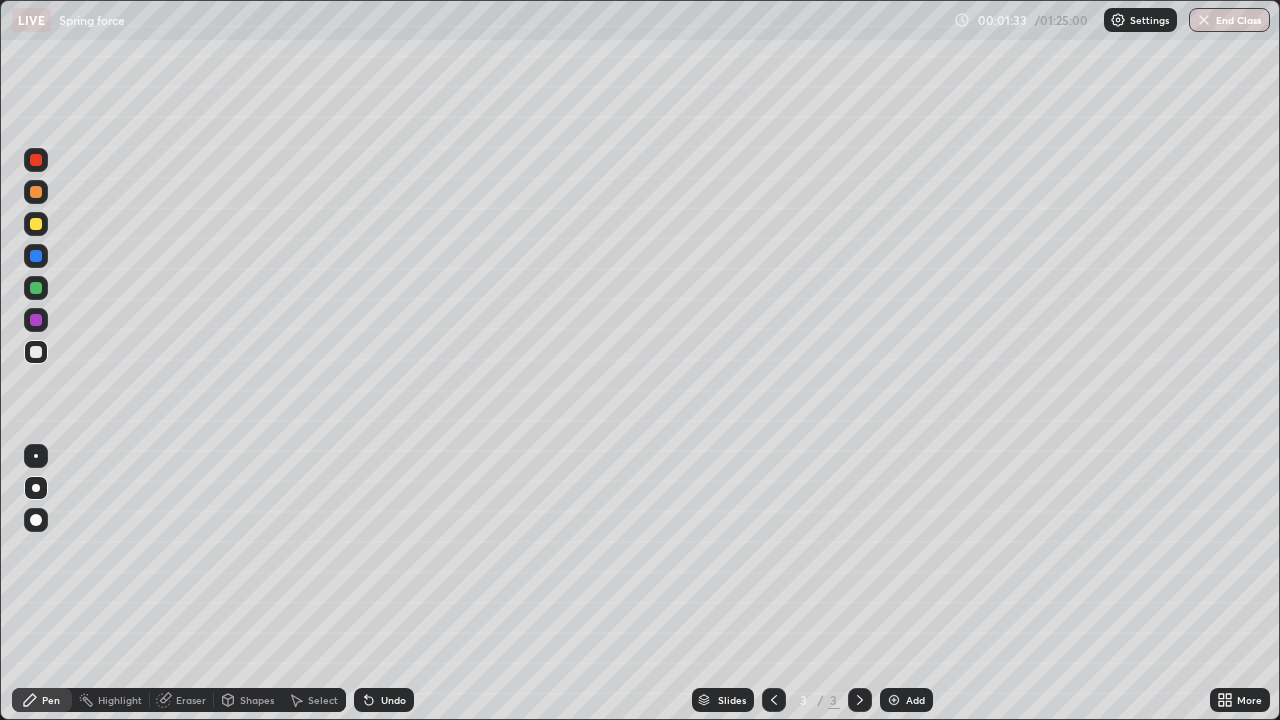 click on "Shapes" at bounding box center [257, 700] 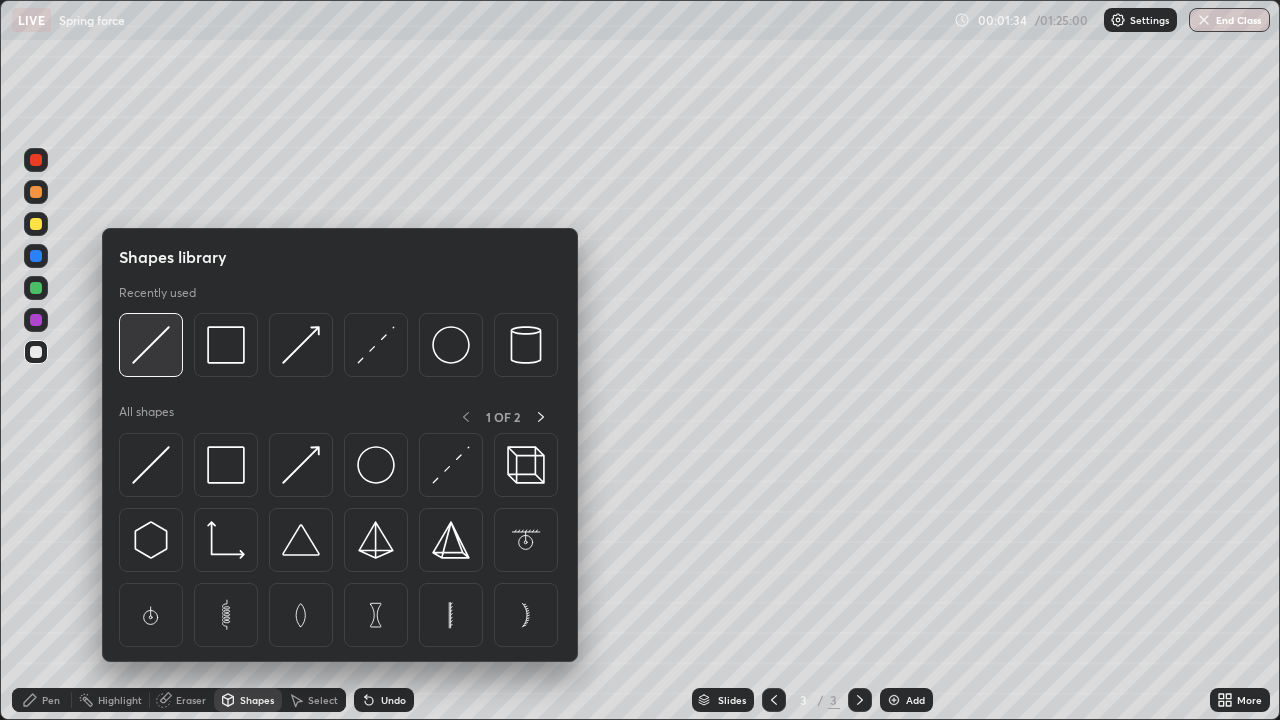 click at bounding box center (151, 345) 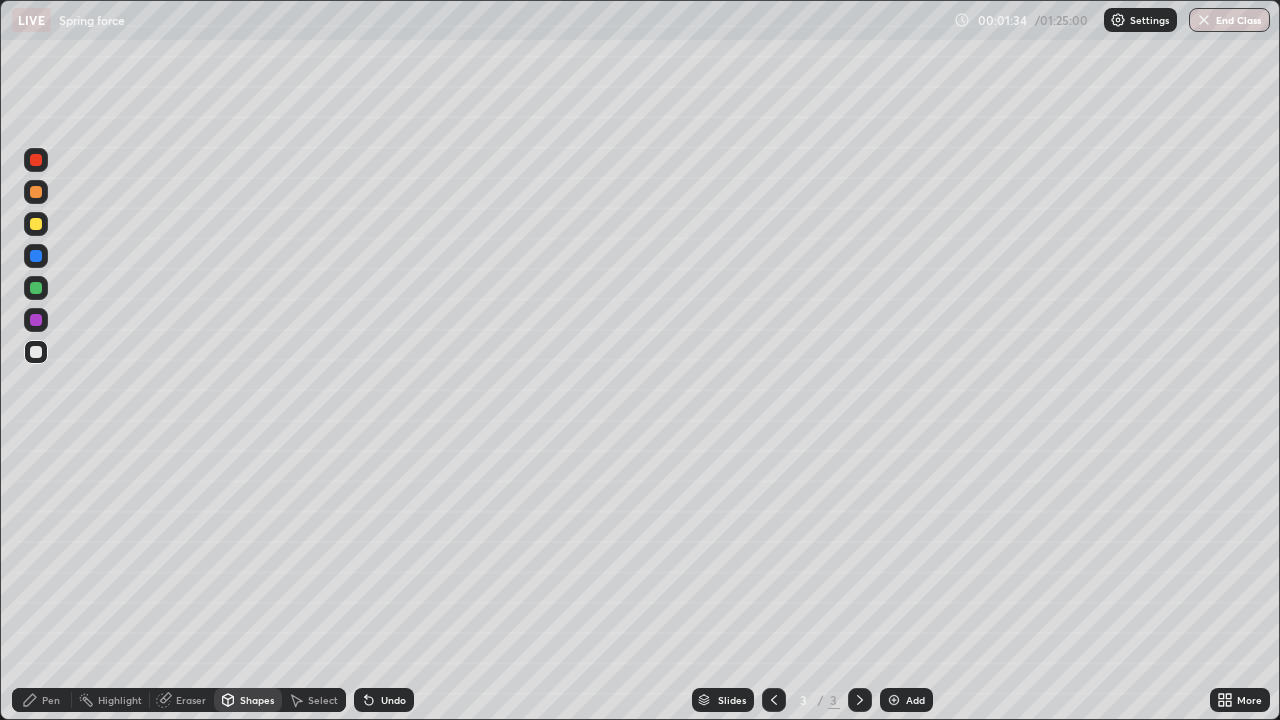 click at bounding box center (36, 352) 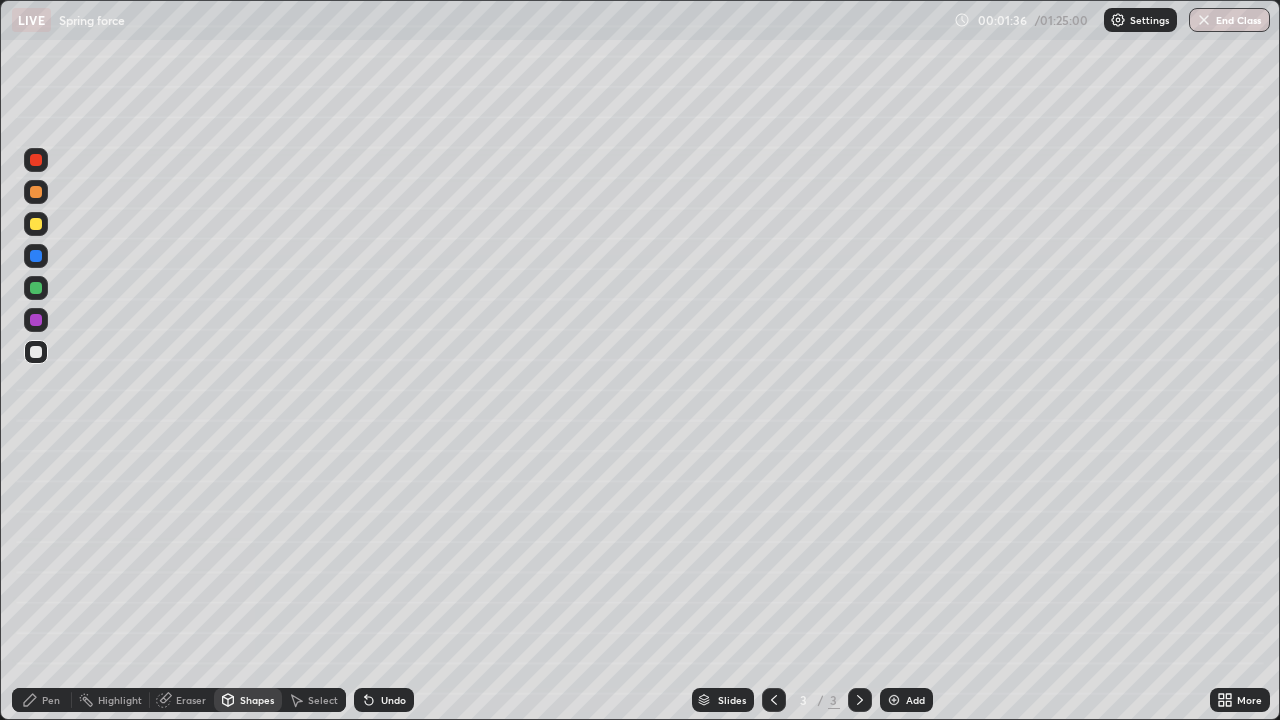 click at bounding box center (36, 192) 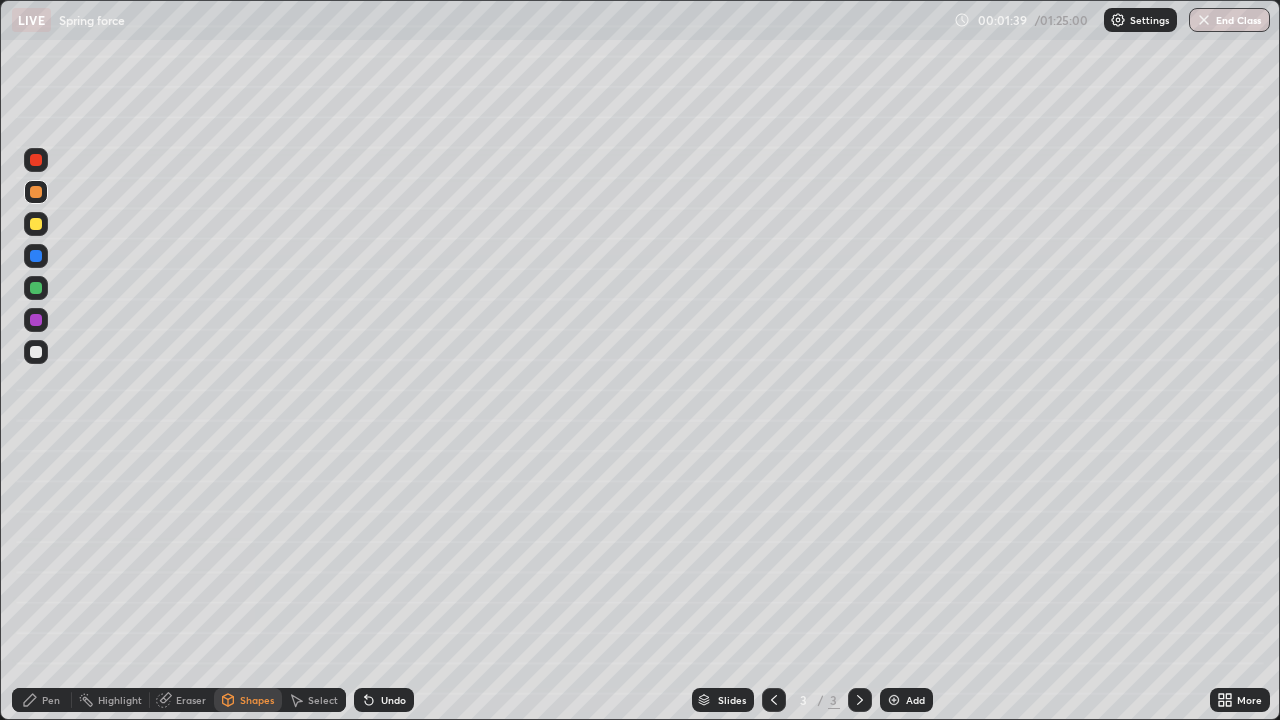 click 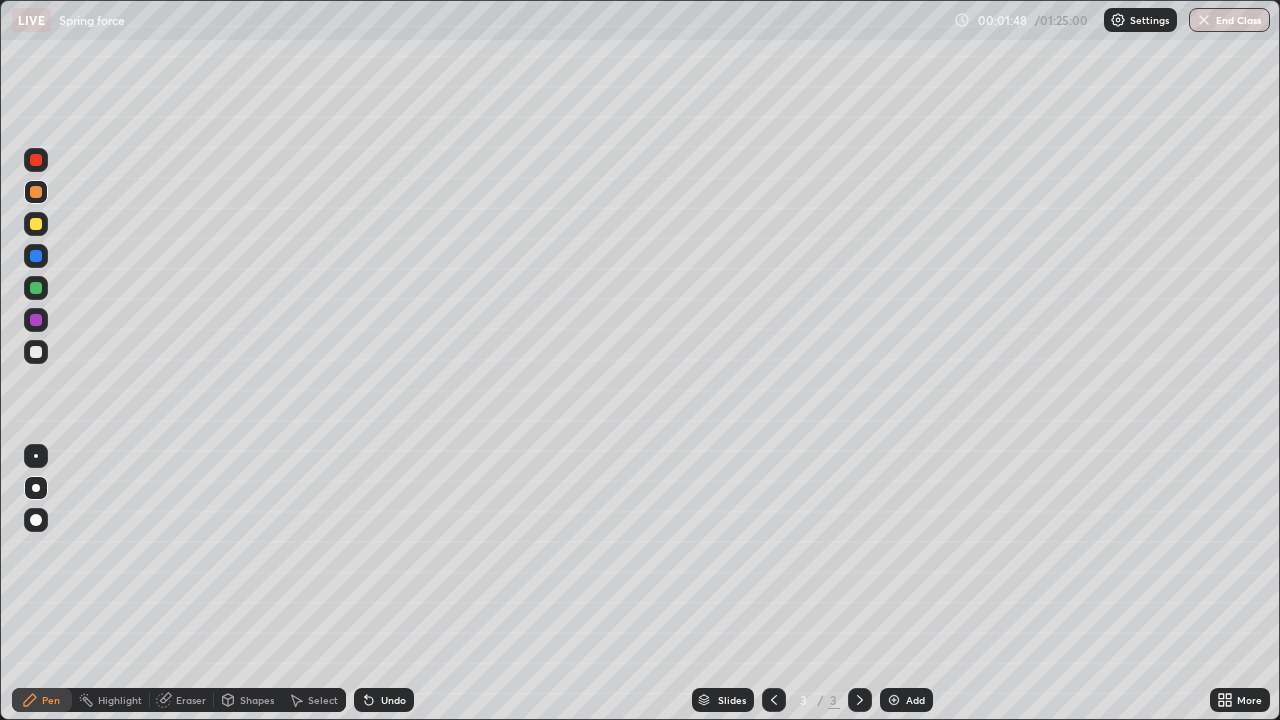 click on "Pen" at bounding box center (42, 700) 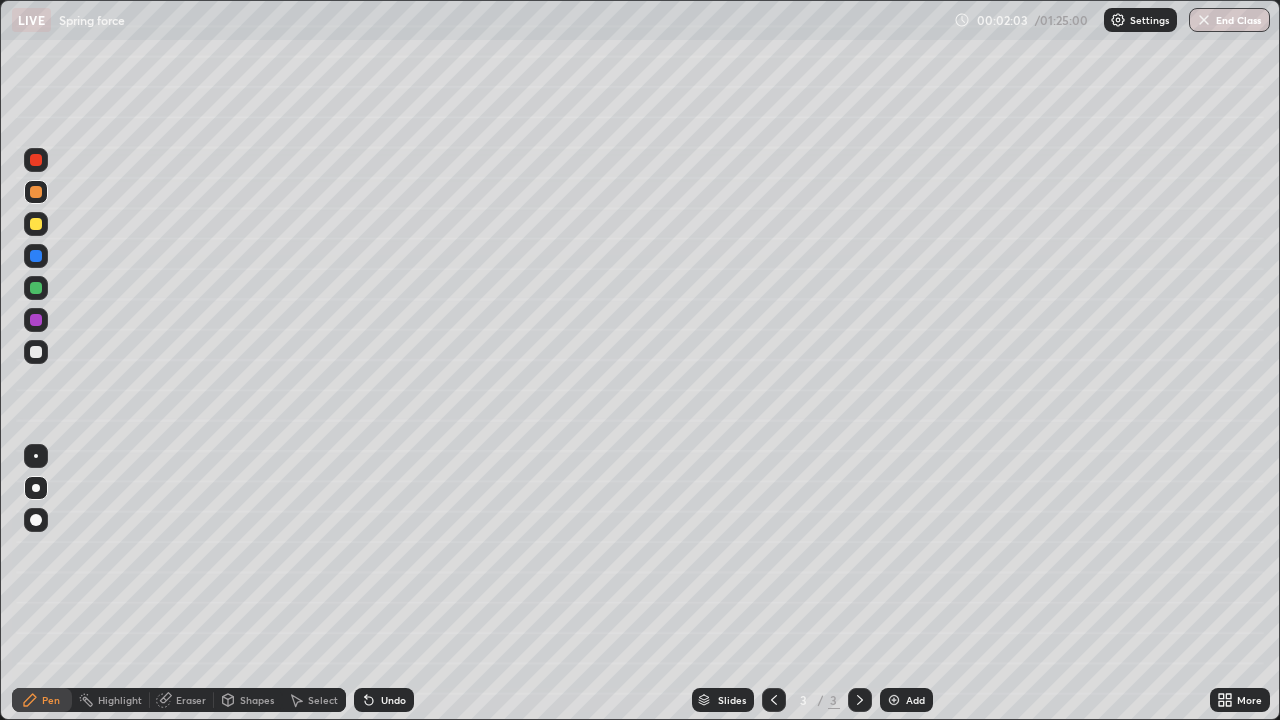 click at bounding box center (36, 352) 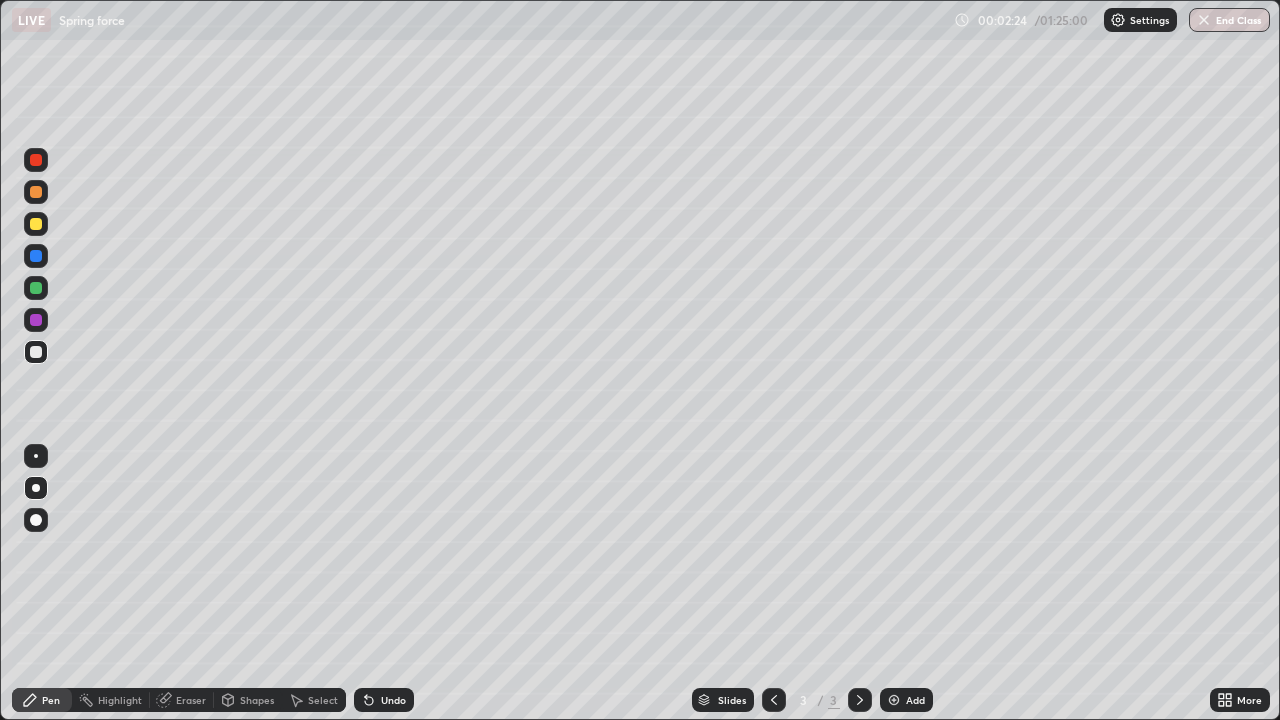 click at bounding box center [36, 288] 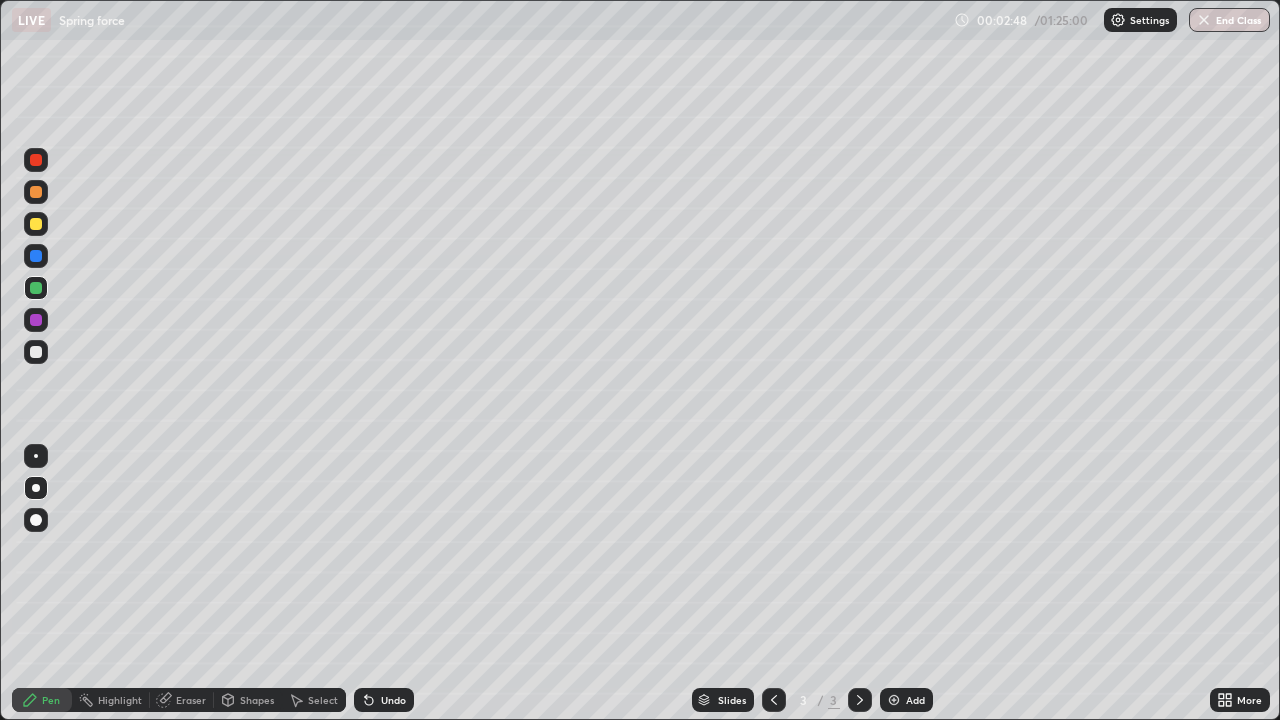 click at bounding box center [36, 256] 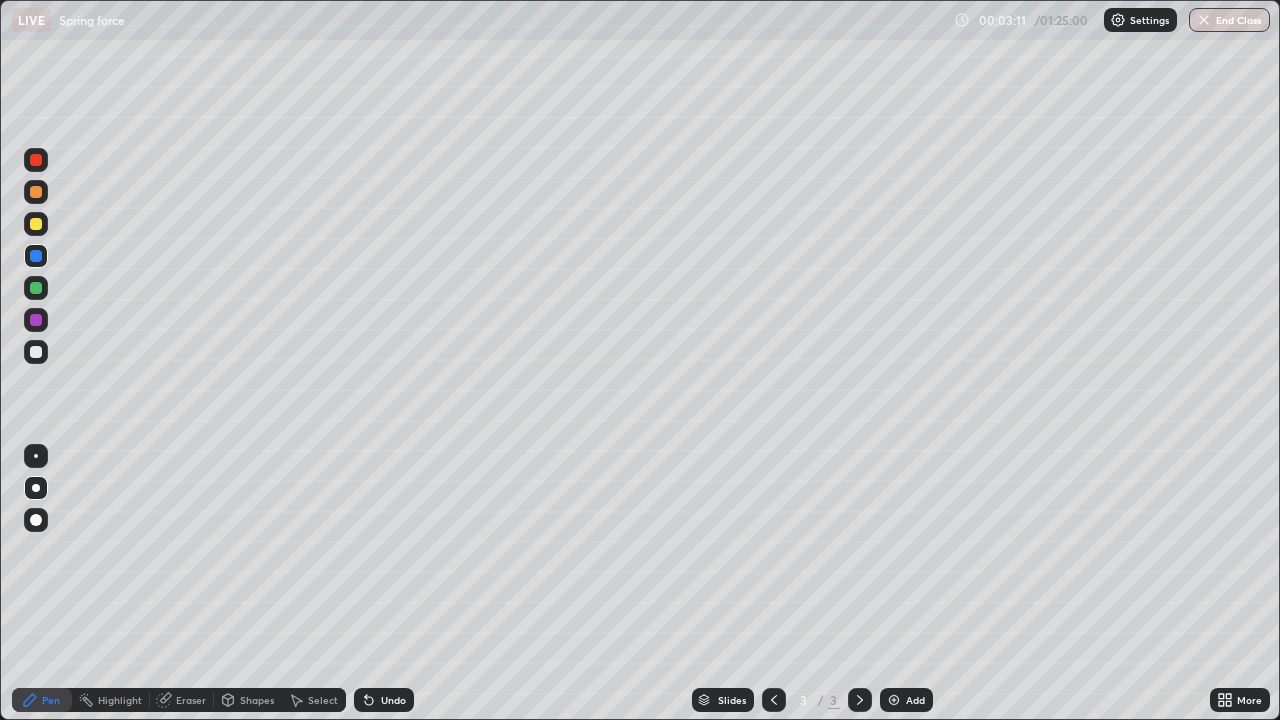 click on "Undo" at bounding box center (393, 700) 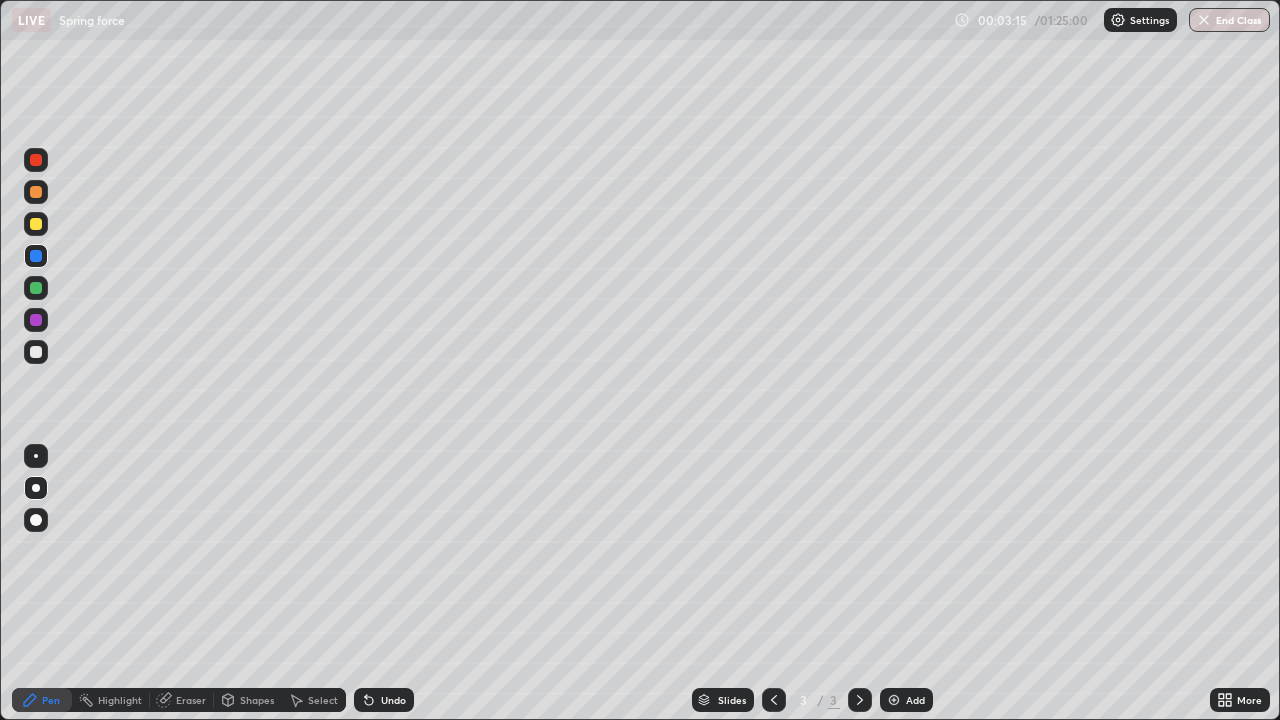 click on "Undo" at bounding box center [393, 700] 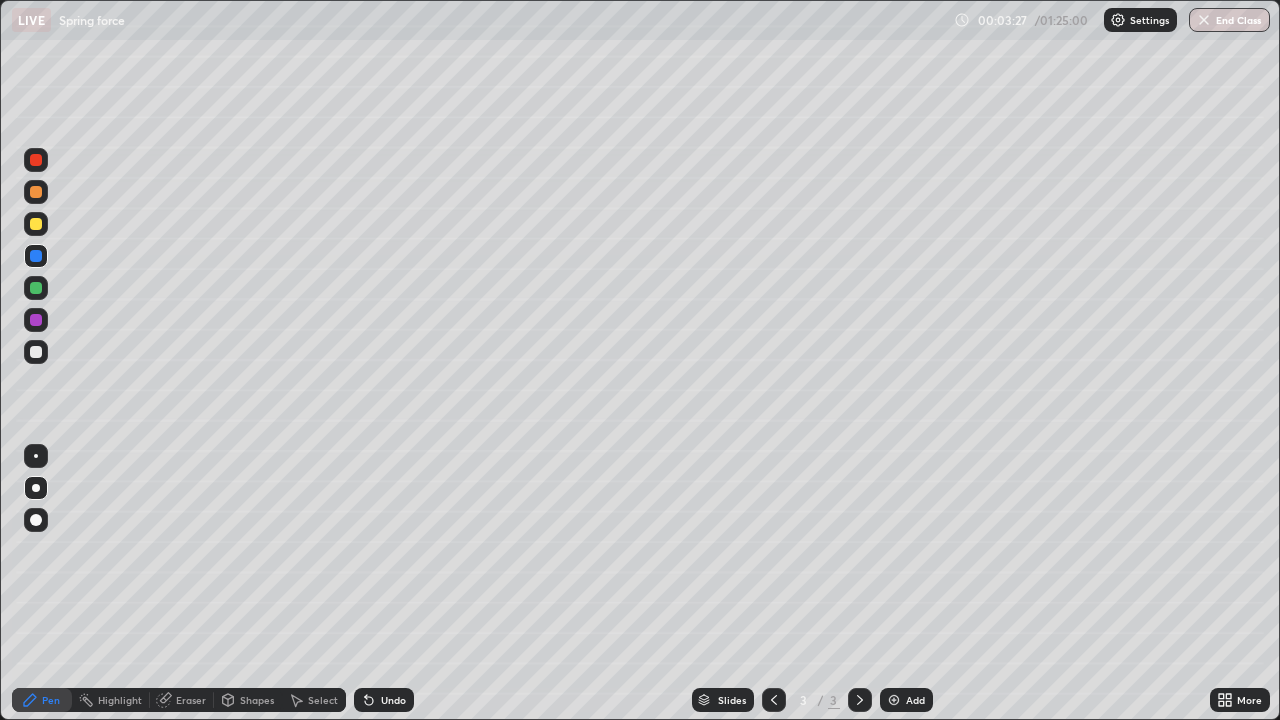 click at bounding box center [36, 352] 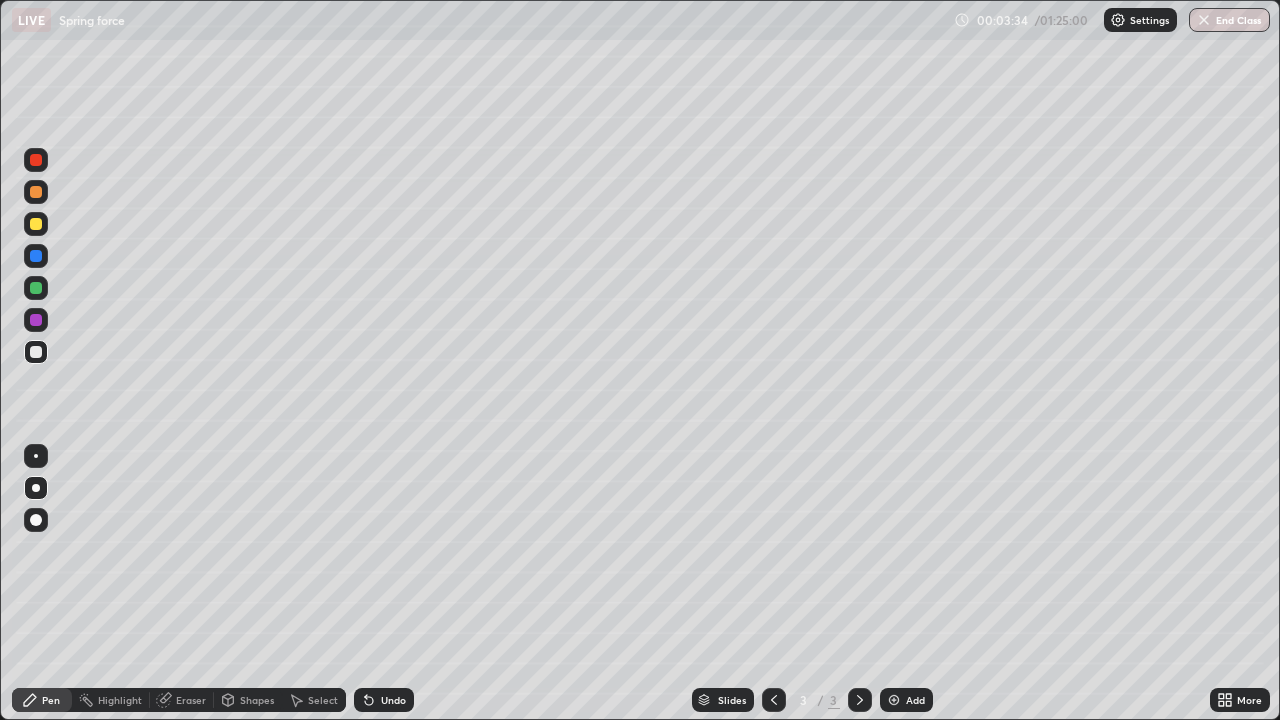 click at bounding box center [36, 160] 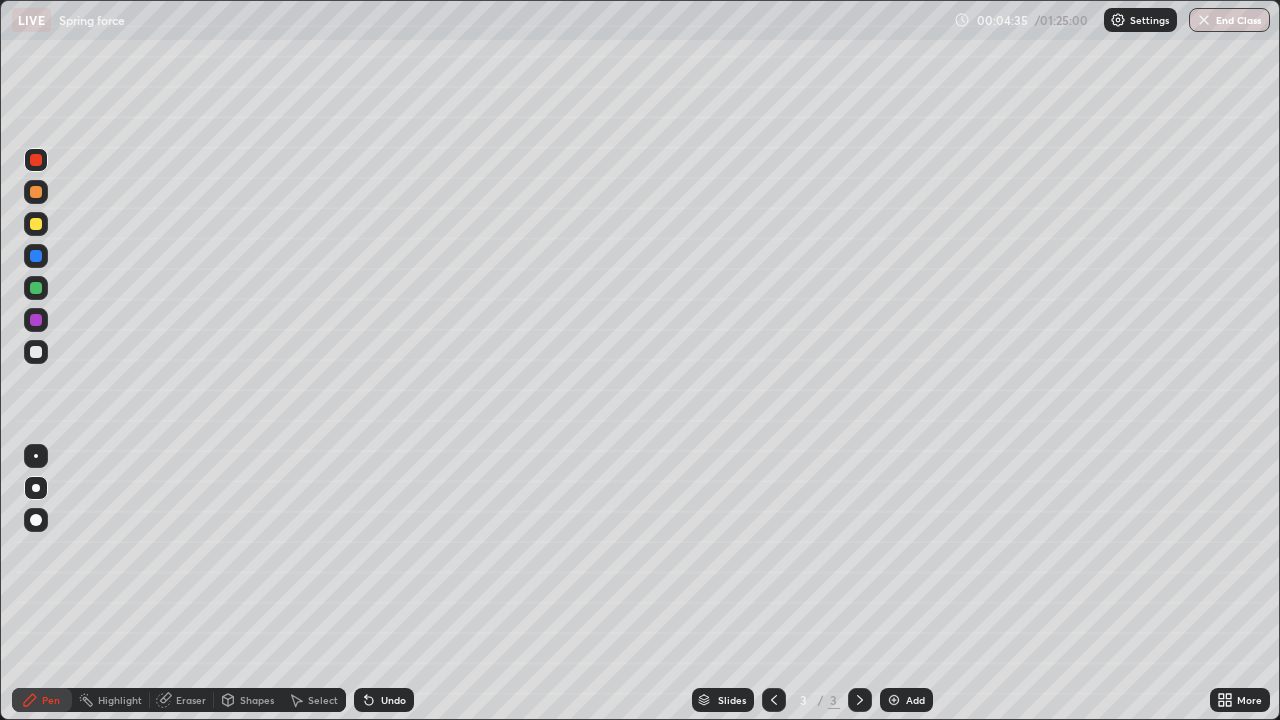 click at bounding box center (36, 320) 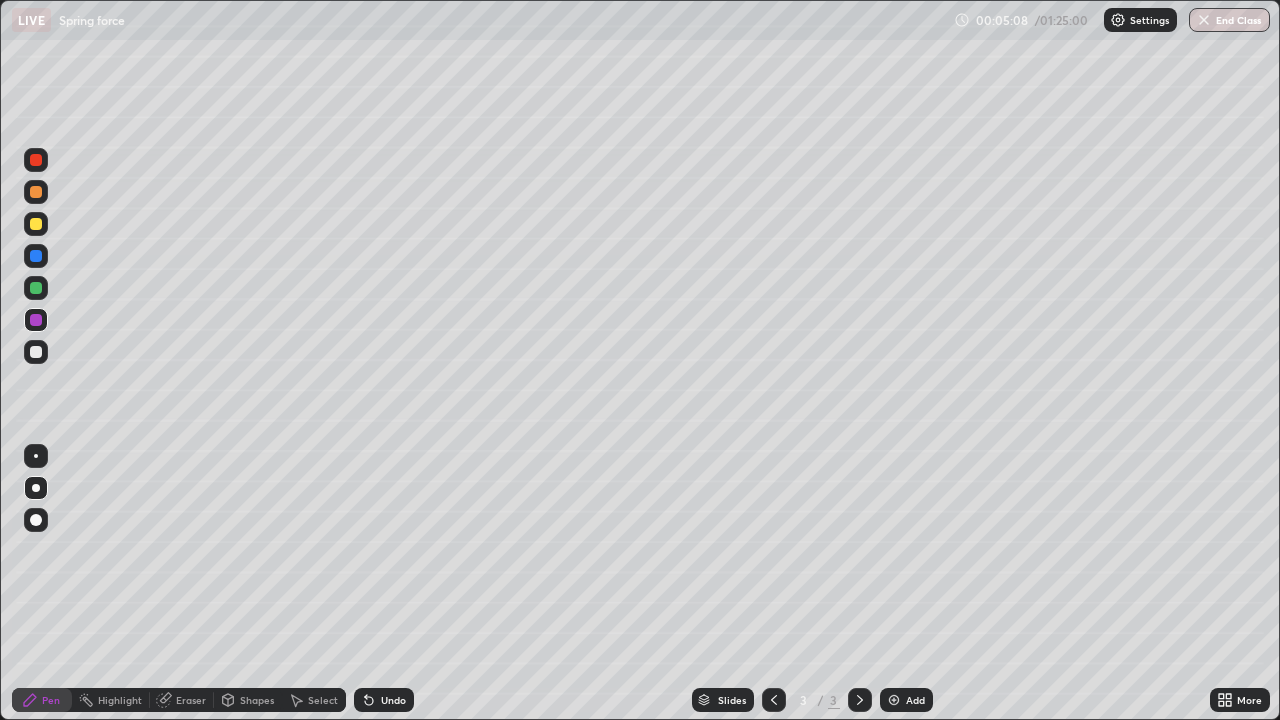 click at bounding box center [36, 224] 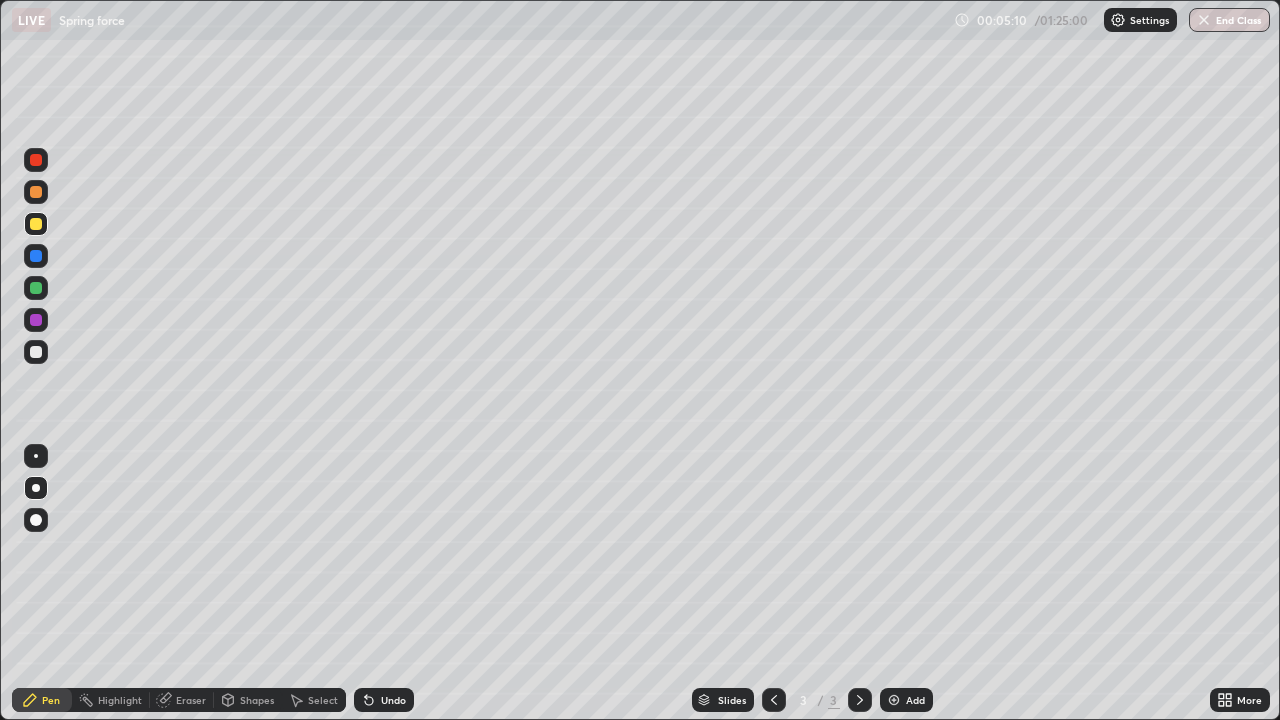 click at bounding box center (36, 352) 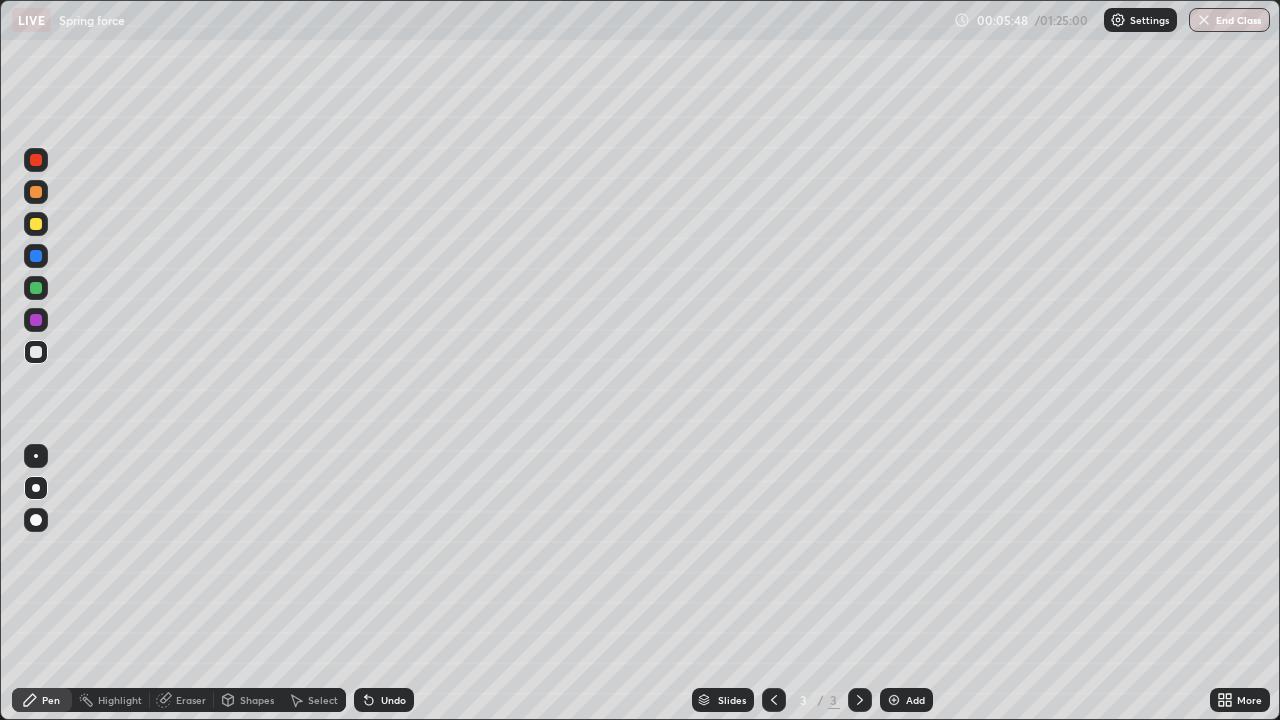 click on "Undo" at bounding box center (384, 700) 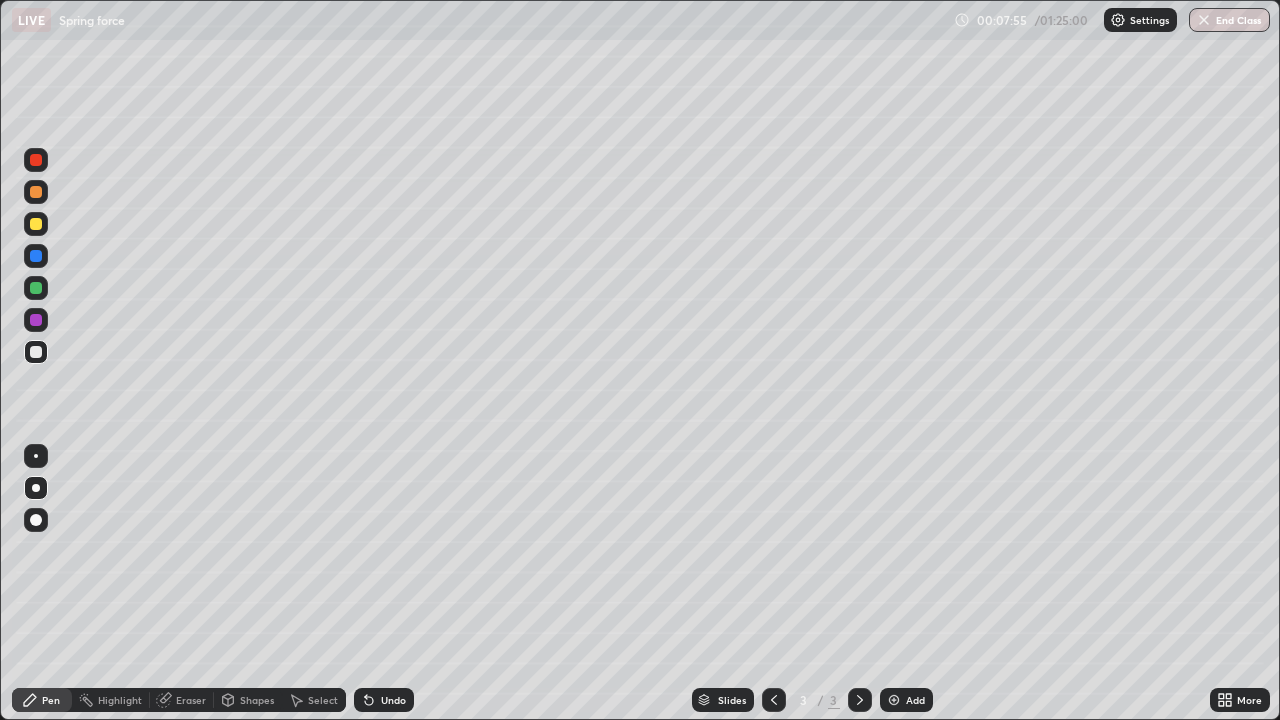 click on "Add" at bounding box center [915, 700] 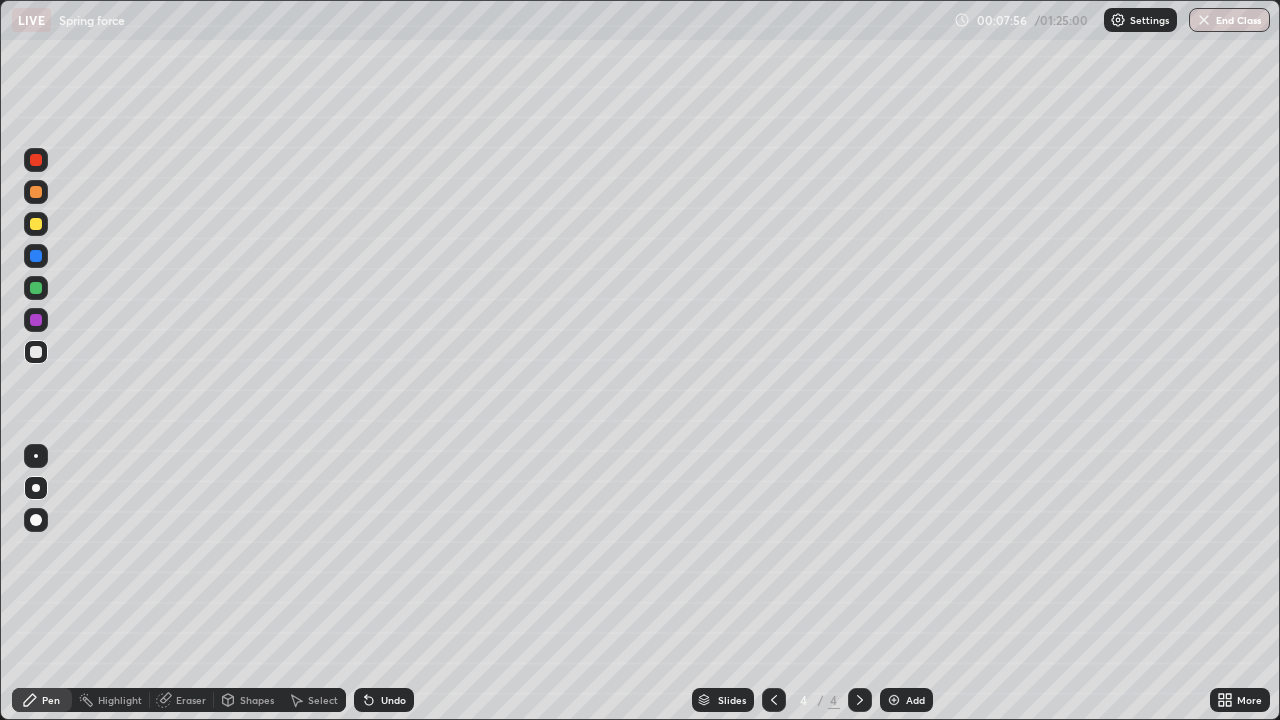 click on "Shapes" at bounding box center [248, 700] 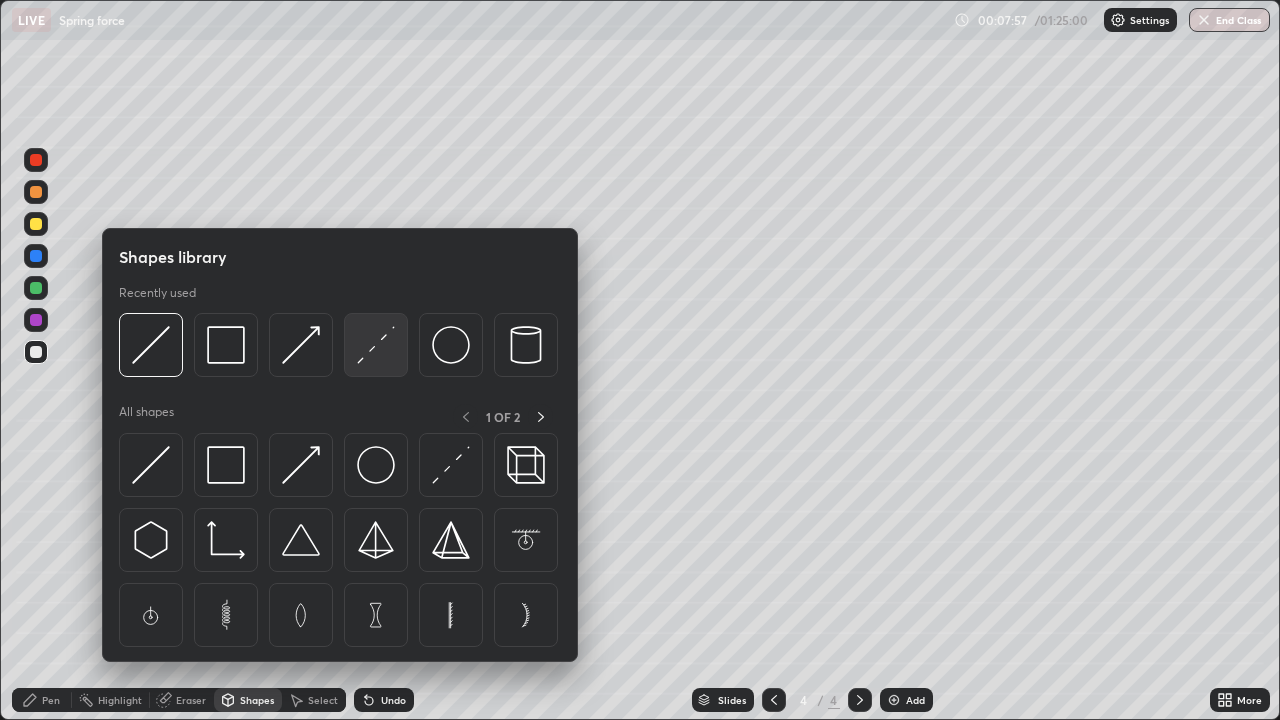 click at bounding box center (376, 345) 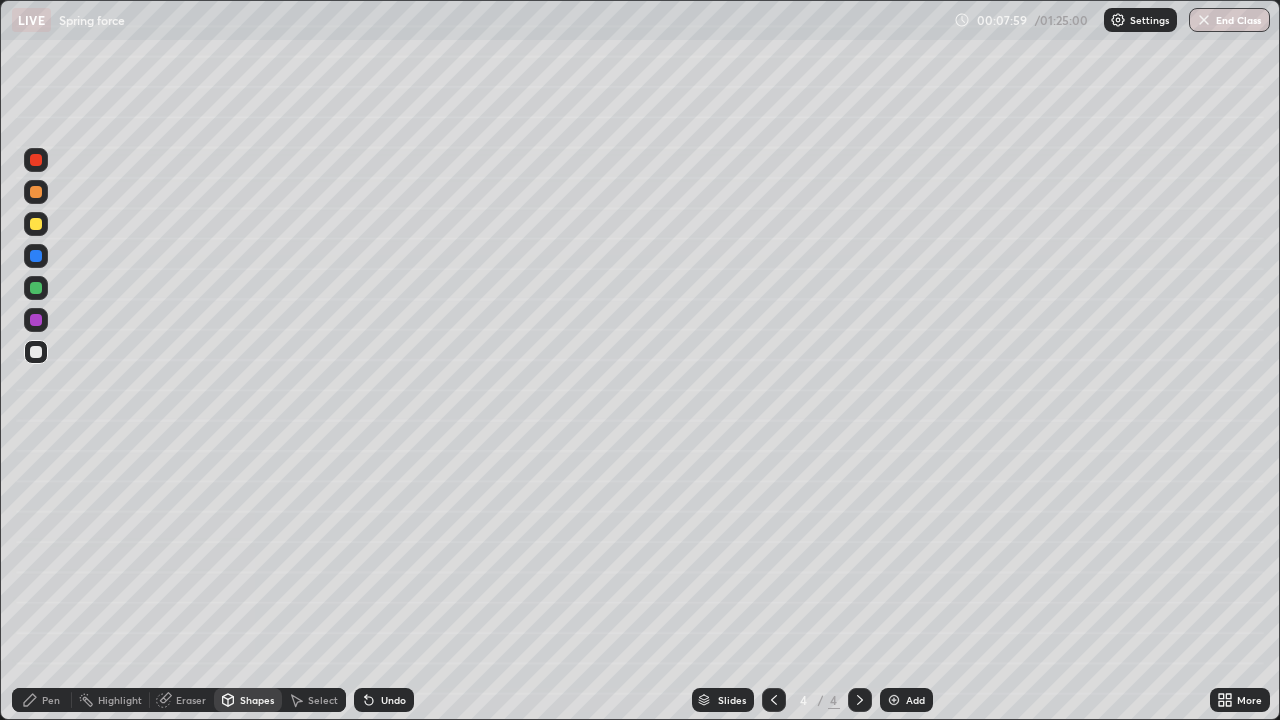 click on "Pen" at bounding box center (51, 700) 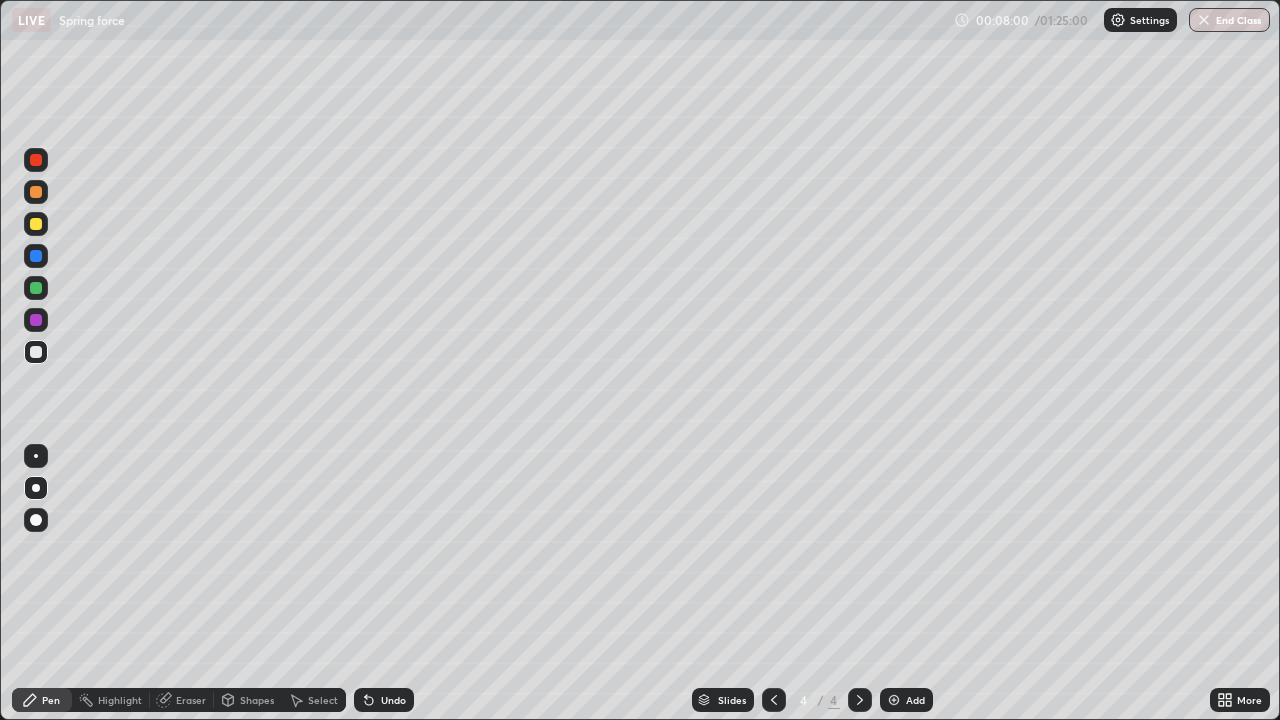 click at bounding box center [36, 224] 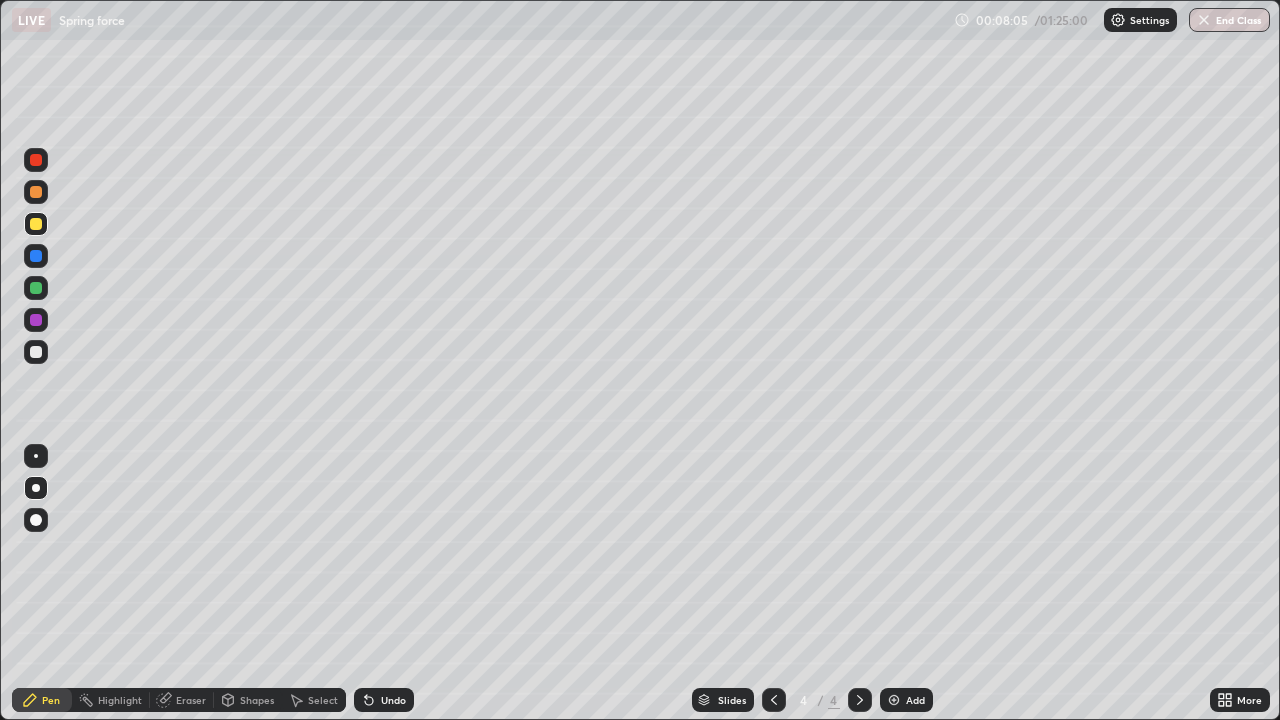 click on "Undo" at bounding box center [393, 700] 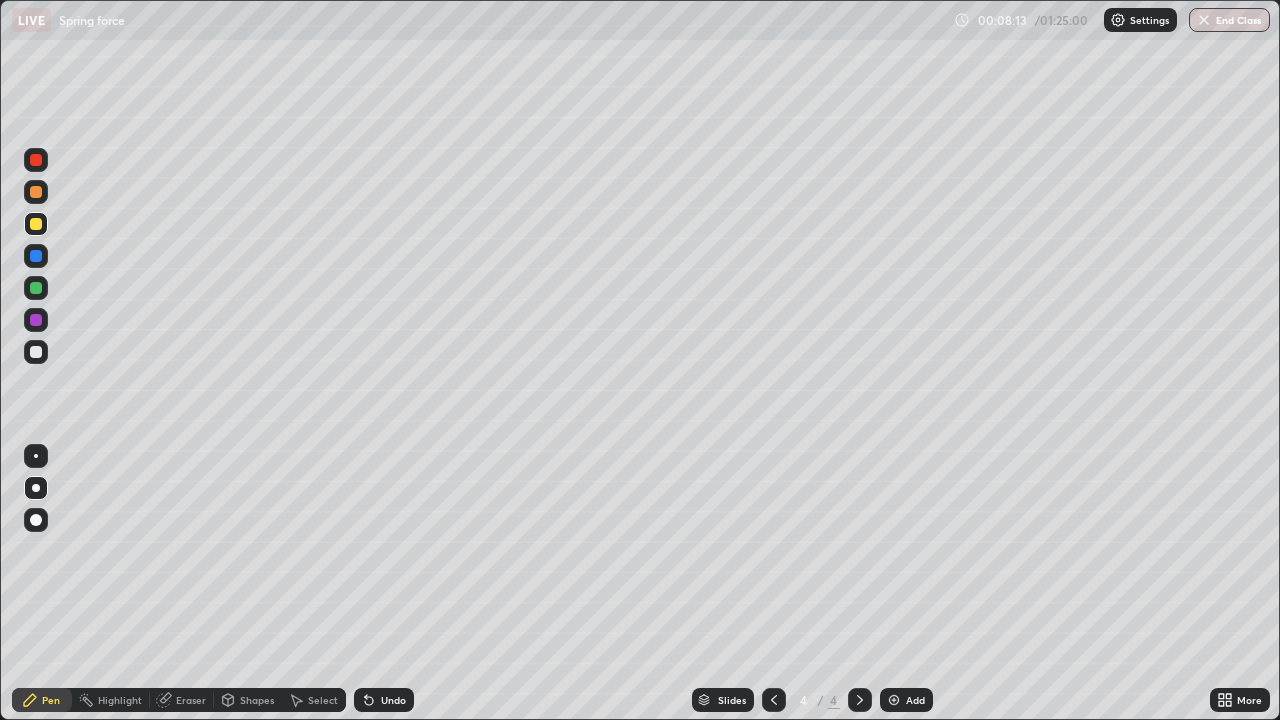 click at bounding box center [36, 352] 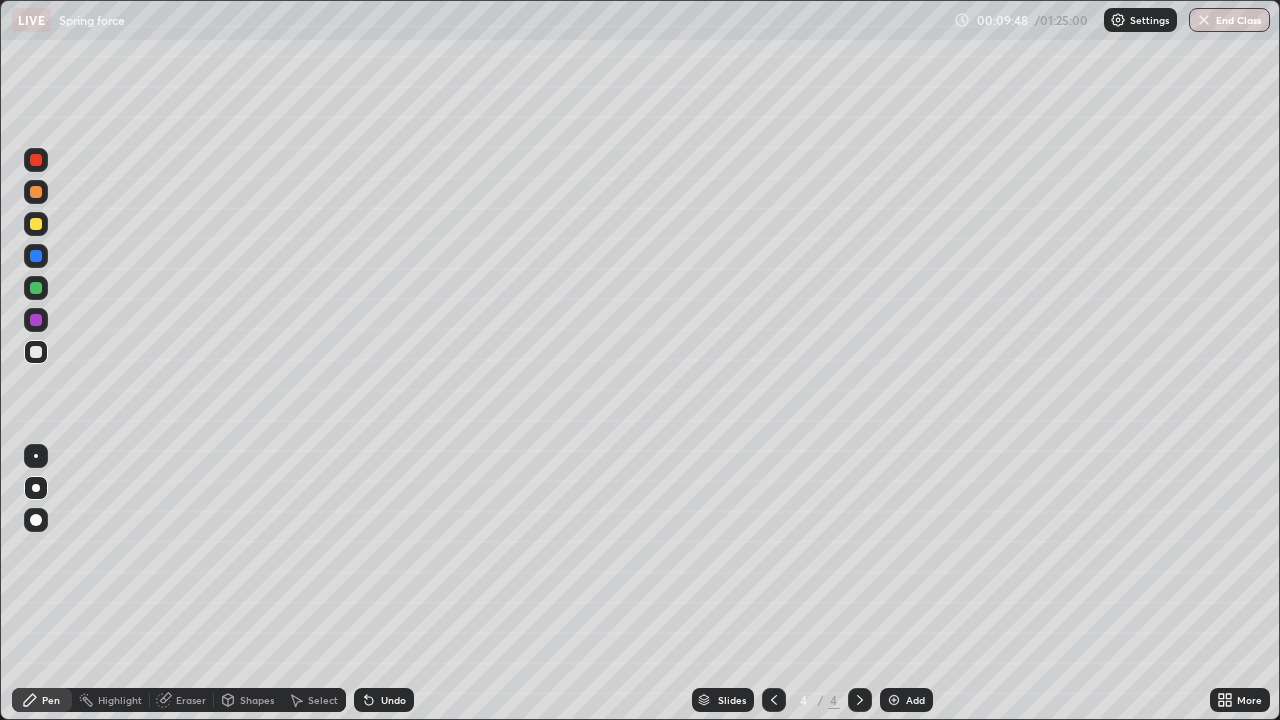 click on "Add" at bounding box center (906, 700) 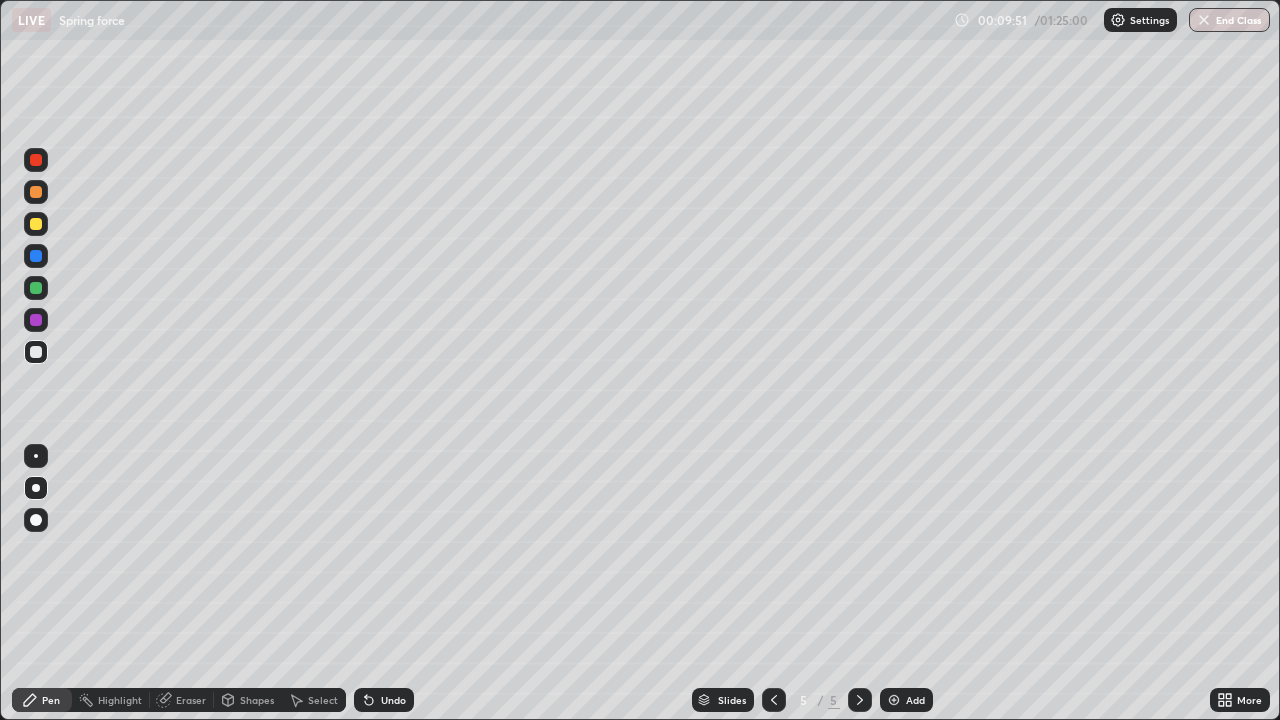 click on "Shapes" at bounding box center [248, 700] 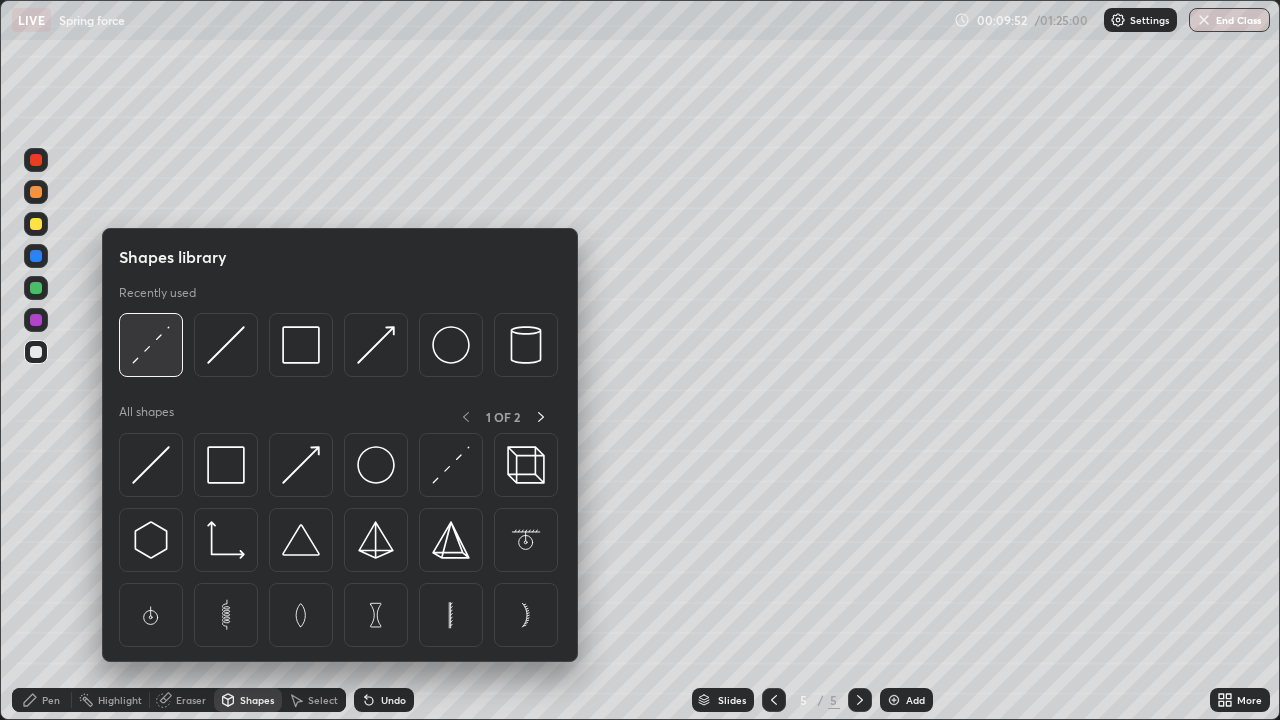 click at bounding box center (151, 345) 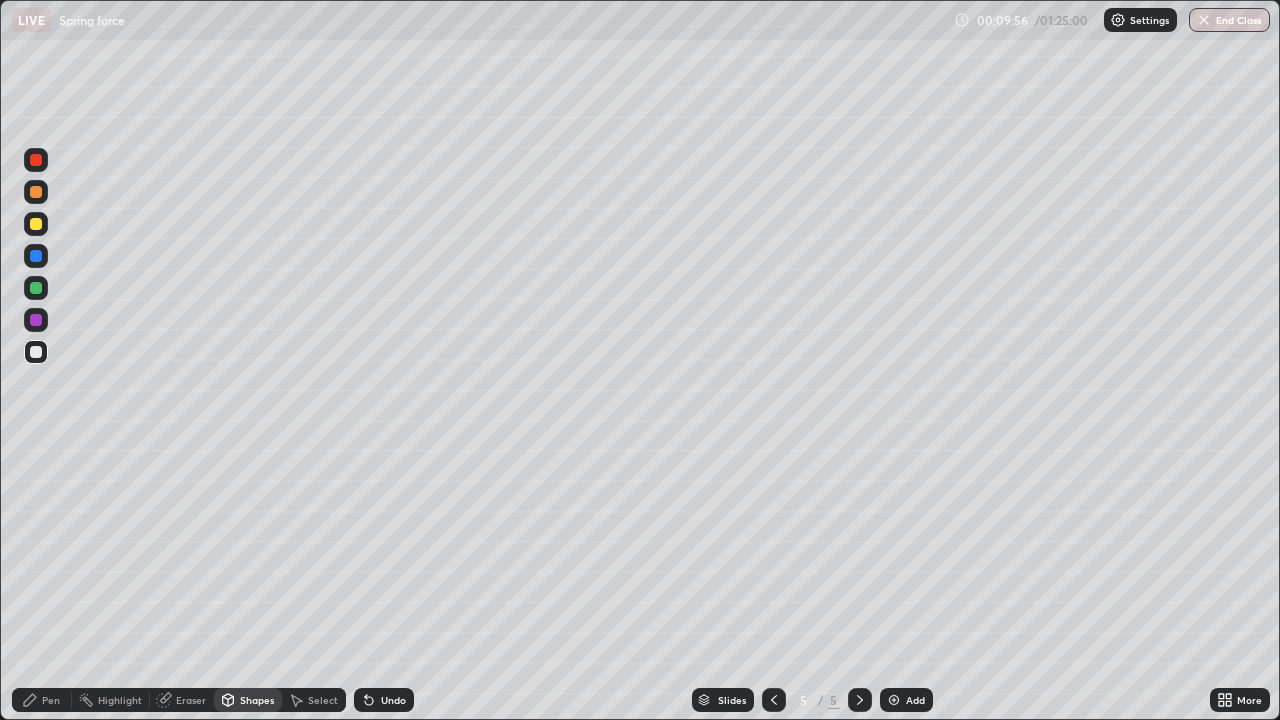 click on "Undo" at bounding box center (393, 700) 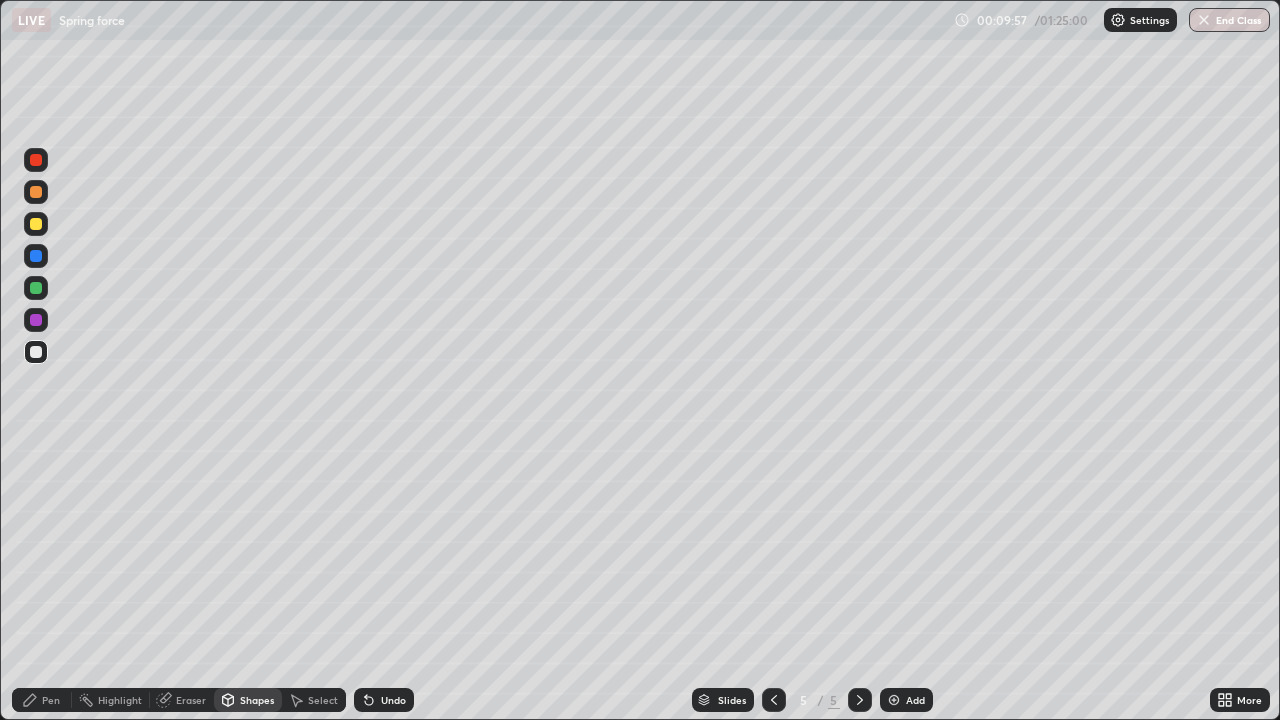 click on "Shapes" at bounding box center (257, 700) 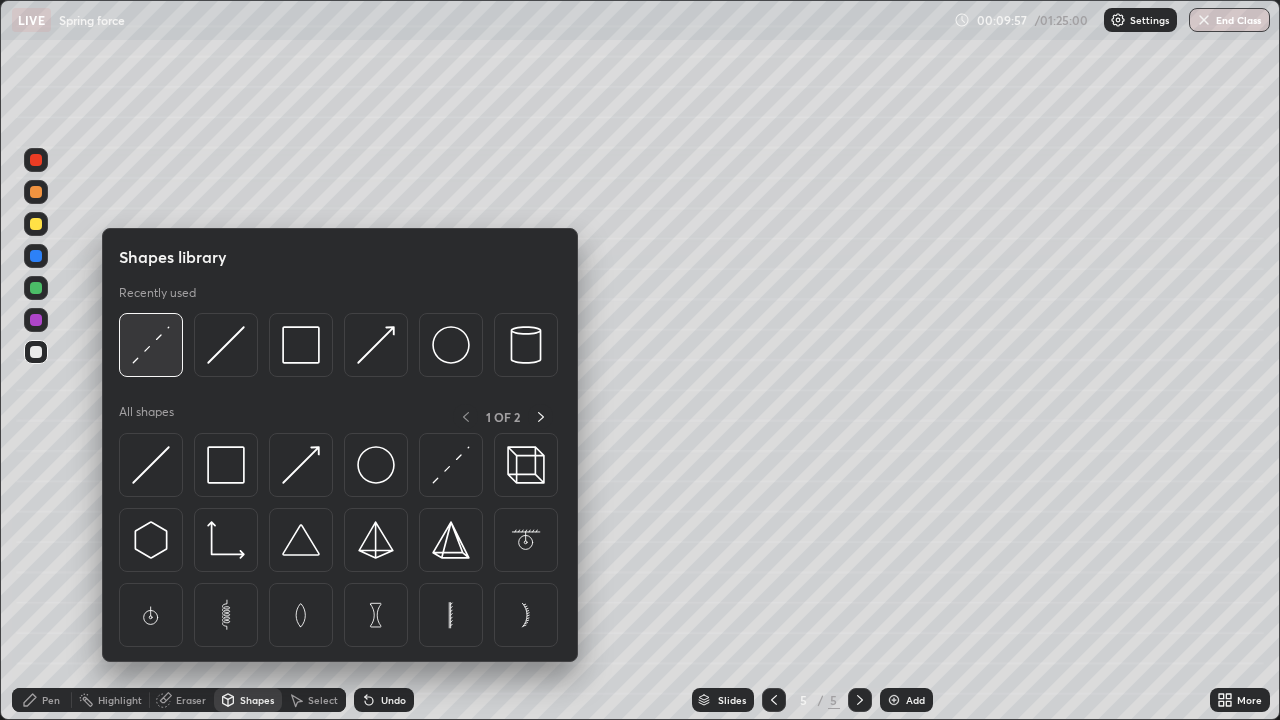 click at bounding box center [151, 345] 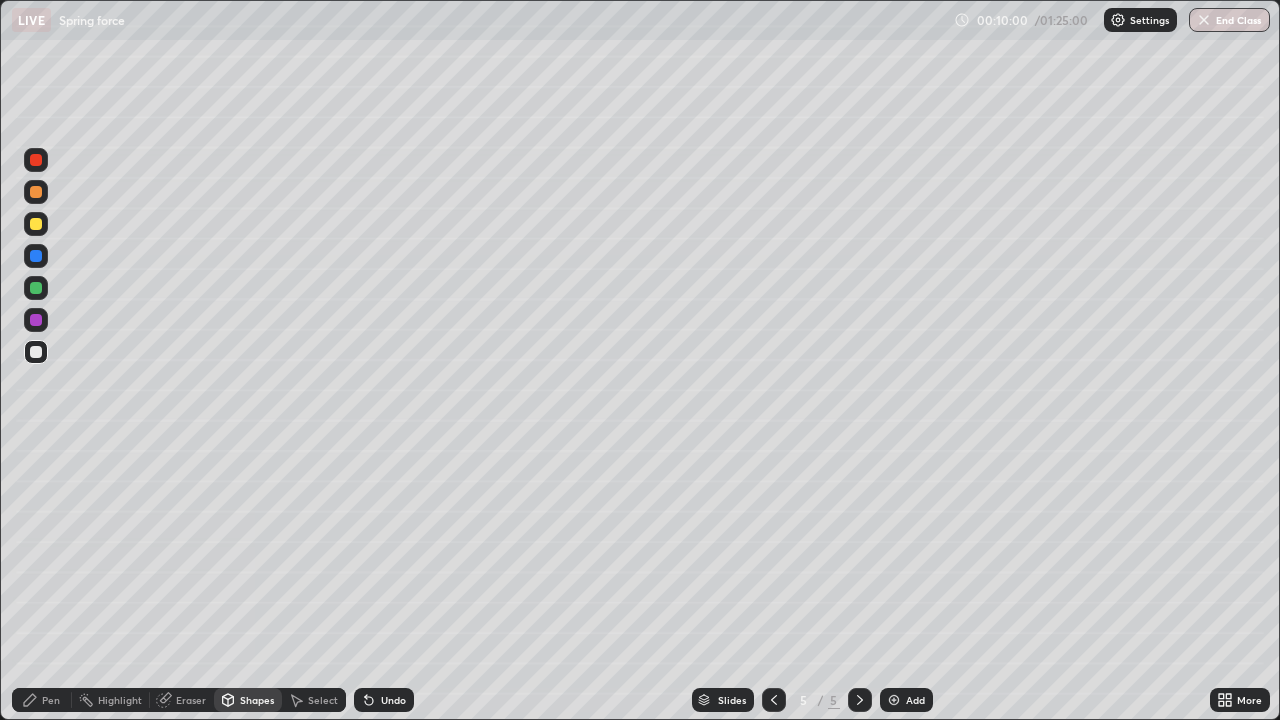click on "Pen" at bounding box center [51, 700] 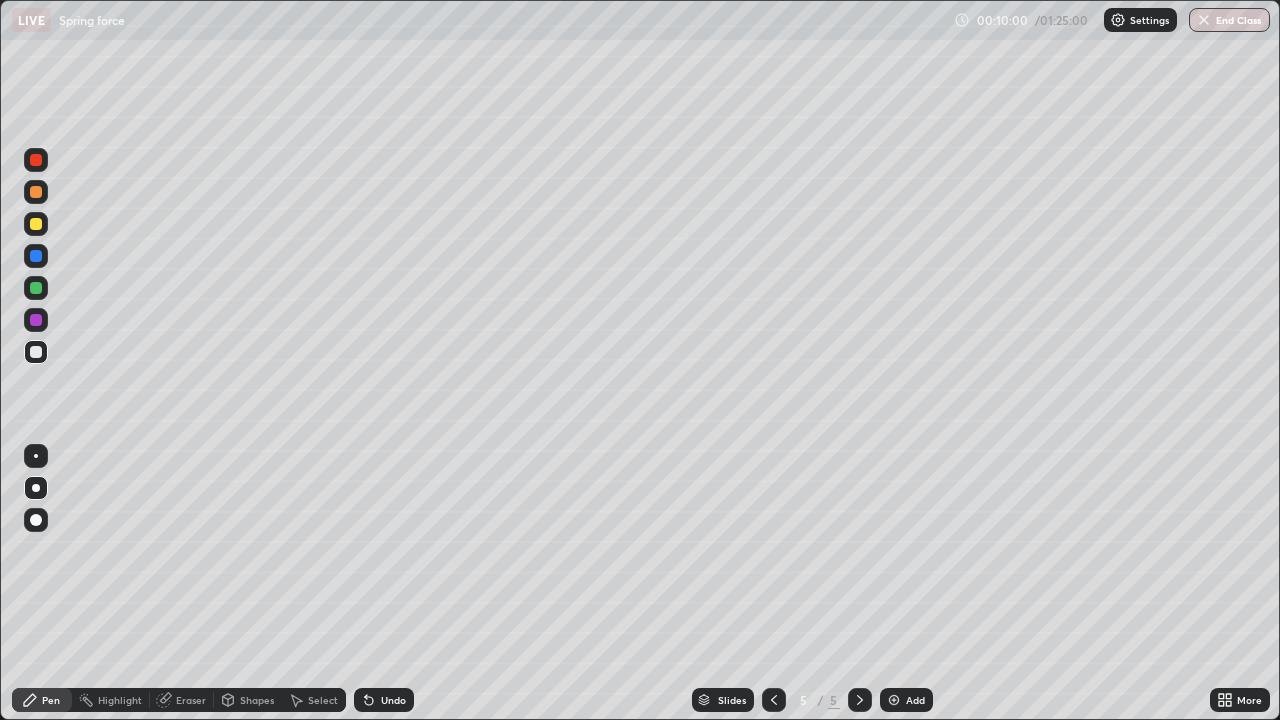 click at bounding box center [36, 224] 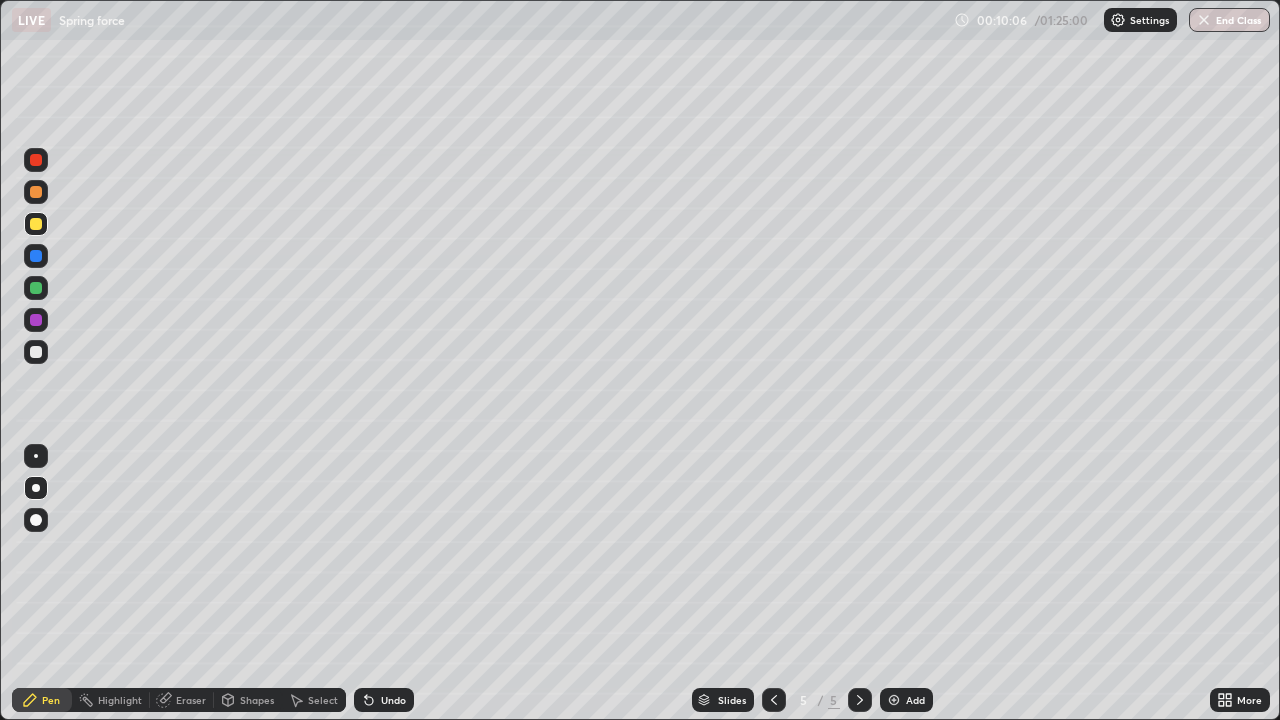 click at bounding box center (36, 352) 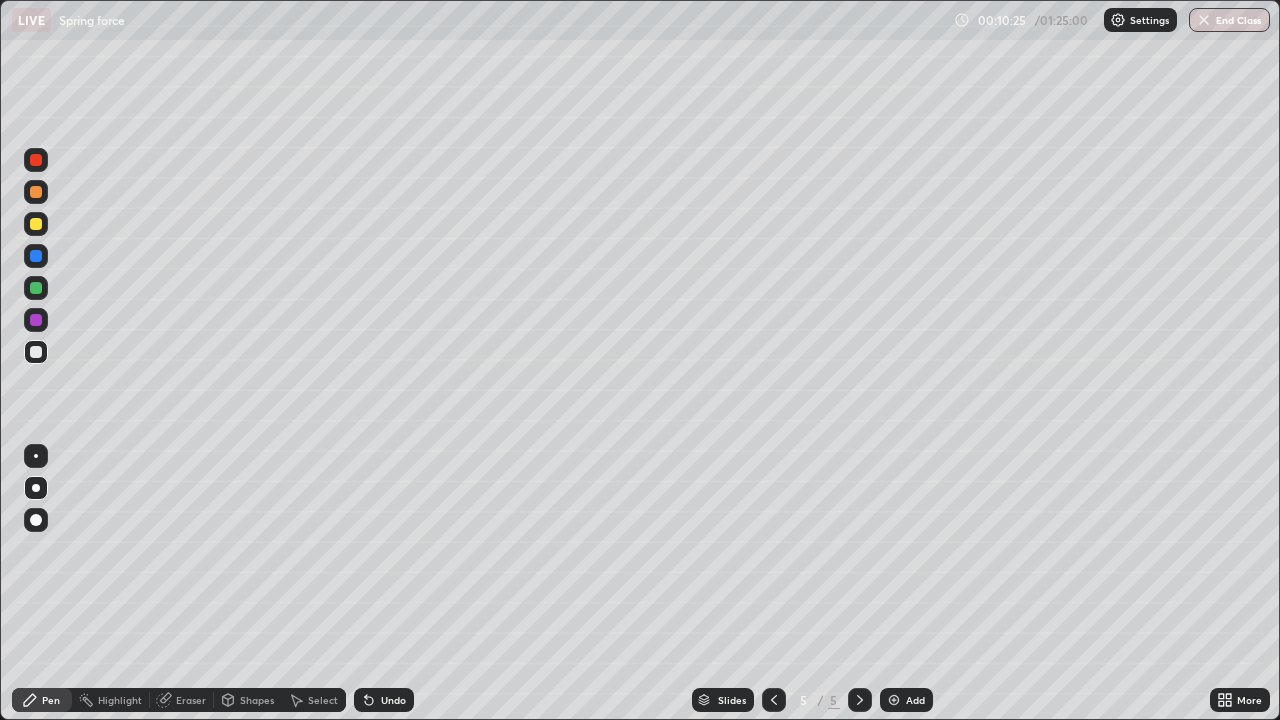 click at bounding box center [36, 288] 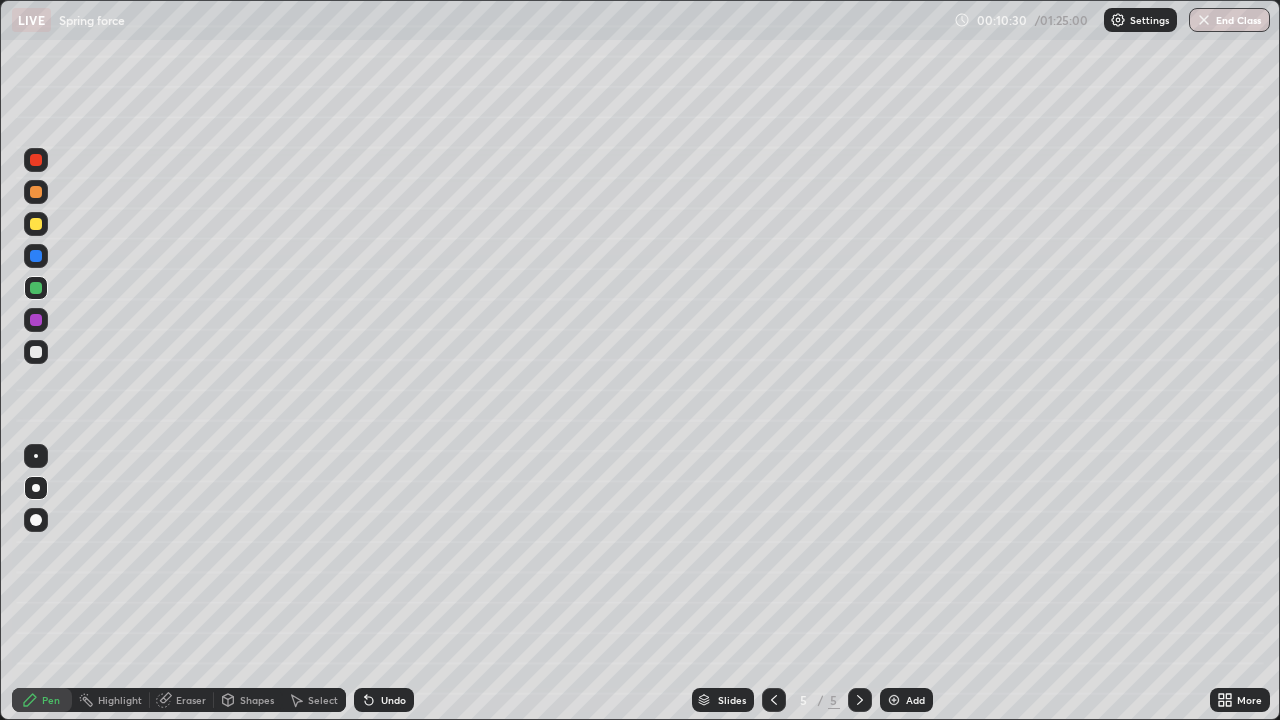 click at bounding box center (36, 224) 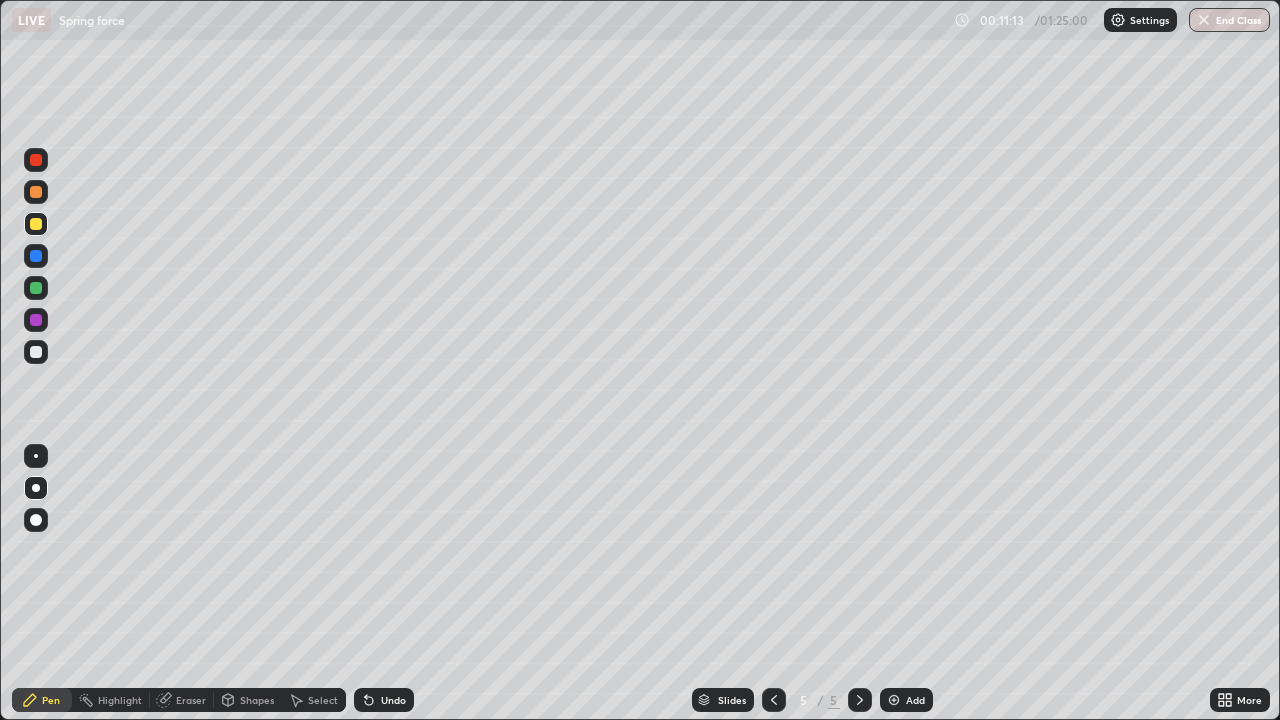click 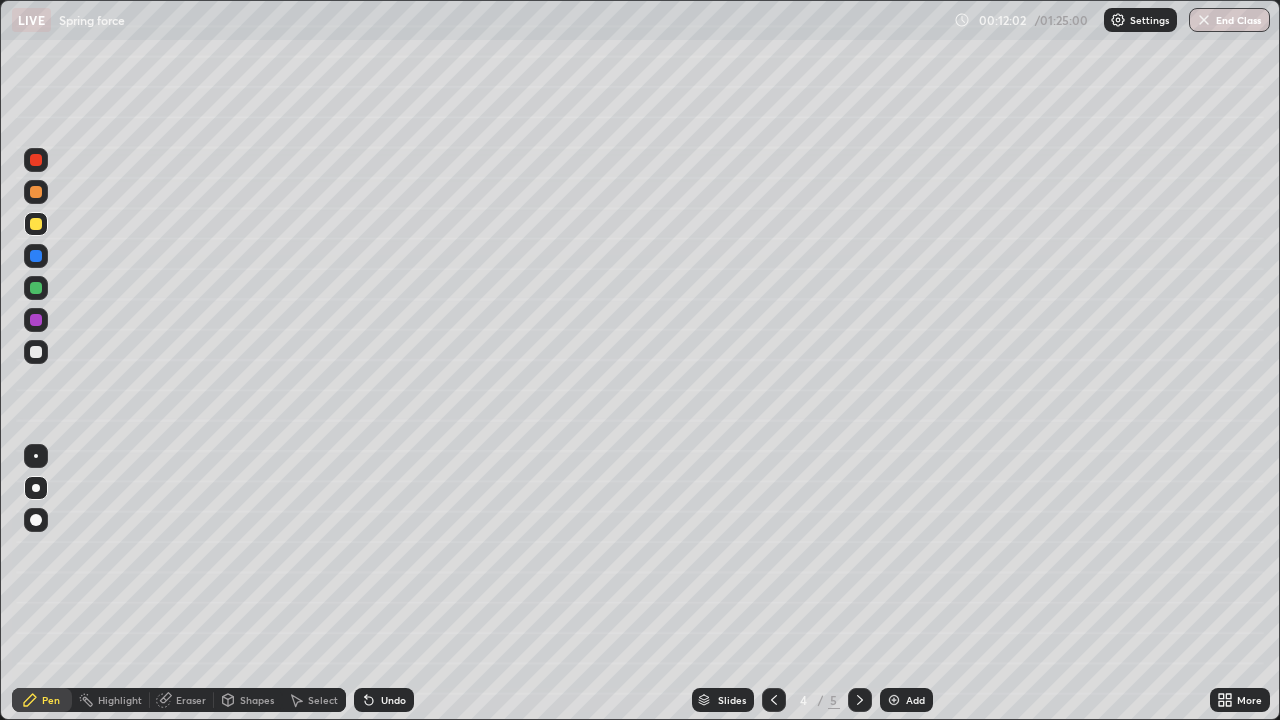 click at bounding box center [36, 288] 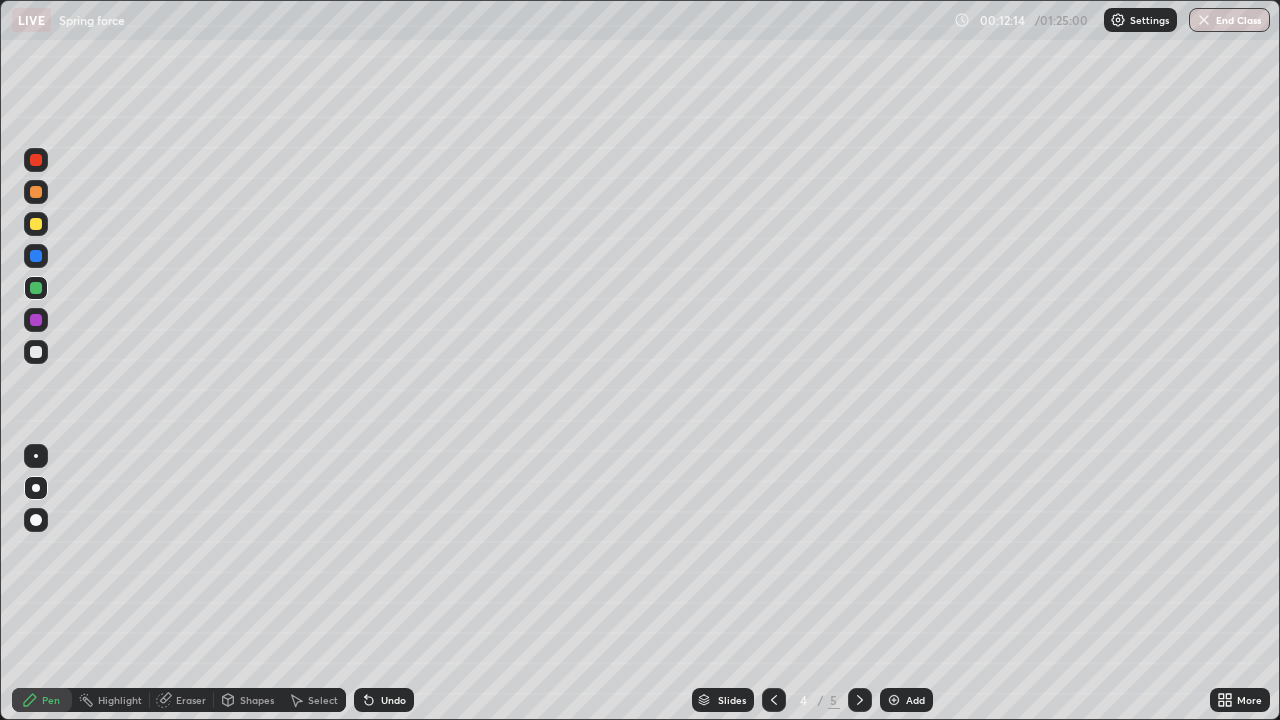 click at bounding box center [36, 320] 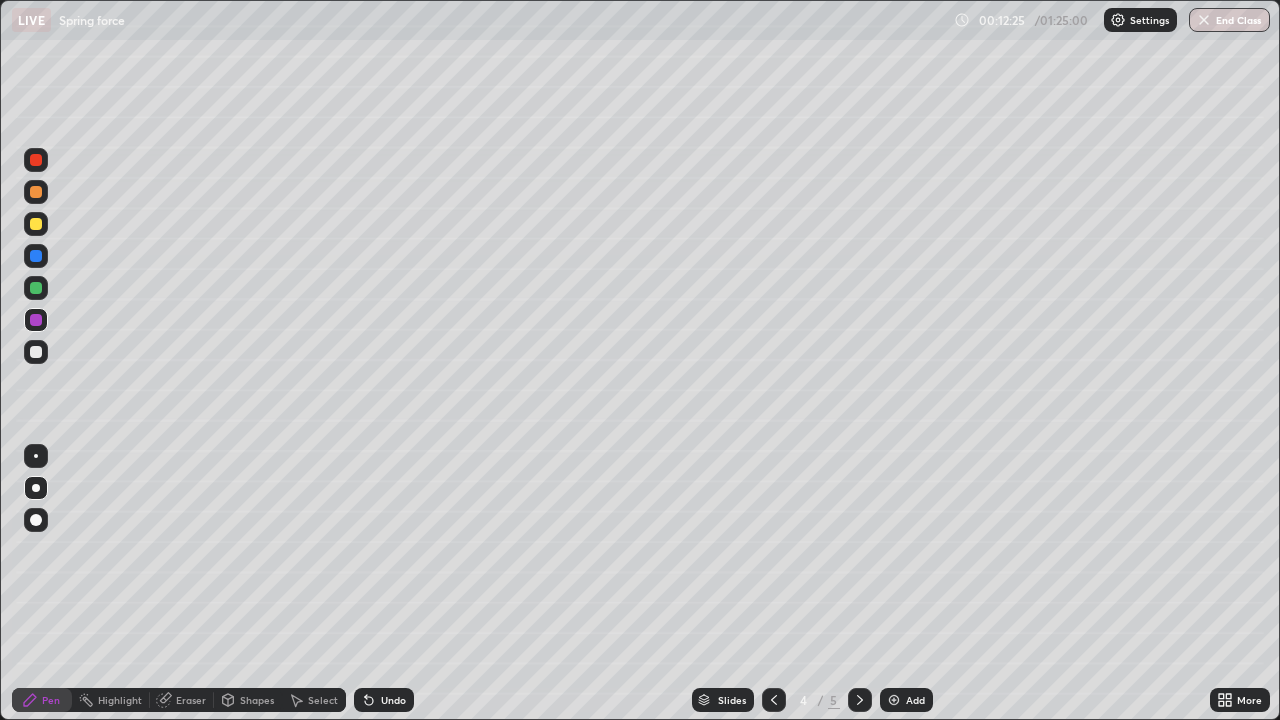 click at bounding box center (36, 256) 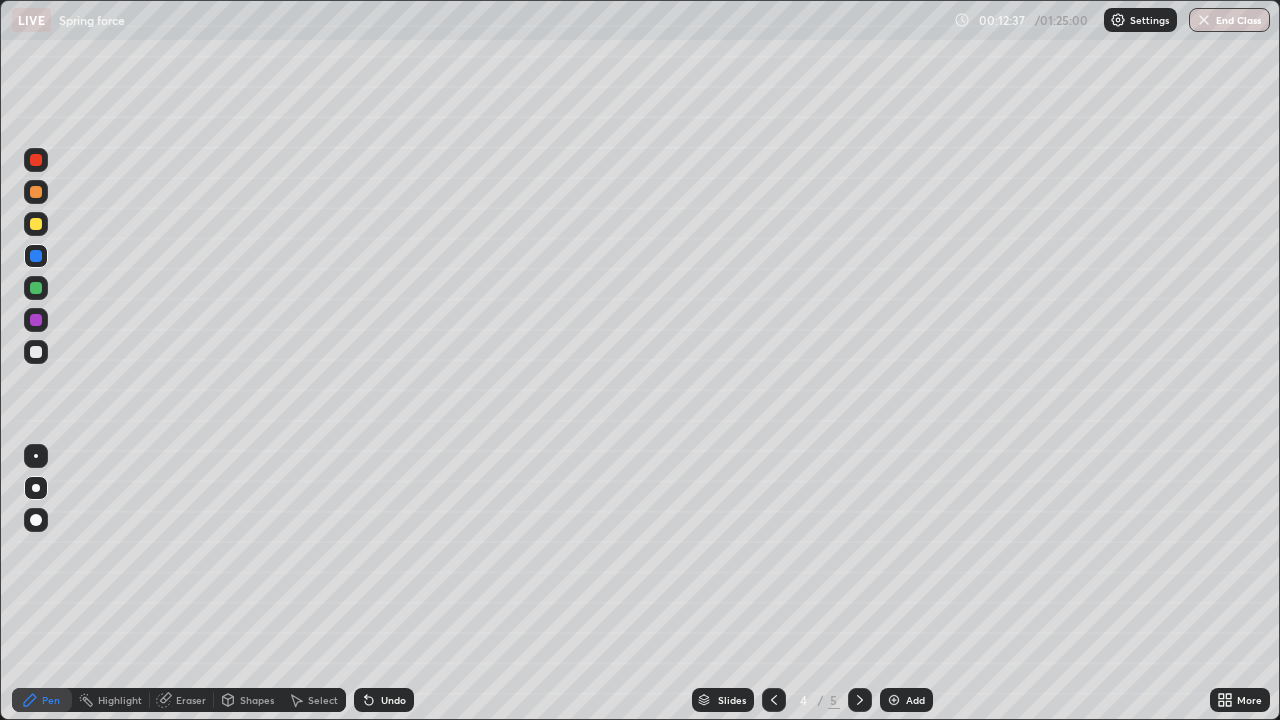 click at bounding box center [36, 352] 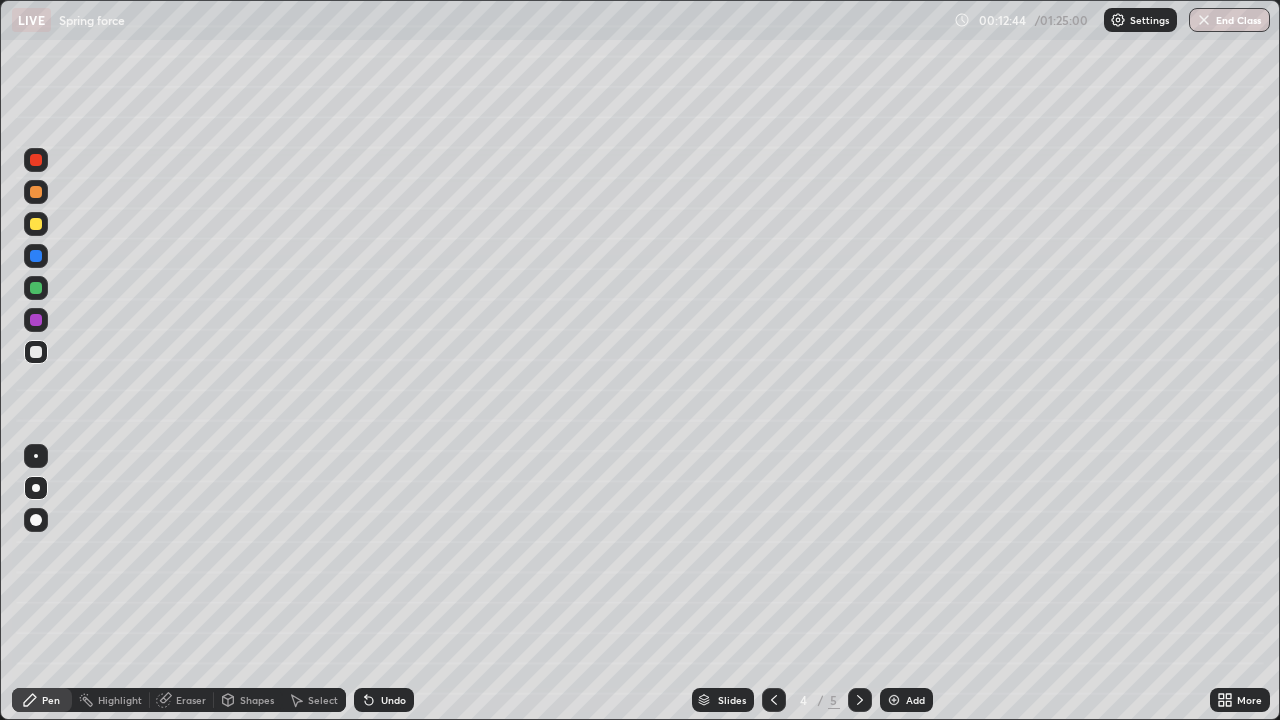 click at bounding box center [36, 352] 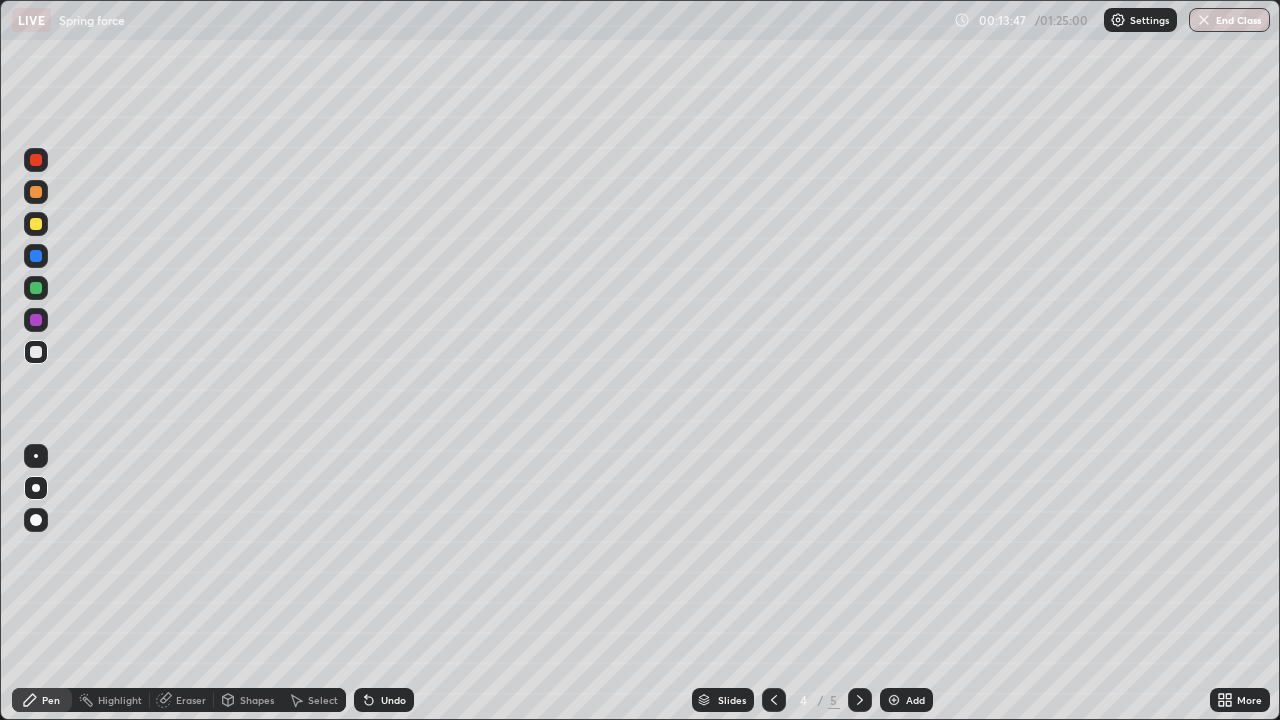 click at bounding box center [36, 352] 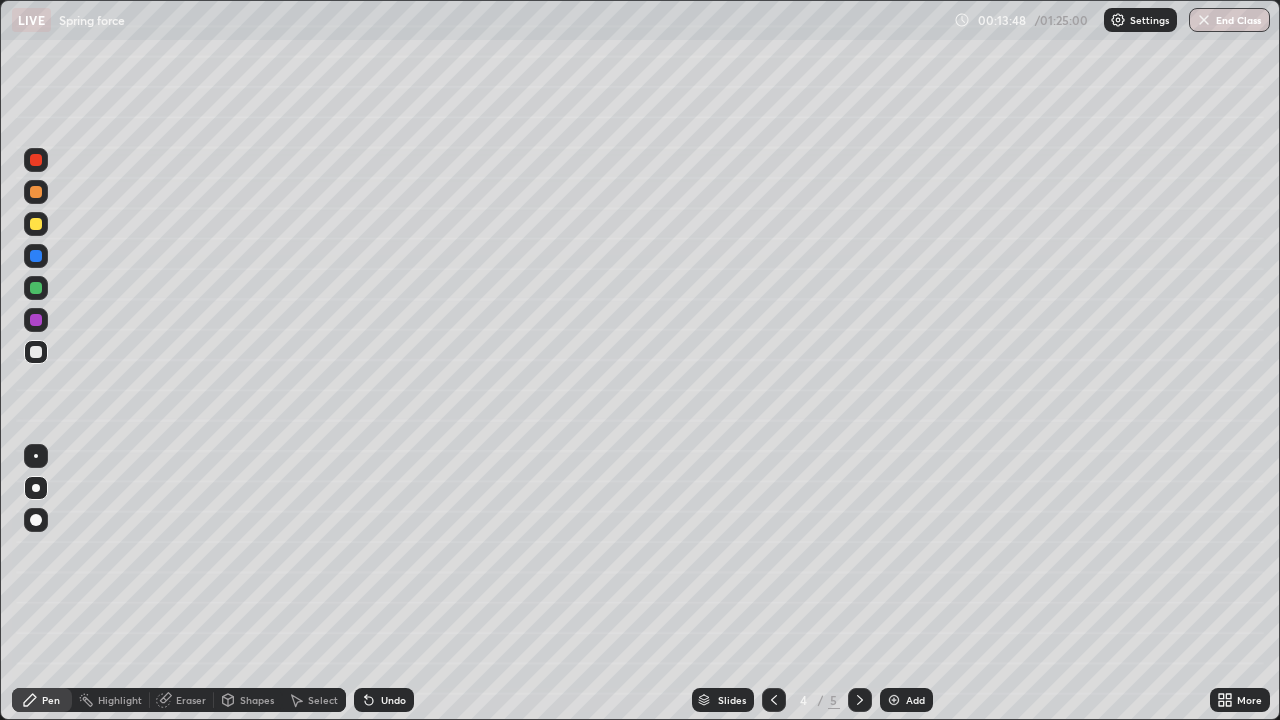 click at bounding box center [36, 256] 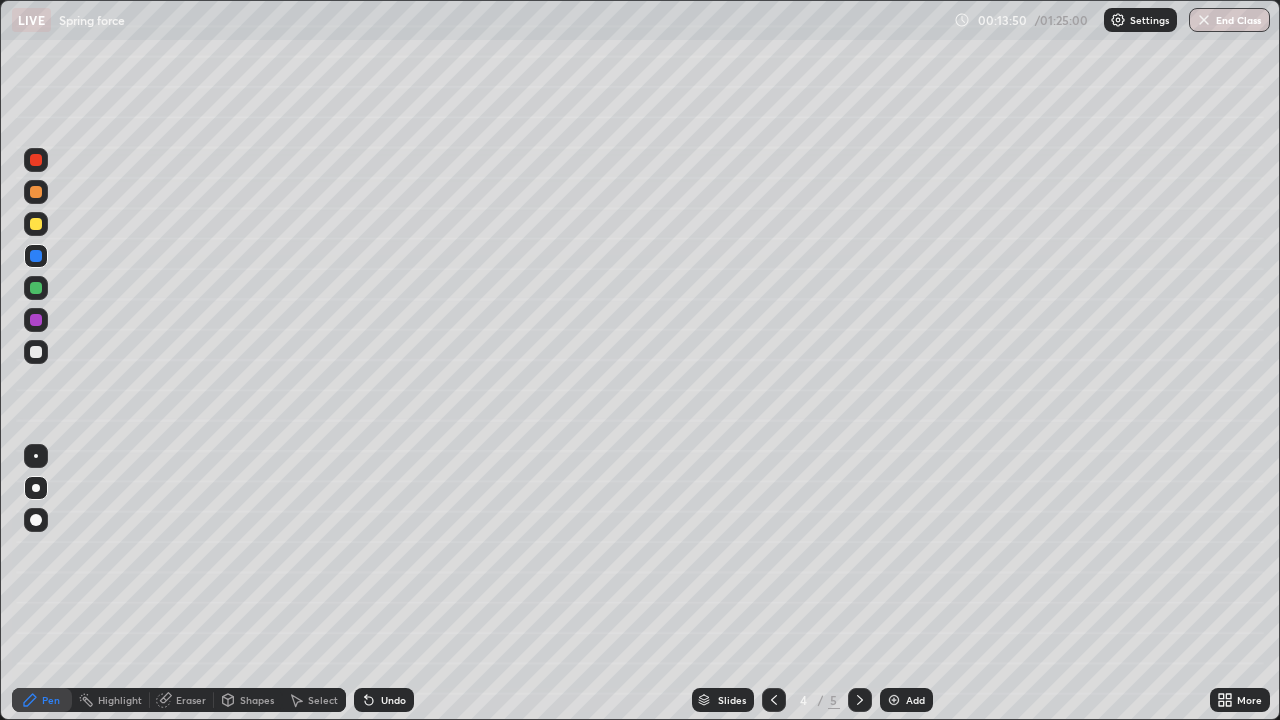 click at bounding box center [36, 160] 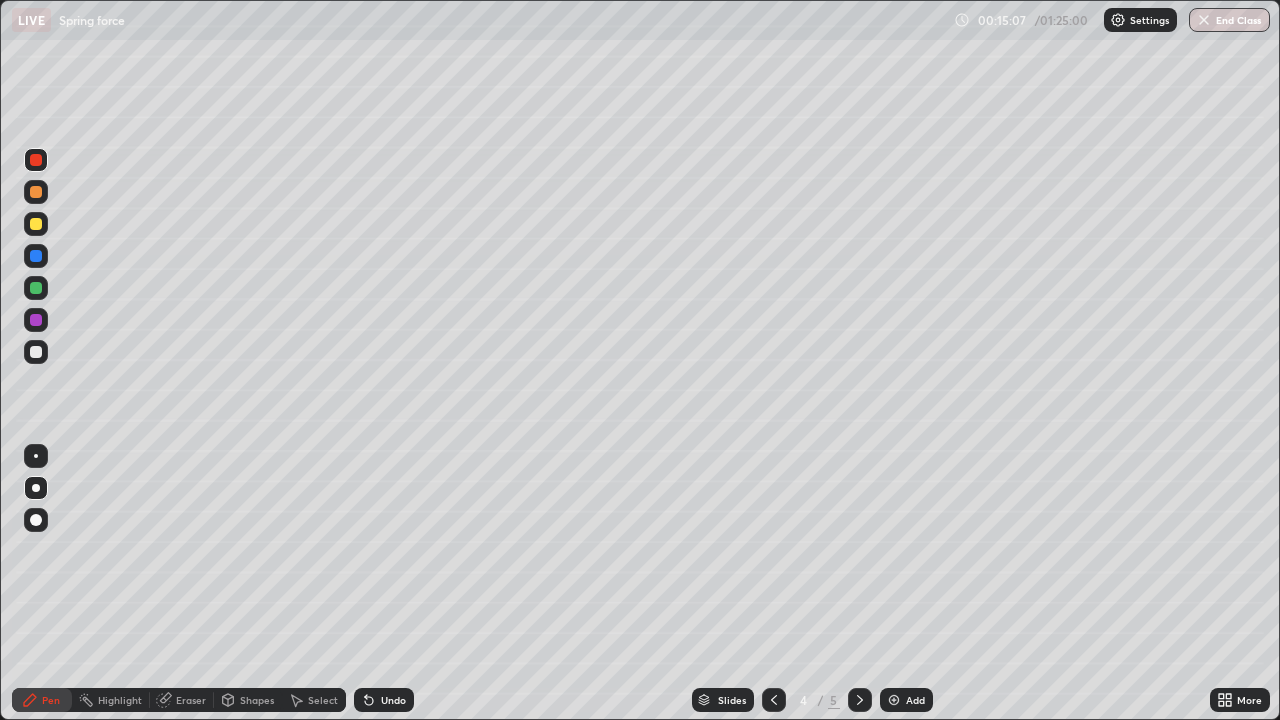 click 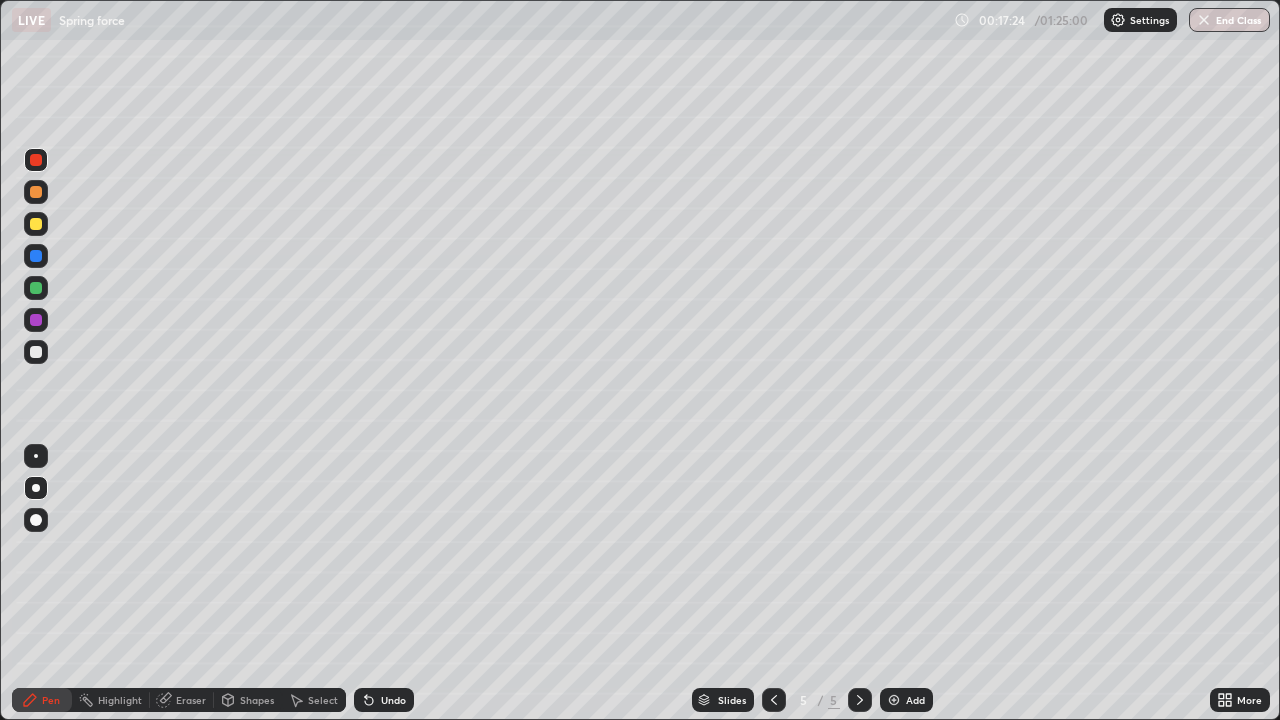 click at bounding box center (36, 224) 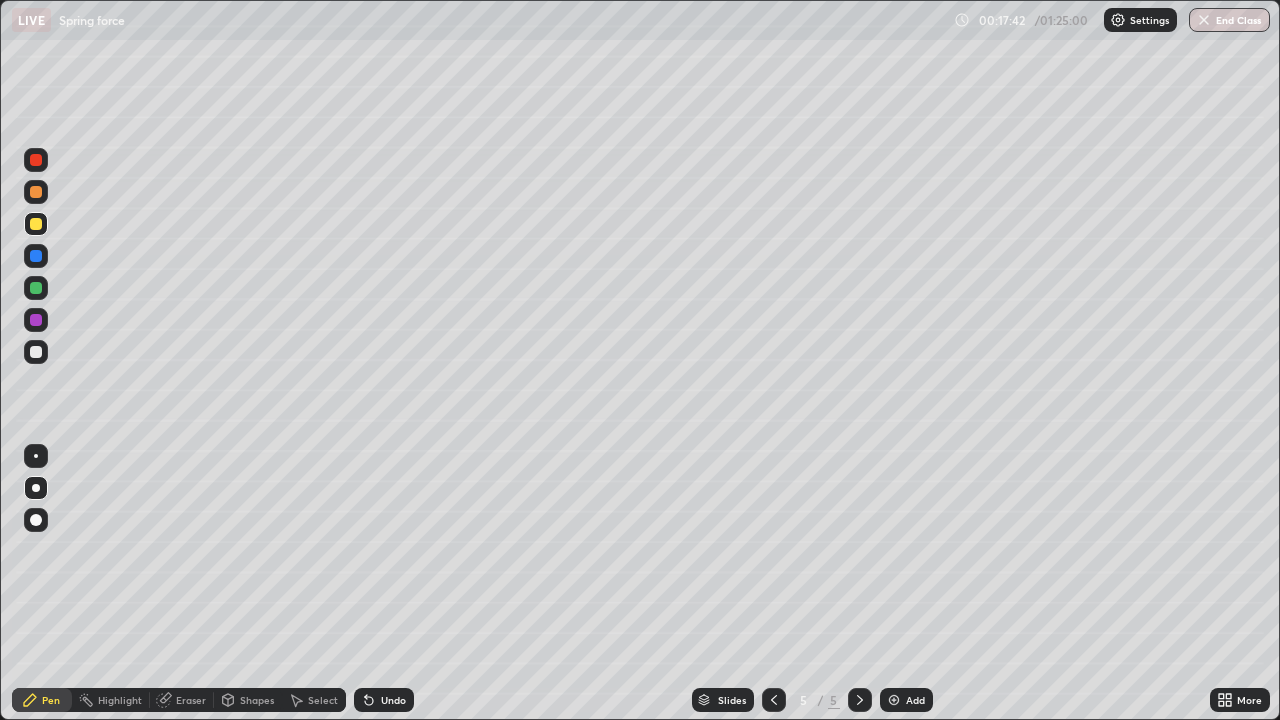 click on "Undo" at bounding box center [393, 700] 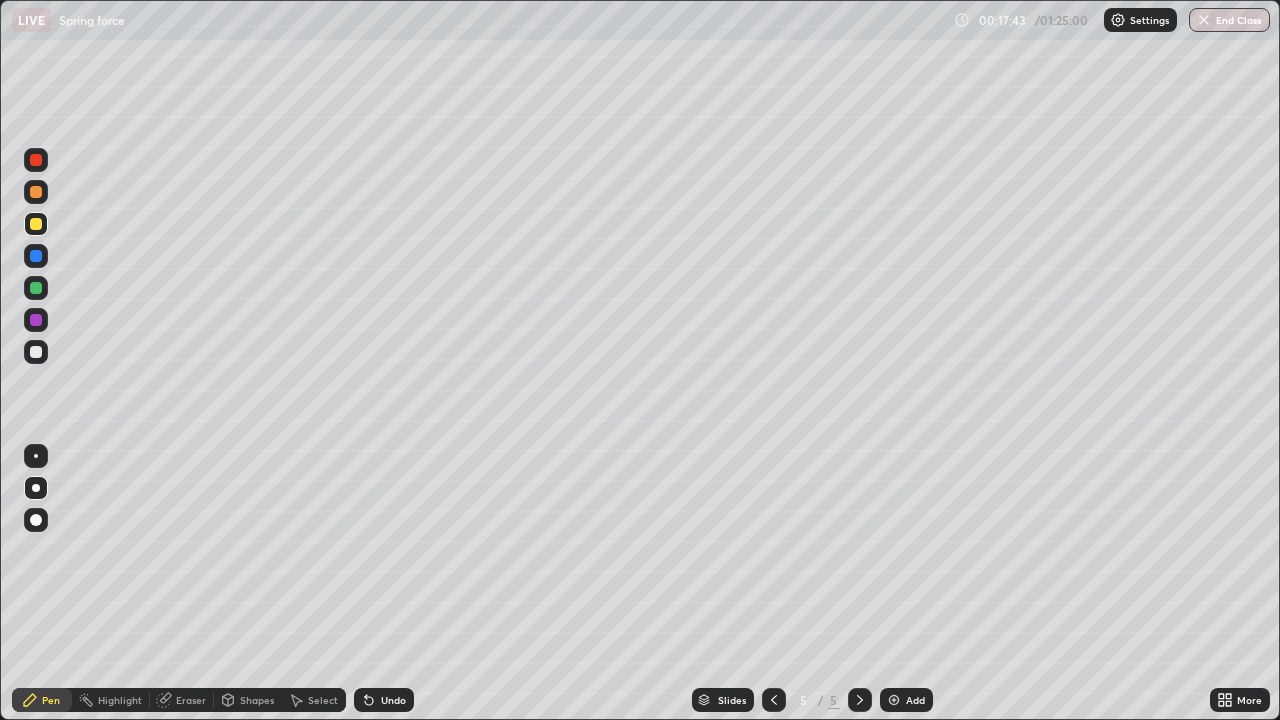click on "Undo" at bounding box center (393, 700) 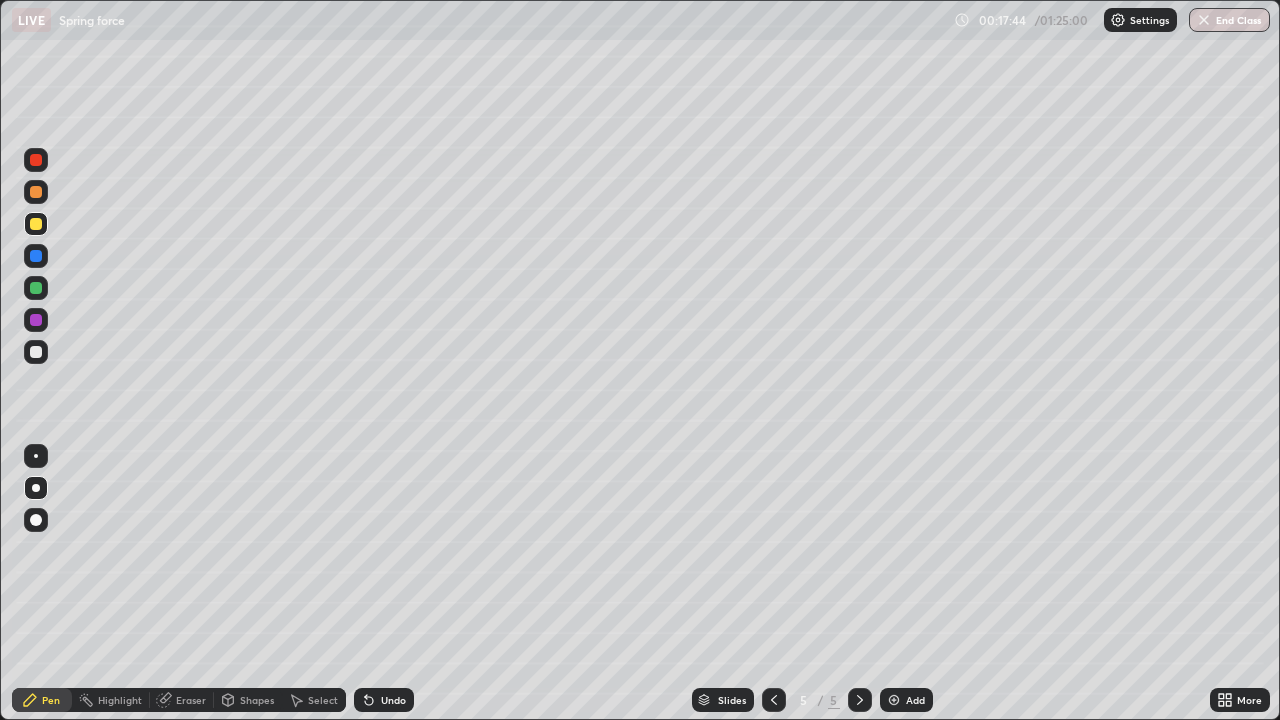 click on "Undo" at bounding box center (393, 700) 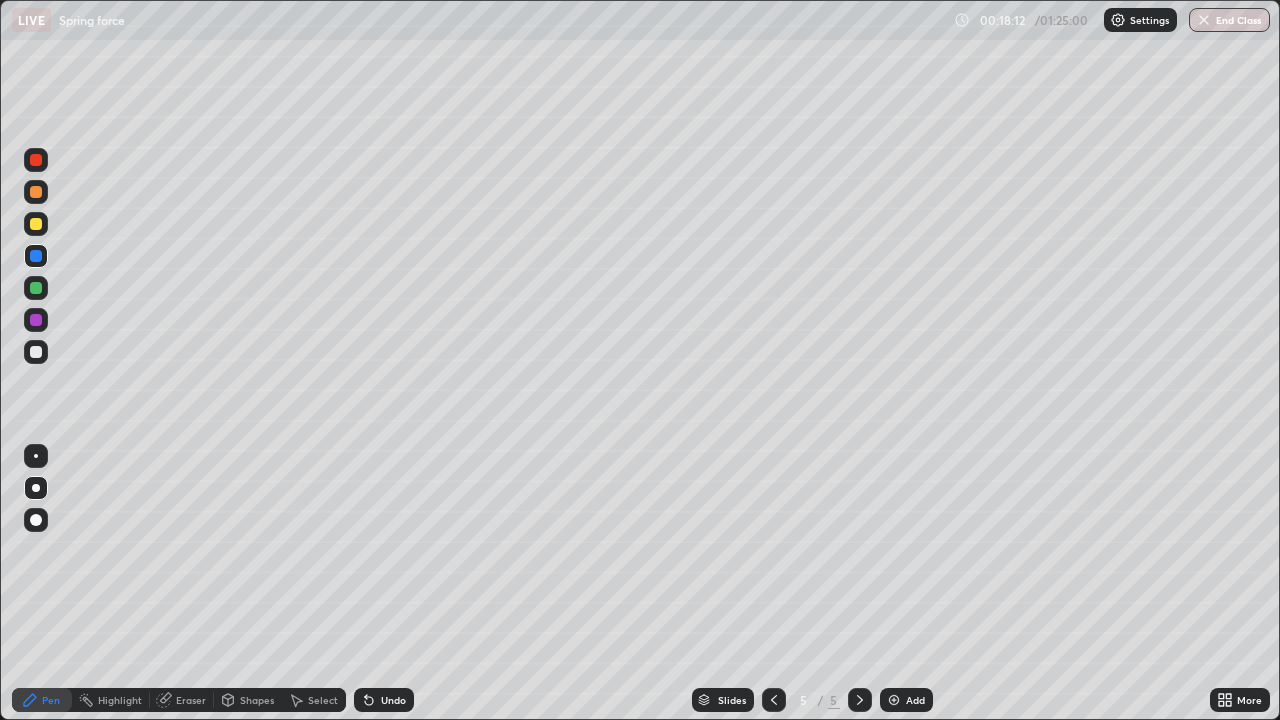 click at bounding box center (36, 352) 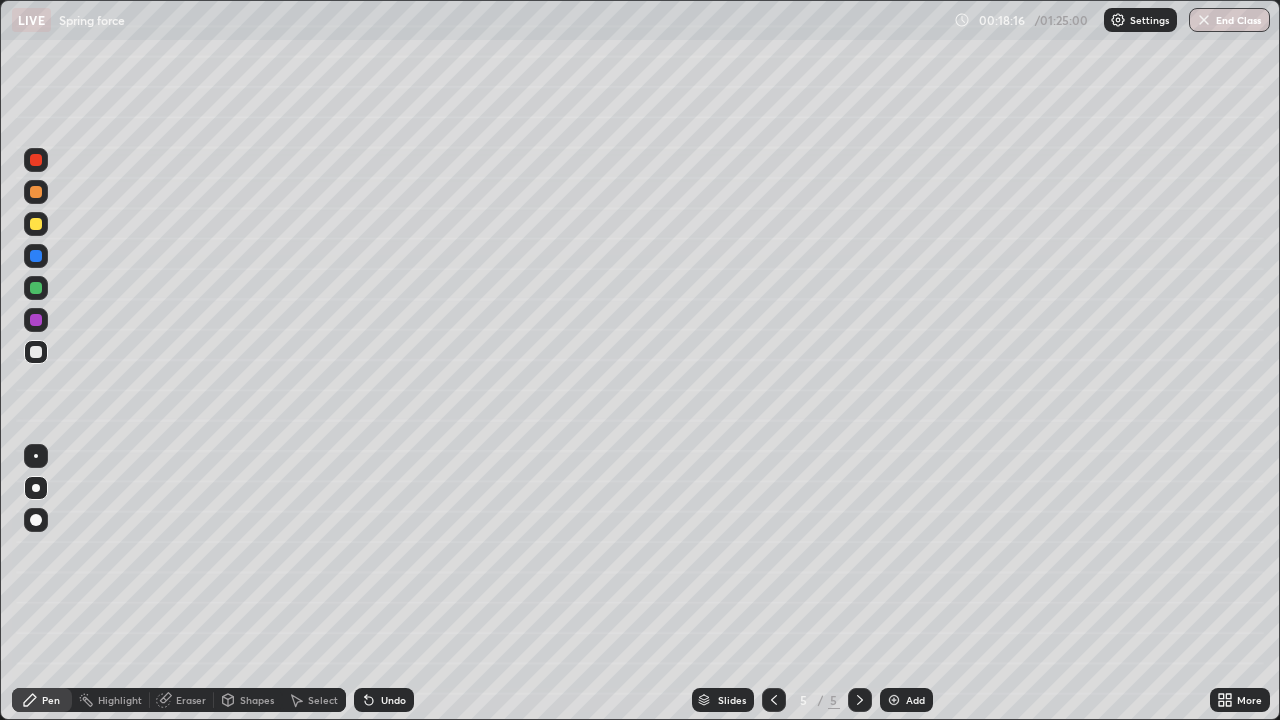 click at bounding box center (36, 352) 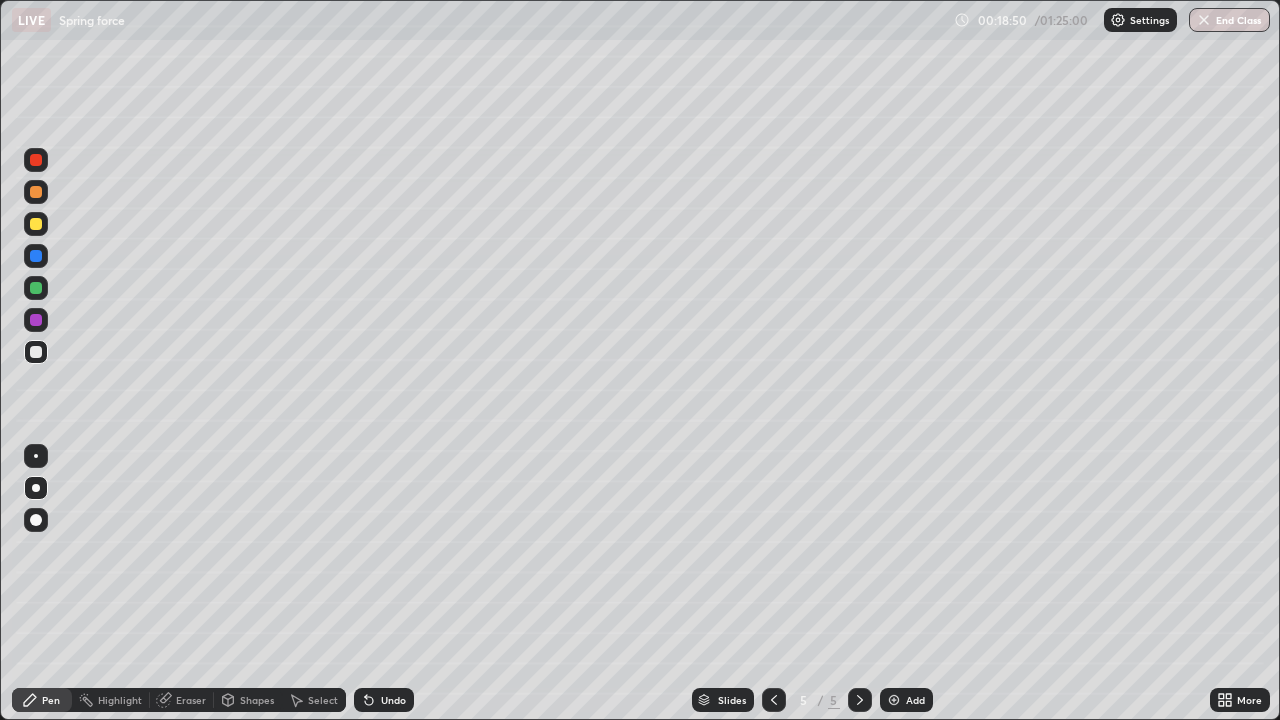 click at bounding box center (36, 320) 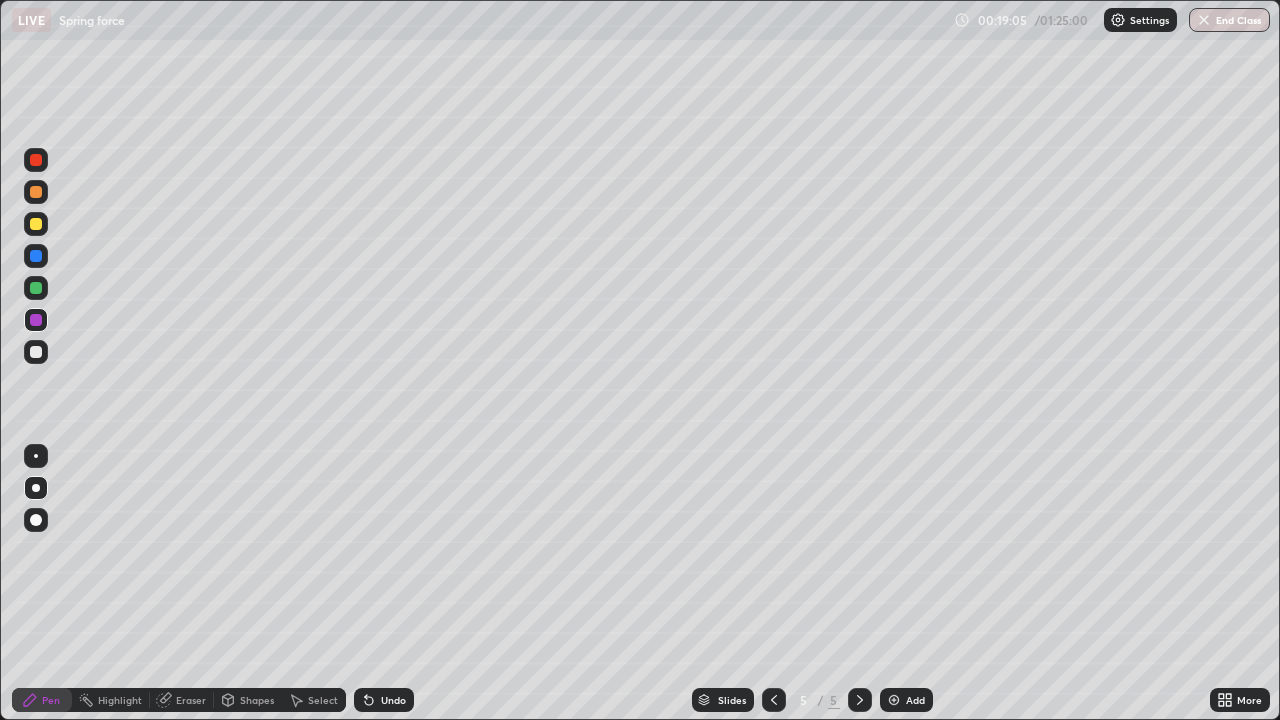 click at bounding box center [36, 352] 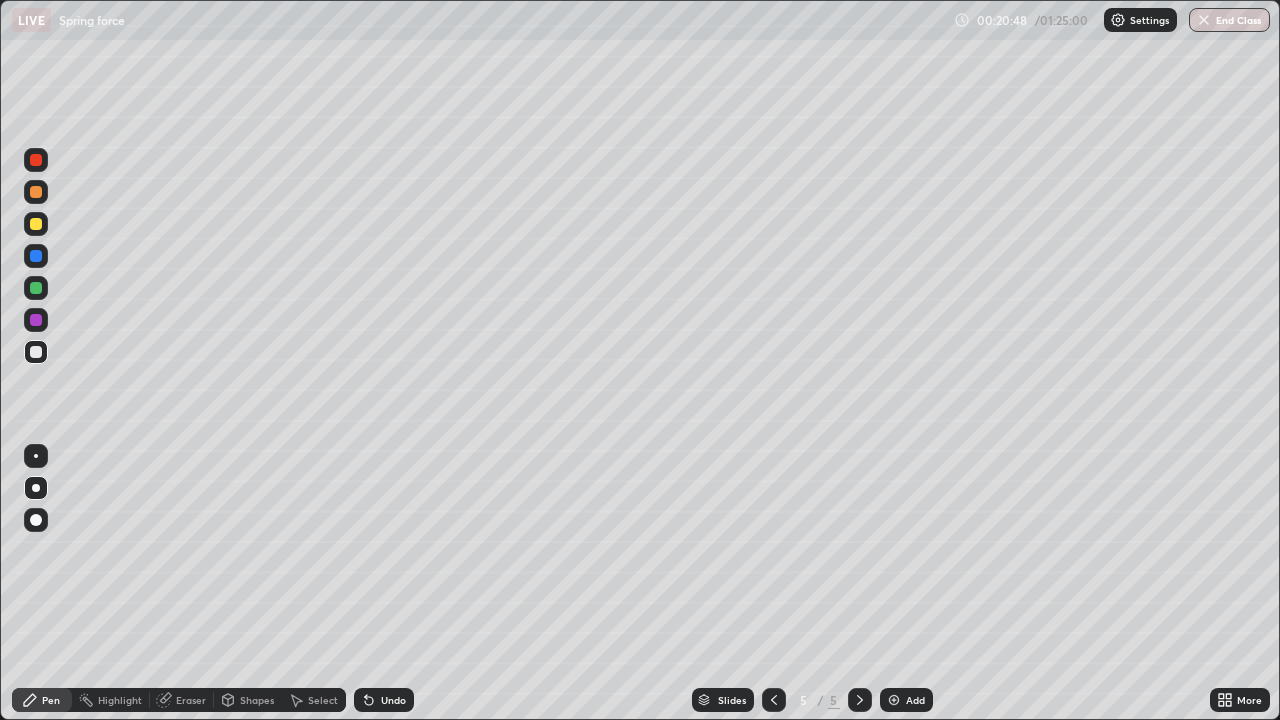 click on "Add" at bounding box center [915, 700] 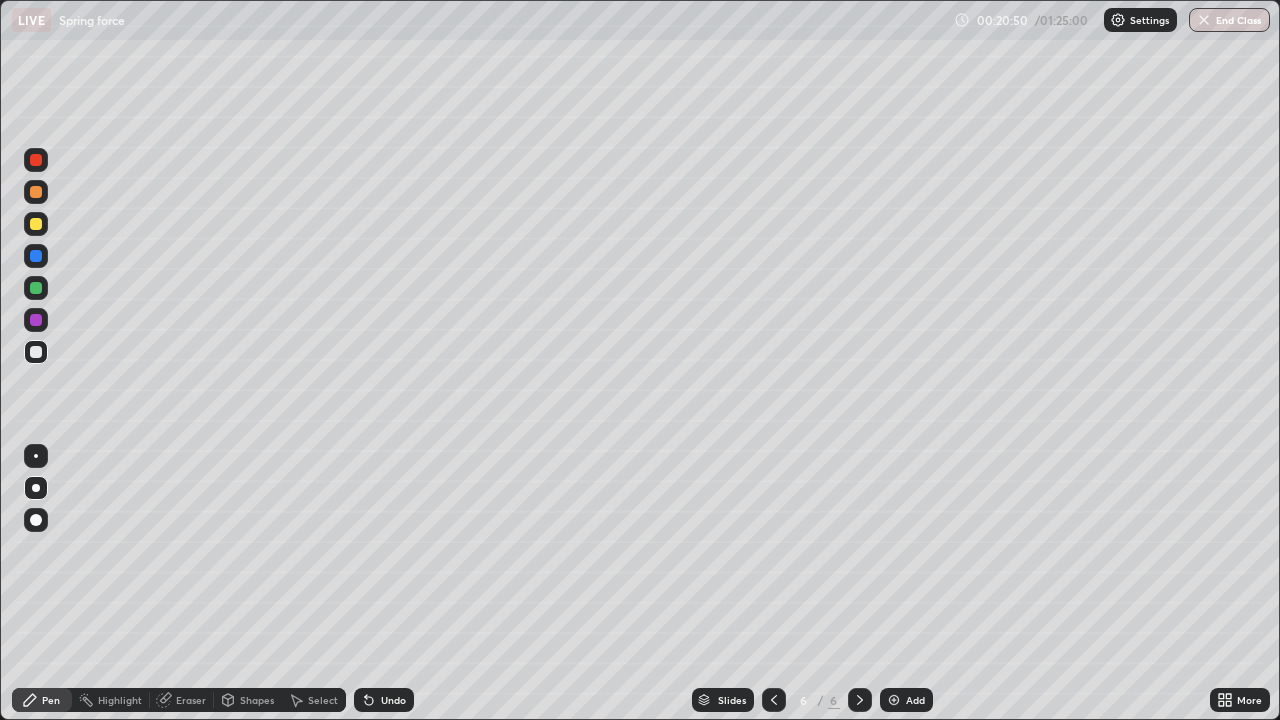 click at bounding box center (36, 224) 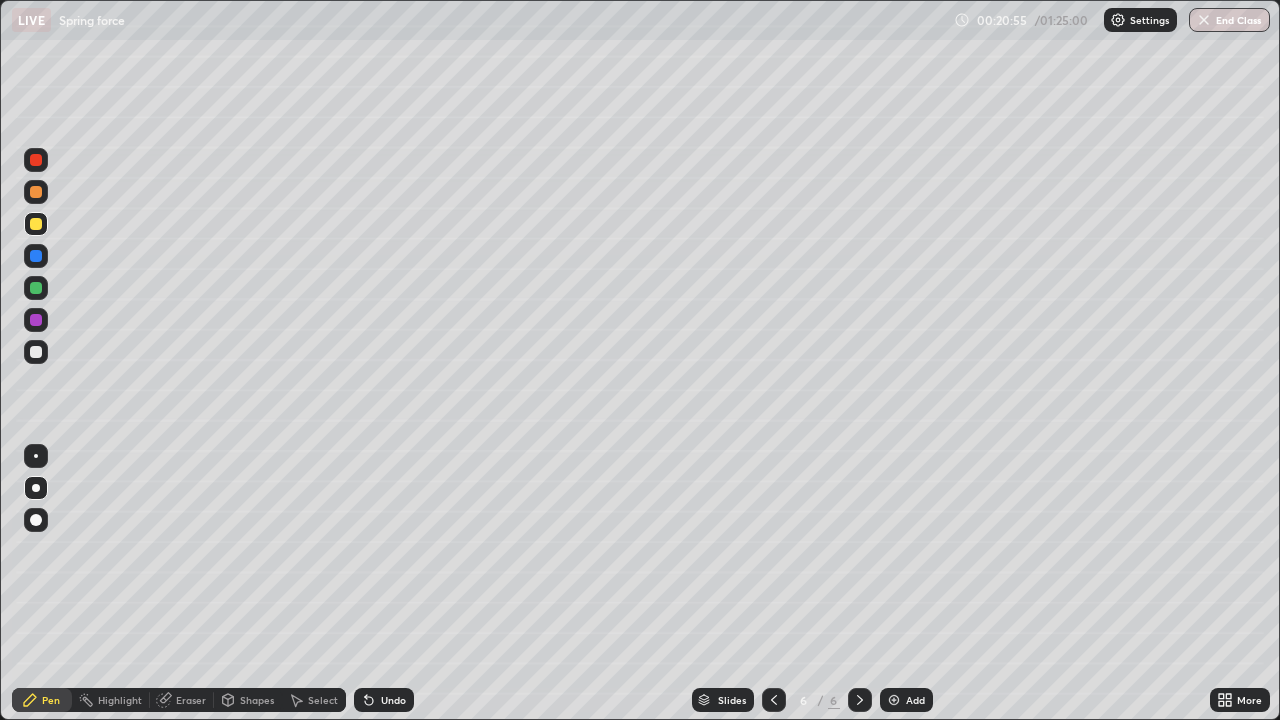 click on "Undo" at bounding box center (393, 700) 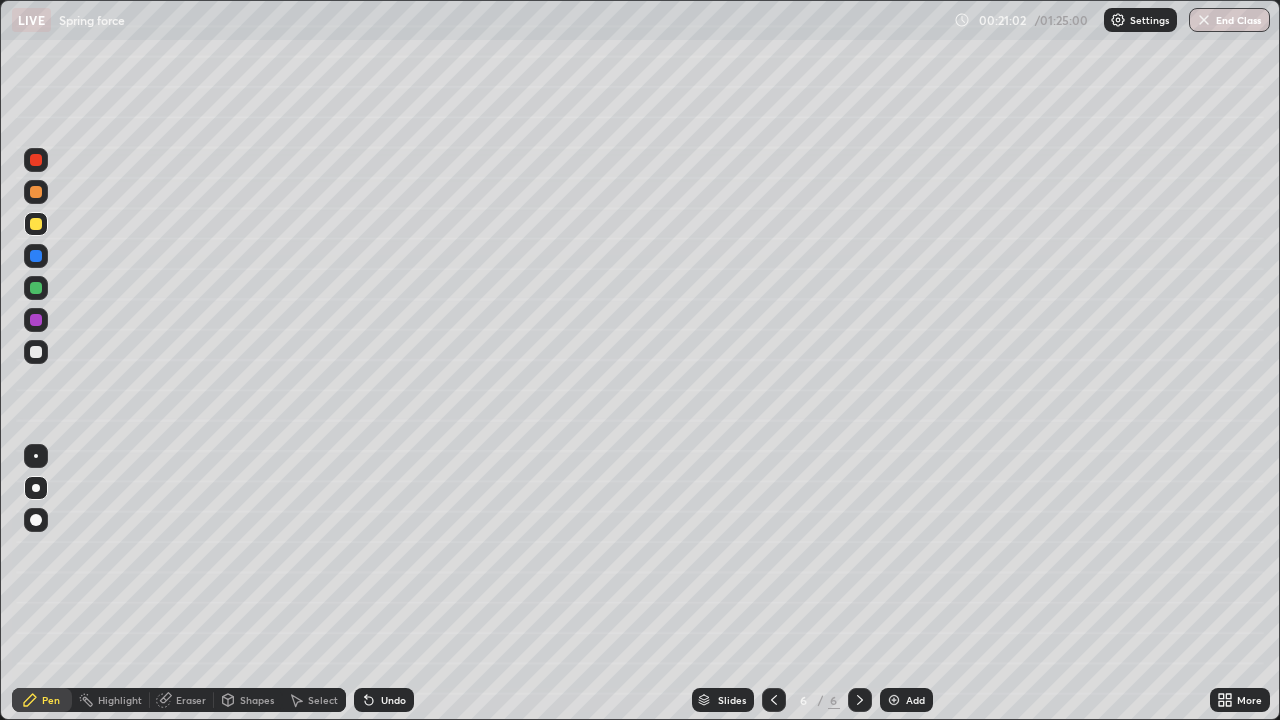 click on "Shapes" at bounding box center [257, 700] 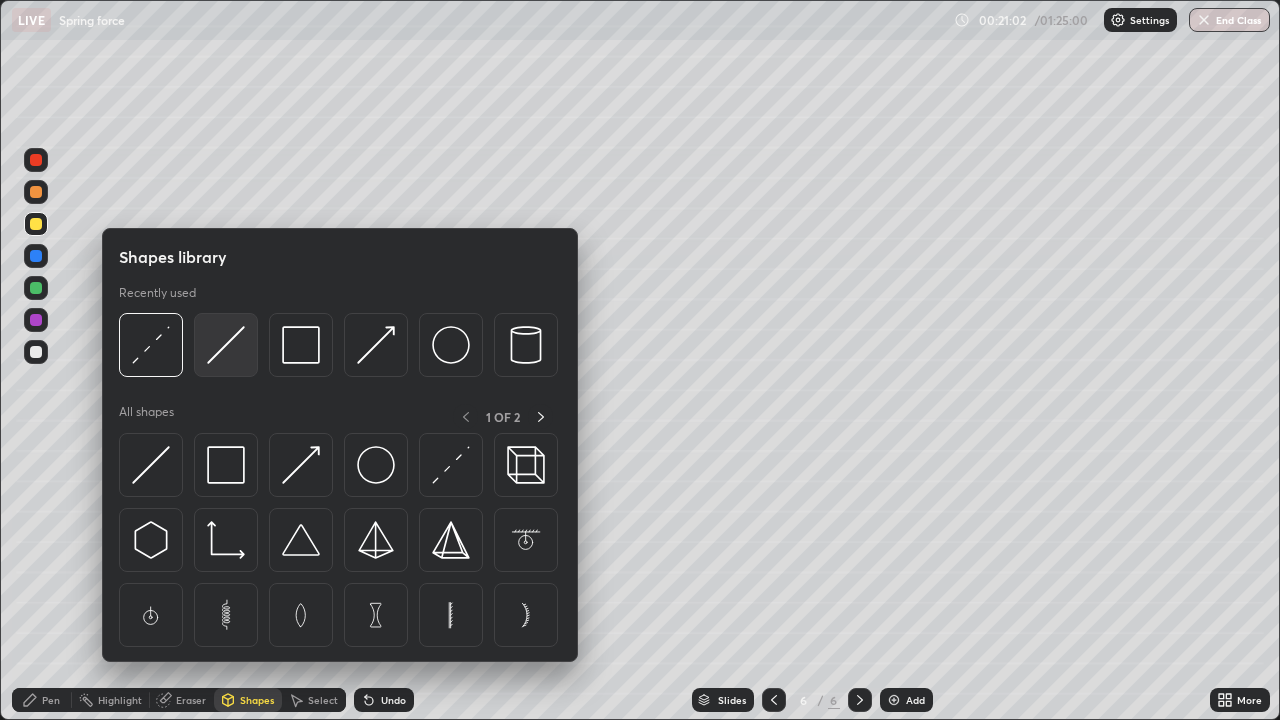 click at bounding box center (226, 345) 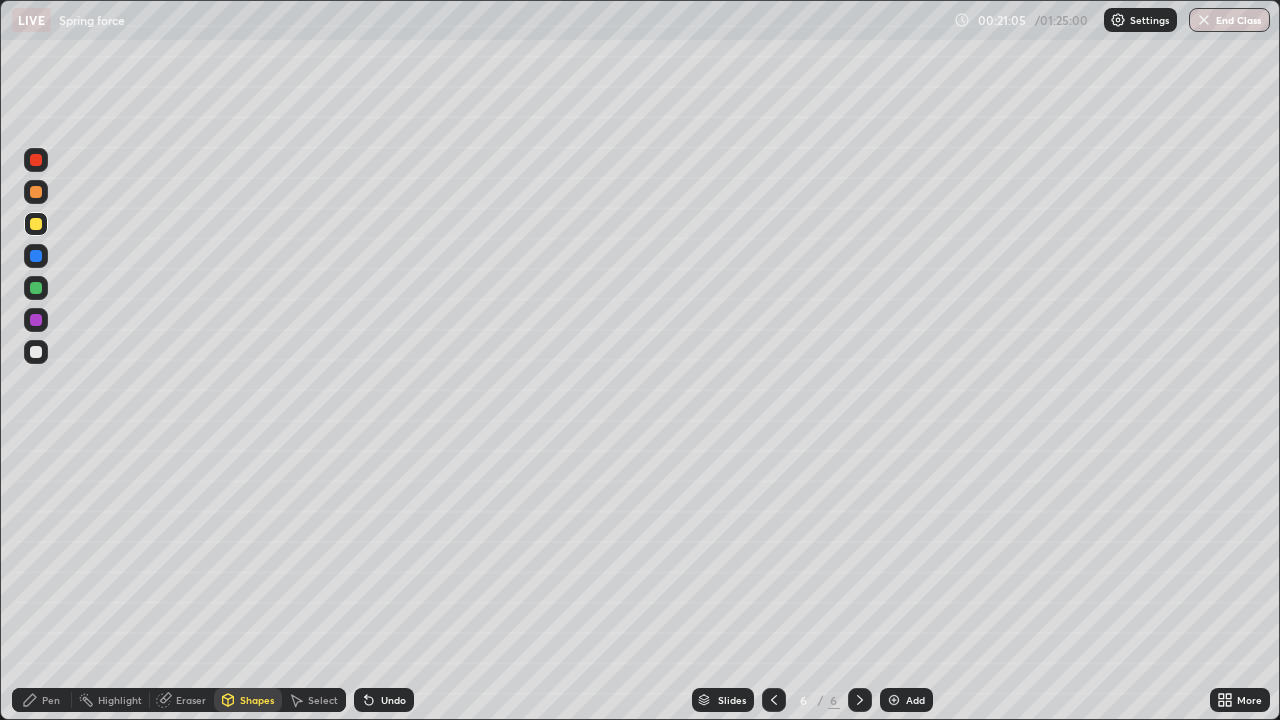 click at bounding box center [36, 352] 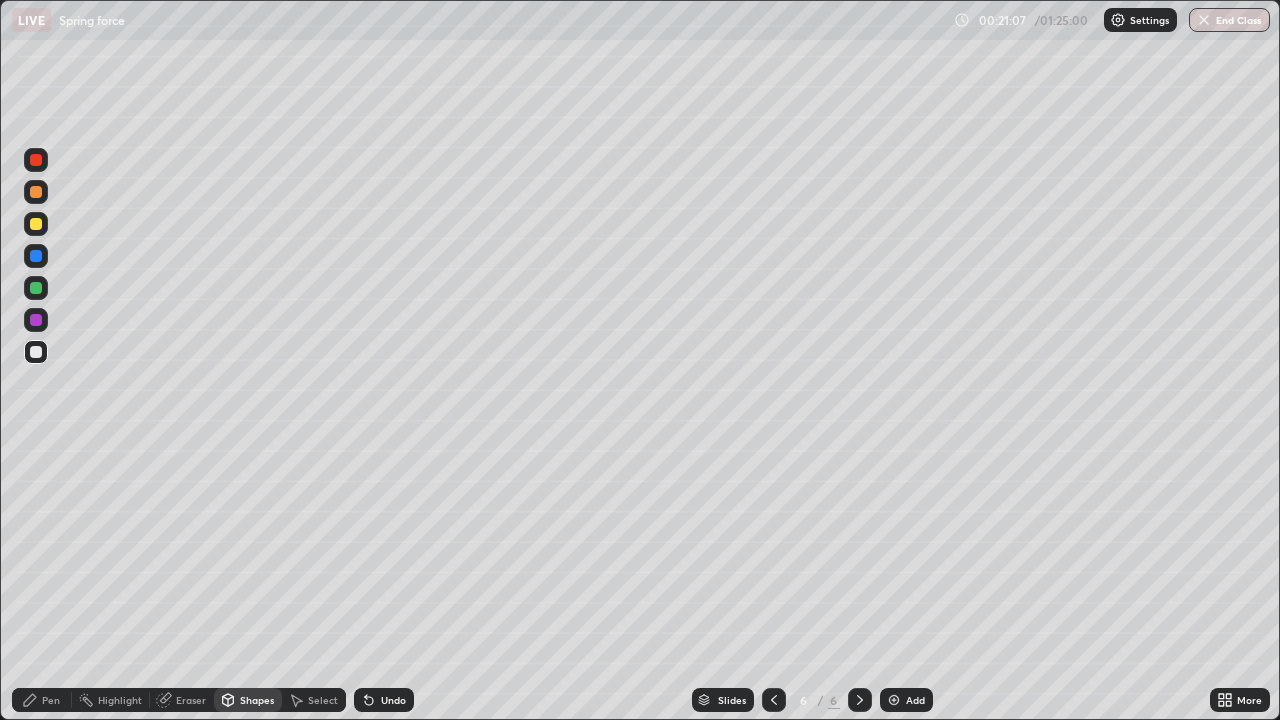 click on "Pen" at bounding box center [42, 700] 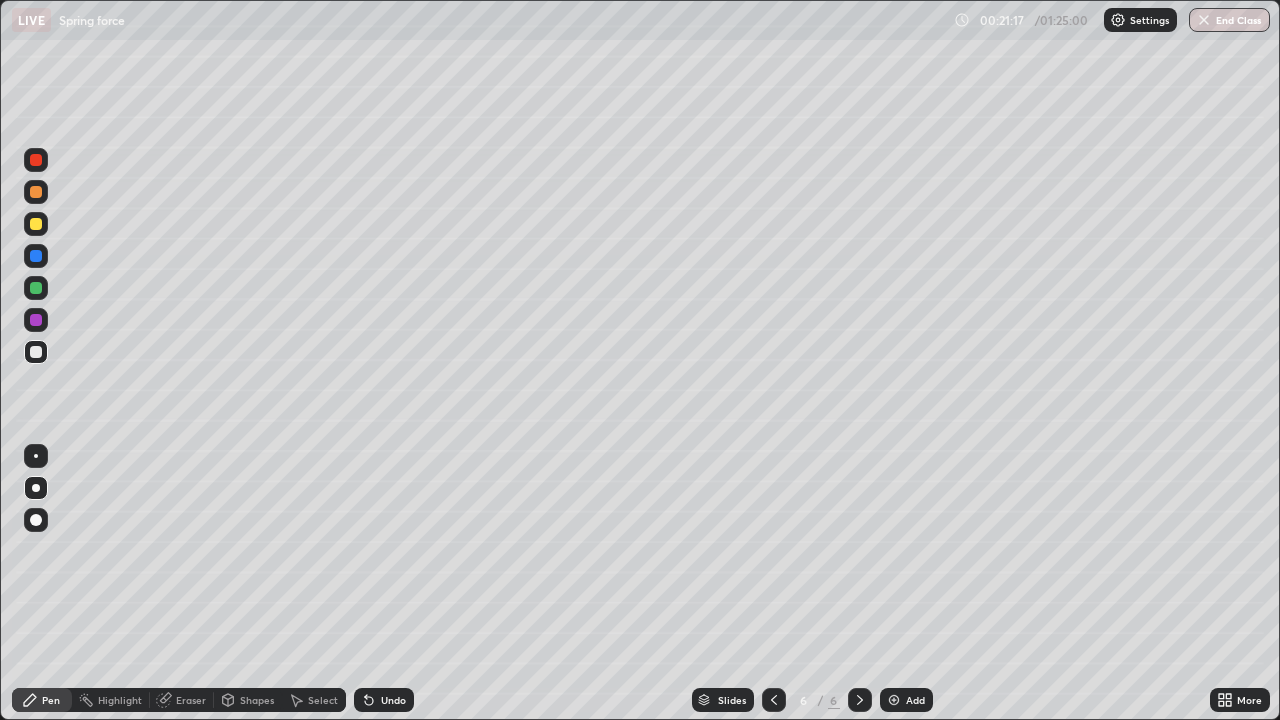 click on "Shapes" at bounding box center [257, 700] 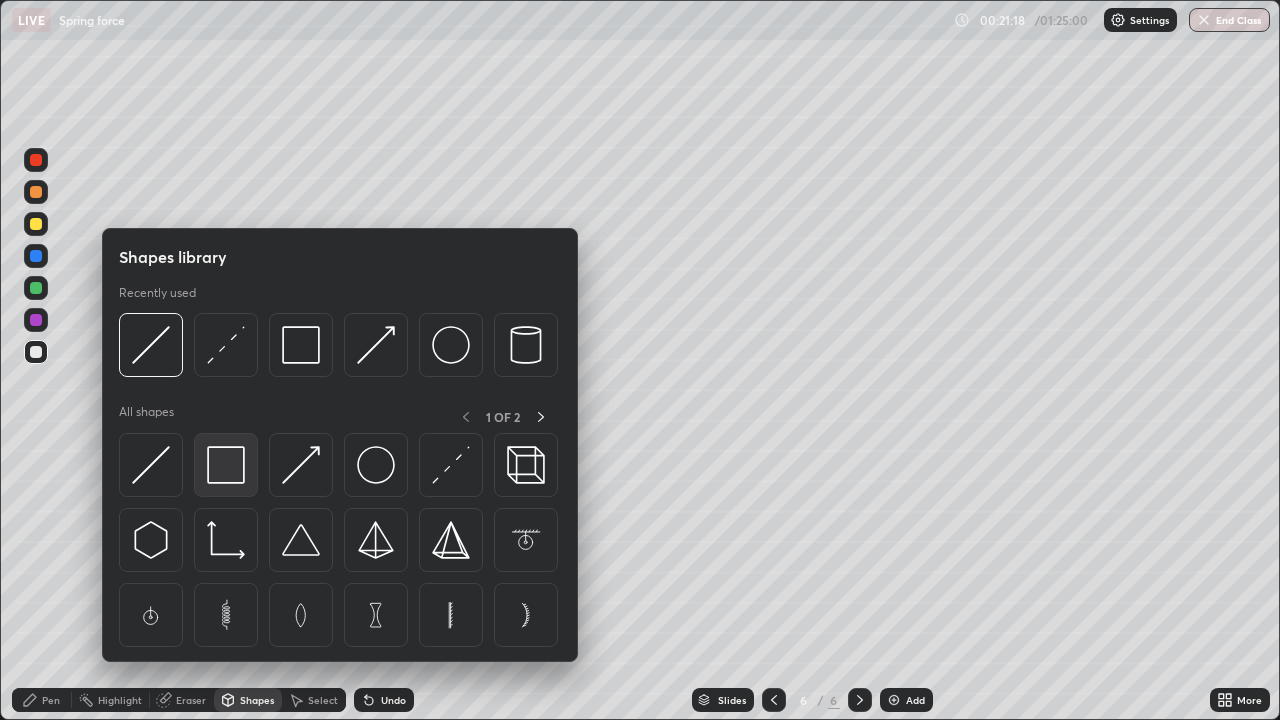 click at bounding box center [226, 465] 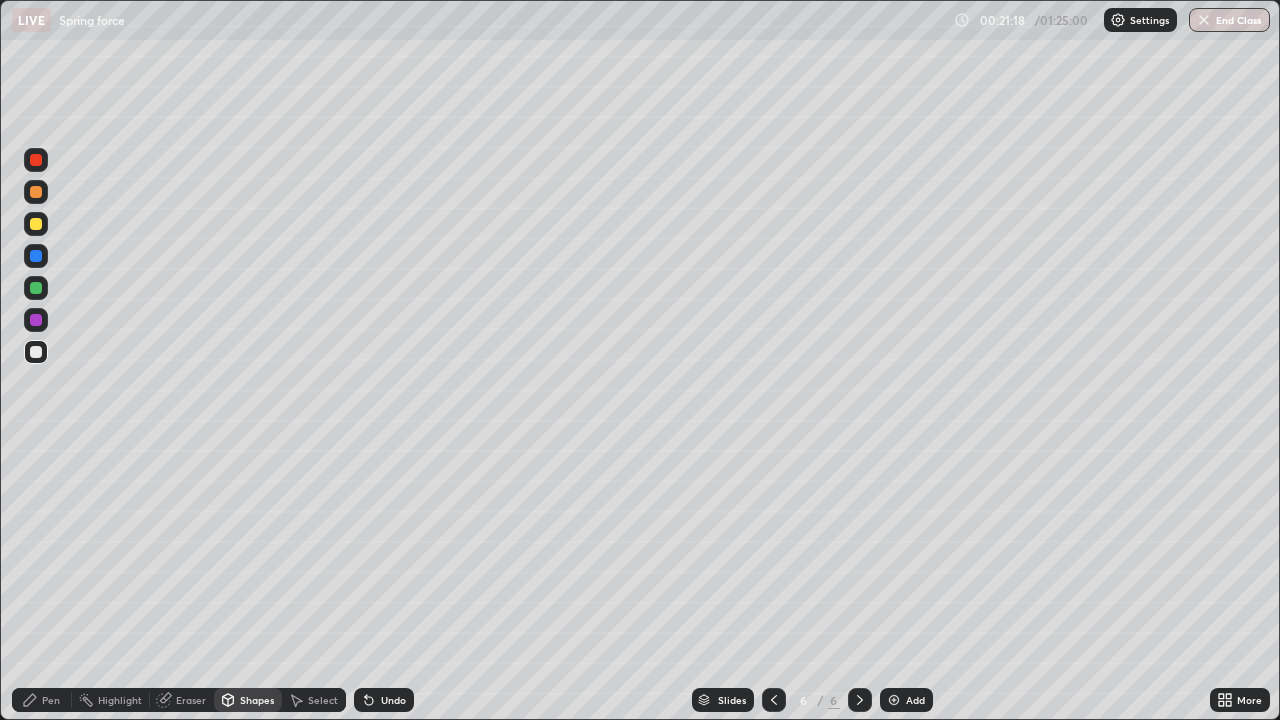 click at bounding box center (36, 256) 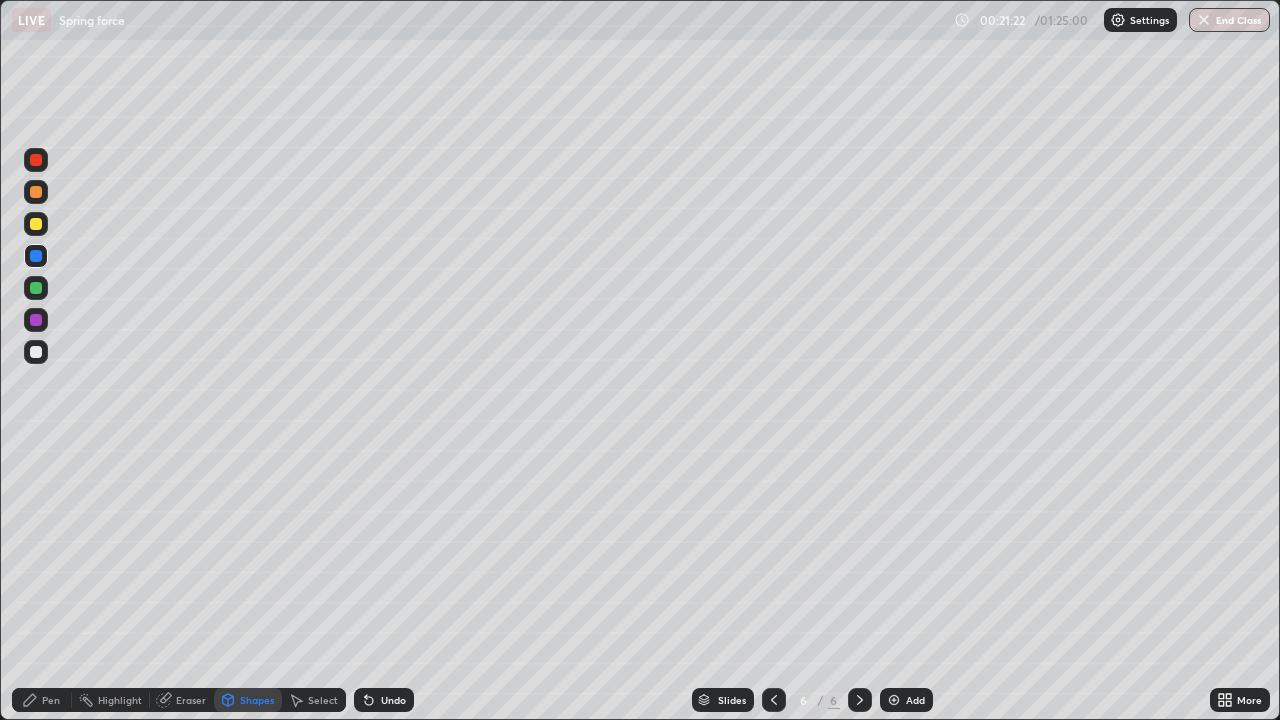 click on "Pen" at bounding box center (42, 700) 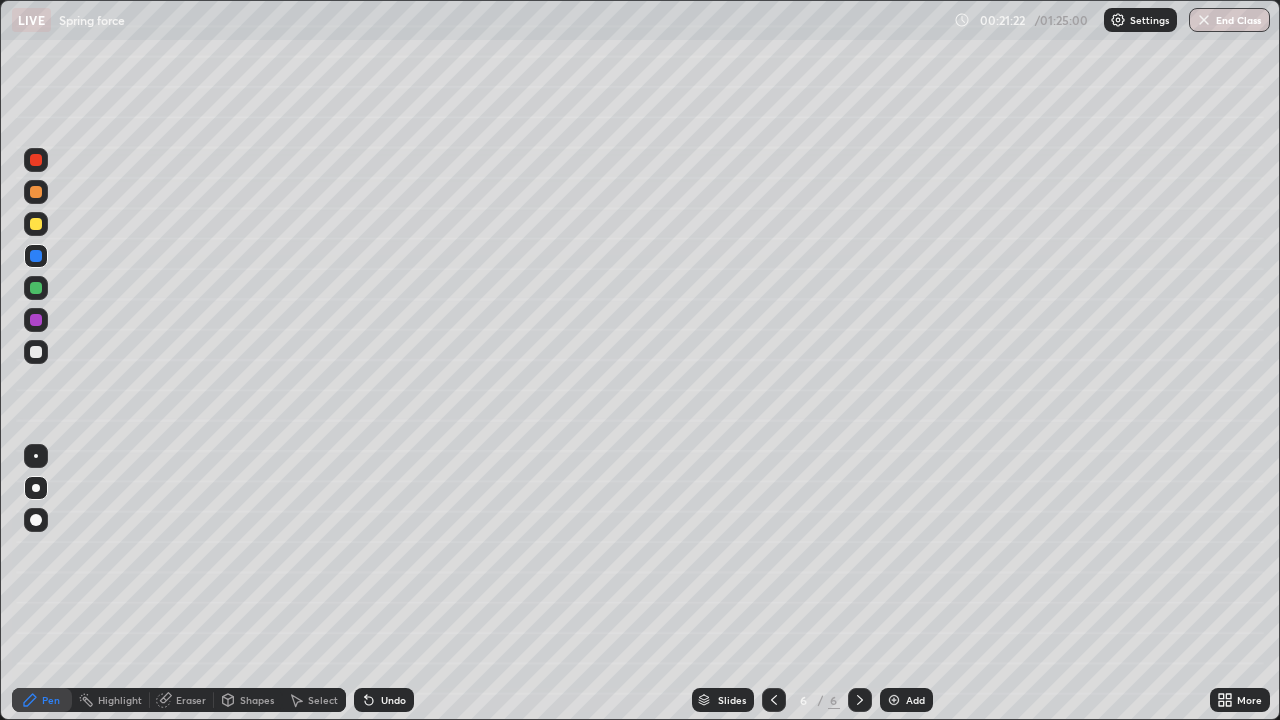 click at bounding box center [36, 352] 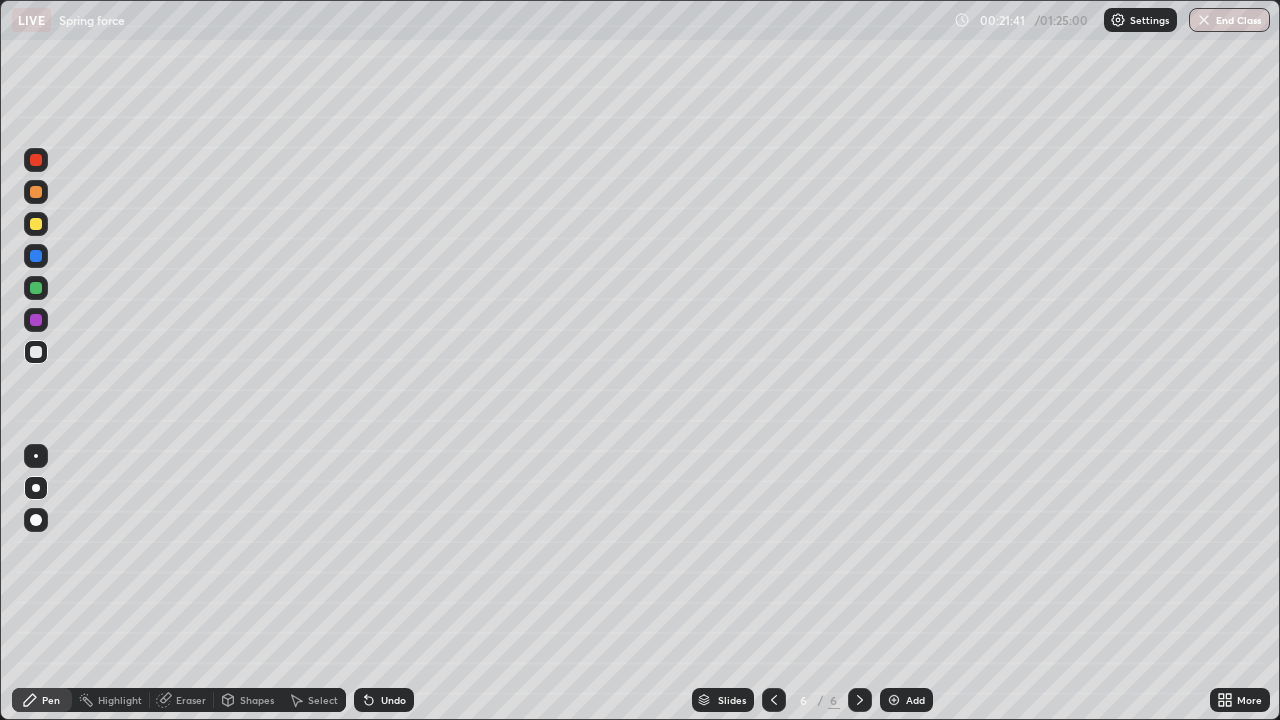 click at bounding box center (36, 224) 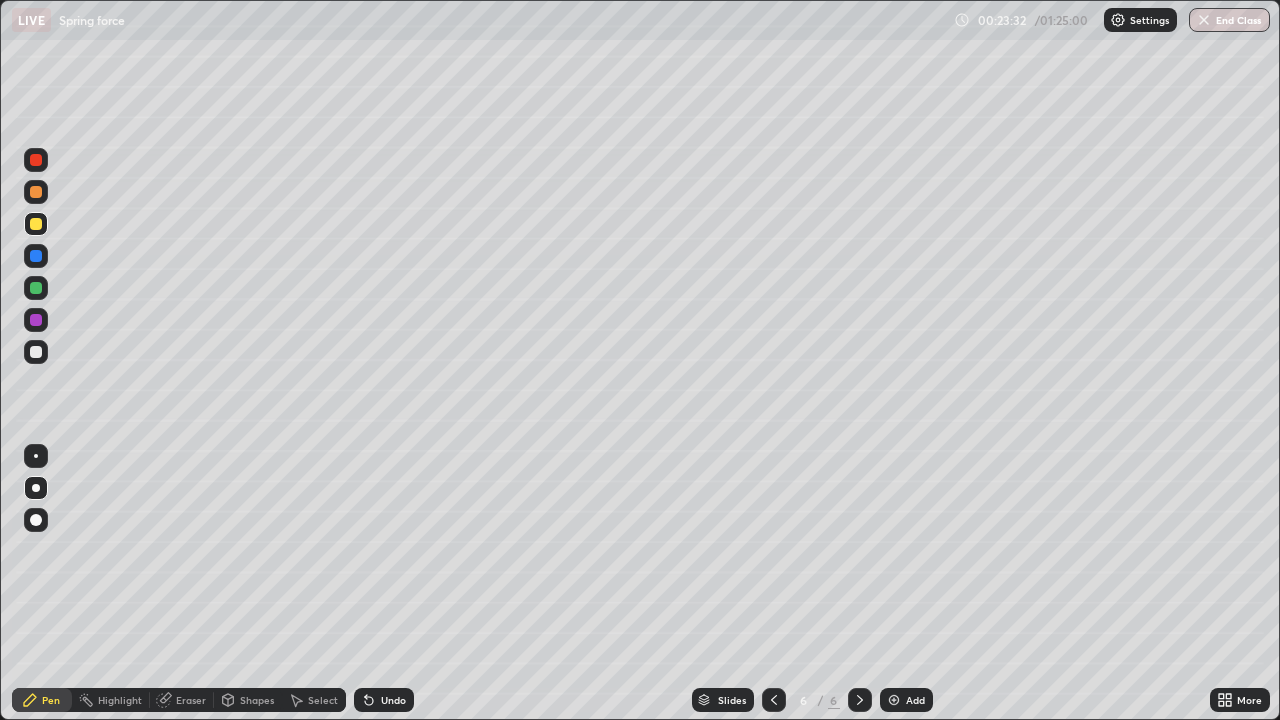 click at bounding box center (36, 192) 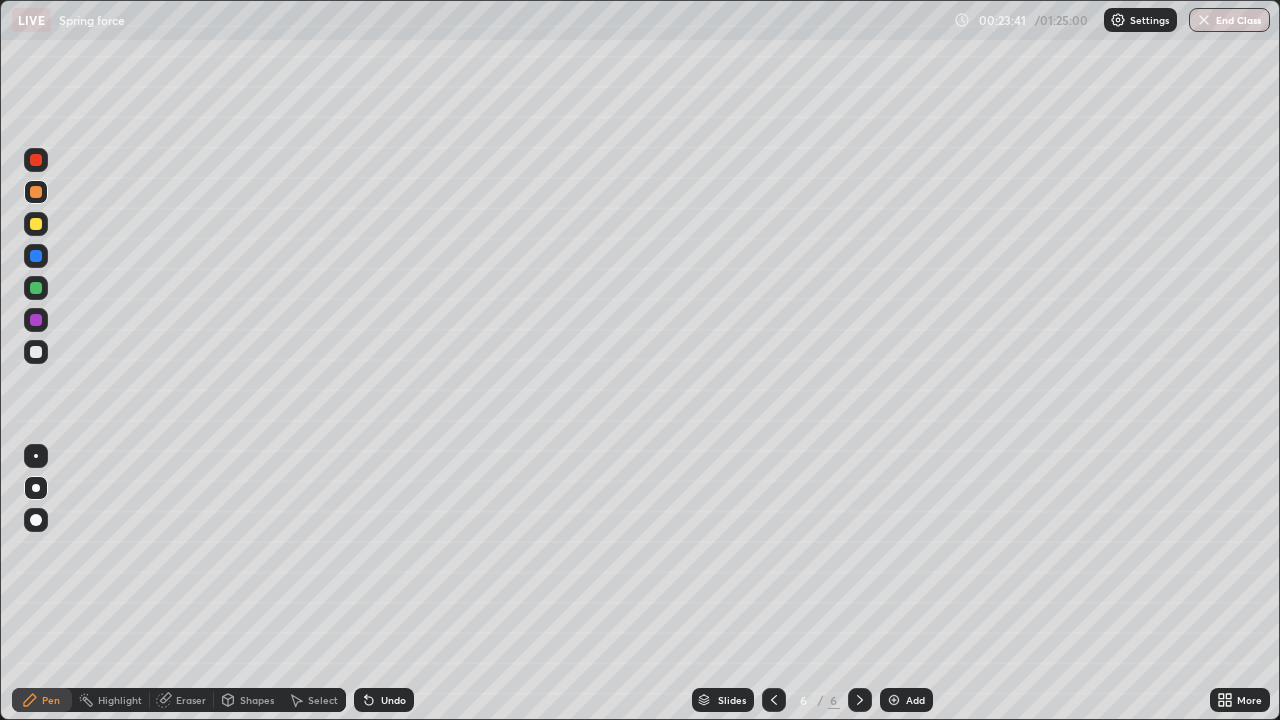 click at bounding box center (36, 352) 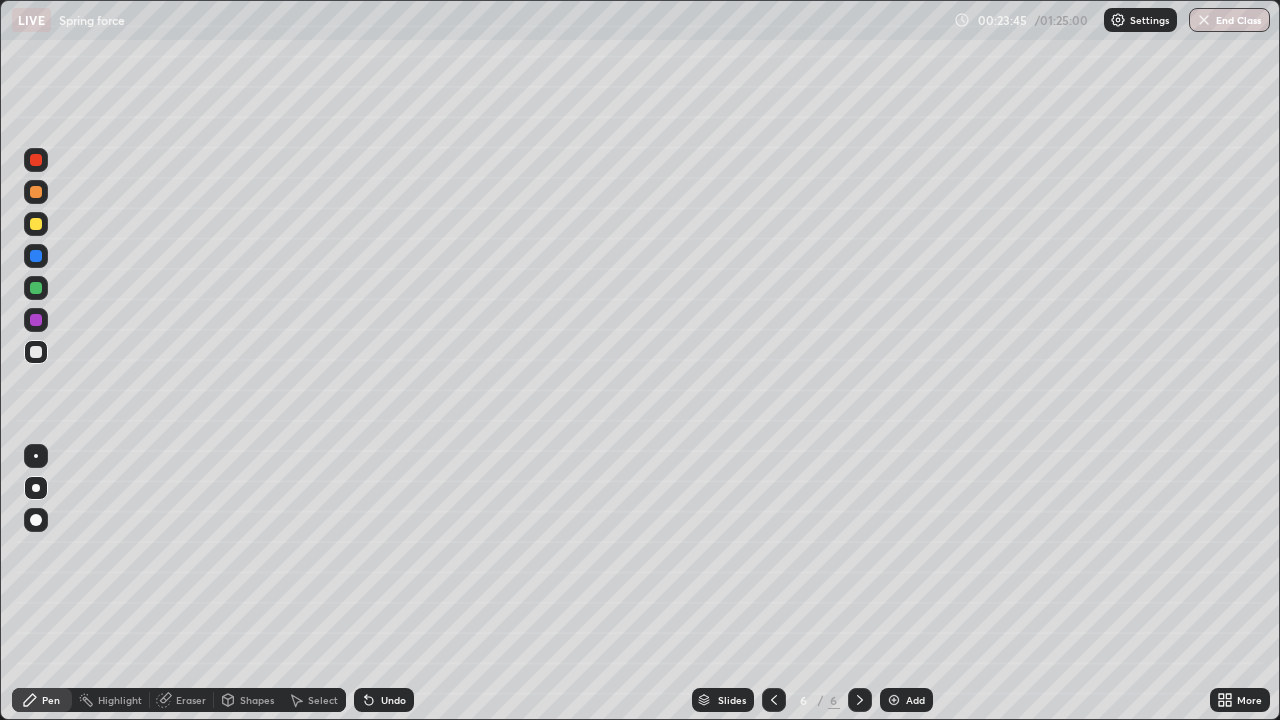 click on "Undo" at bounding box center (393, 700) 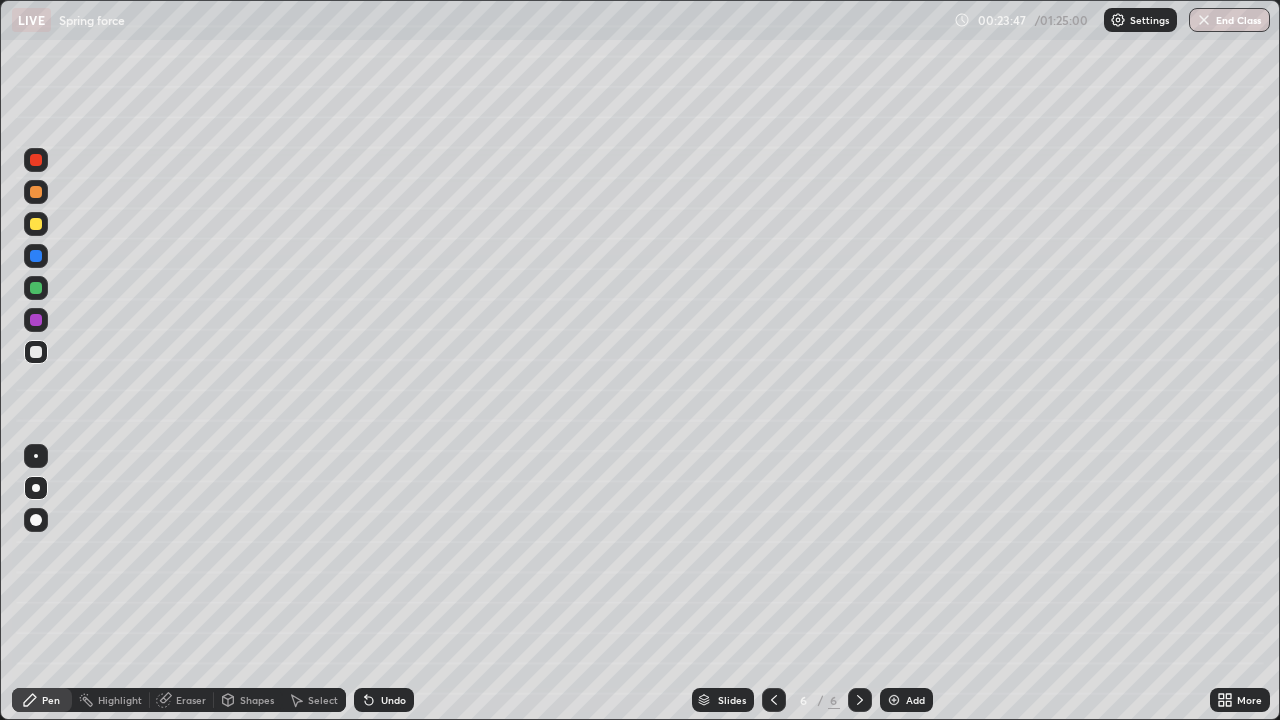 click on "Undo" at bounding box center [393, 700] 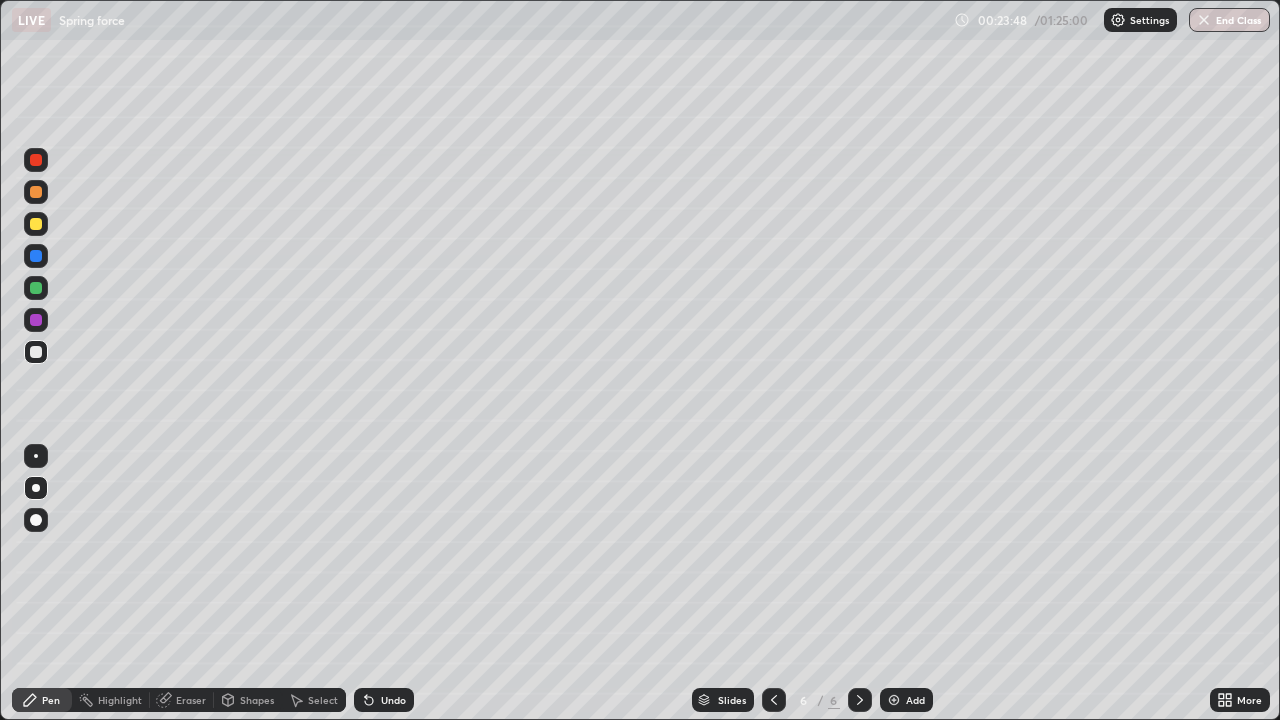 click on "Undo" at bounding box center (393, 700) 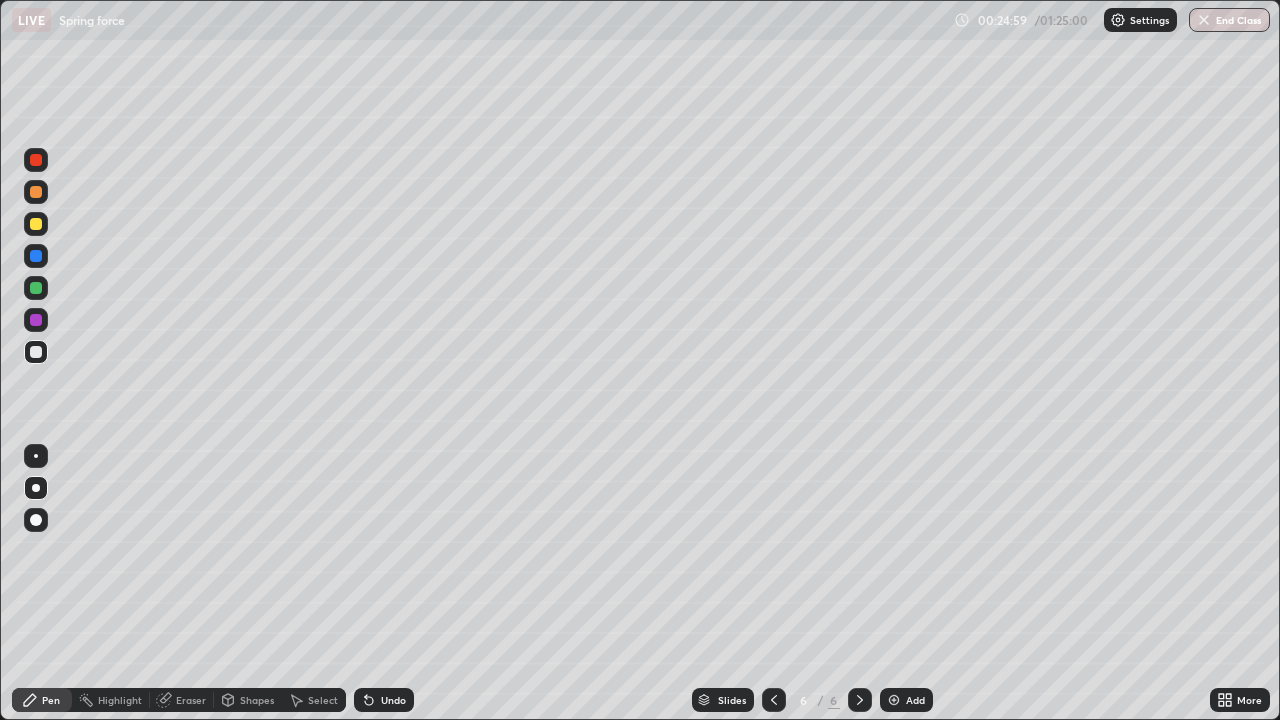 click on "Add" at bounding box center (915, 700) 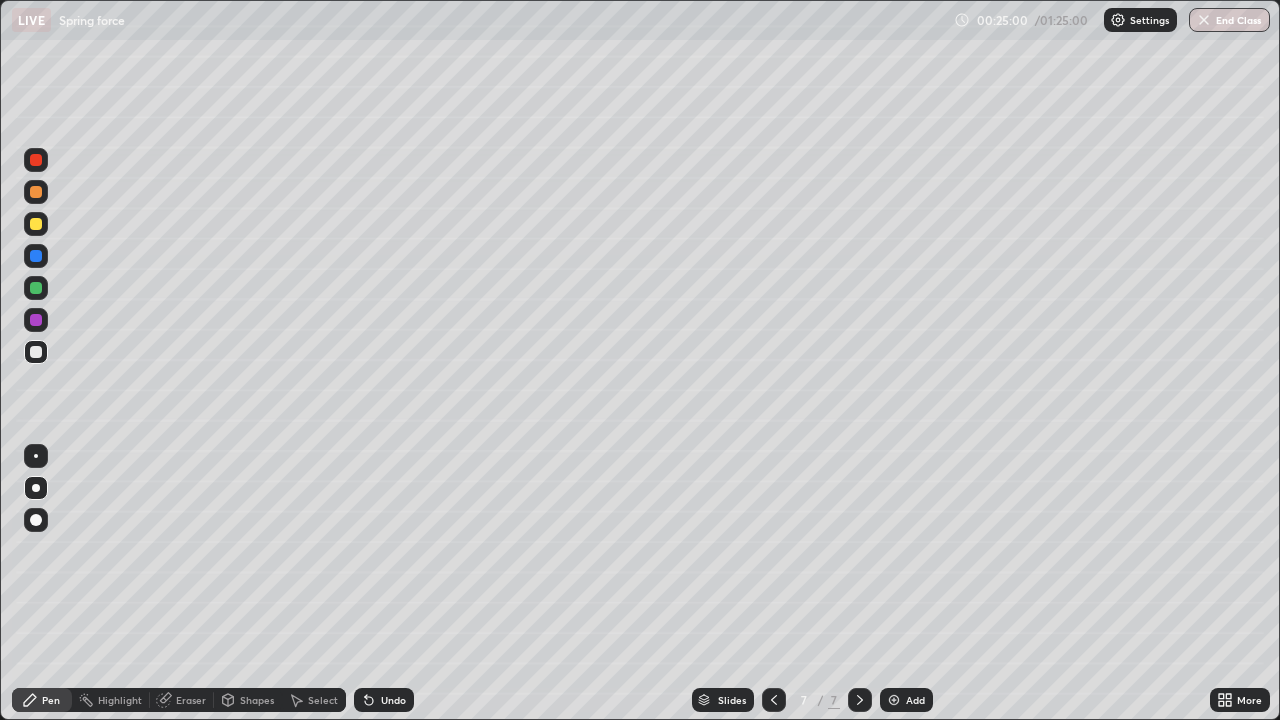 click on "Shapes" at bounding box center [257, 700] 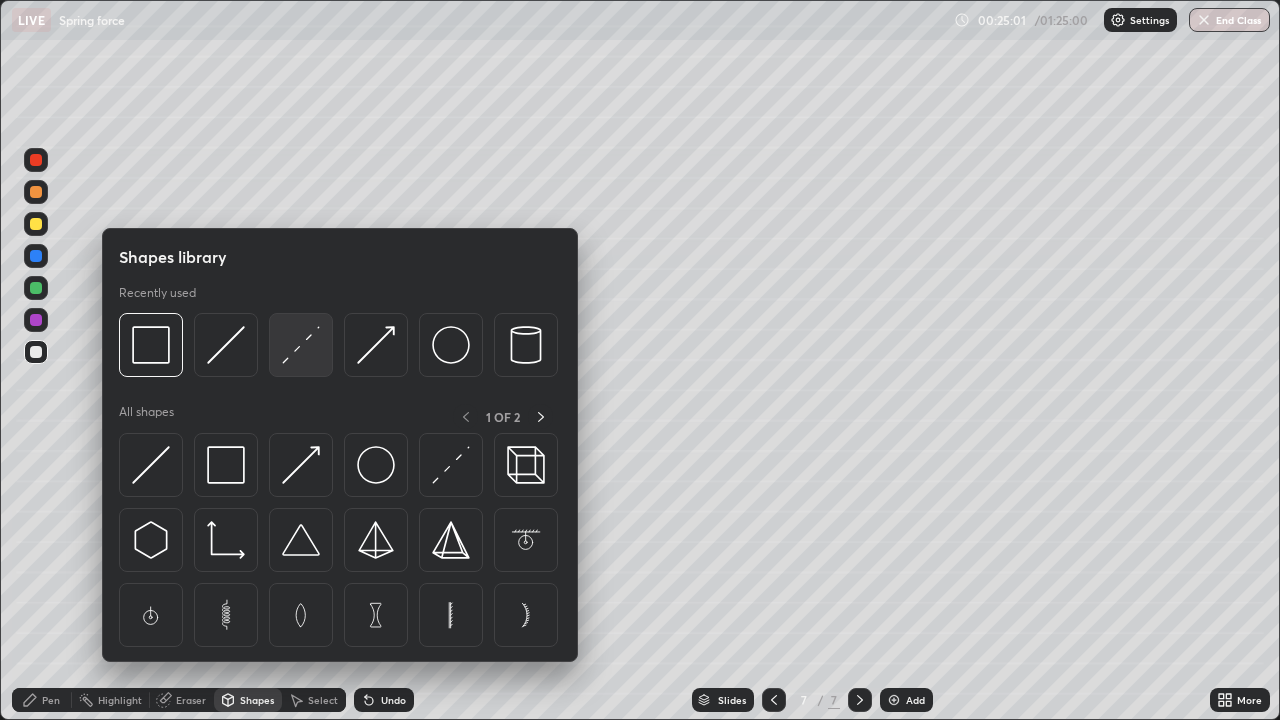 click at bounding box center [301, 345] 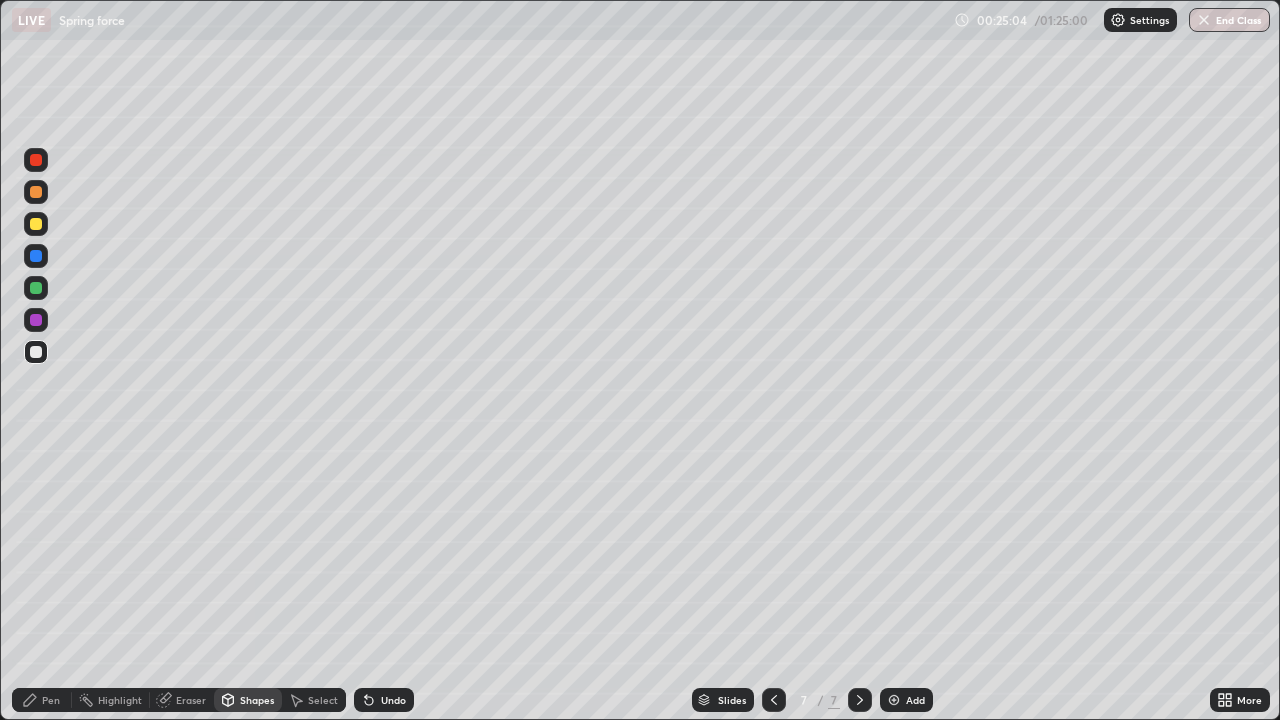 click on "Shapes" at bounding box center [257, 700] 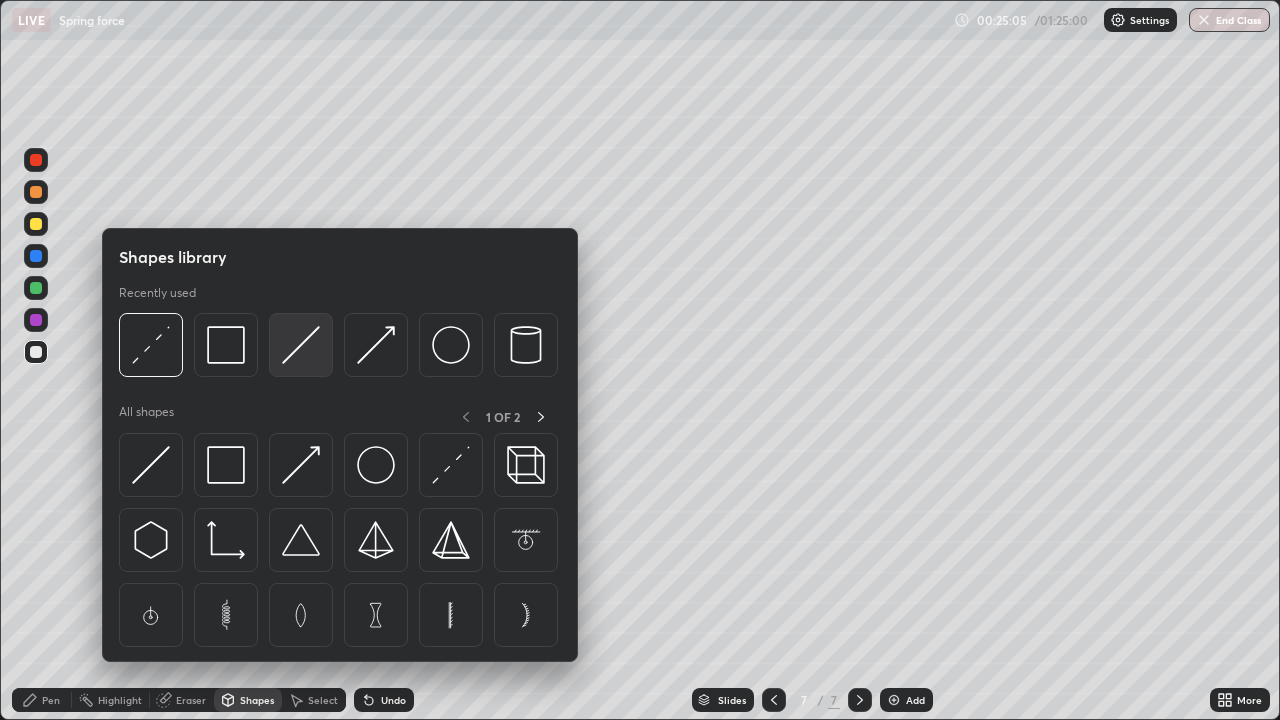 click at bounding box center (301, 345) 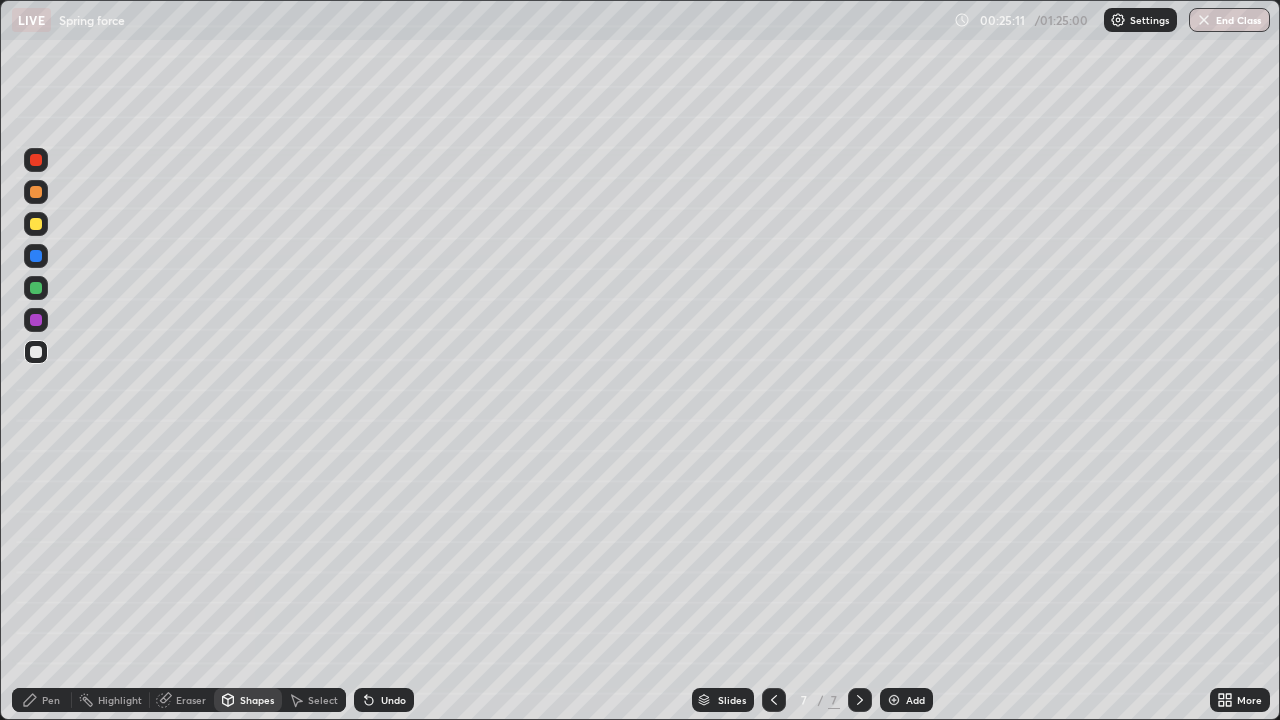 click on "Pen" at bounding box center (51, 700) 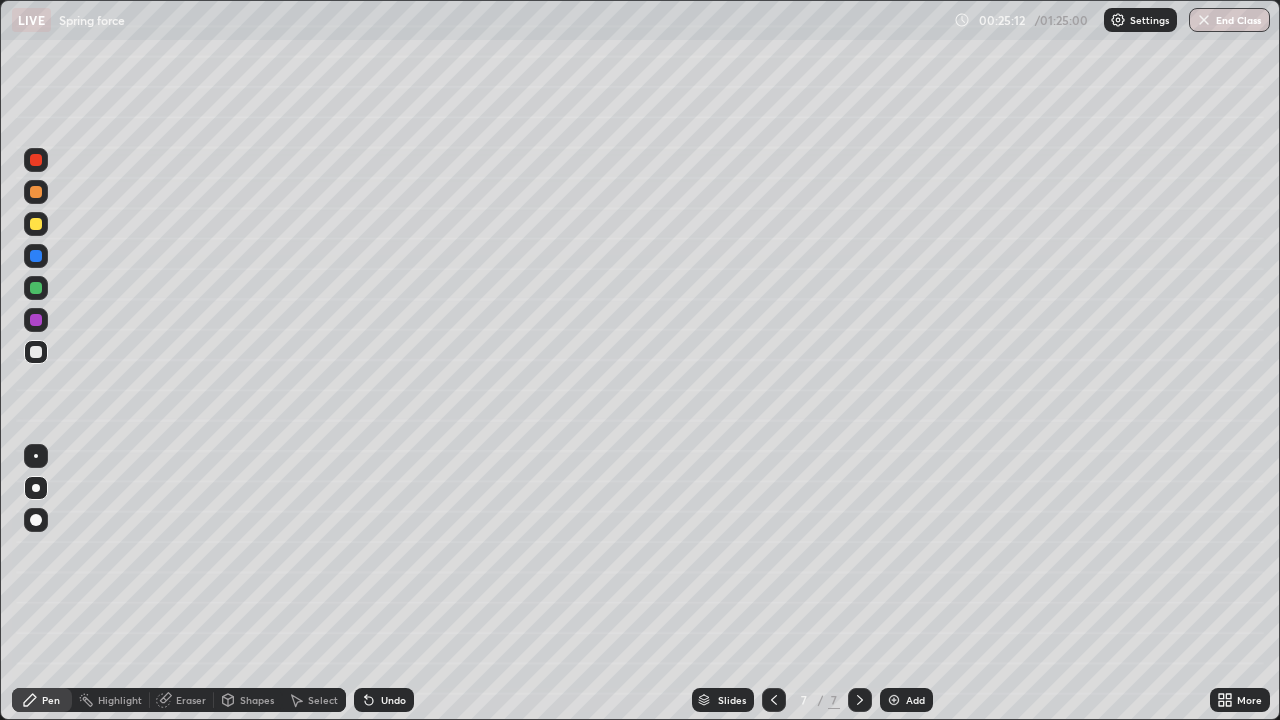 click at bounding box center [36, 224] 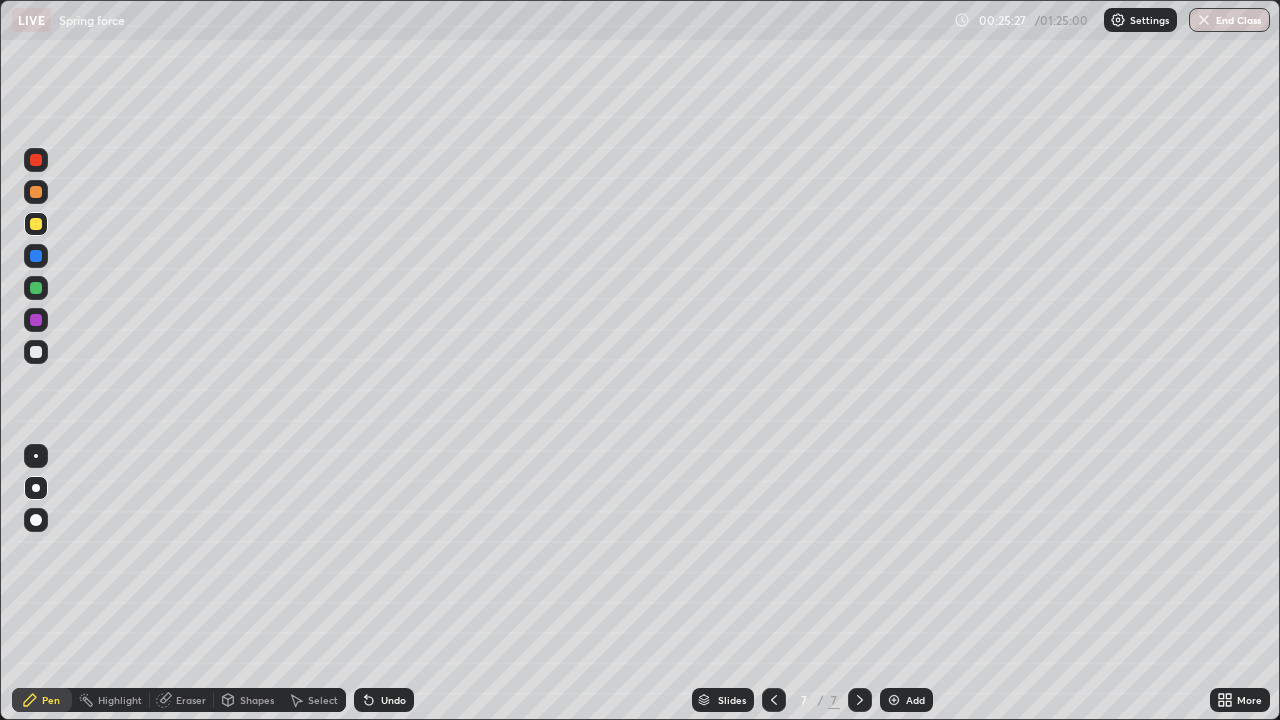 click at bounding box center [36, 352] 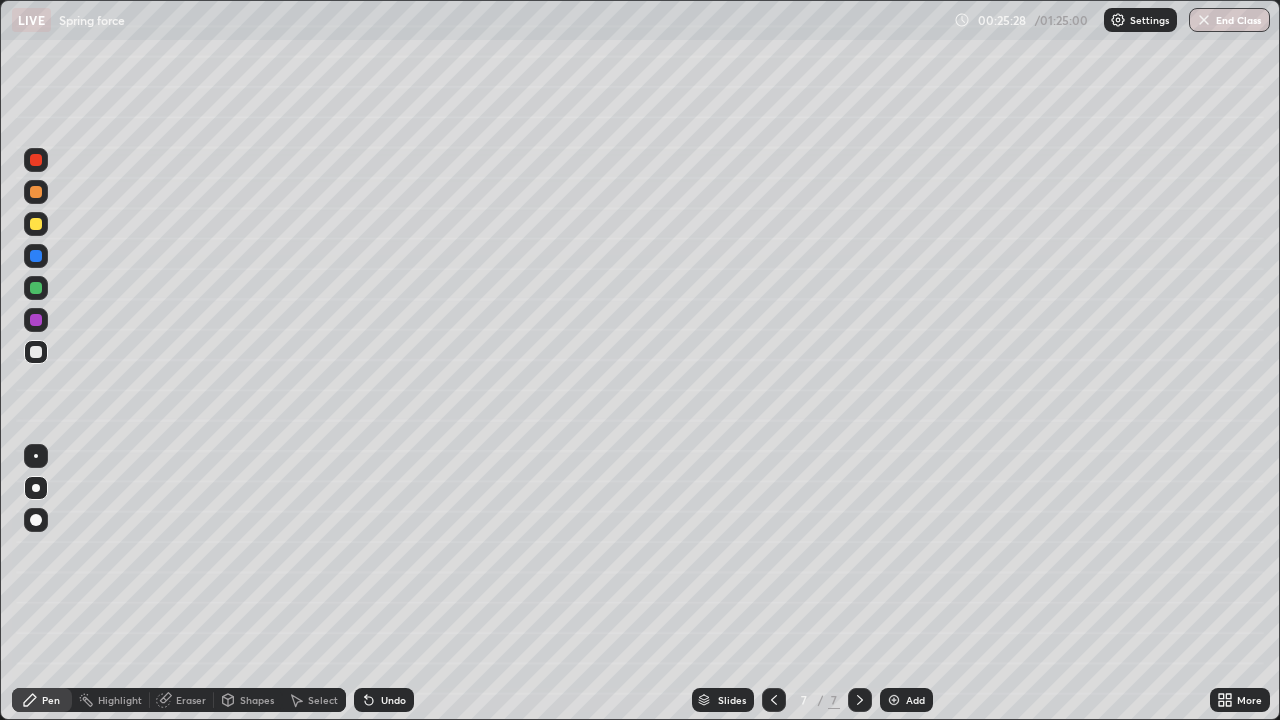 click on "Shapes" at bounding box center [257, 700] 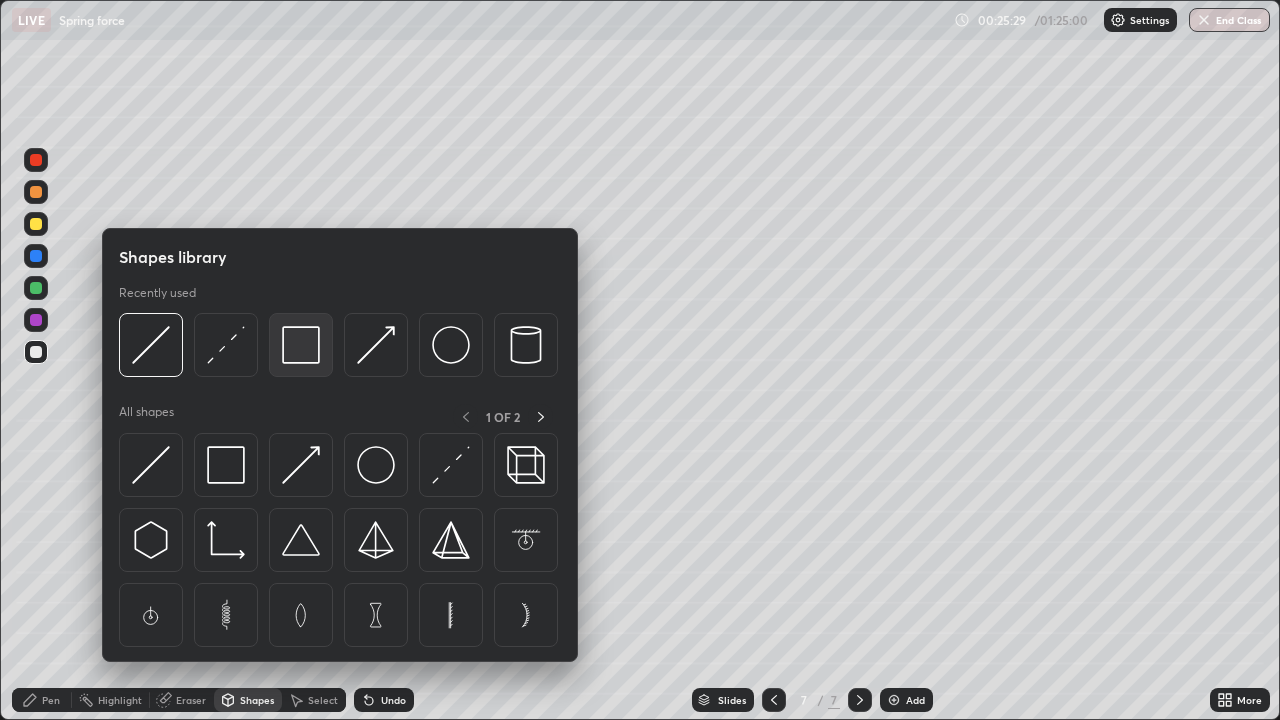 click at bounding box center (301, 345) 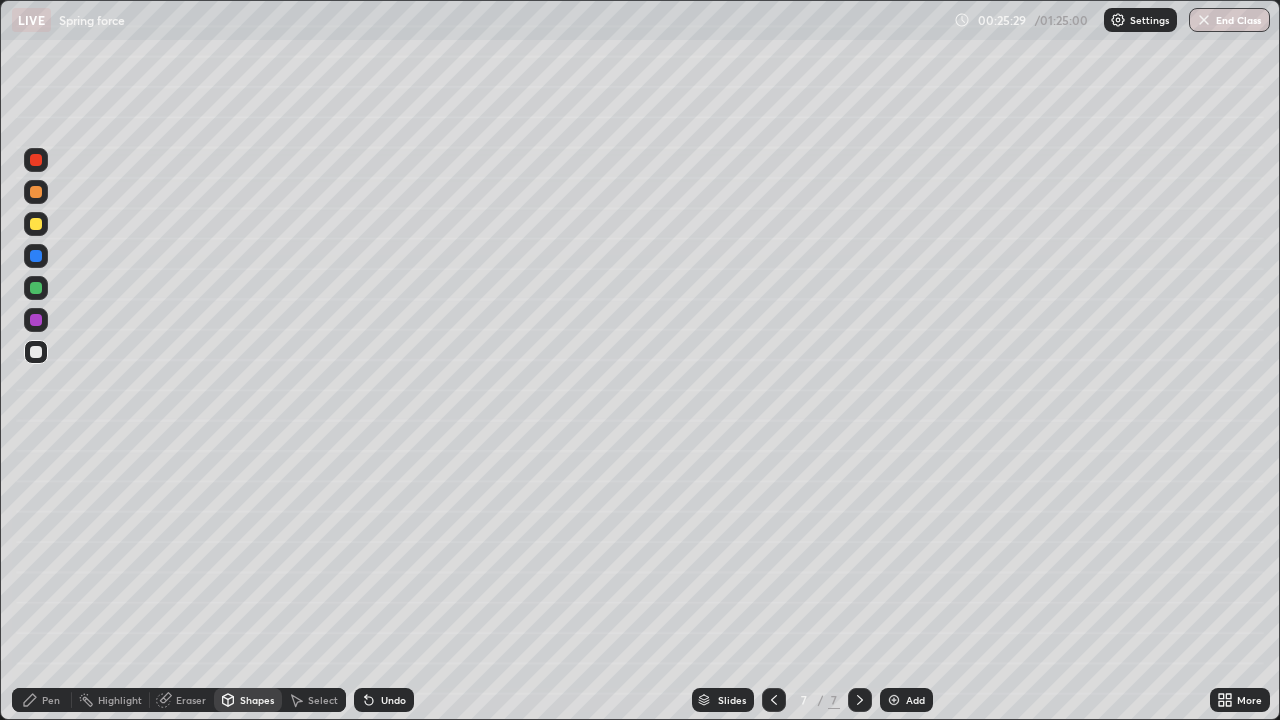click at bounding box center (36, 256) 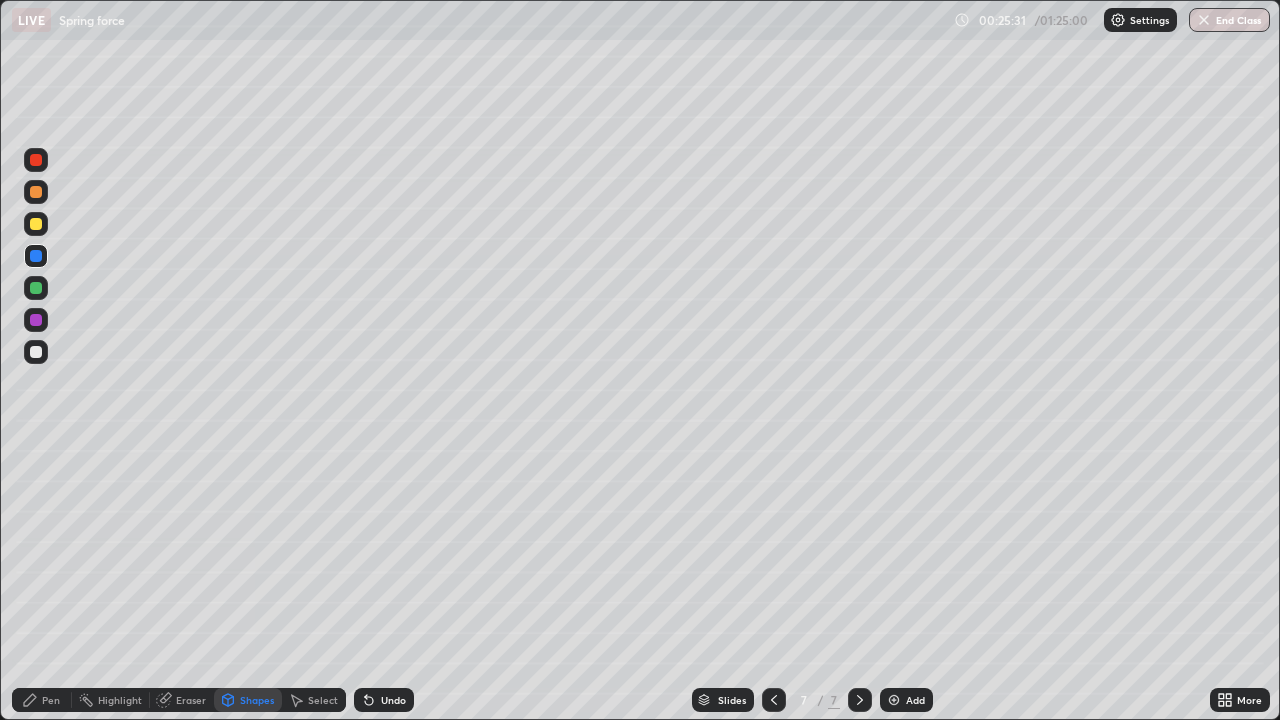 click on "Pen" at bounding box center (42, 700) 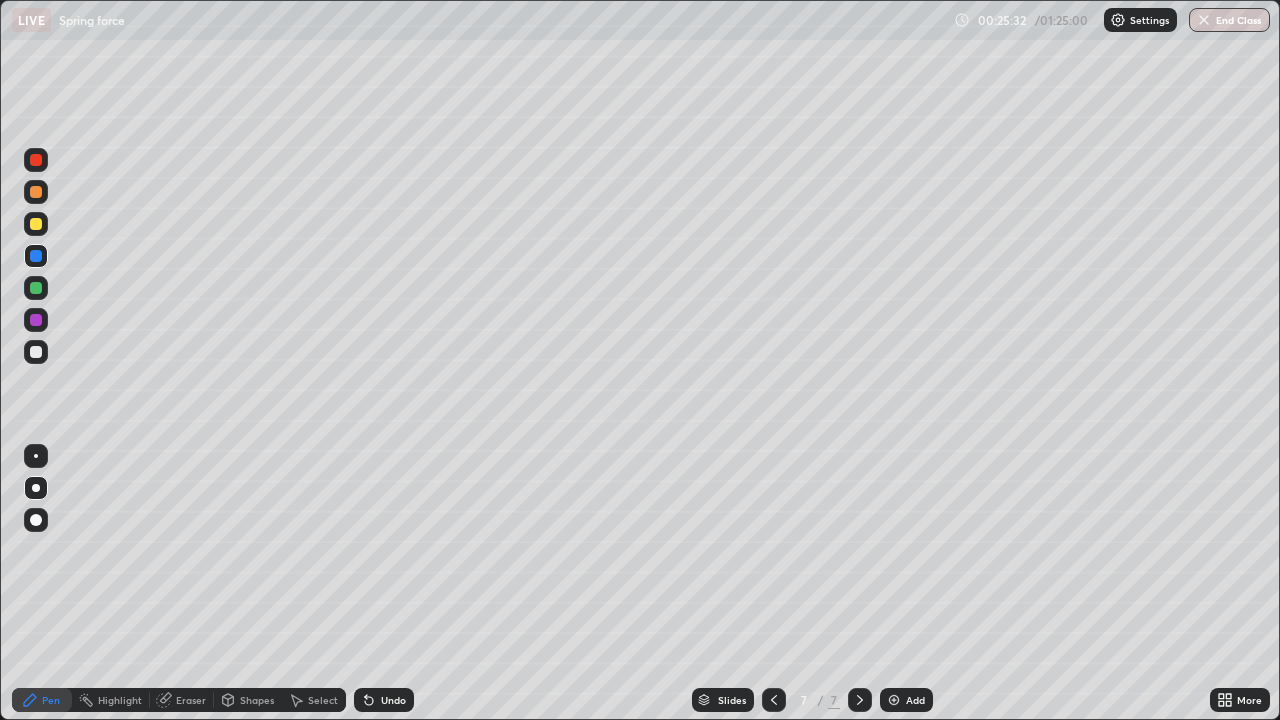 click at bounding box center (36, 352) 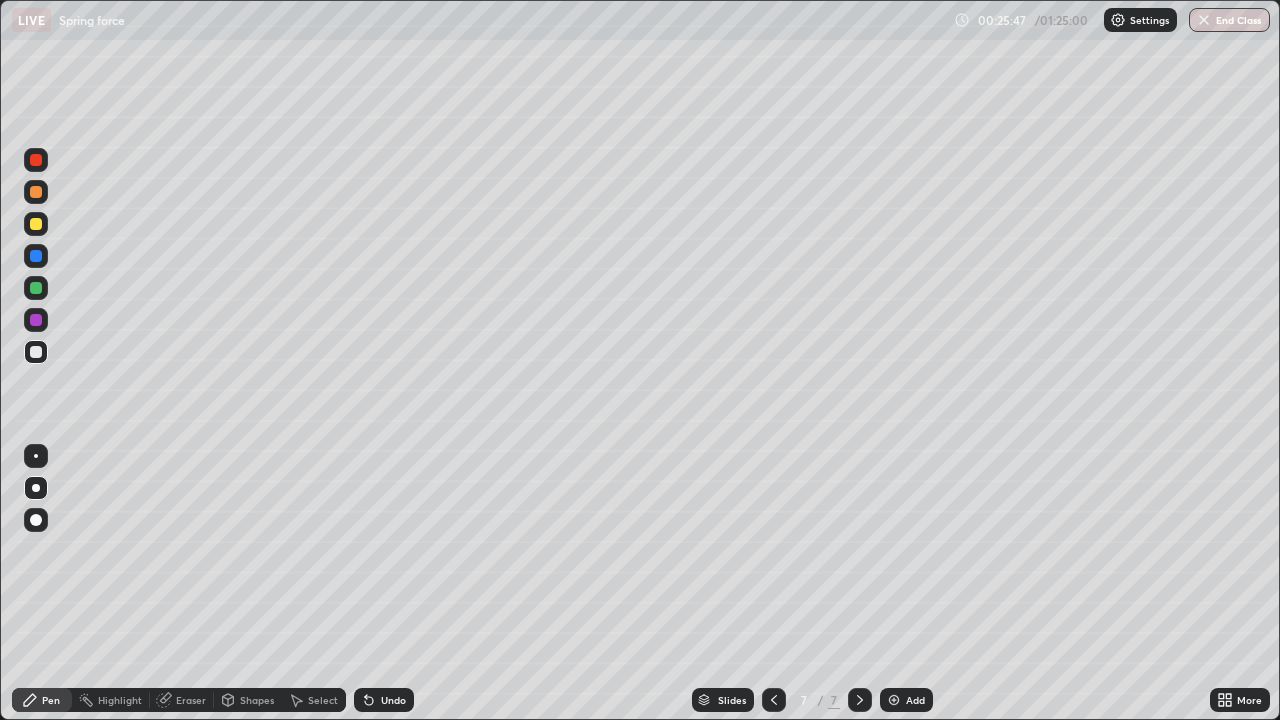 click on "Shapes" at bounding box center (257, 700) 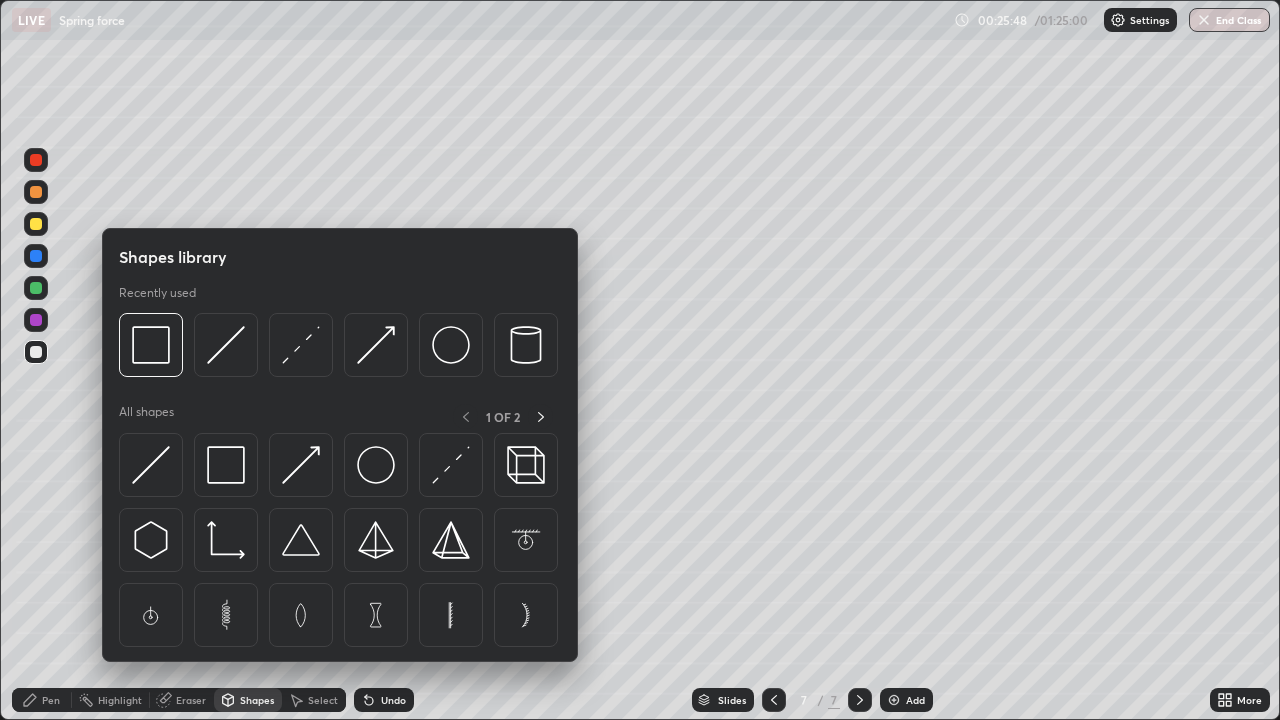 click on "Pen" at bounding box center [51, 700] 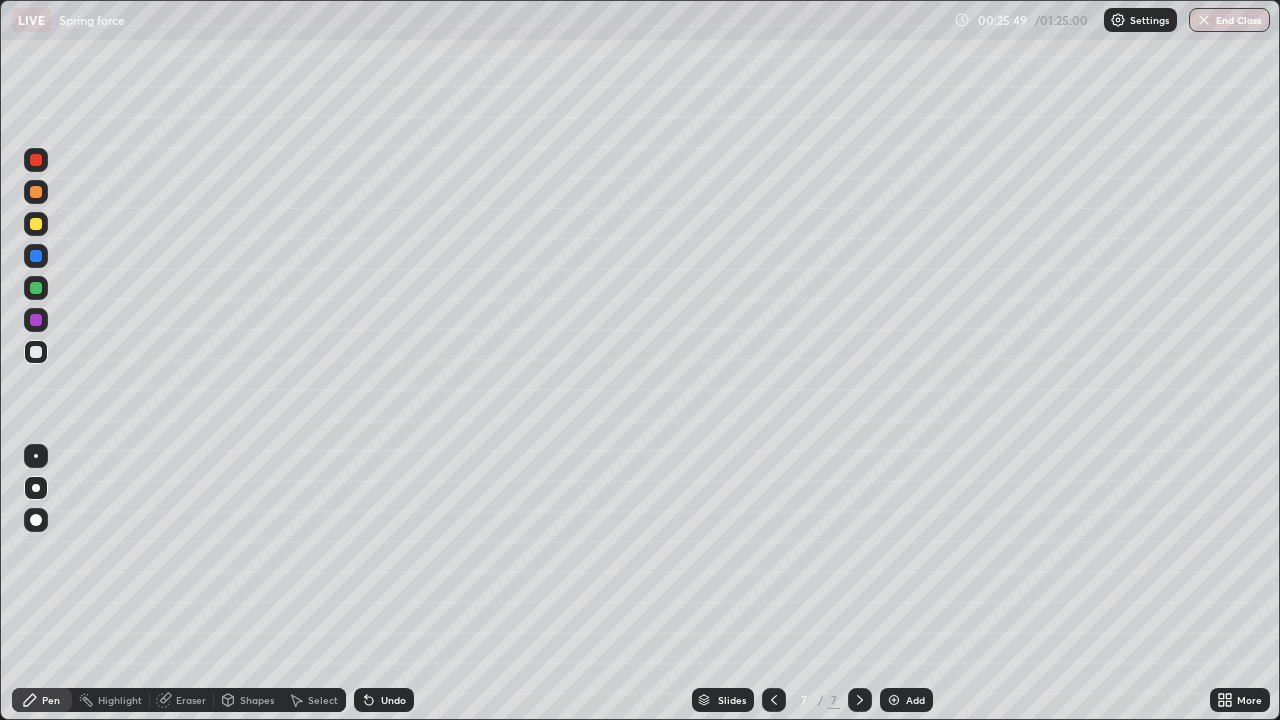 click on "Select" at bounding box center [323, 700] 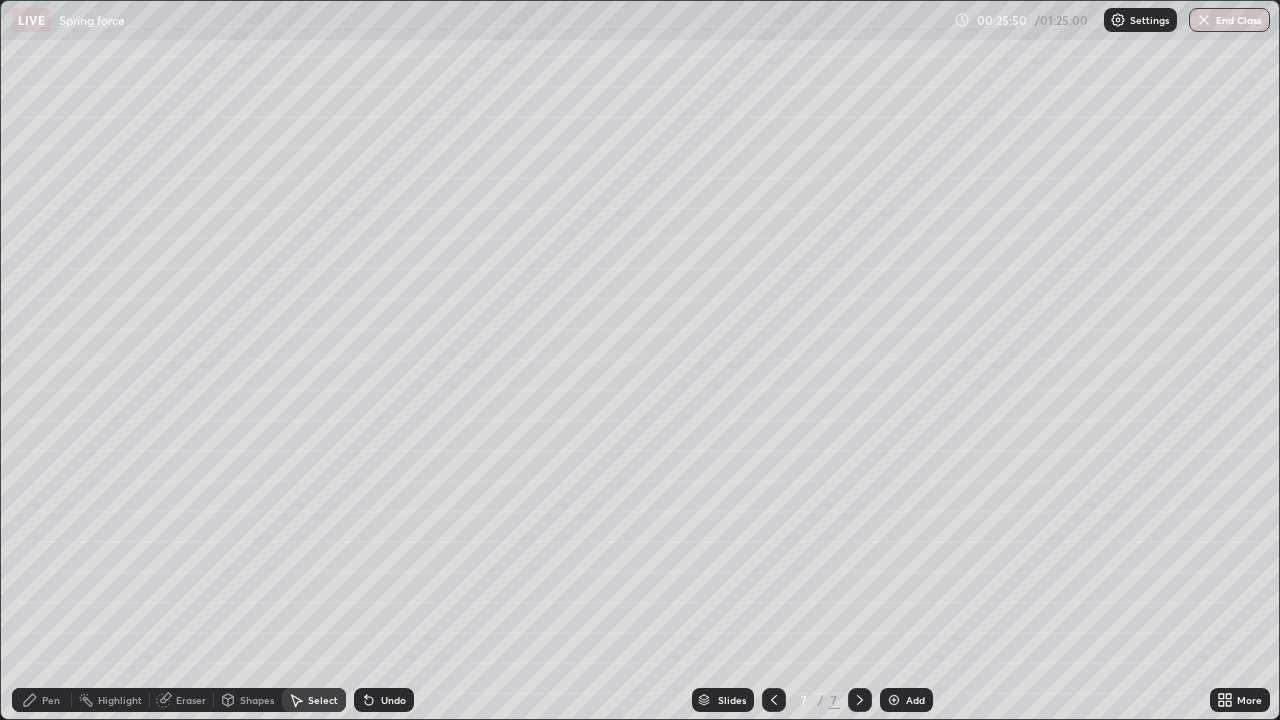 click on "Select" at bounding box center (323, 700) 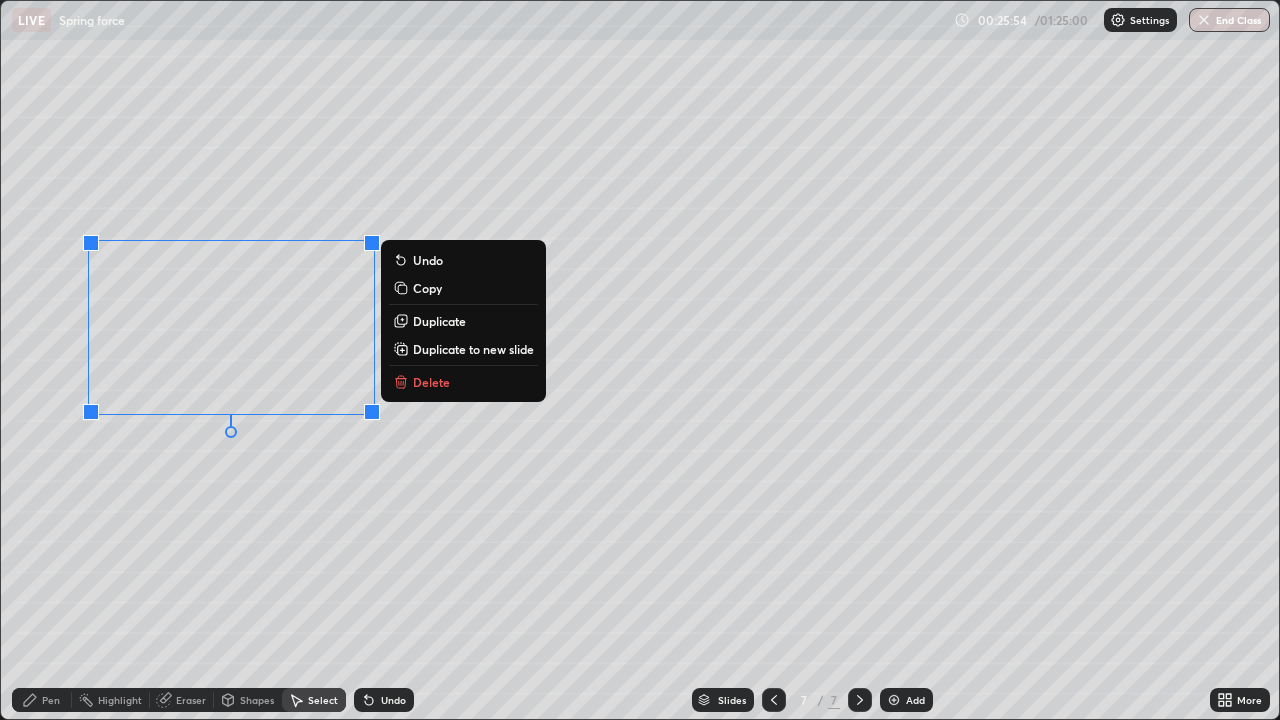click on "Duplicate" at bounding box center [439, 321] 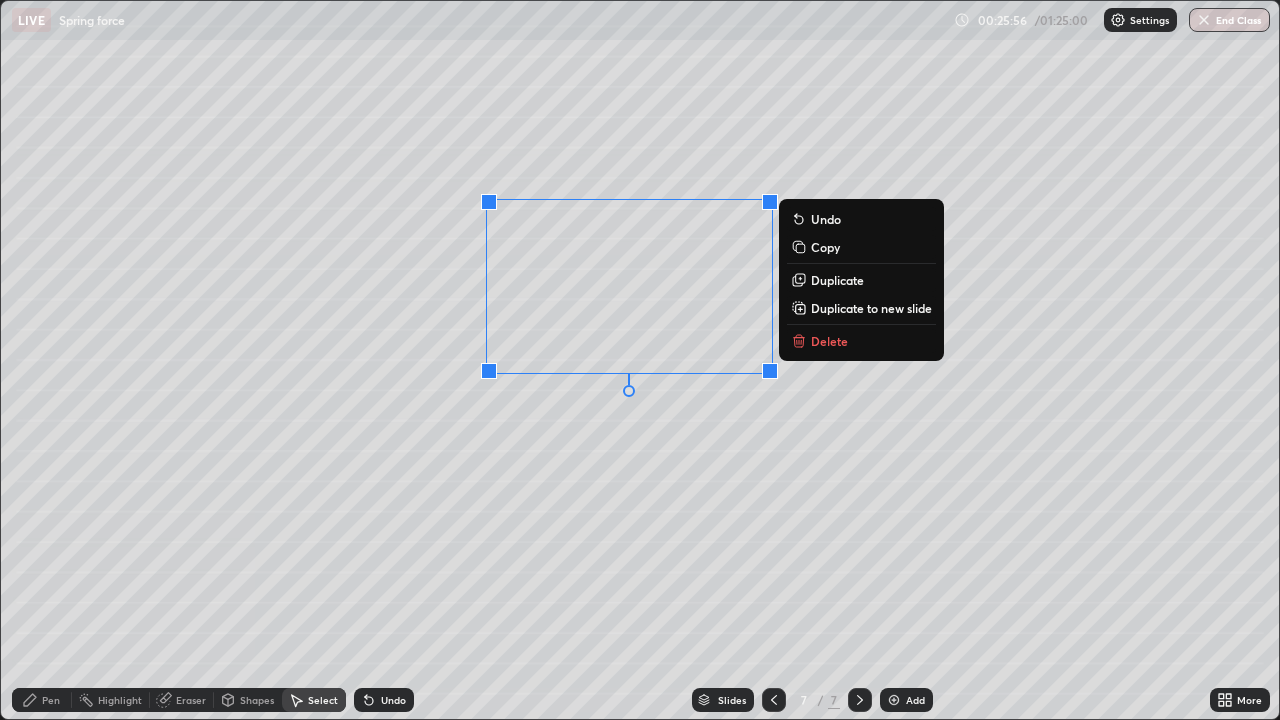 click on "0 ° Undo Copy Duplicate Duplicate to new slide Delete" at bounding box center [640, 360] 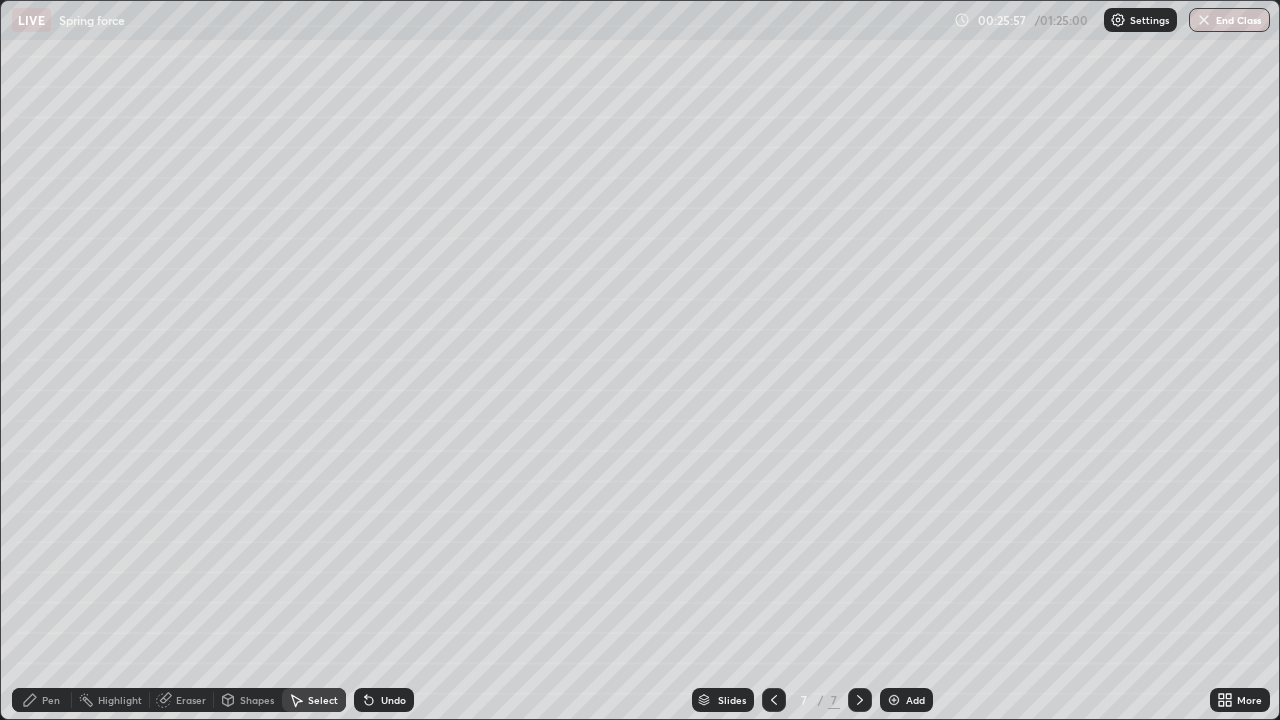 click 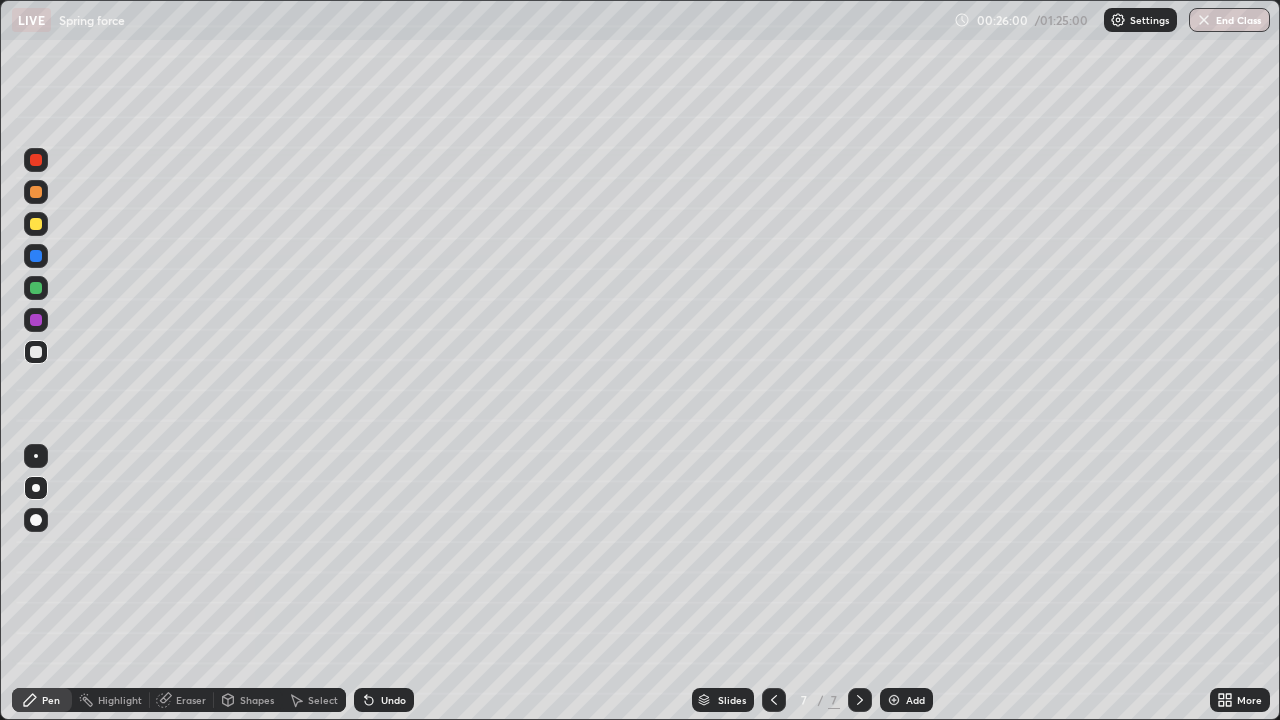 click on "More" at bounding box center (1249, 700) 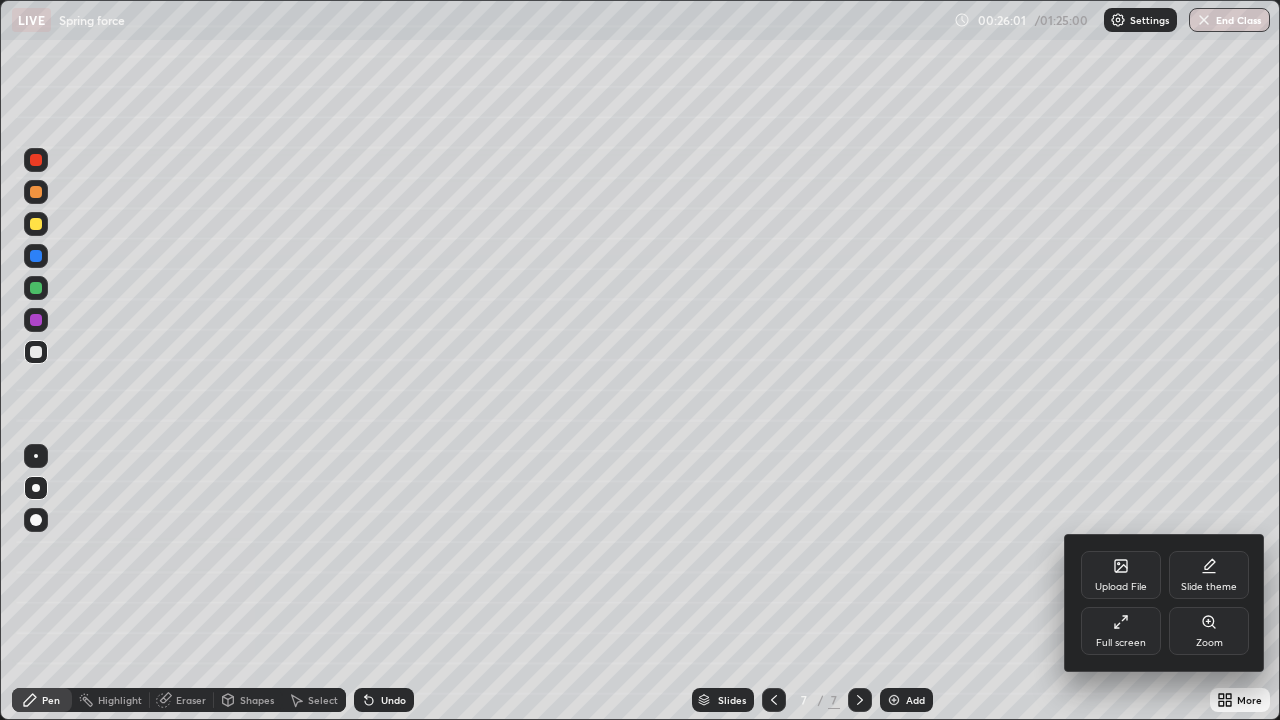 click on "Full screen" at bounding box center [1121, 631] 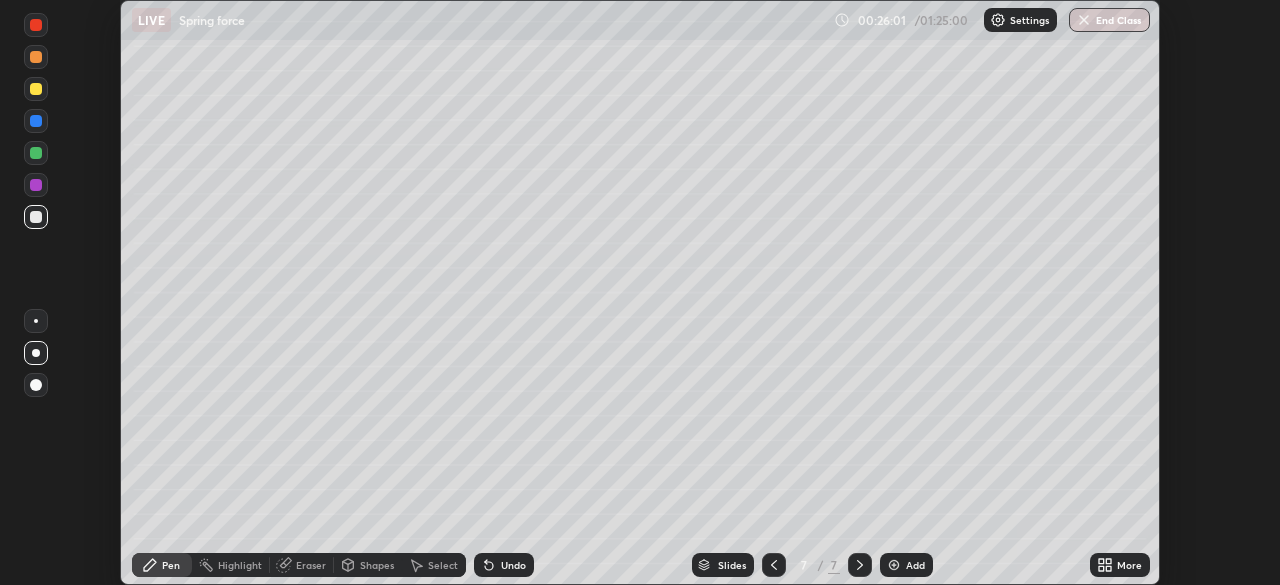 scroll, scrollTop: 585, scrollLeft: 1280, axis: both 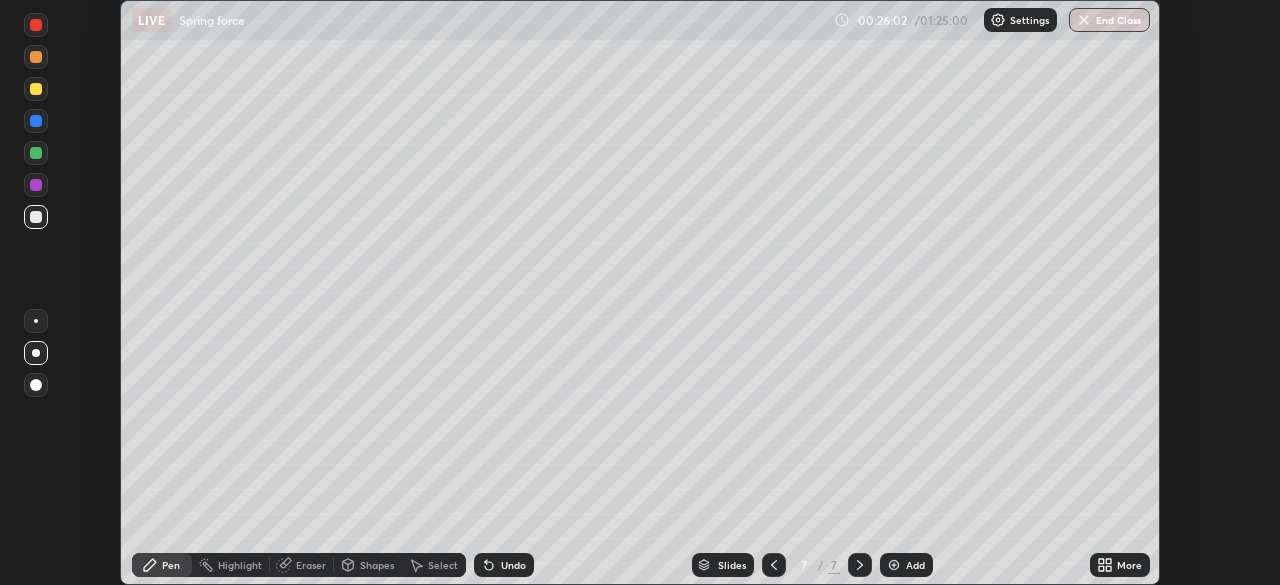 click on "More" at bounding box center (1129, 565) 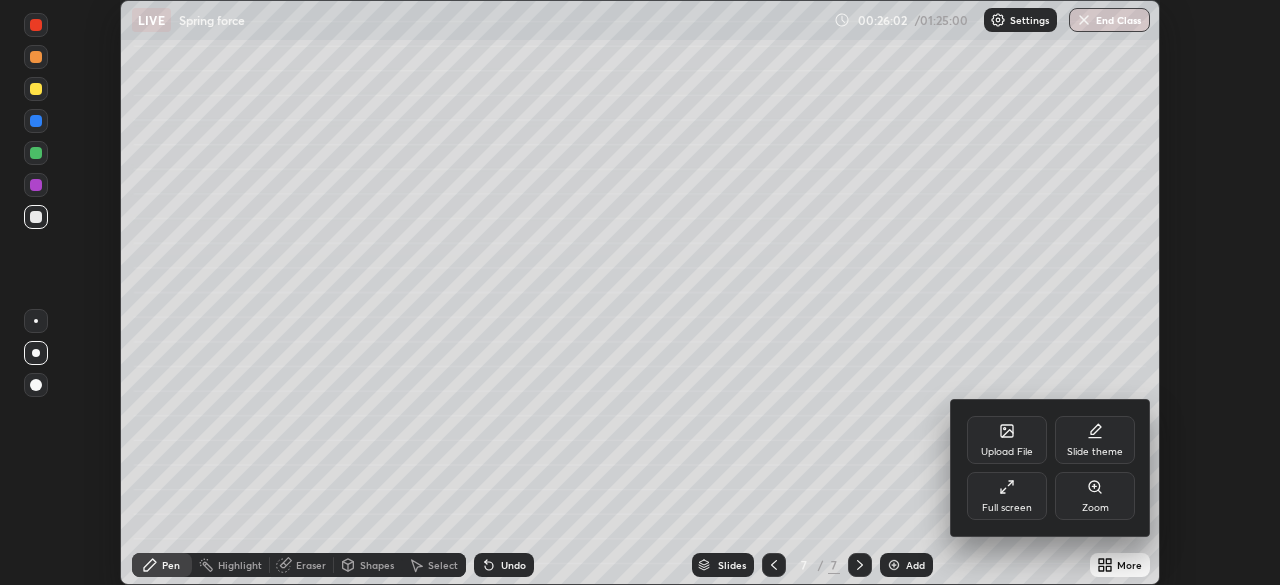 click 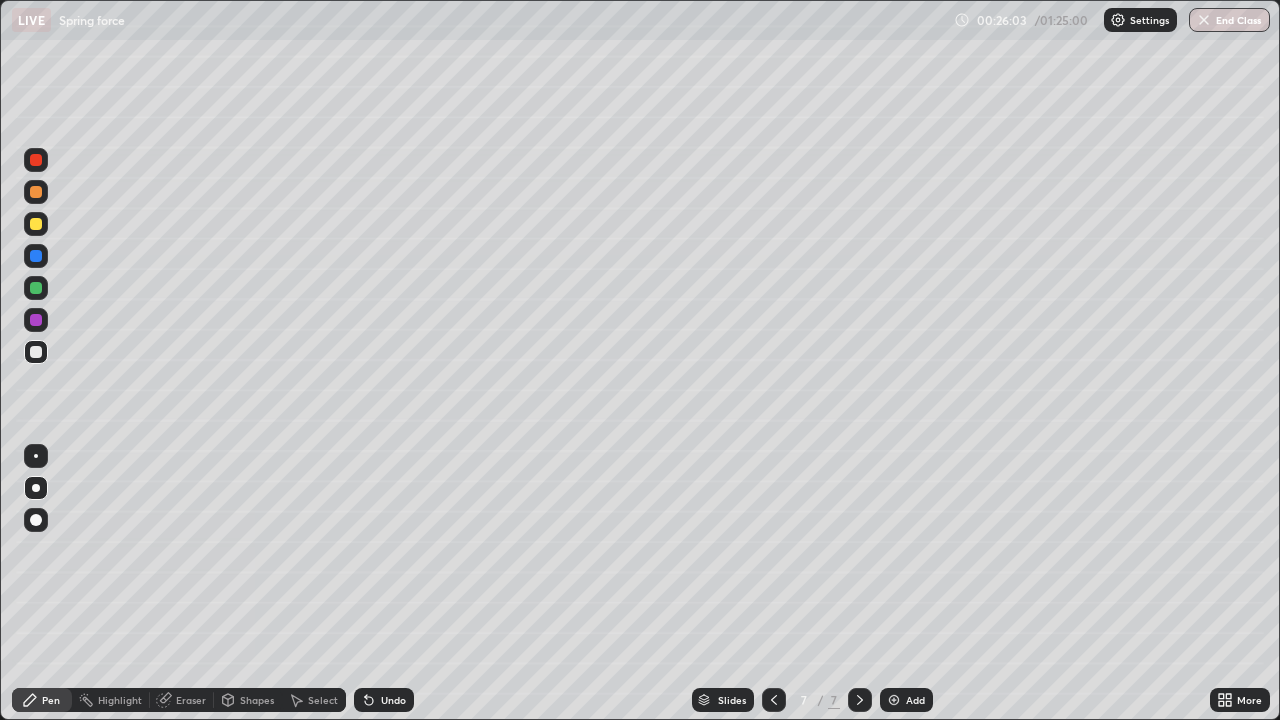scroll, scrollTop: 99280, scrollLeft: 98720, axis: both 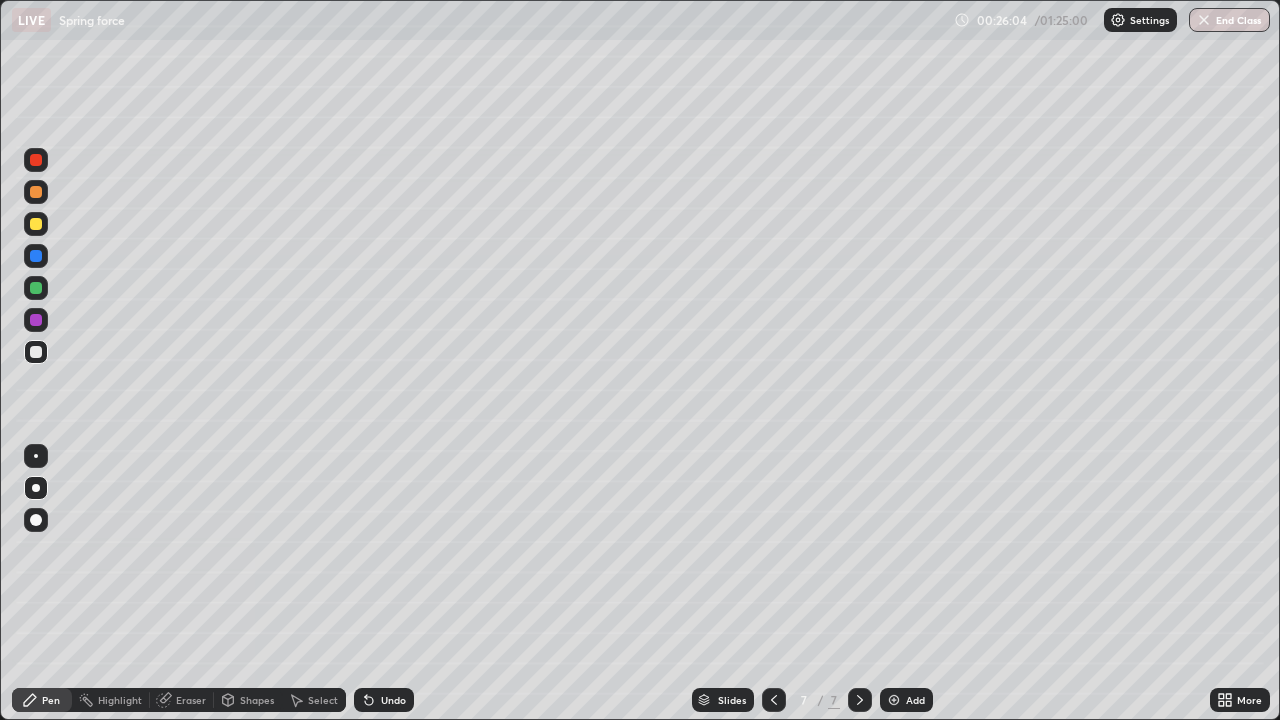 click on "Eraser" at bounding box center [191, 700] 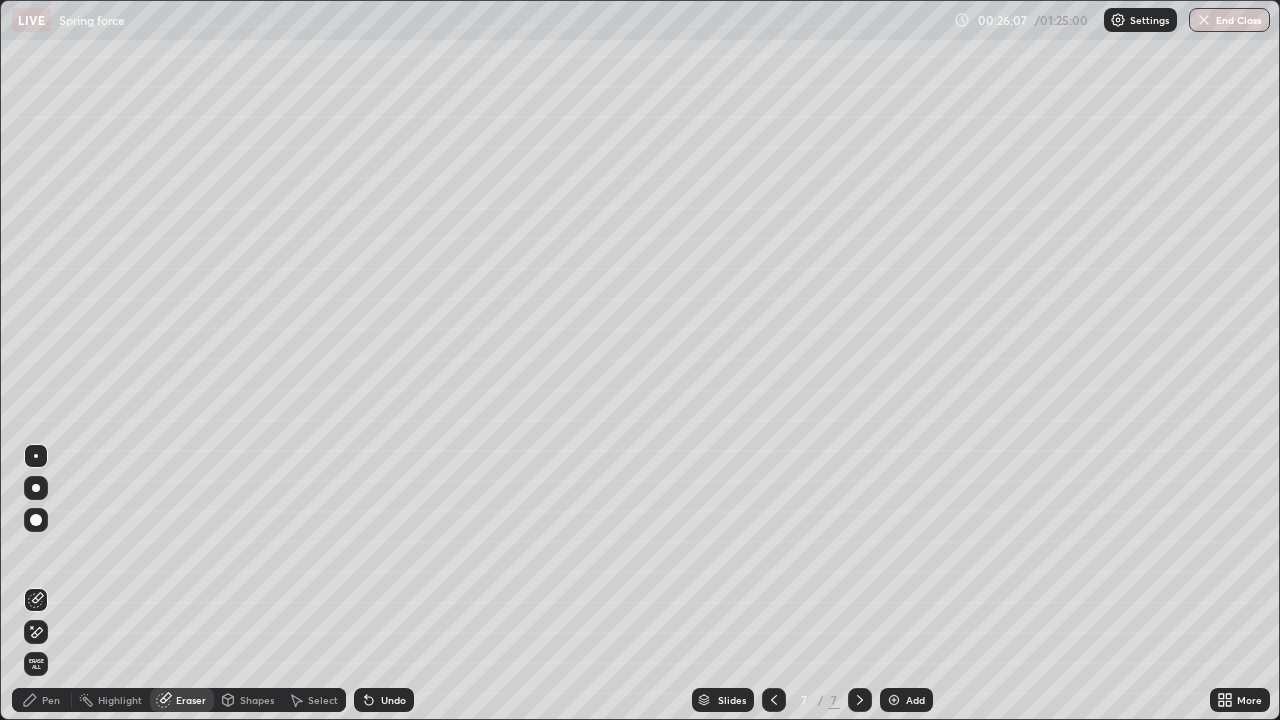 click 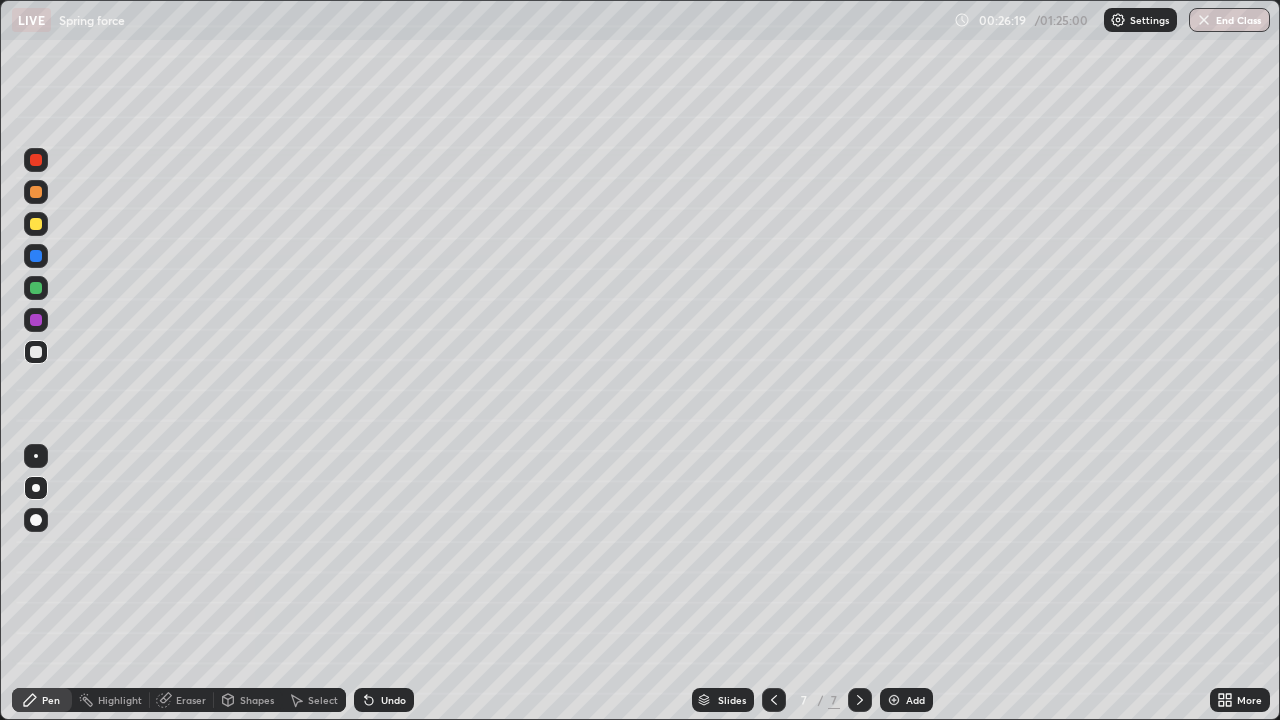 click on "Undo" at bounding box center (393, 700) 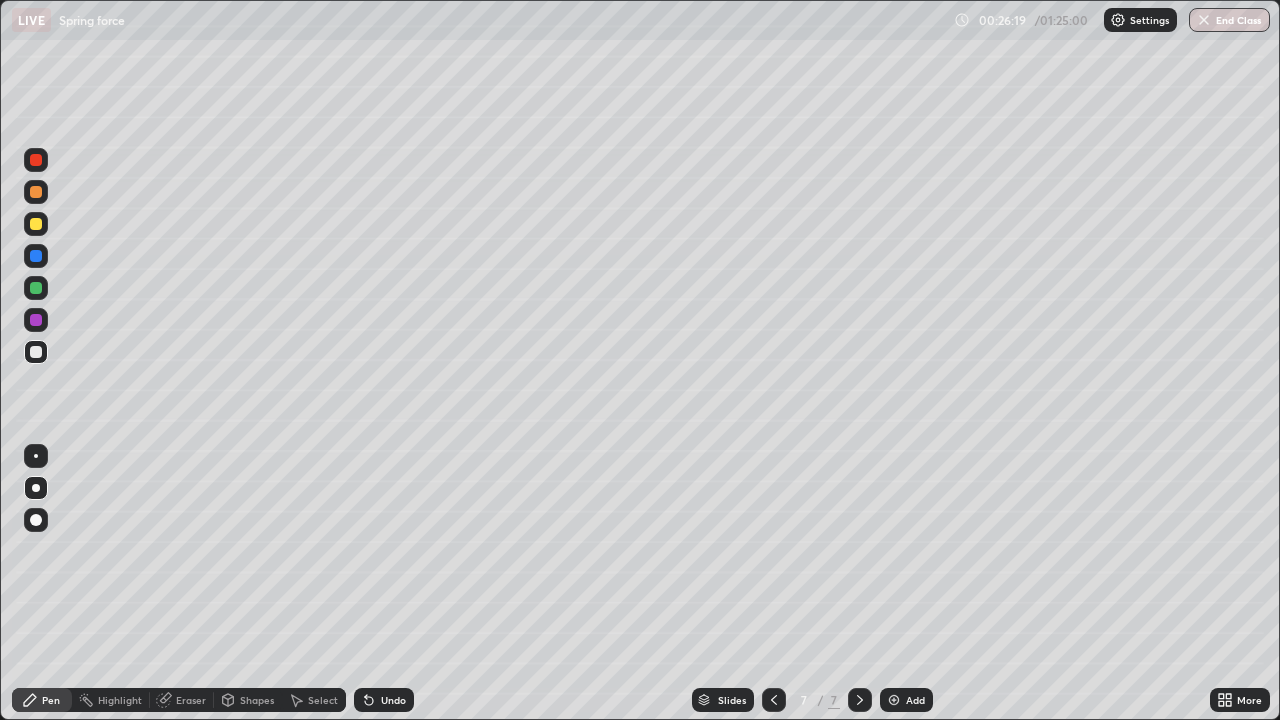 click on "Undo" at bounding box center [393, 700] 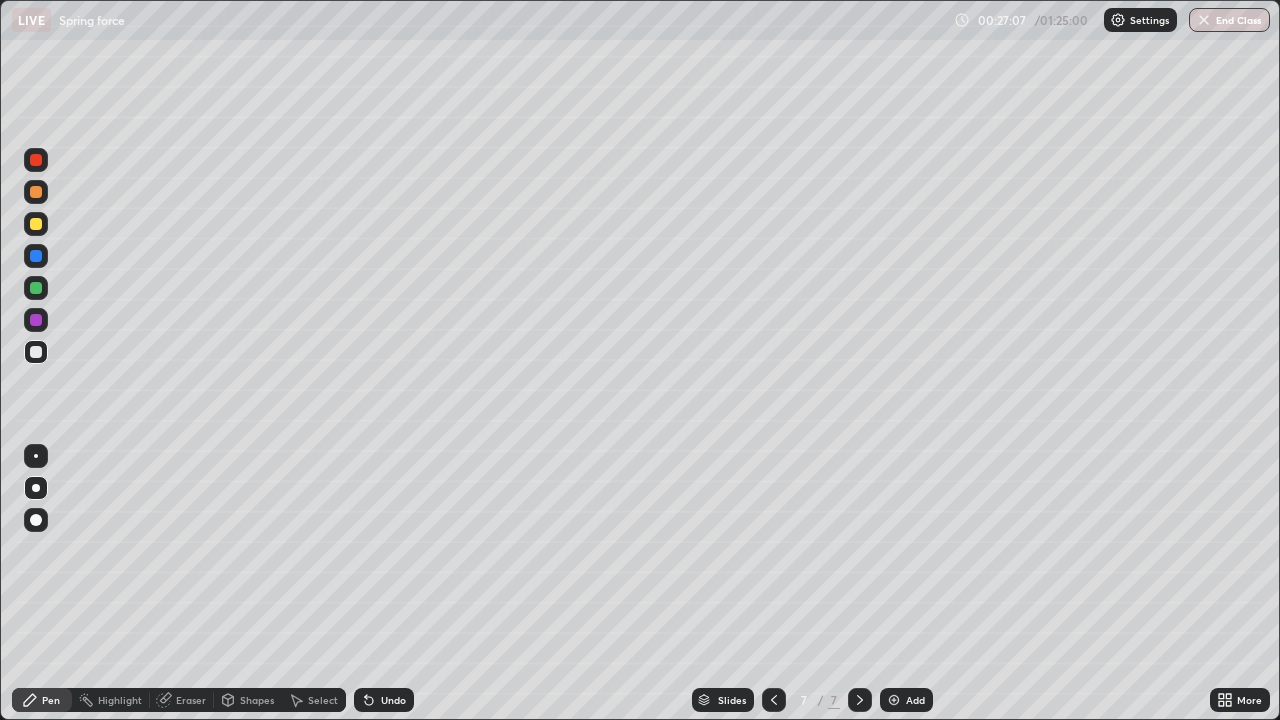 click on "Shapes" at bounding box center (257, 700) 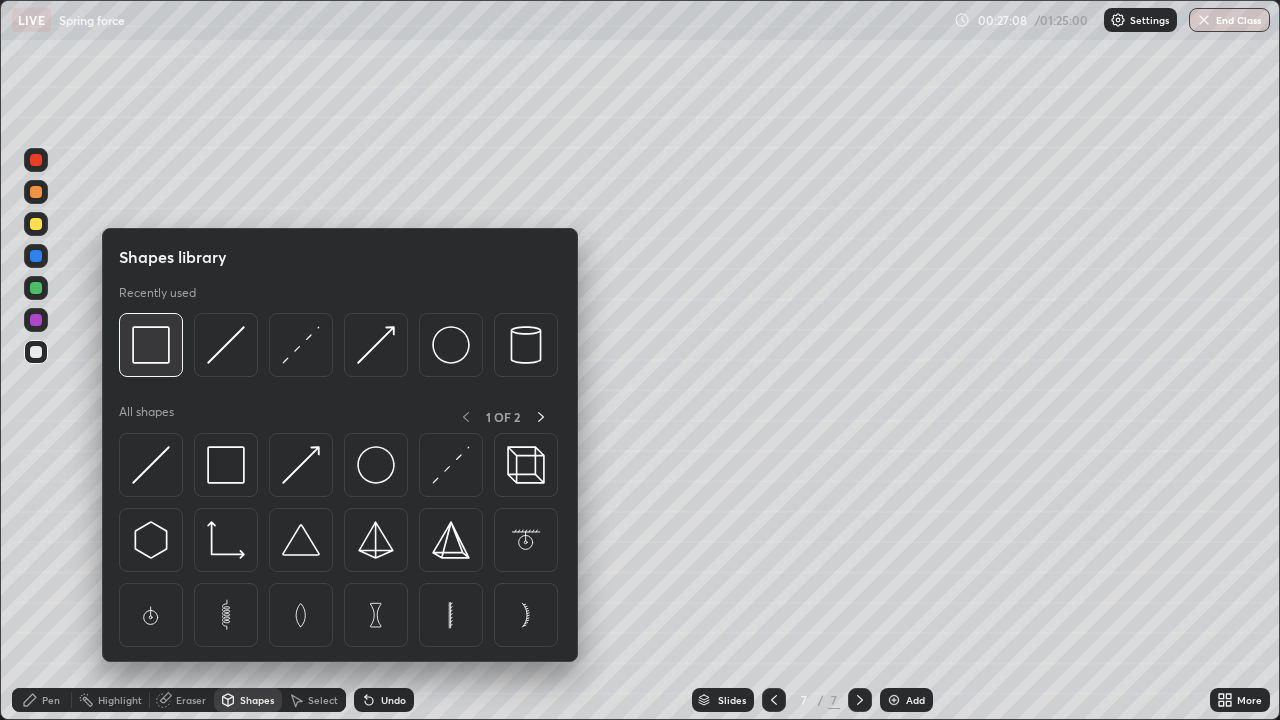 click at bounding box center [151, 345] 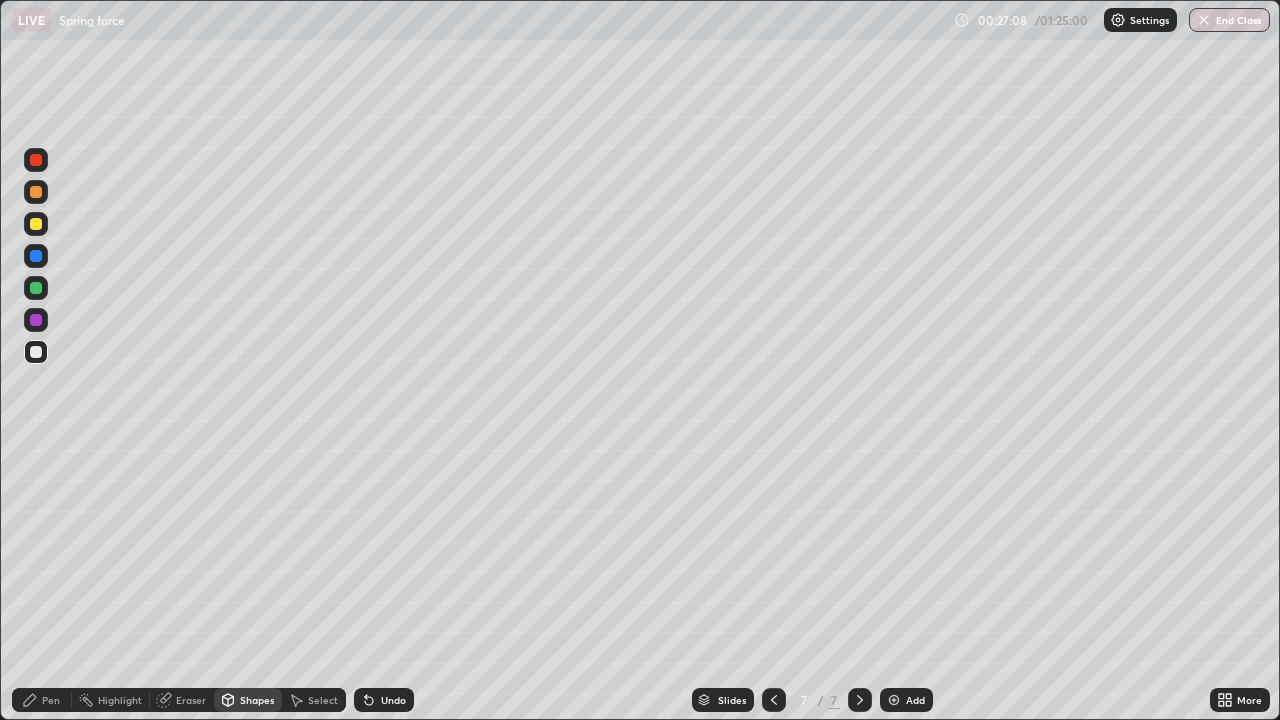 click at bounding box center (36, 224) 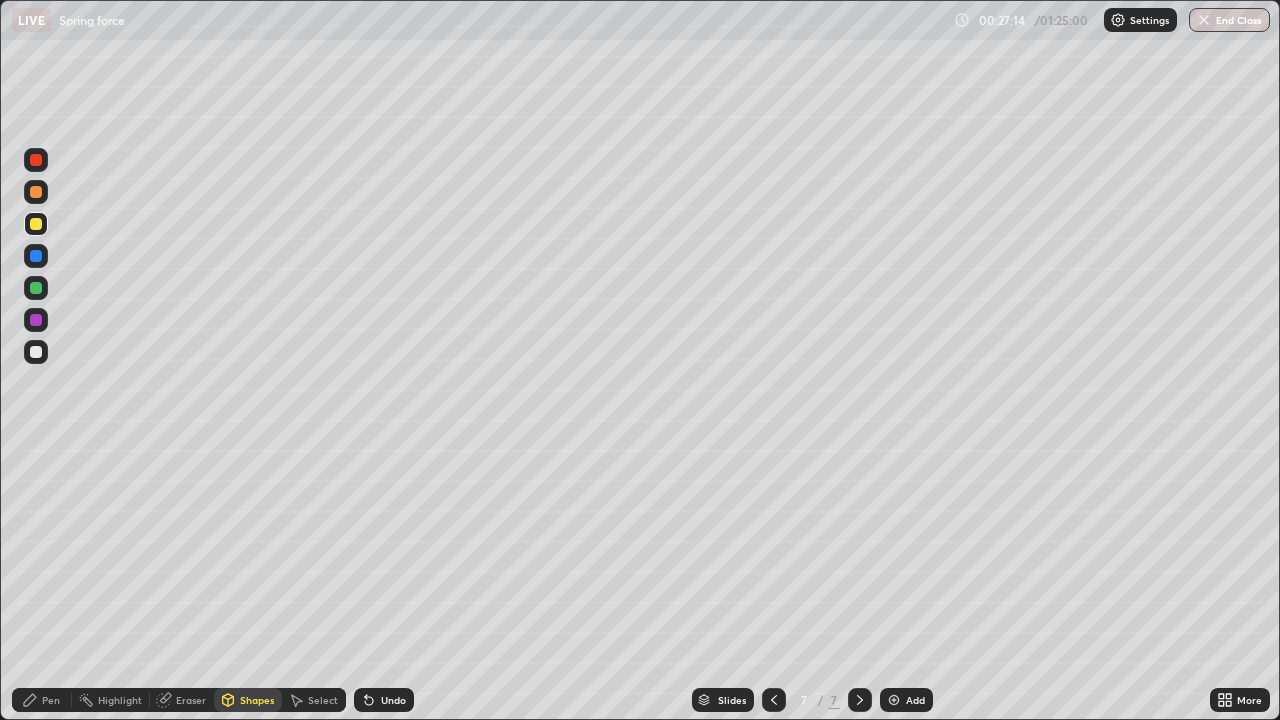click on "Pen" at bounding box center (51, 700) 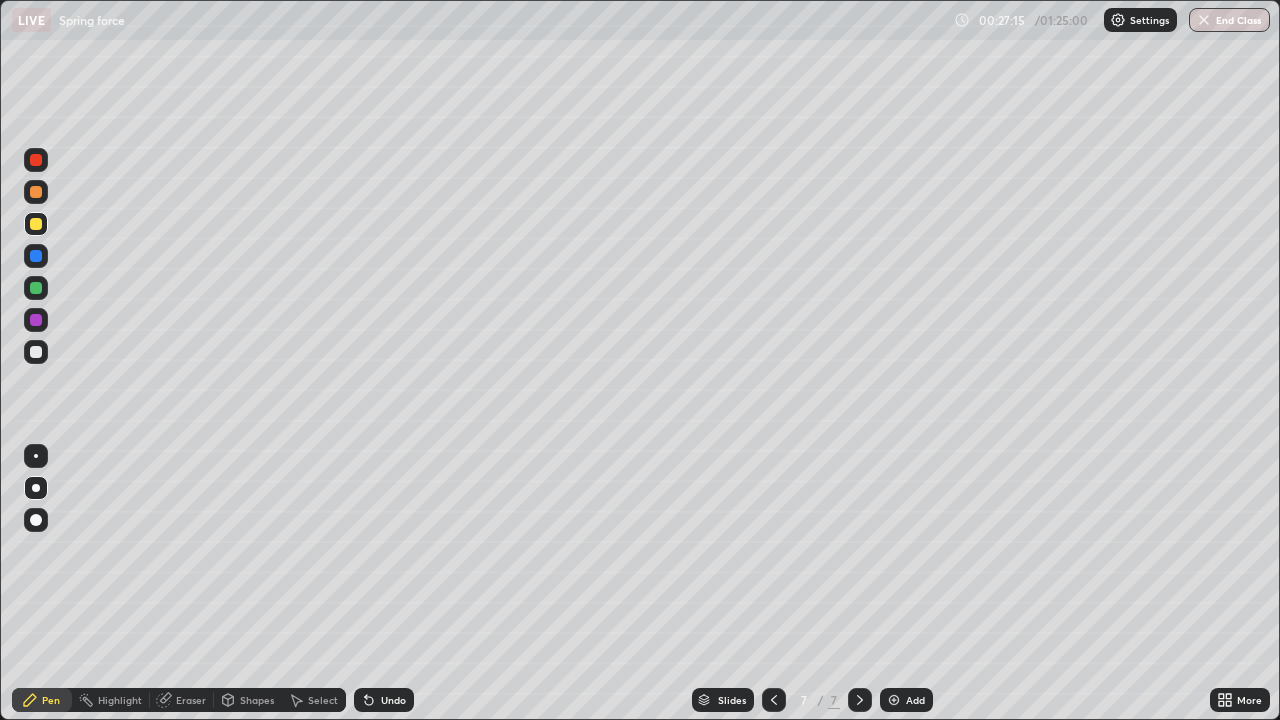 click at bounding box center [36, 352] 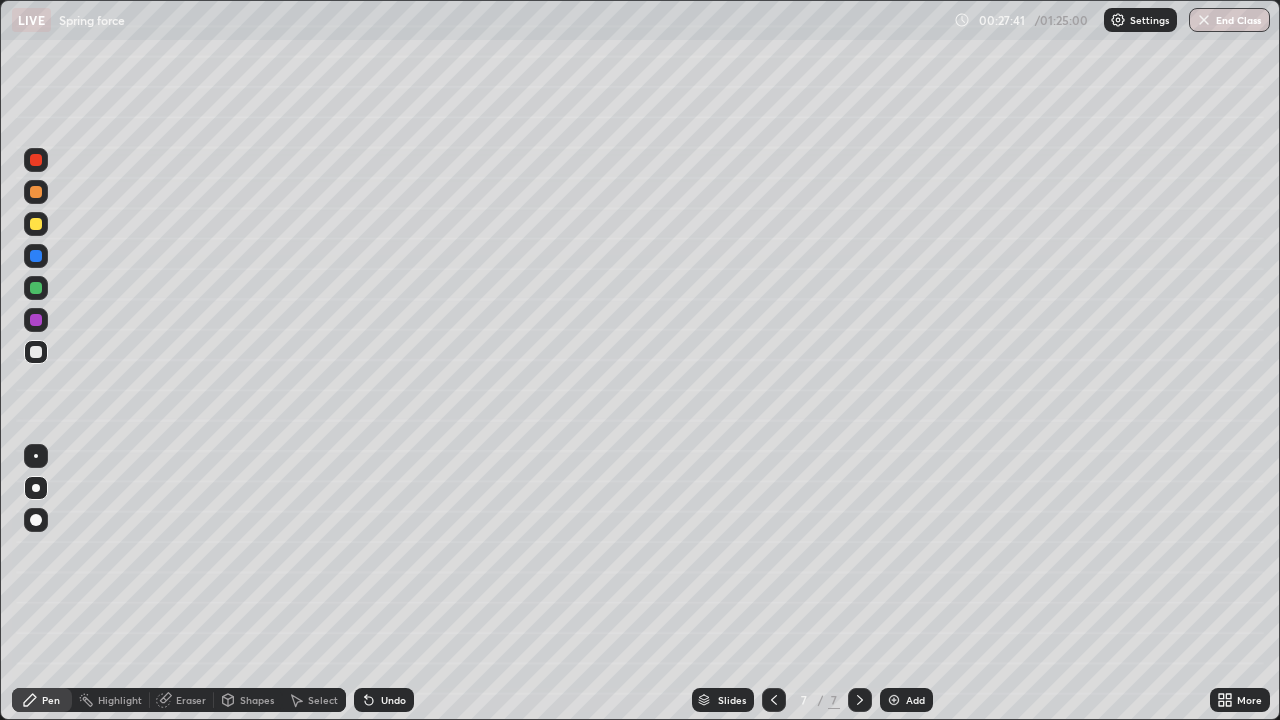click on "Shapes" at bounding box center (257, 700) 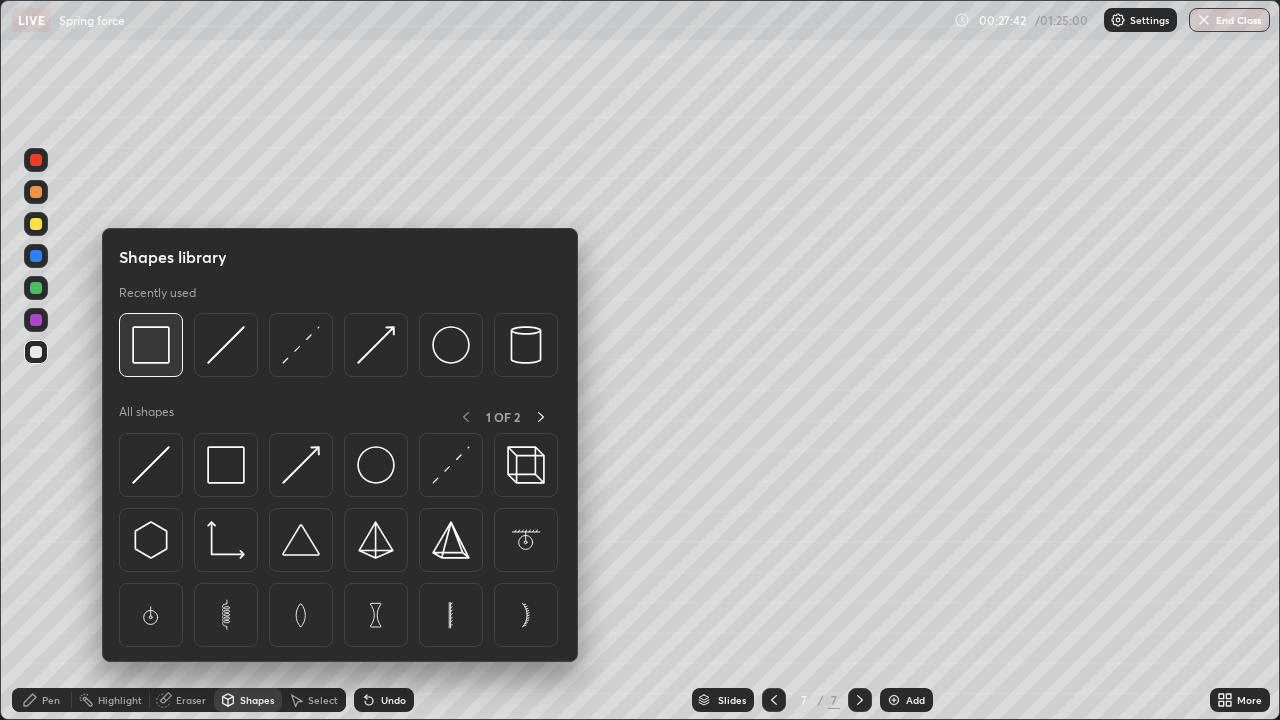 click at bounding box center (151, 345) 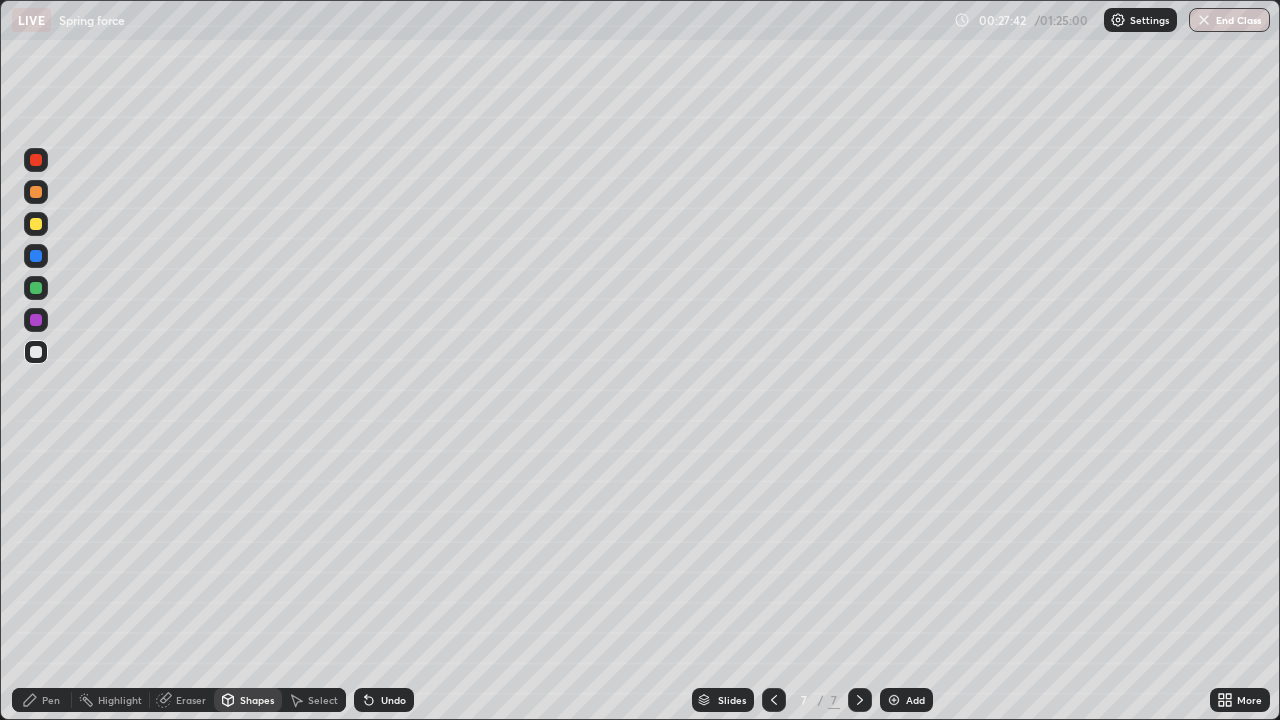 click at bounding box center [36, 256] 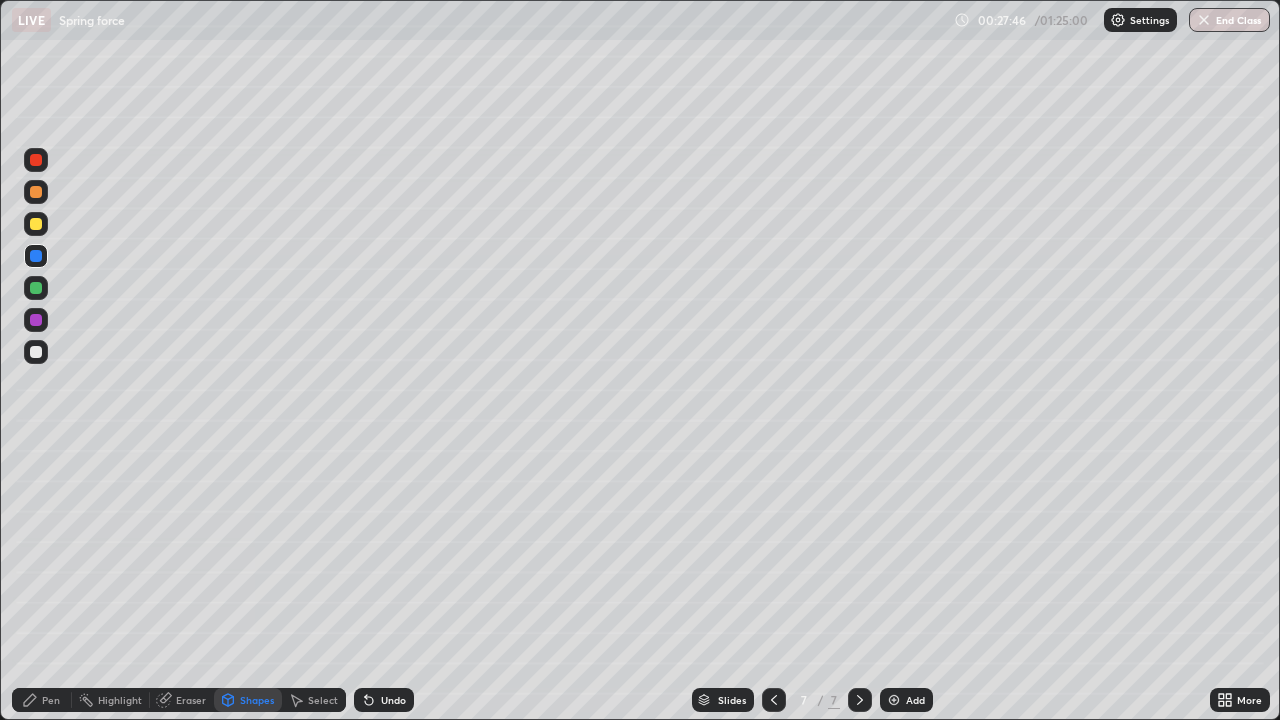 click on "Pen" at bounding box center (51, 700) 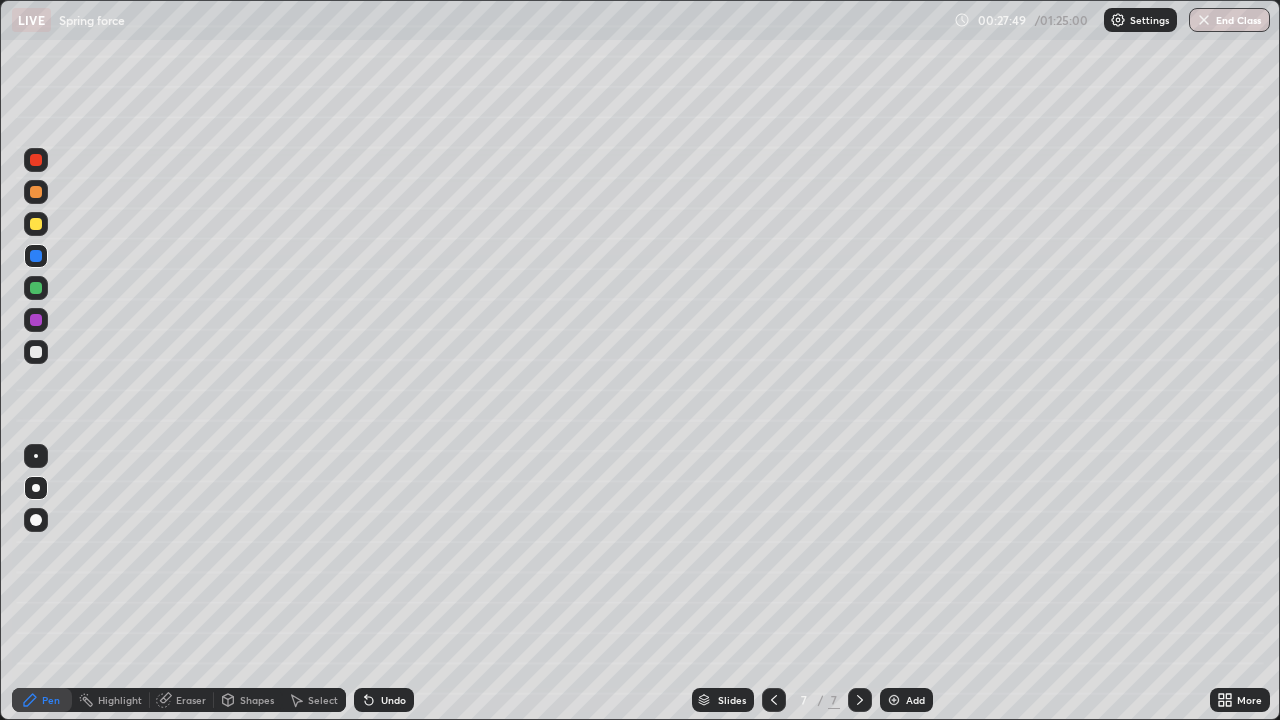 click at bounding box center [36, 352] 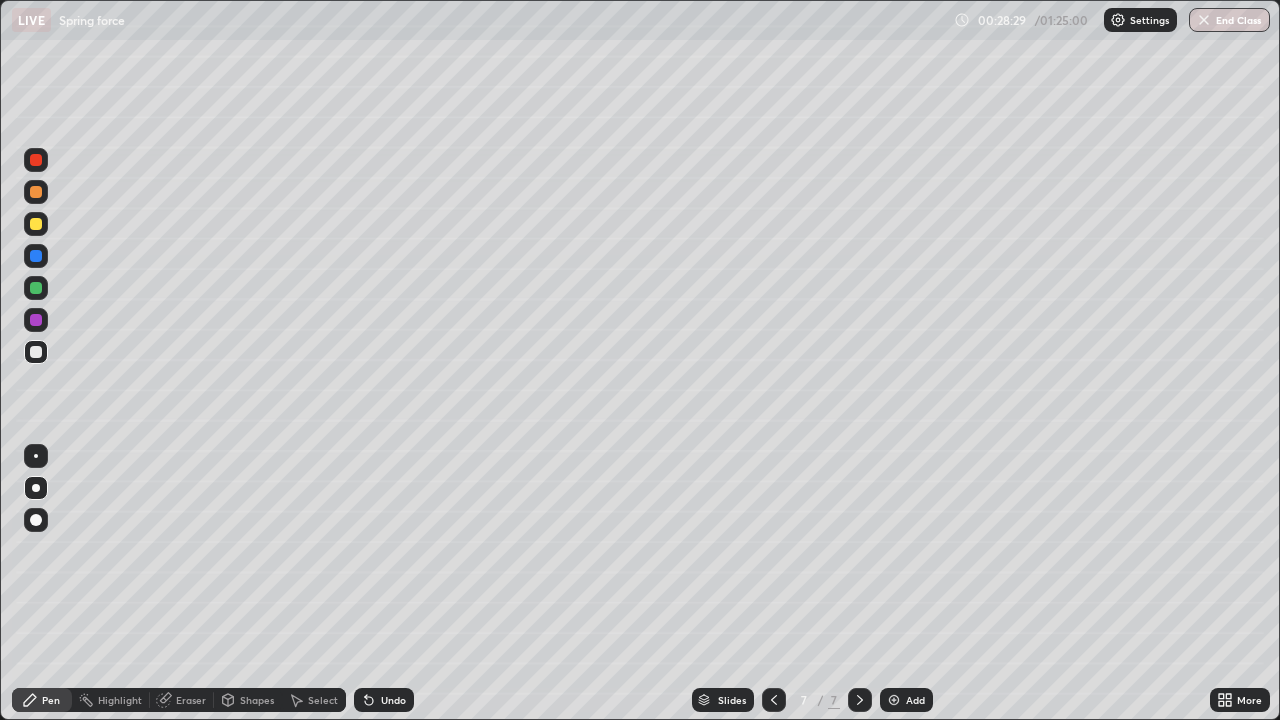 click on "Add" at bounding box center (915, 700) 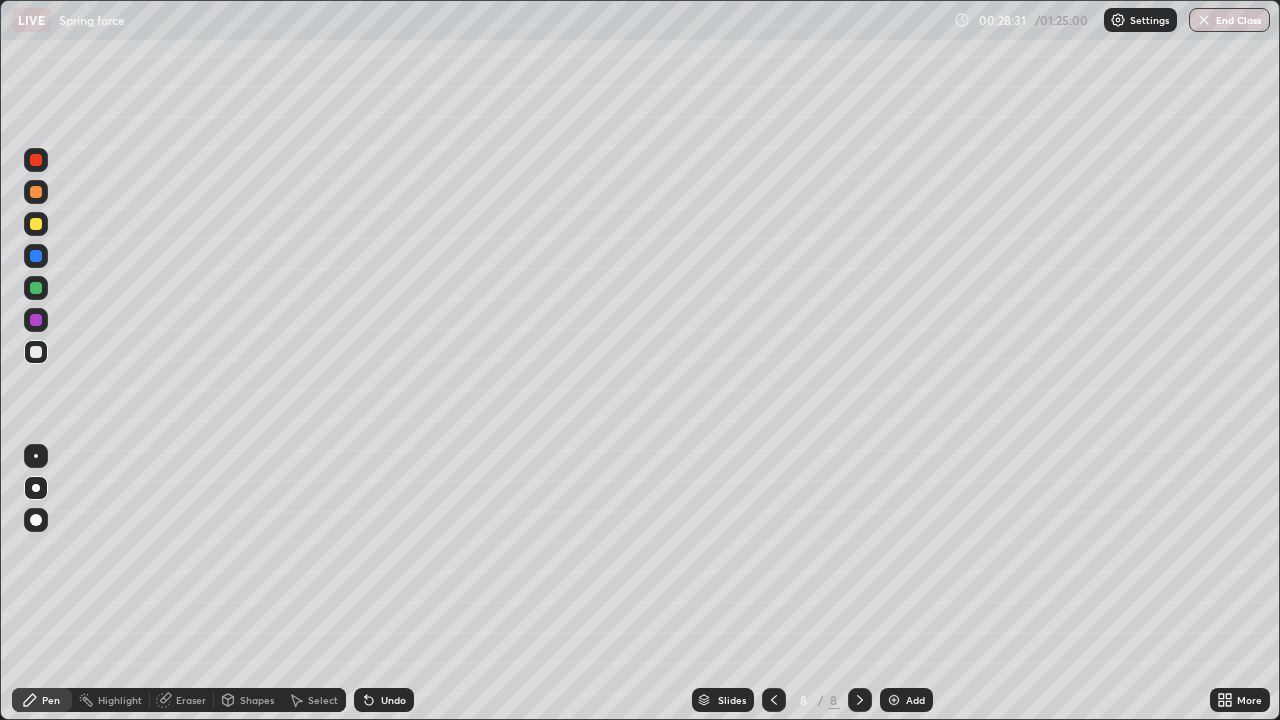 click on "Shapes" at bounding box center [257, 700] 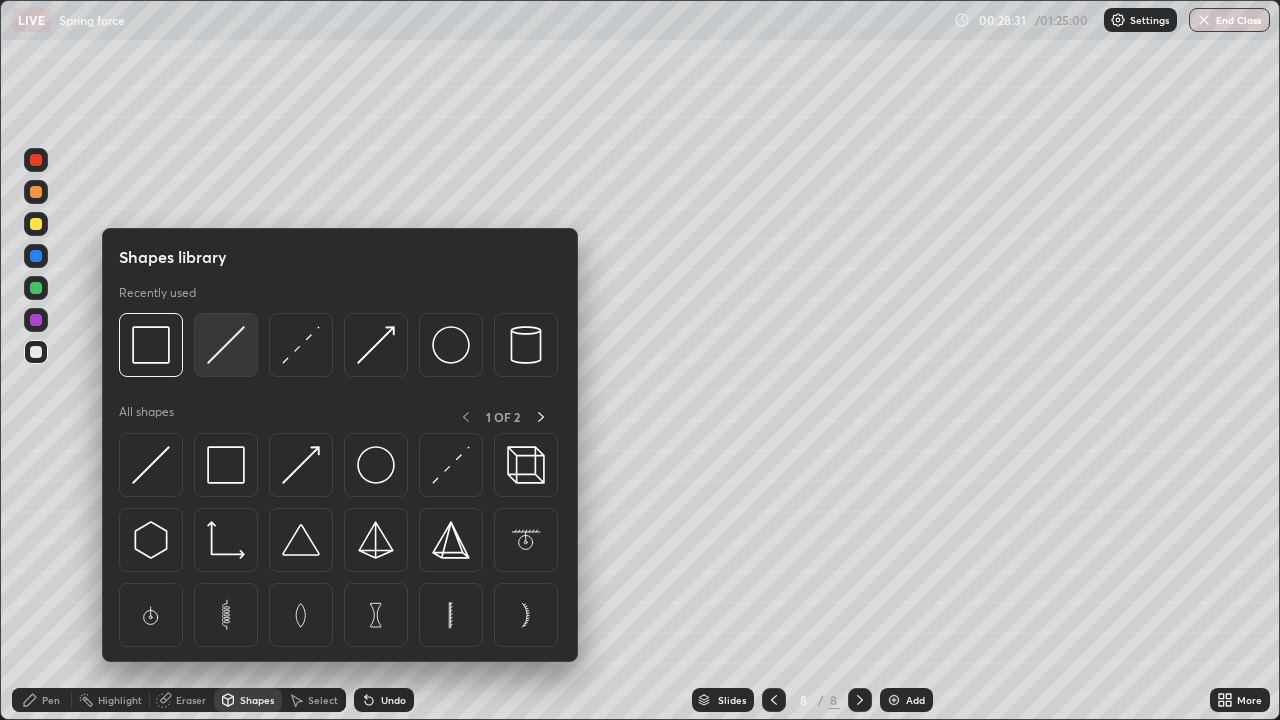 click at bounding box center (226, 345) 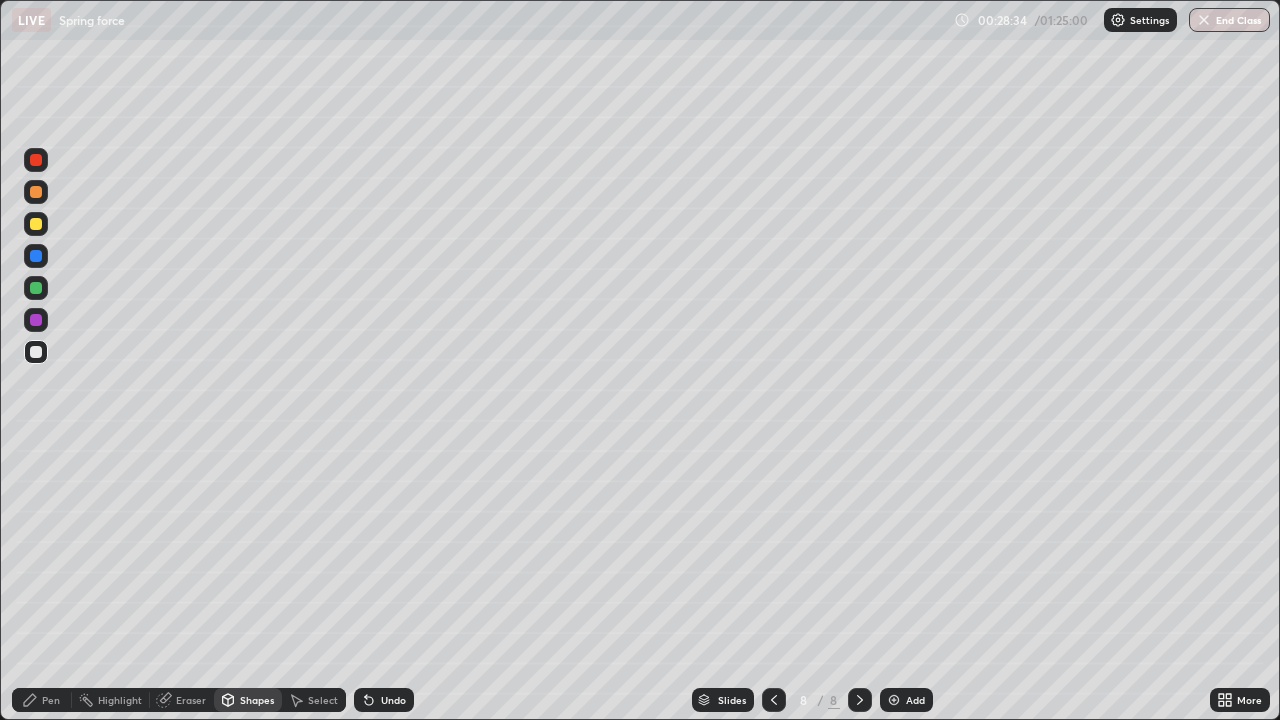 click on "Pen" at bounding box center (51, 700) 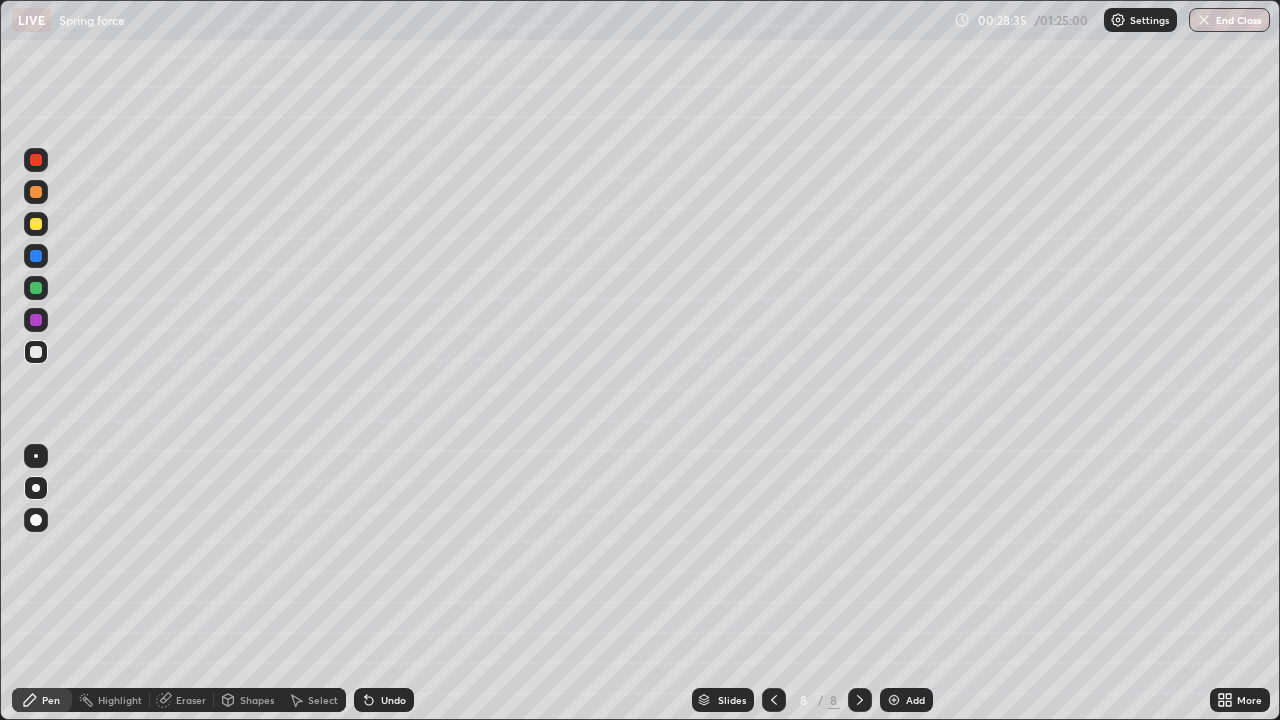 click at bounding box center [36, 224] 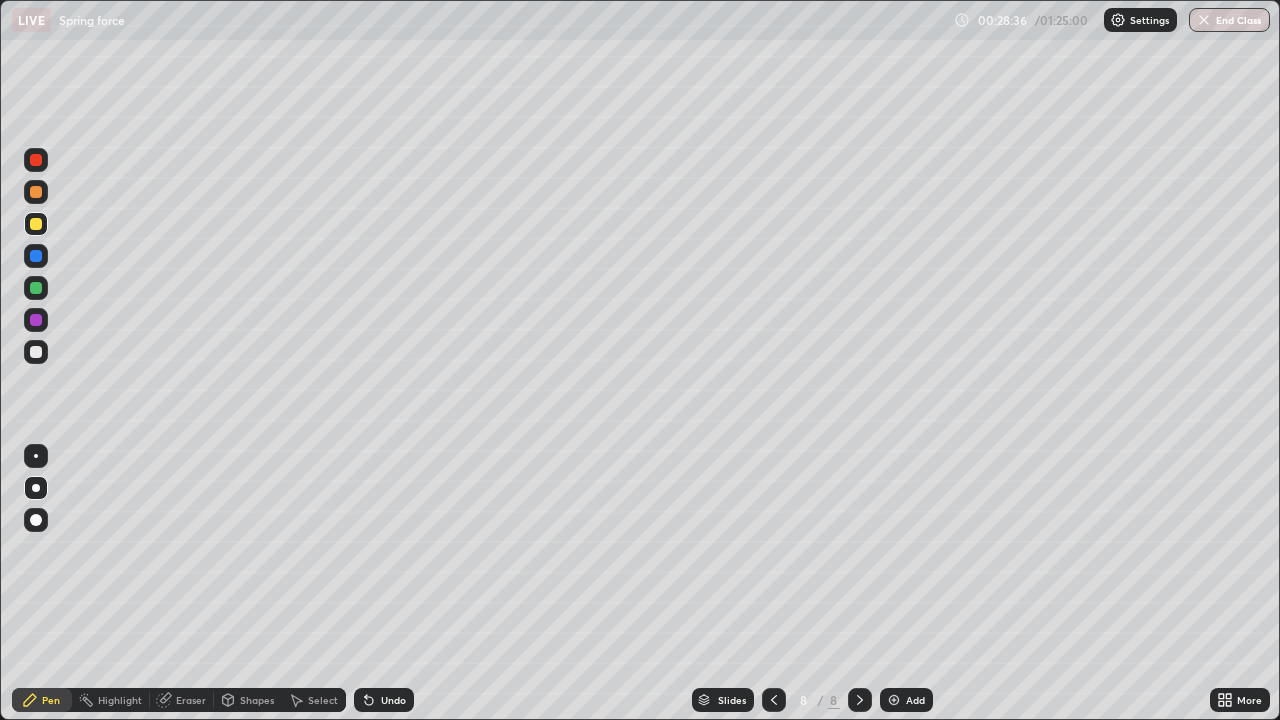 click on "Shapes" at bounding box center [257, 700] 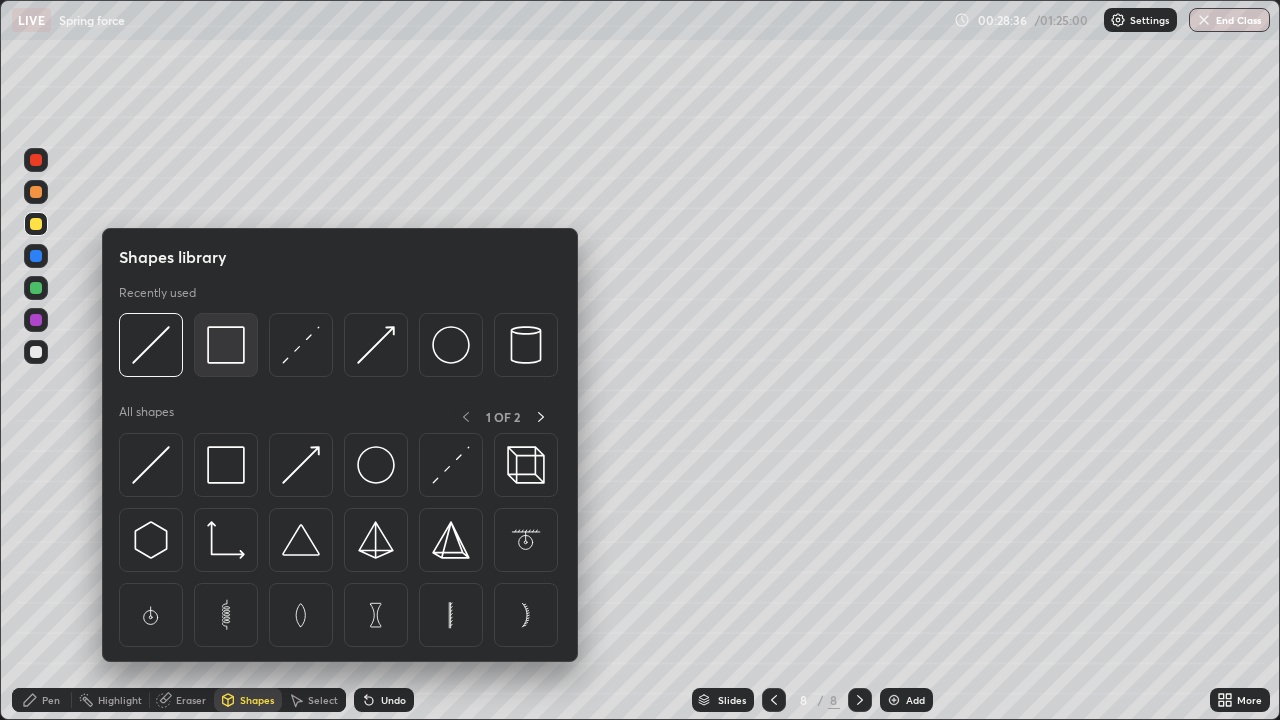 click at bounding box center (226, 345) 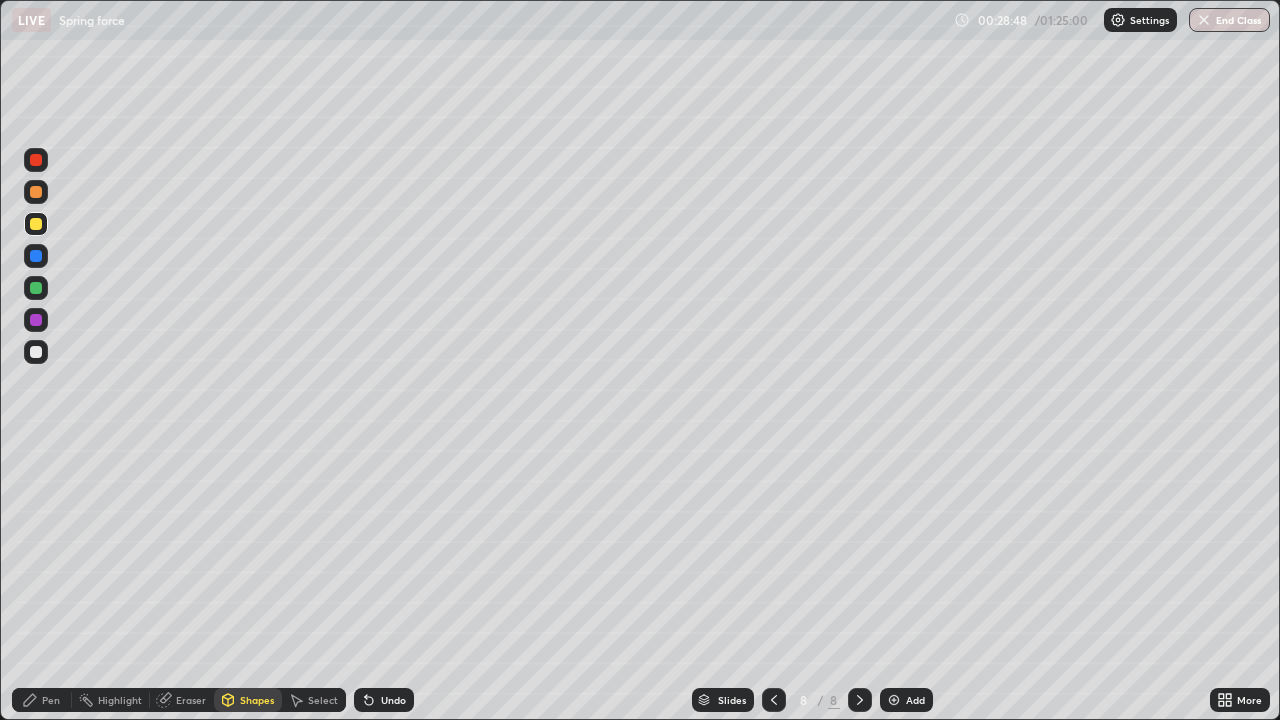 click on "Shapes" at bounding box center [257, 700] 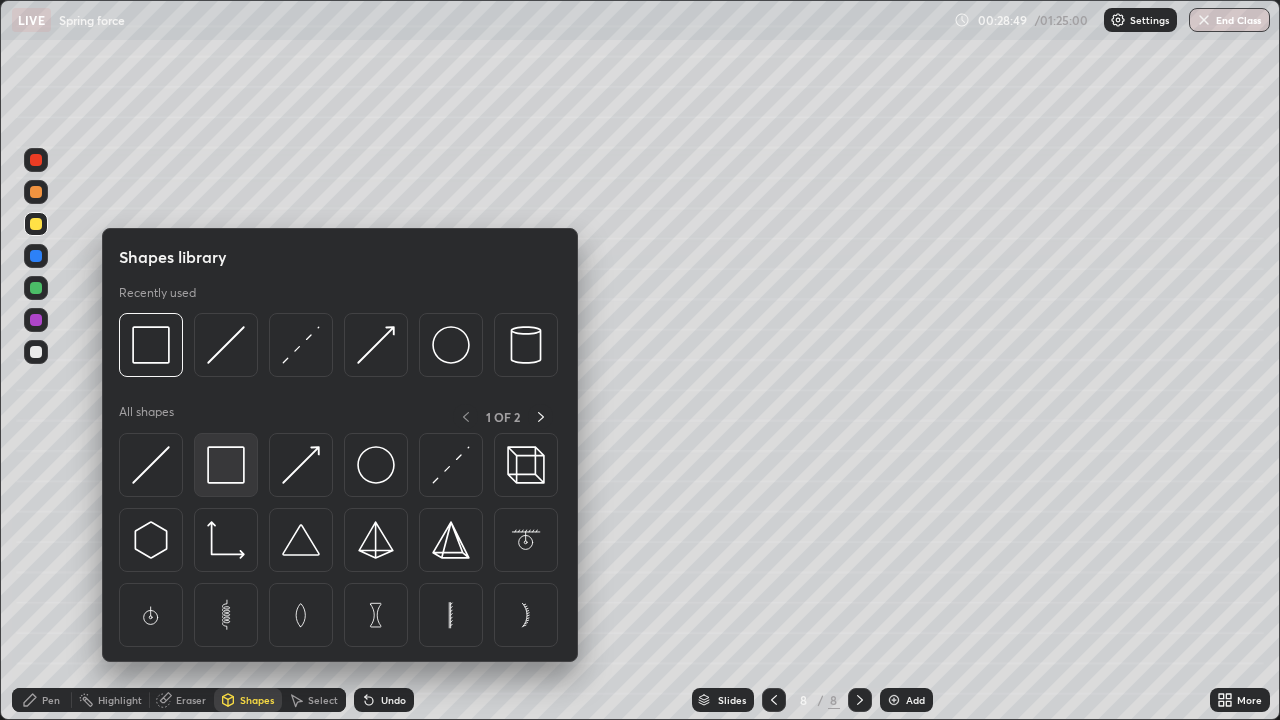 click at bounding box center [226, 465] 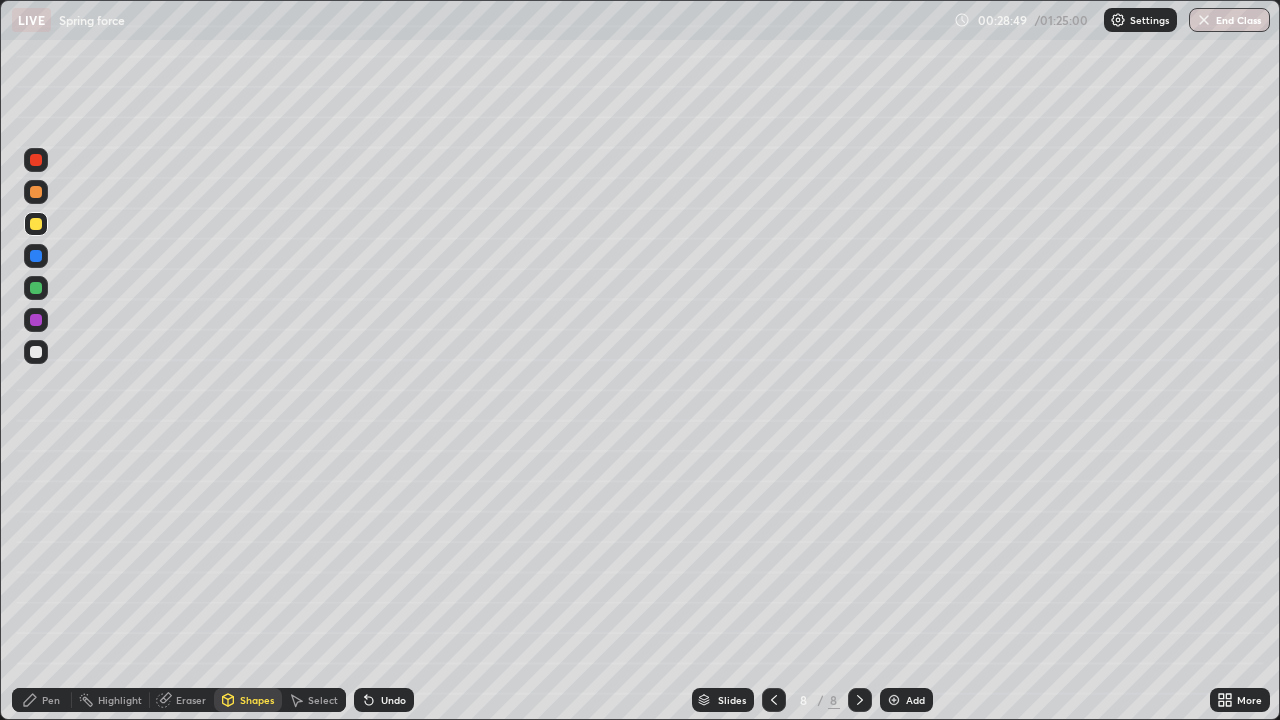 click at bounding box center (36, 352) 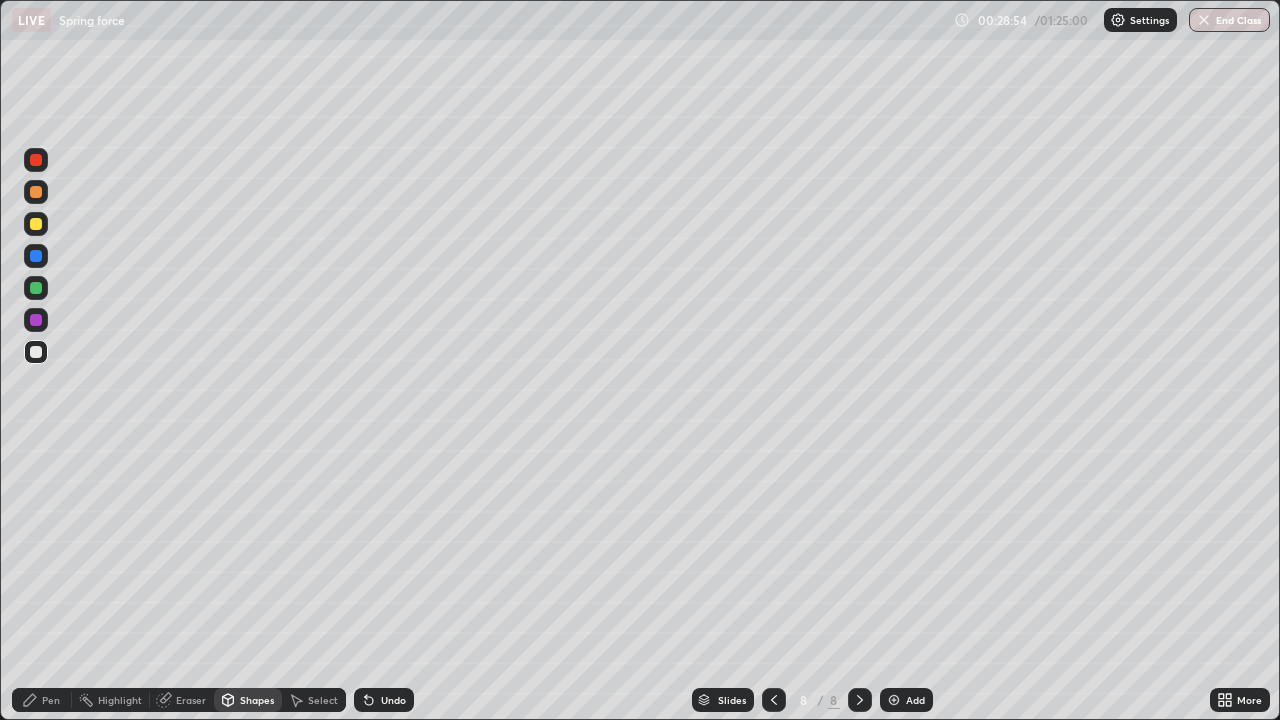 click 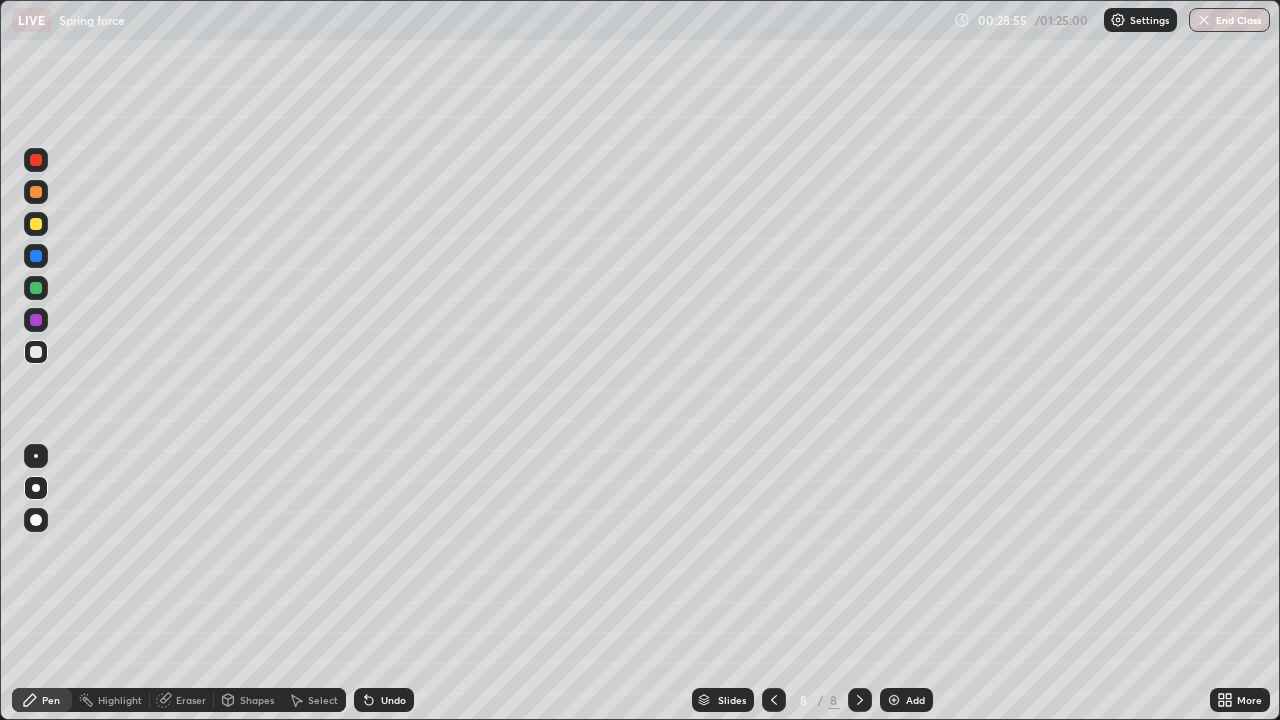click at bounding box center [36, 256] 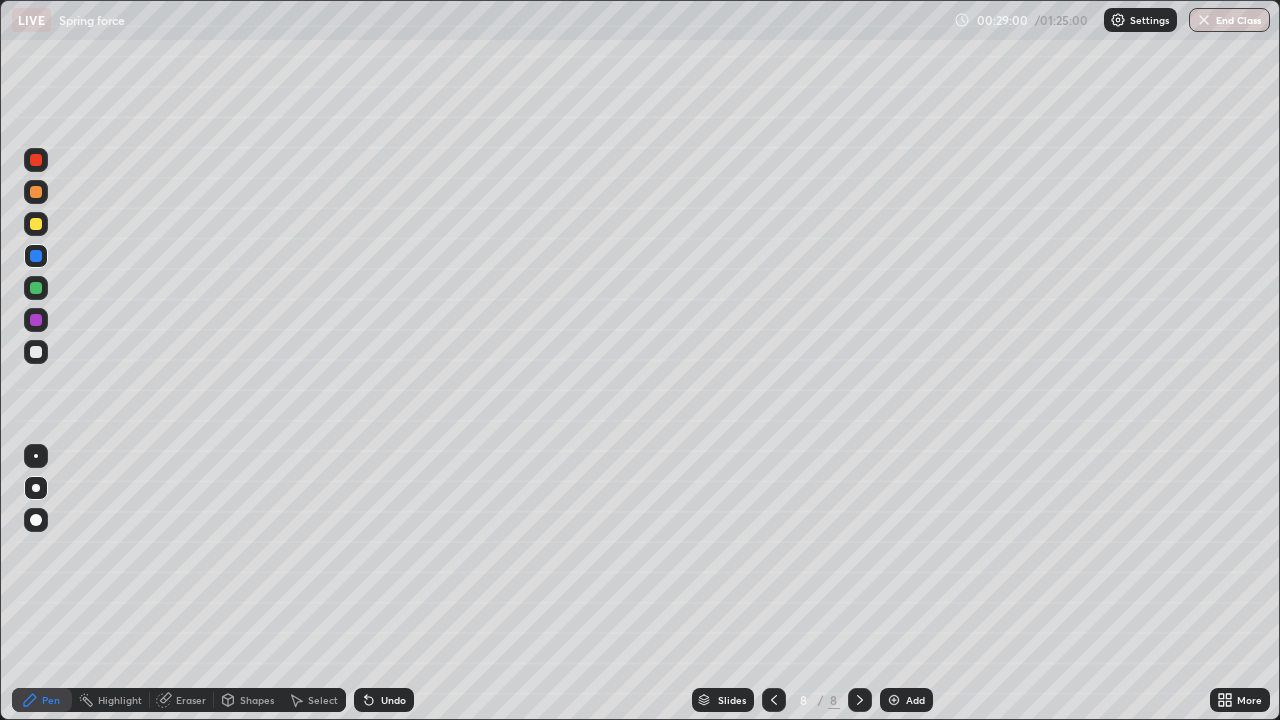 click on "Shapes" at bounding box center [257, 700] 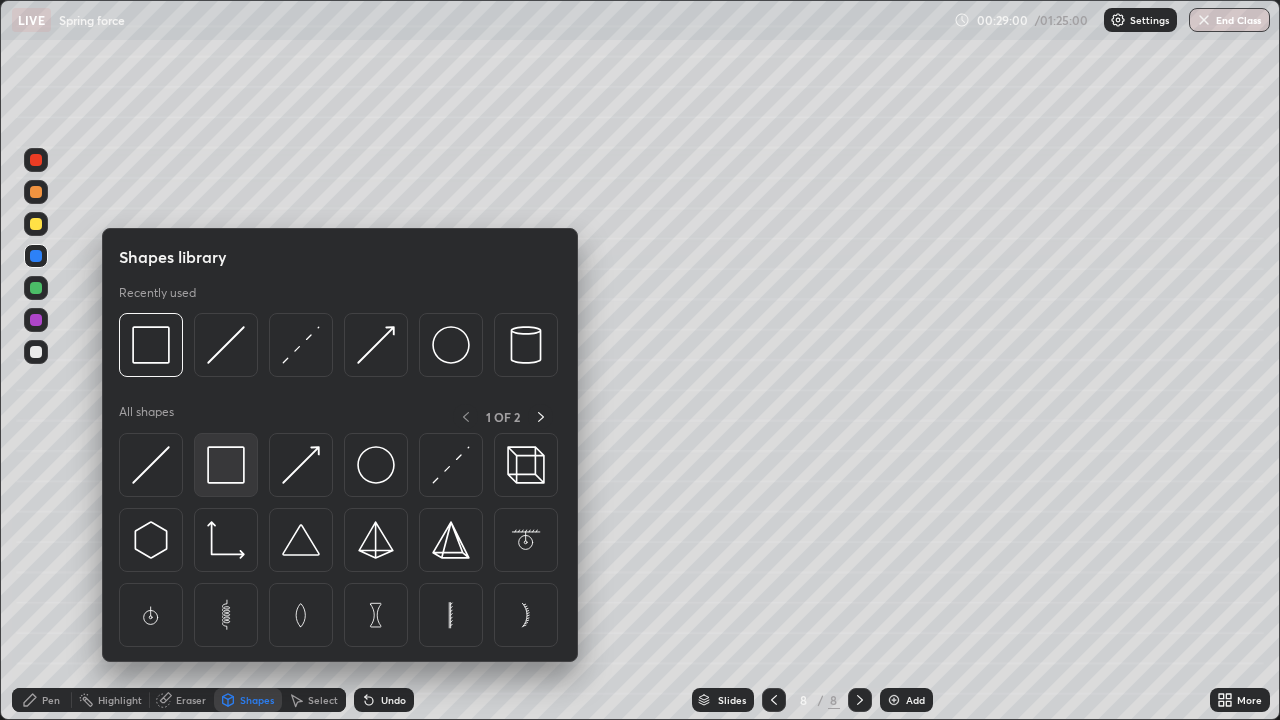 click at bounding box center (226, 465) 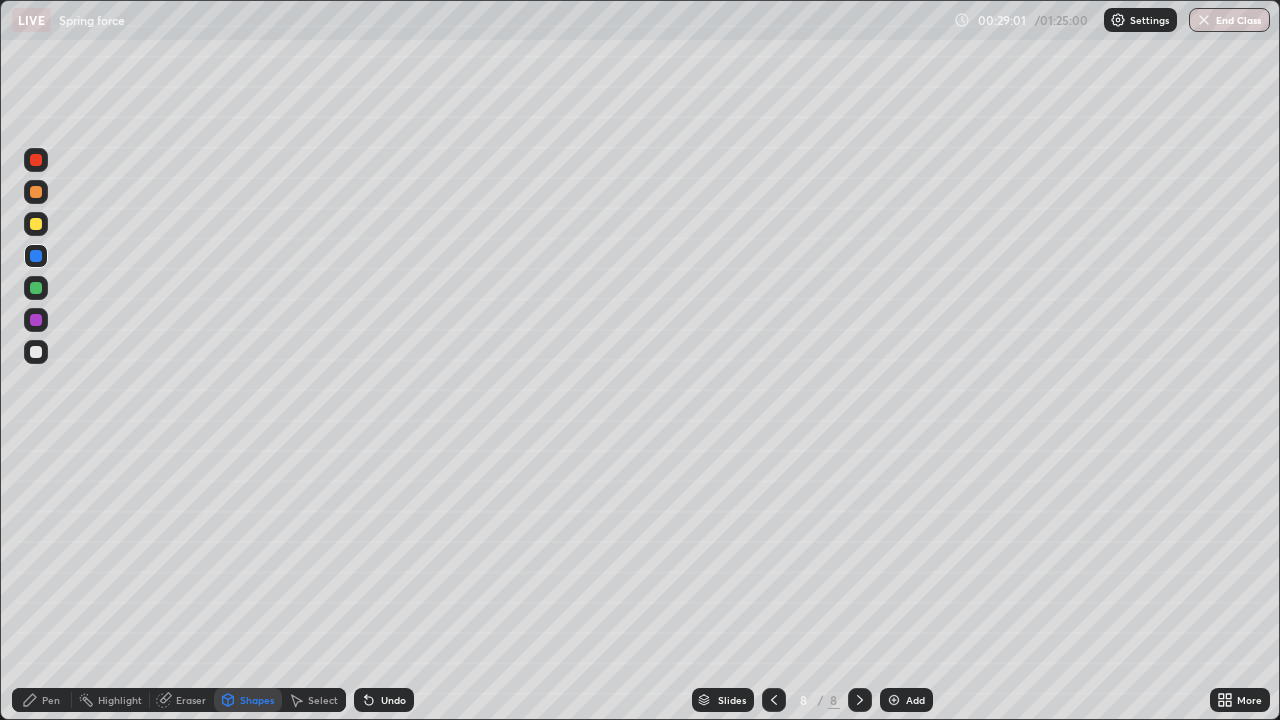 click at bounding box center (36, 288) 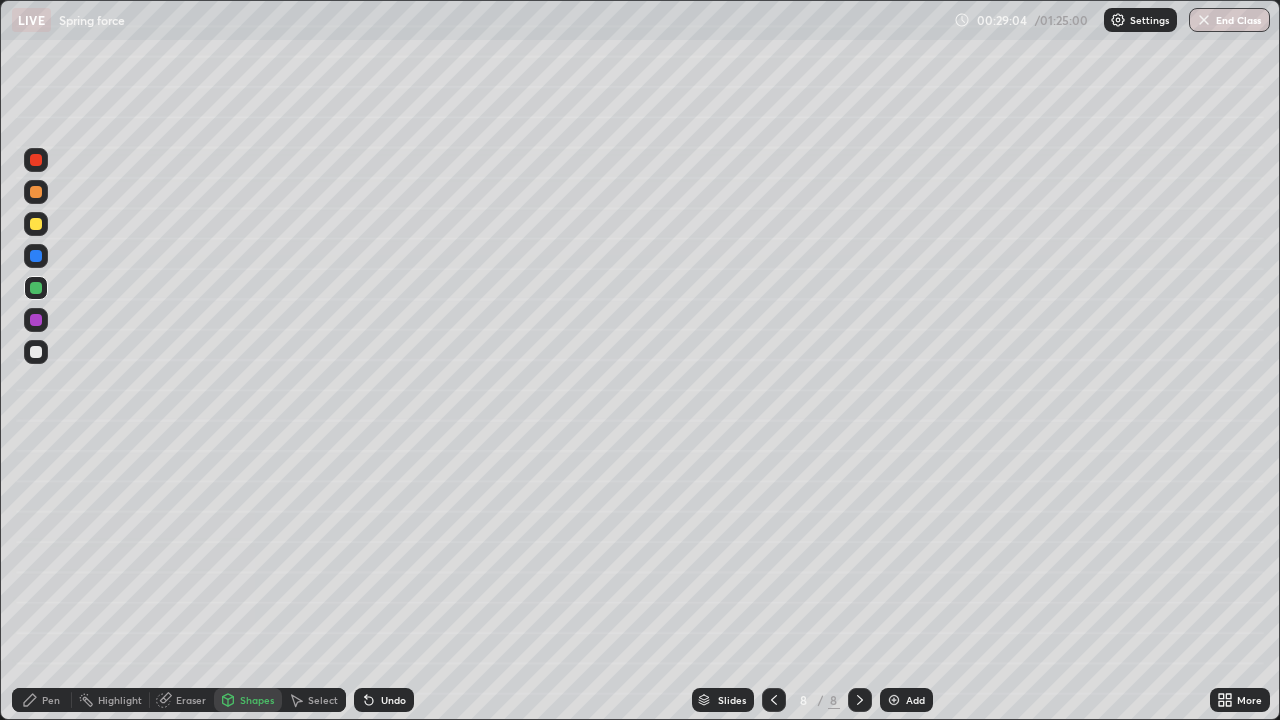 click on "Pen" at bounding box center (51, 700) 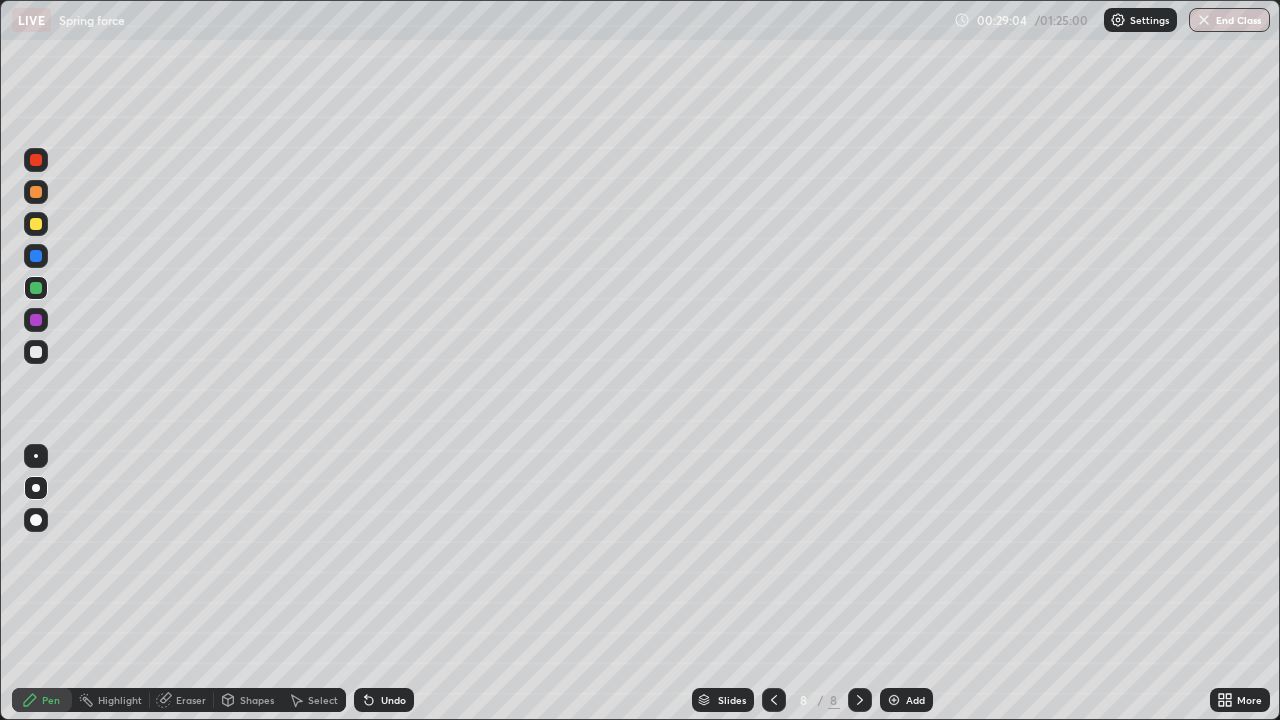 click on "Shapes" at bounding box center [257, 700] 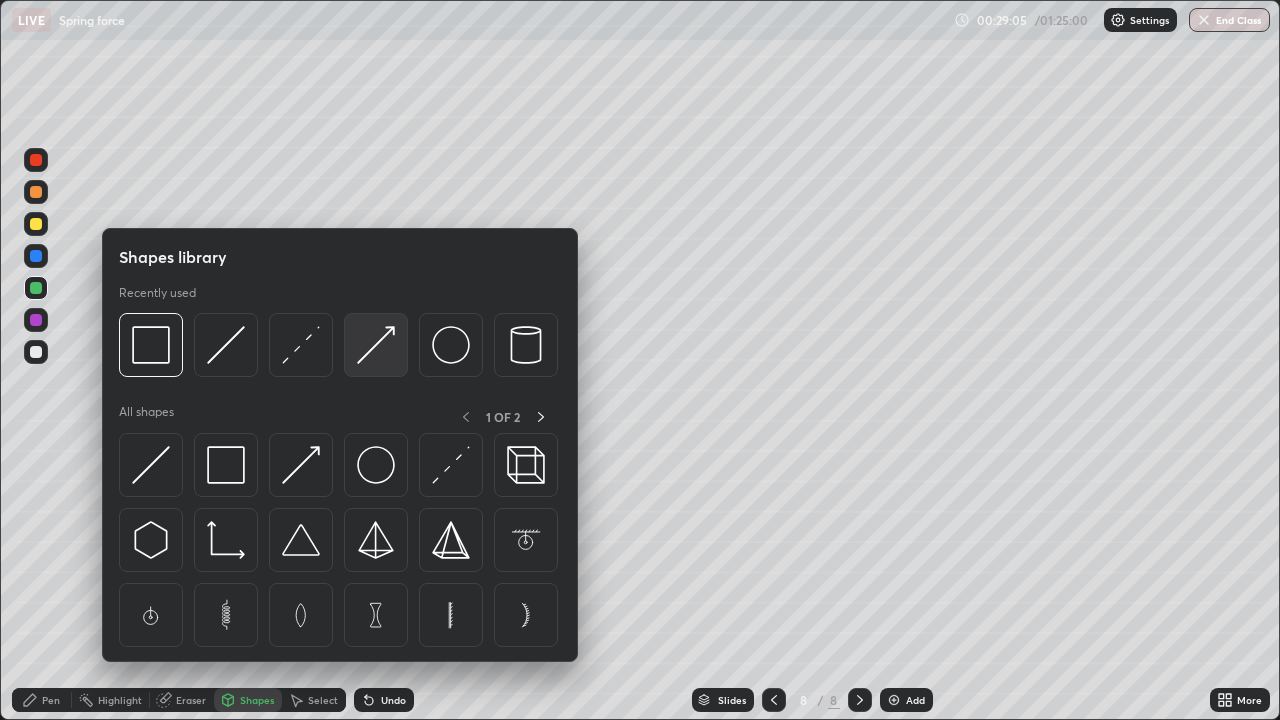 click at bounding box center [376, 345] 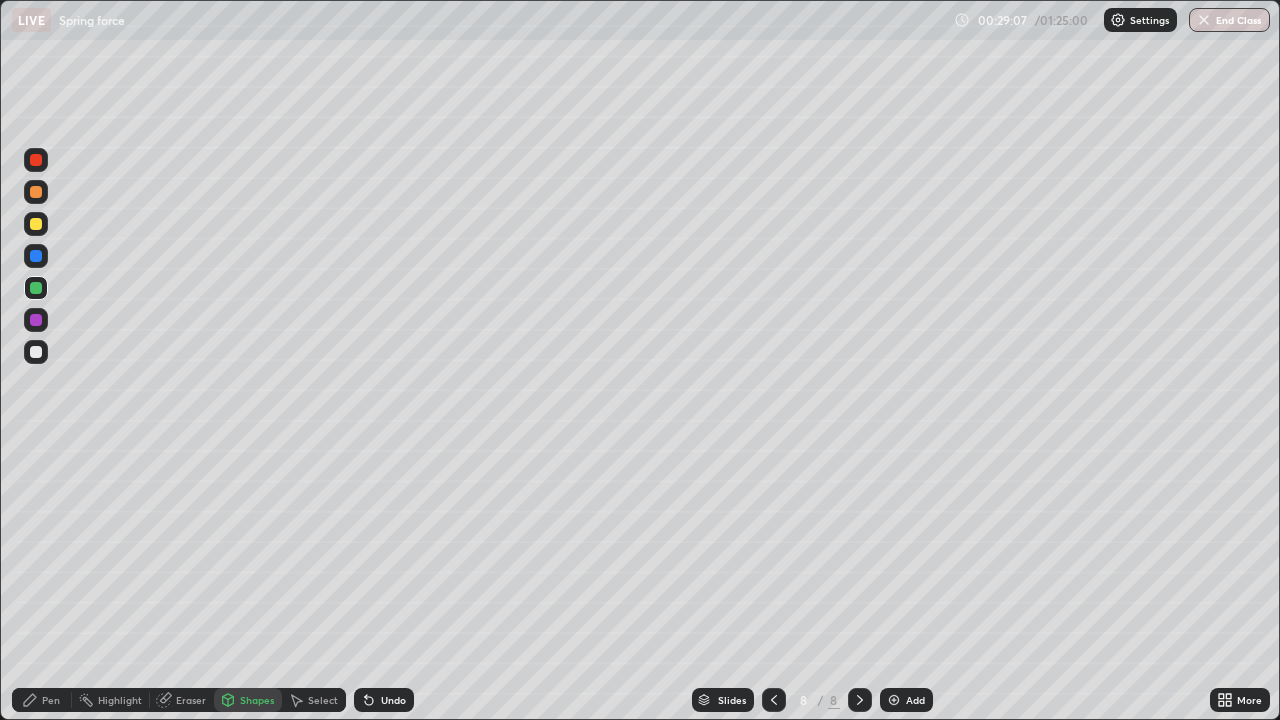 click on "Pen" at bounding box center (42, 700) 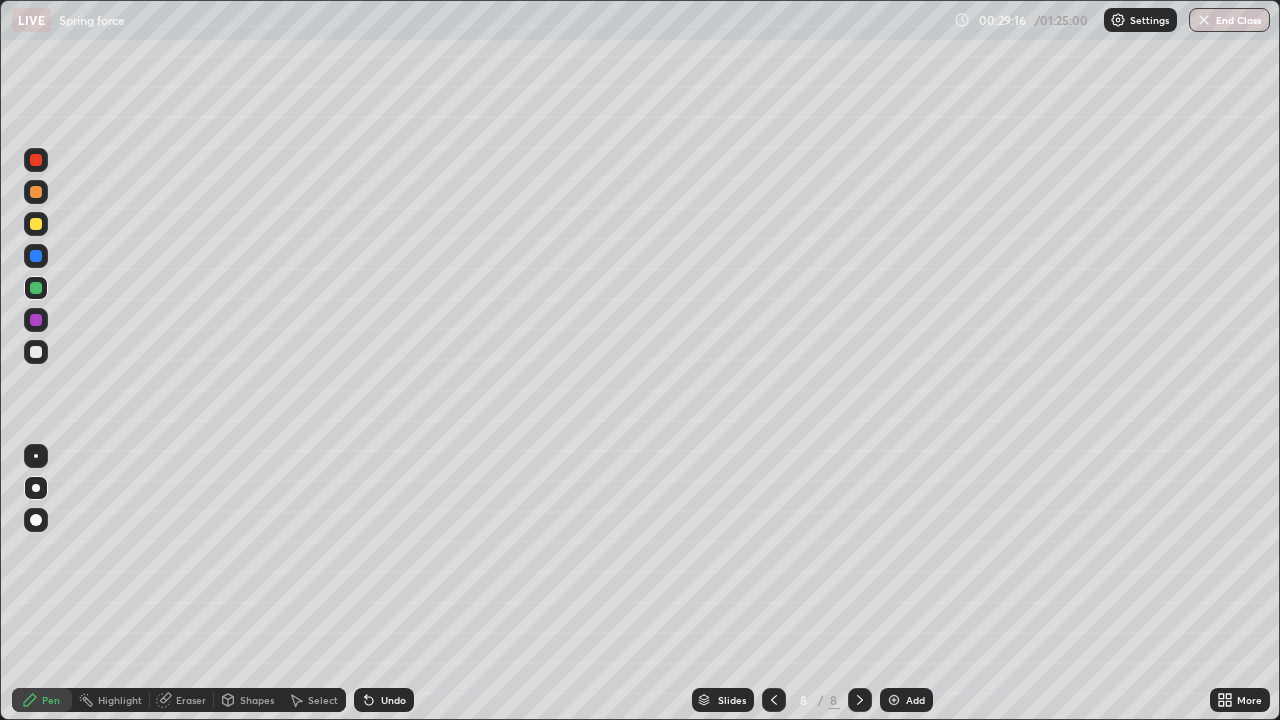 click at bounding box center [36, 352] 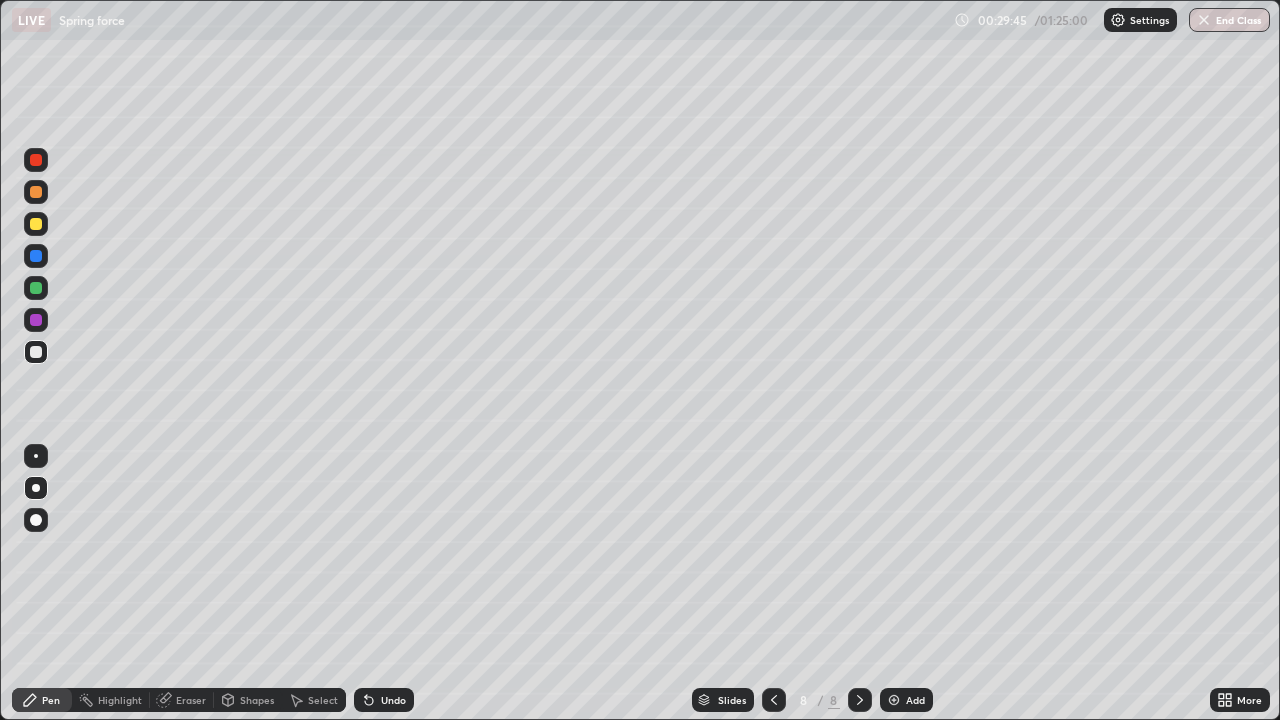 click on "Undo" at bounding box center (393, 700) 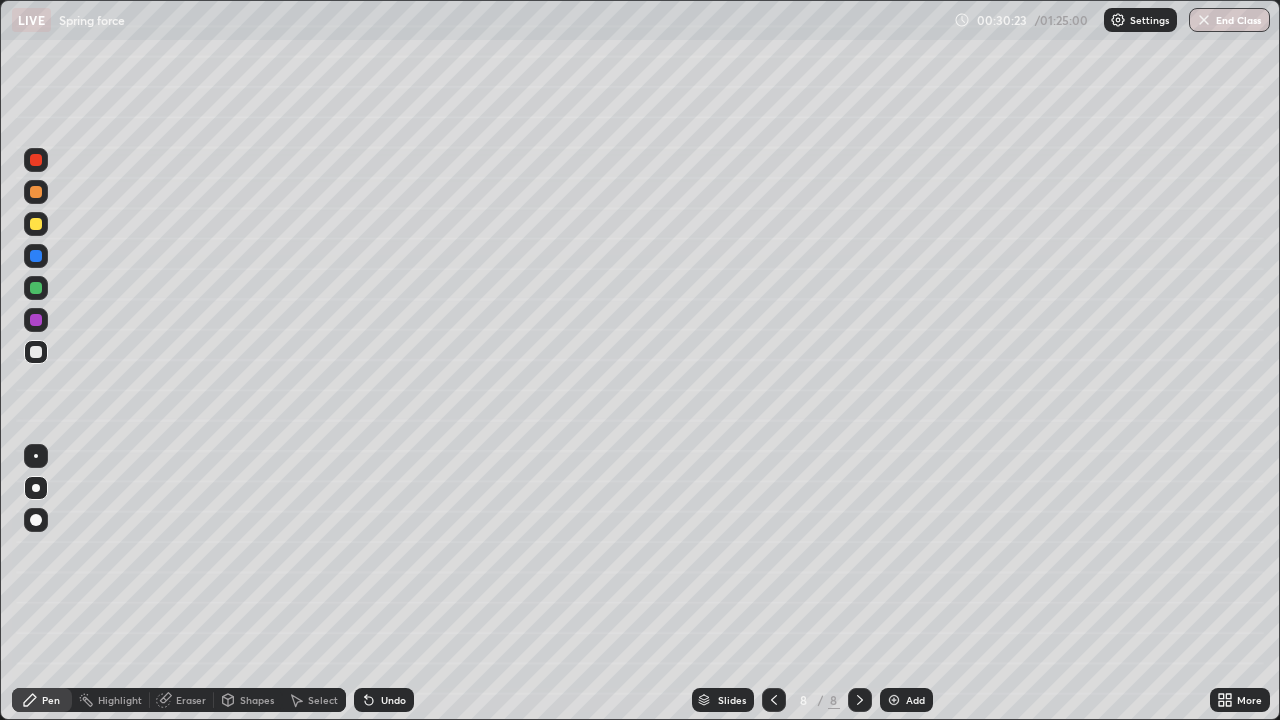 click on "Shapes" at bounding box center [257, 700] 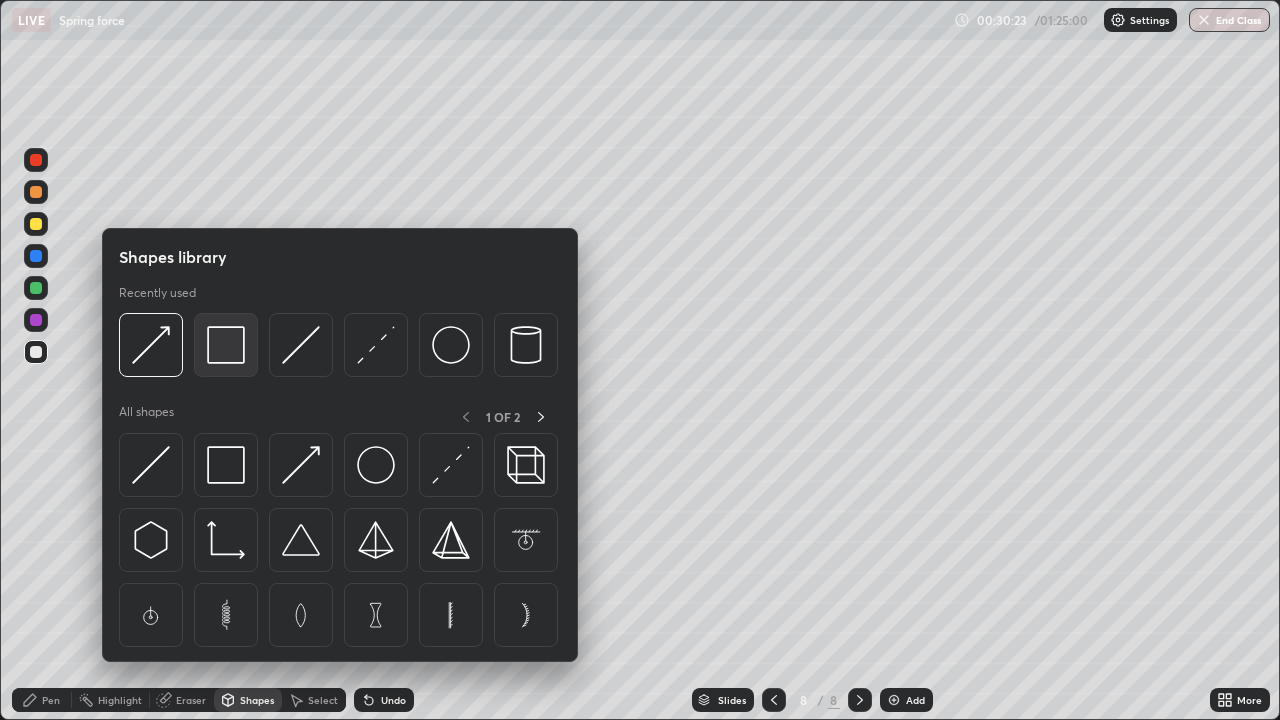 click at bounding box center (226, 345) 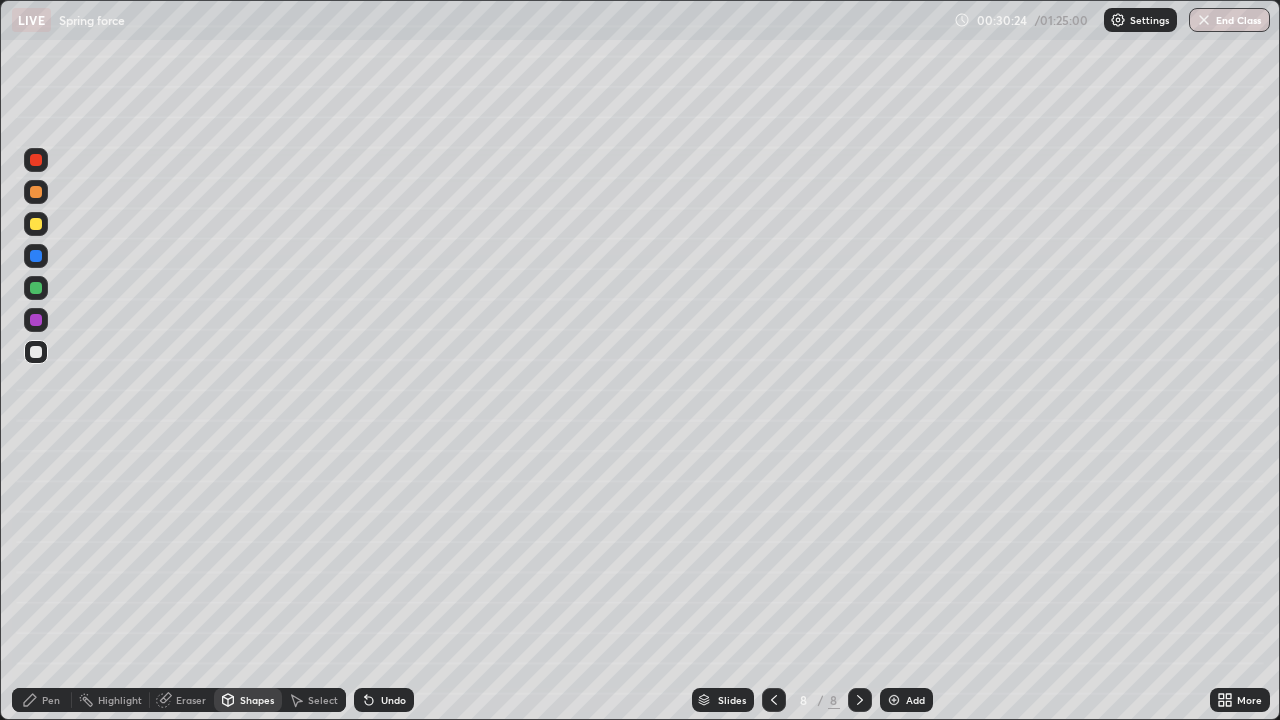 click at bounding box center (36, 192) 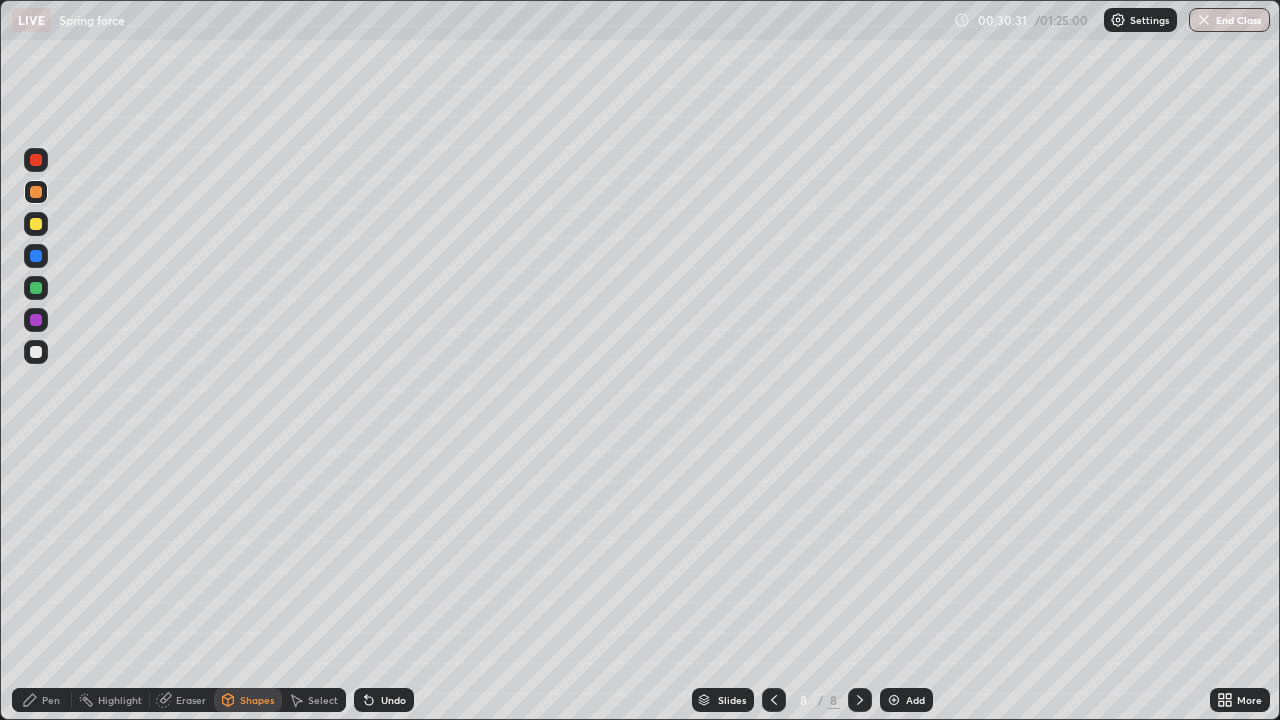 click on "Pen" at bounding box center (42, 700) 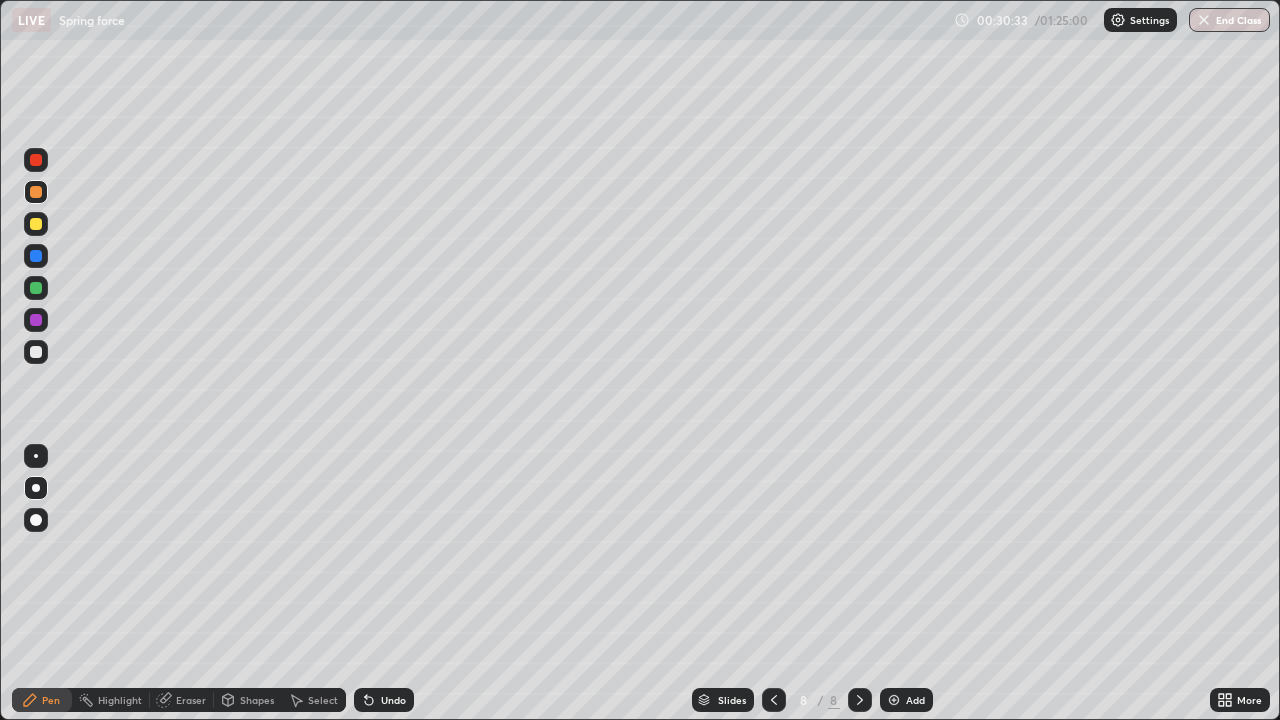 click at bounding box center [36, 224] 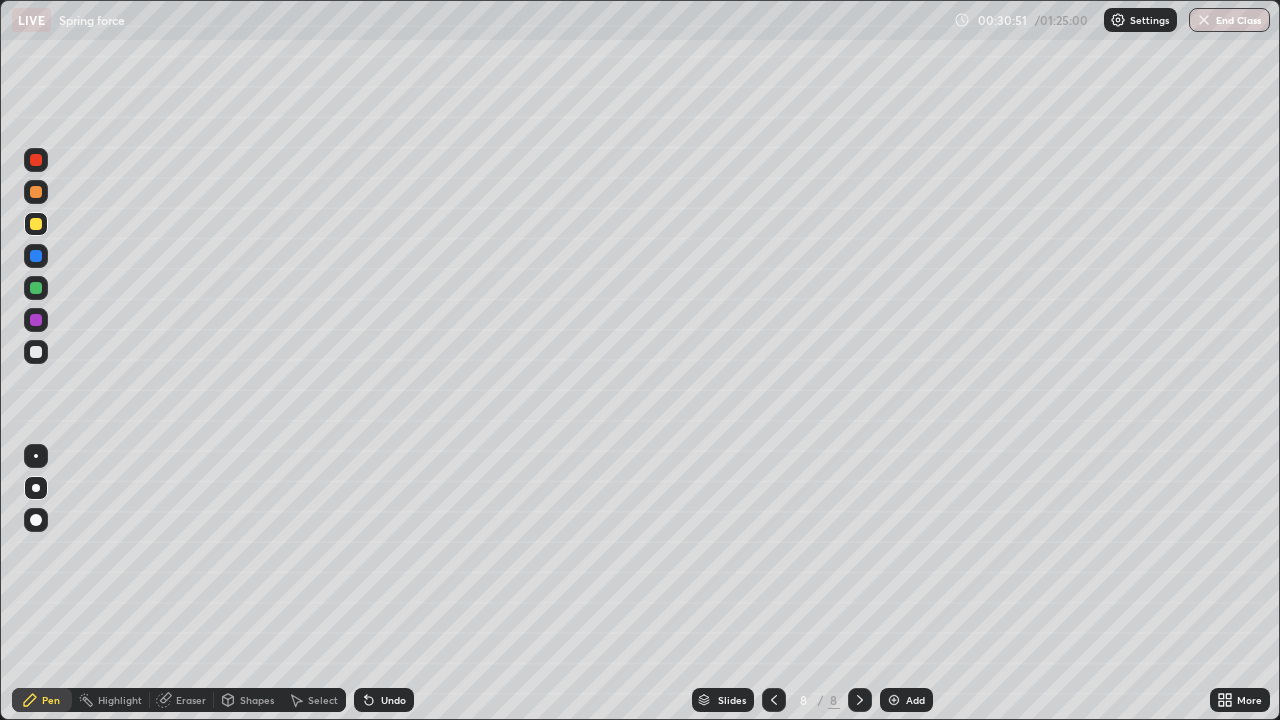 click on "Shapes" at bounding box center (248, 700) 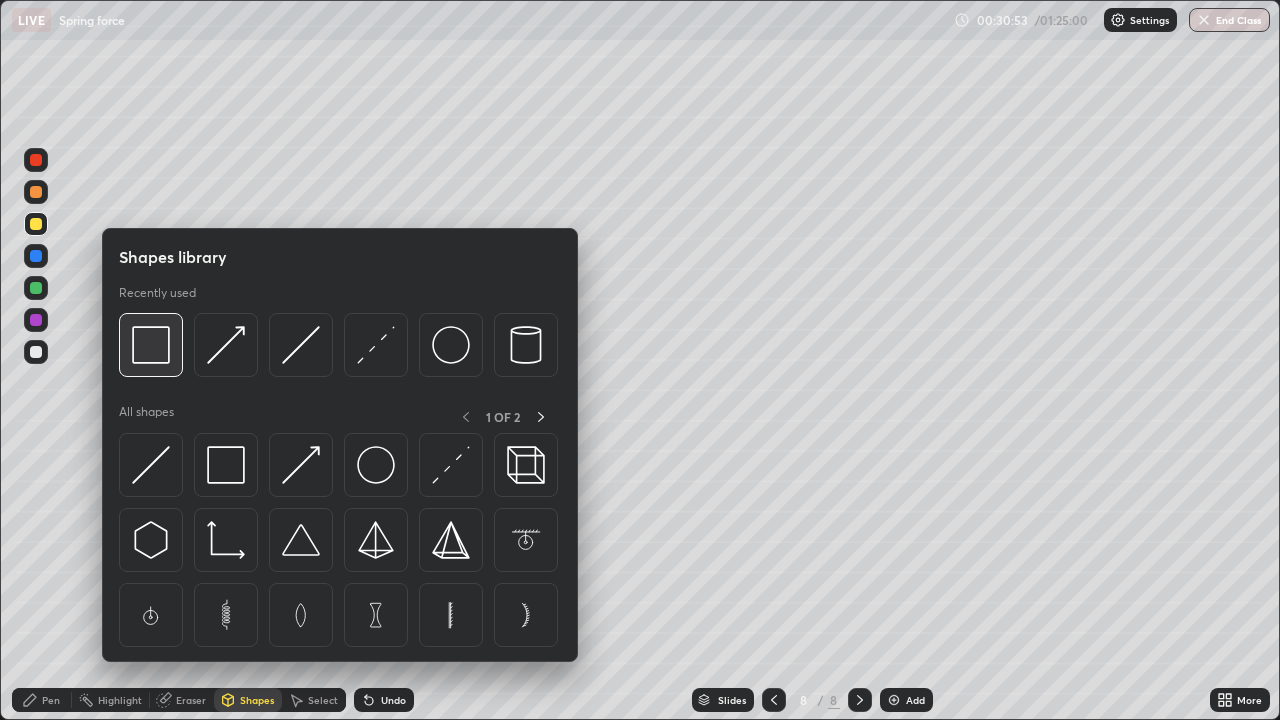 click at bounding box center (151, 345) 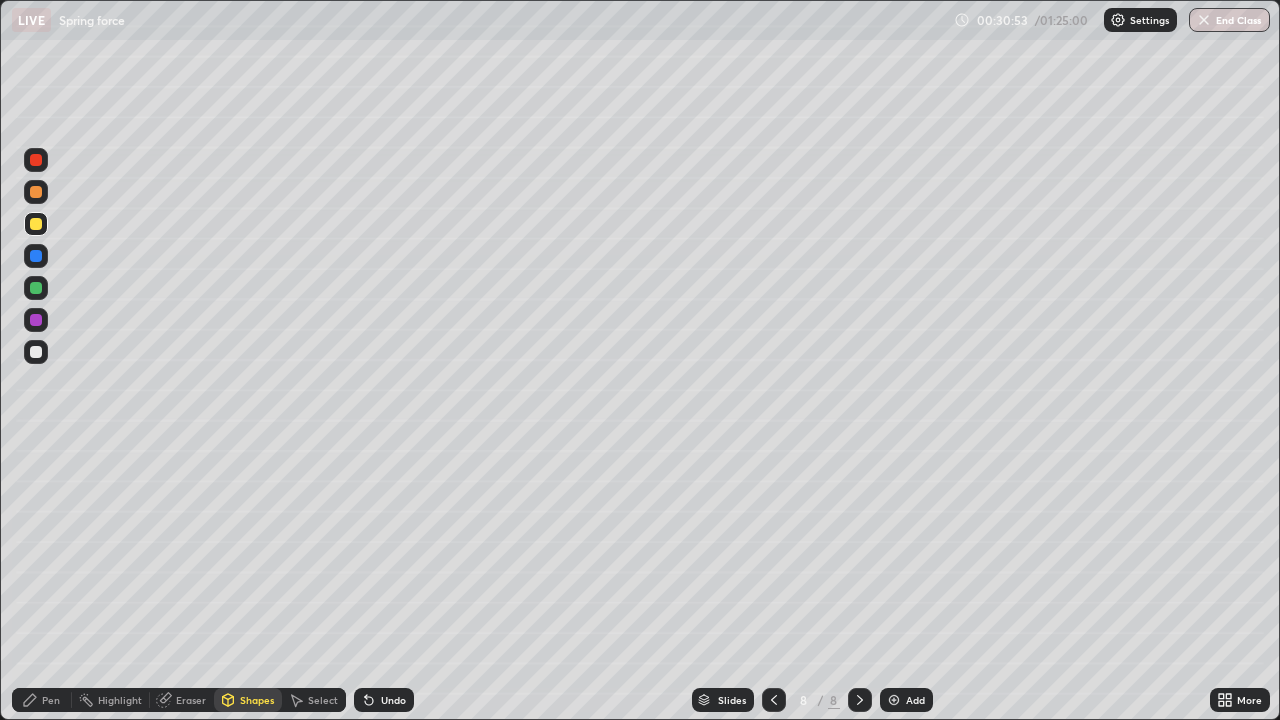 click at bounding box center [36, 256] 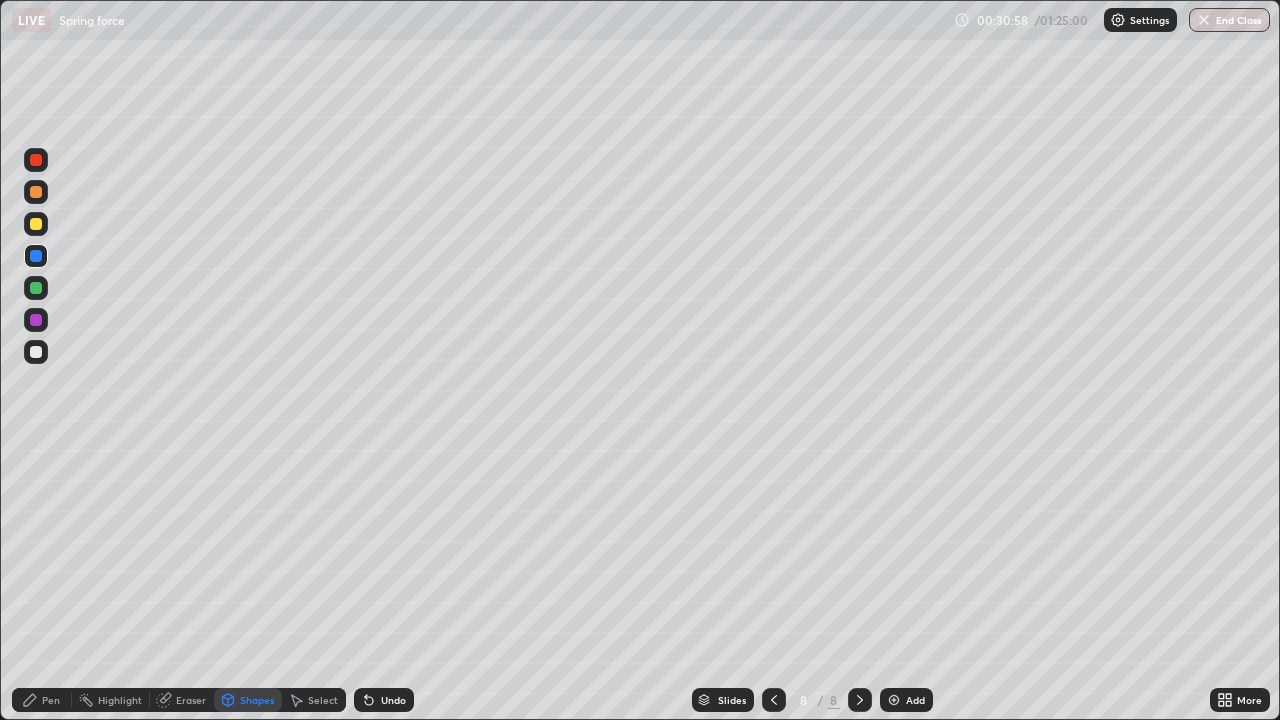 click on "Pen" at bounding box center [51, 700] 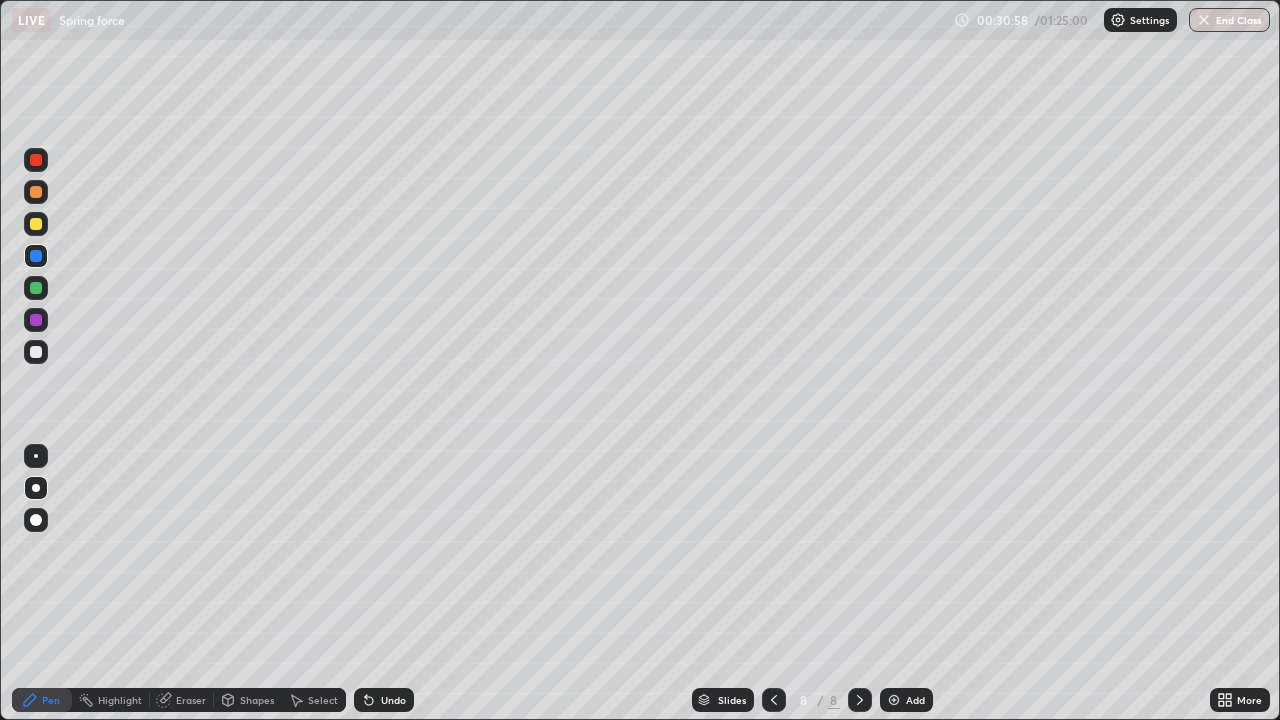 click at bounding box center [36, 352] 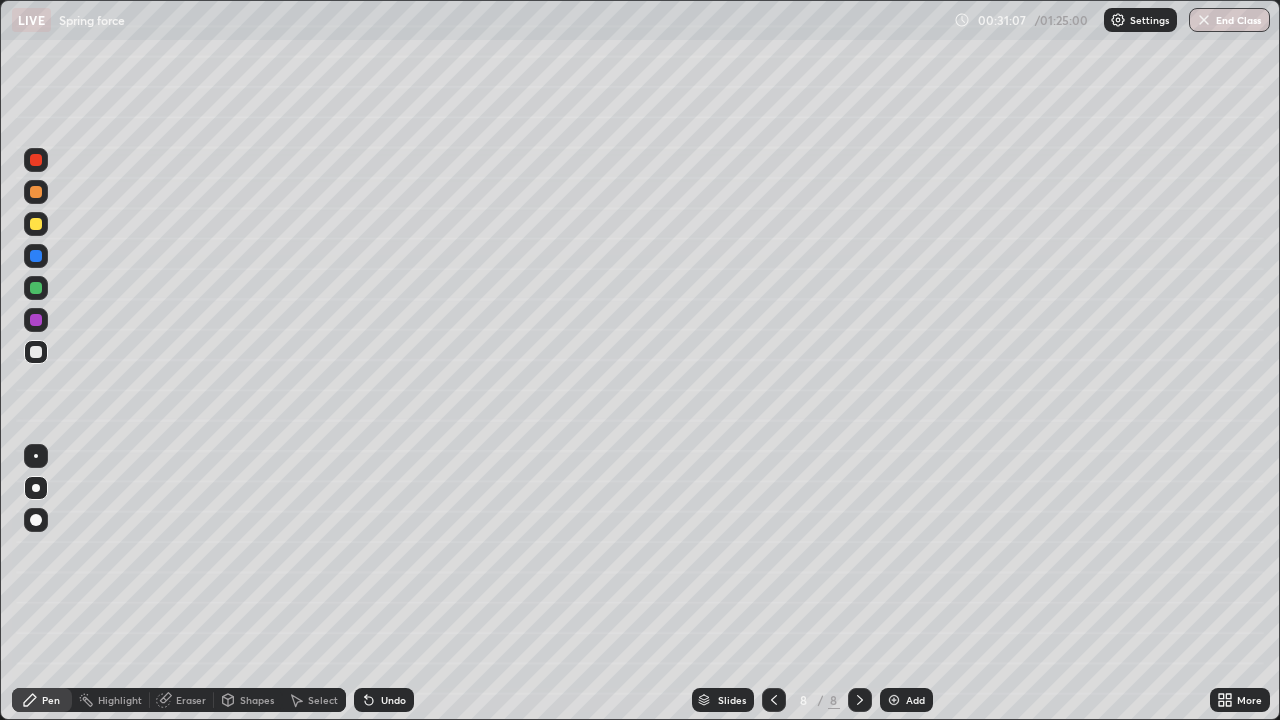click at bounding box center [774, 700] 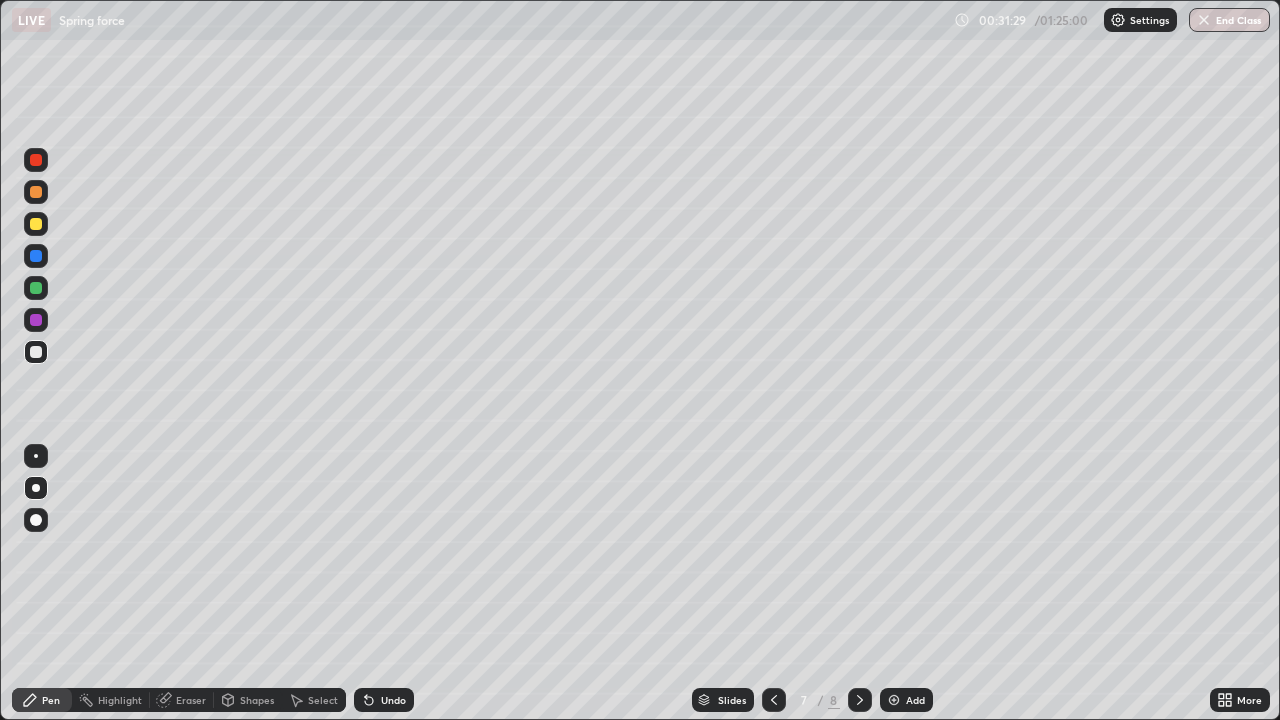 click at bounding box center (36, 352) 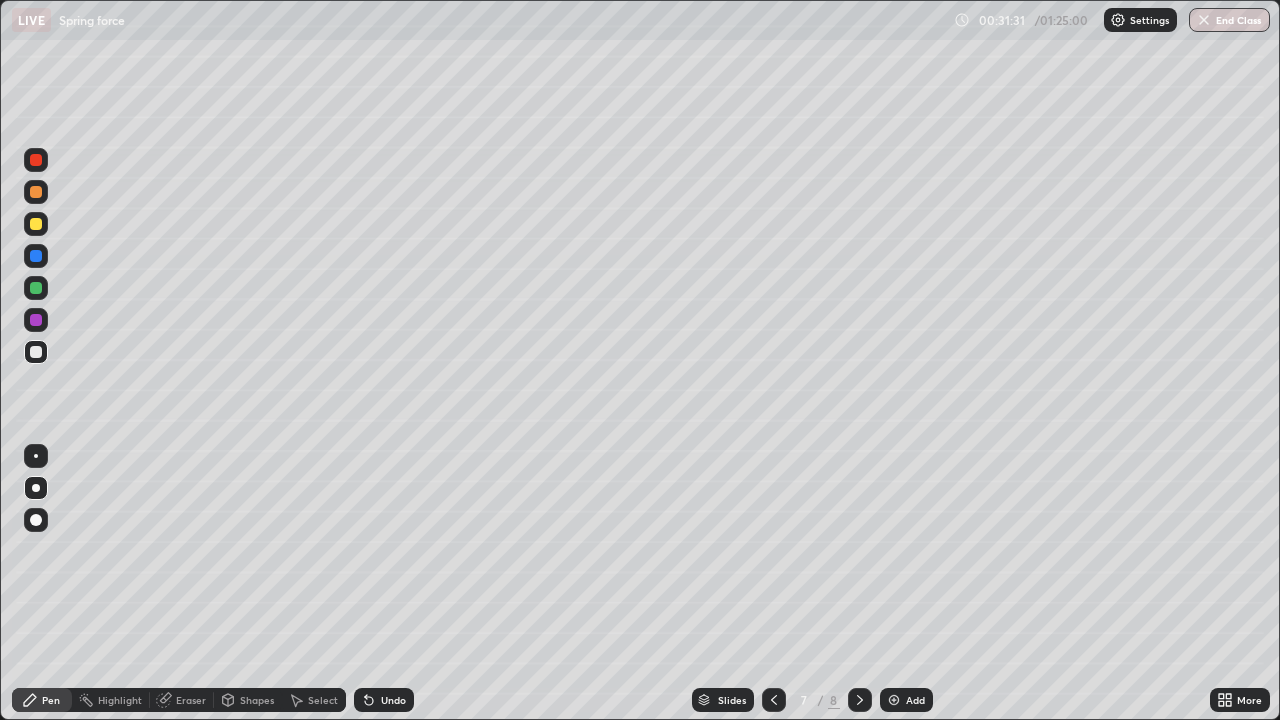 click at bounding box center (36, 160) 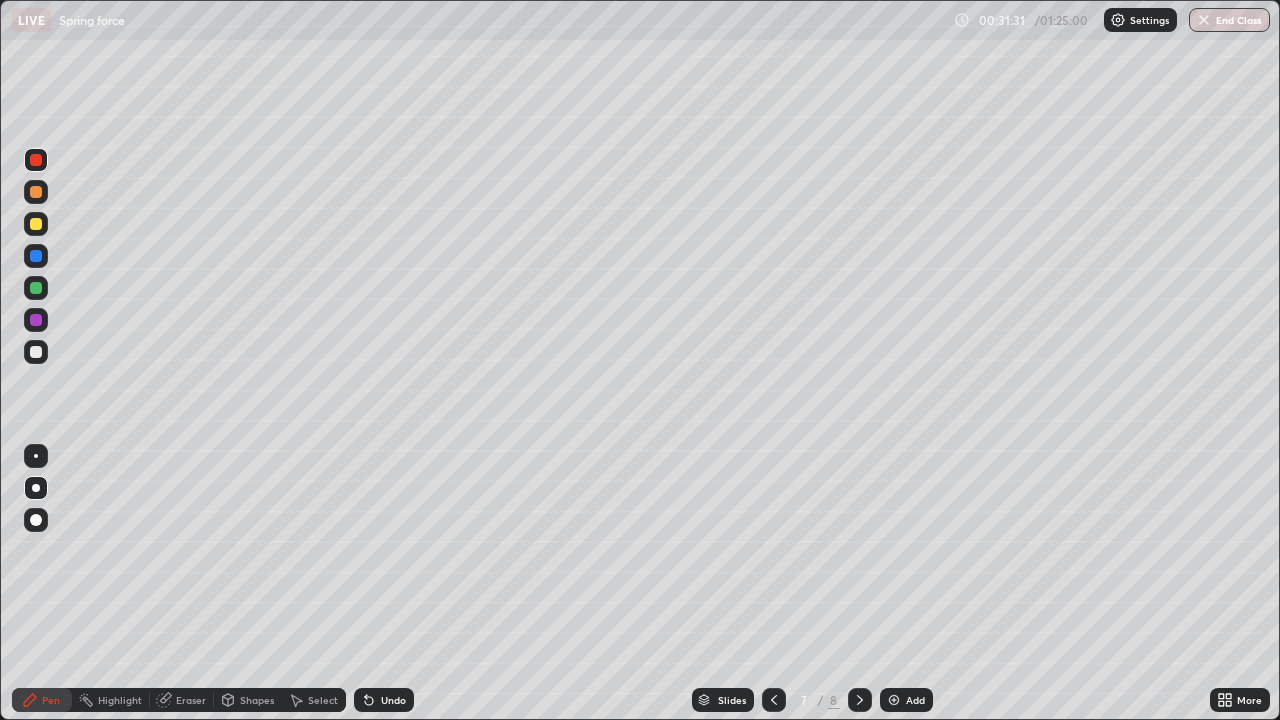 click at bounding box center [36, 160] 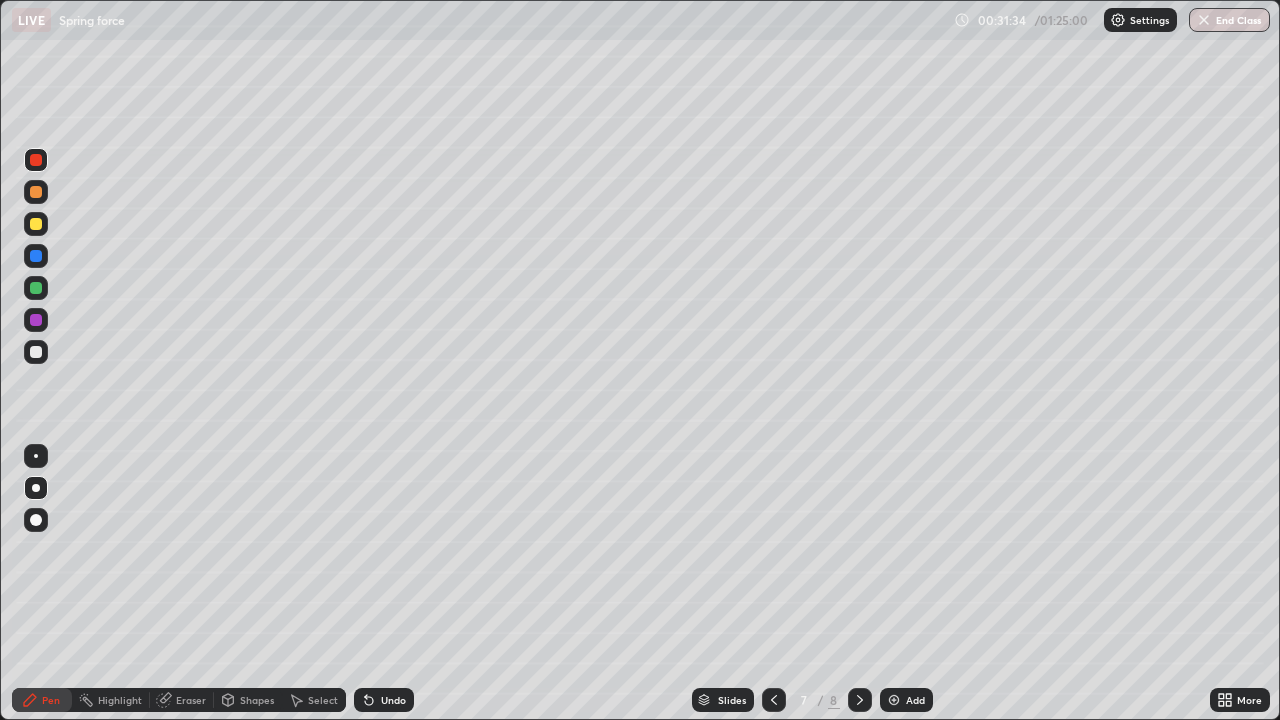click on "Undo" at bounding box center [393, 700] 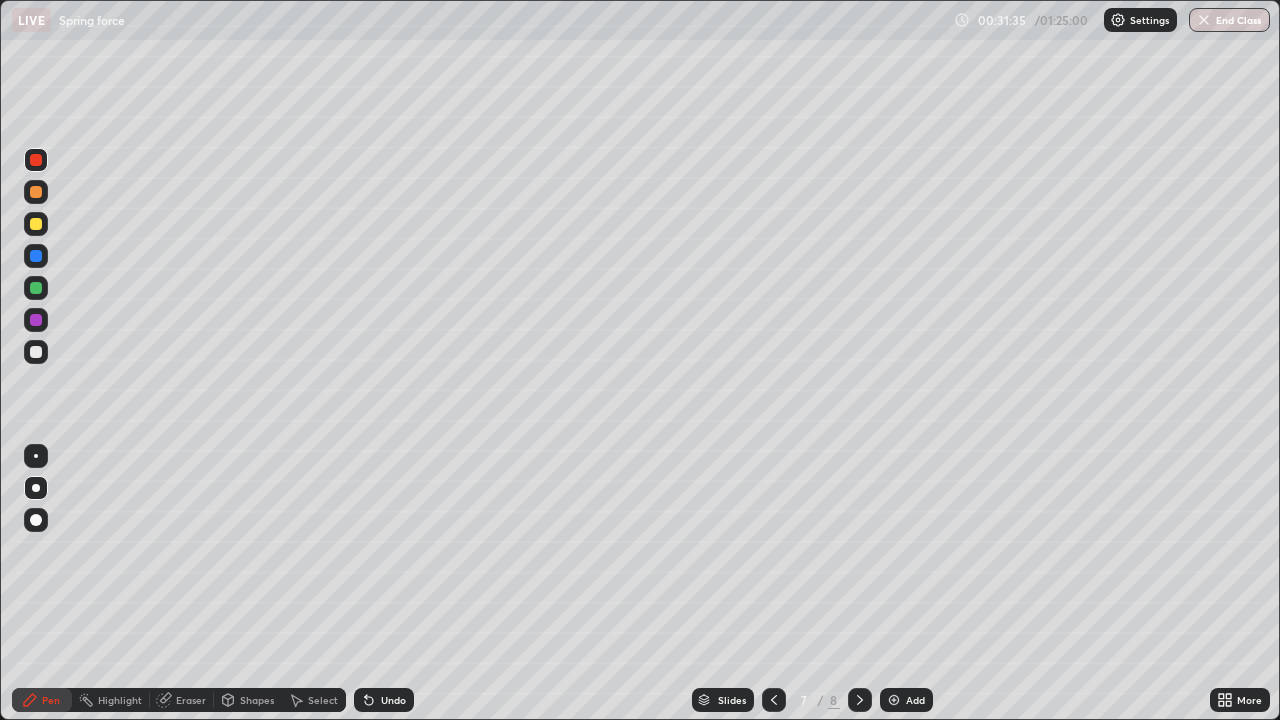 click on "Undo" at bounding box center [393, 700] 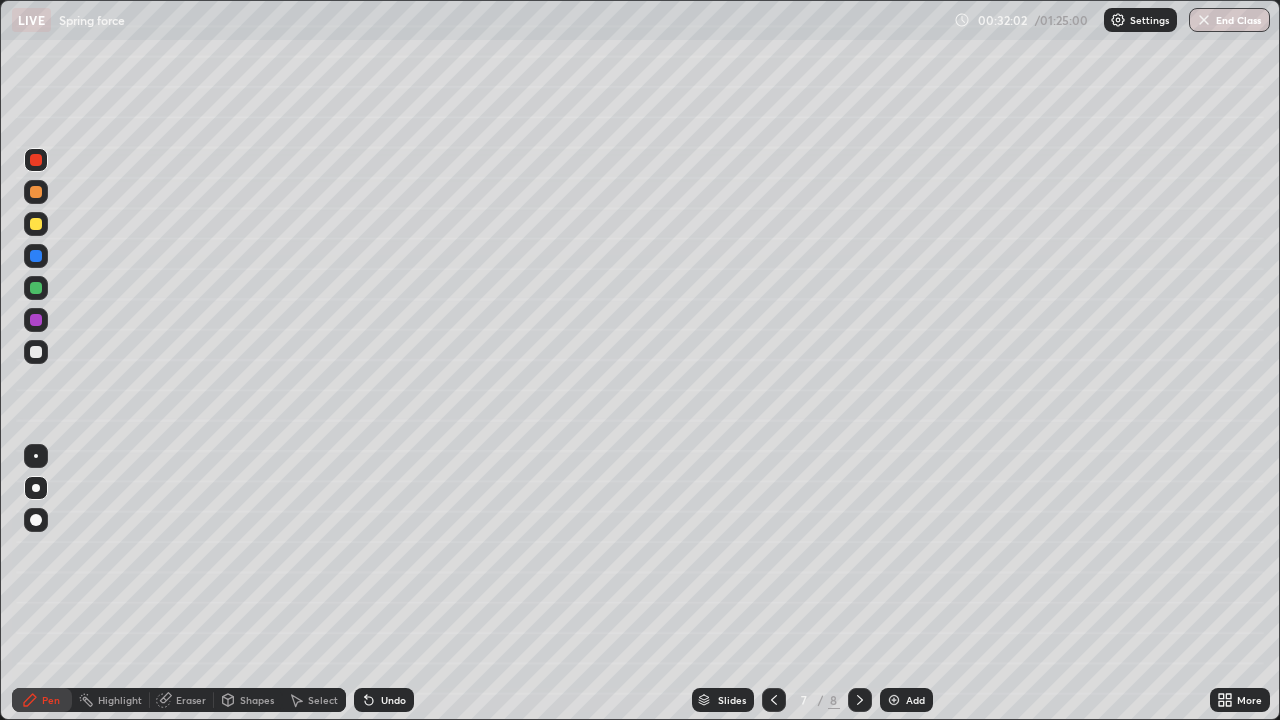 click at bounding box center (36, 256) 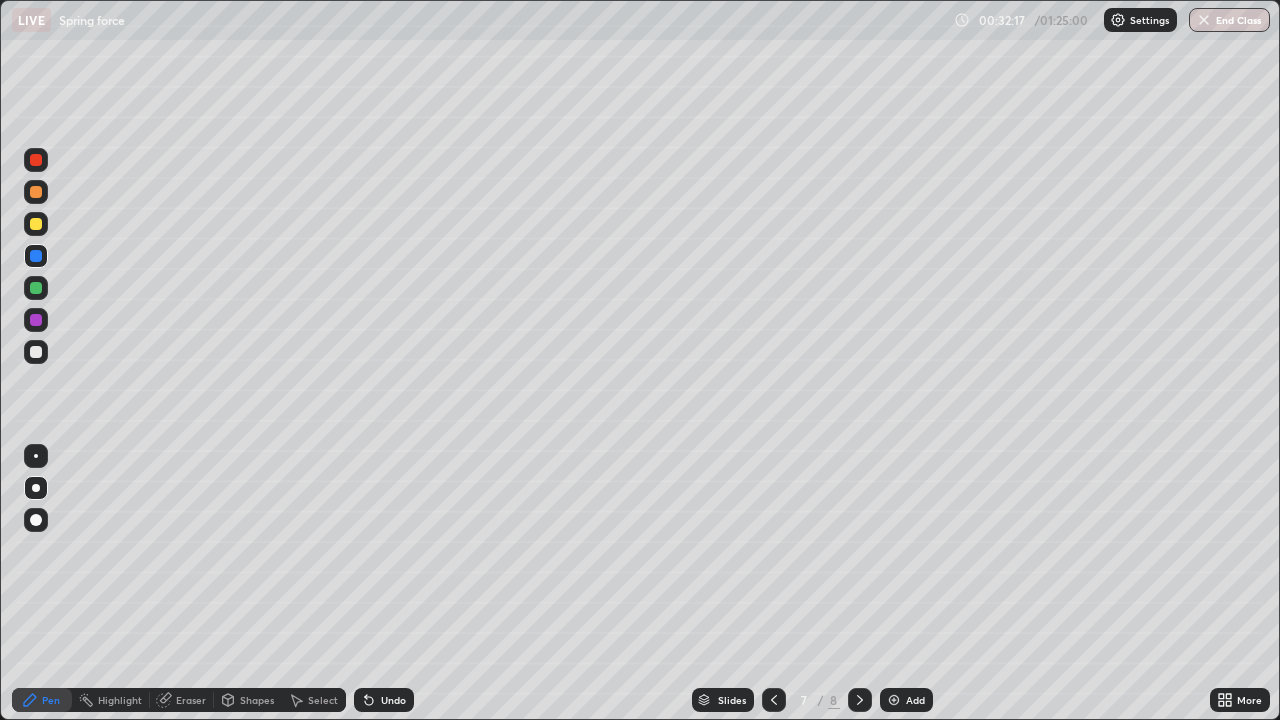 click at bounding box center [36, 224] 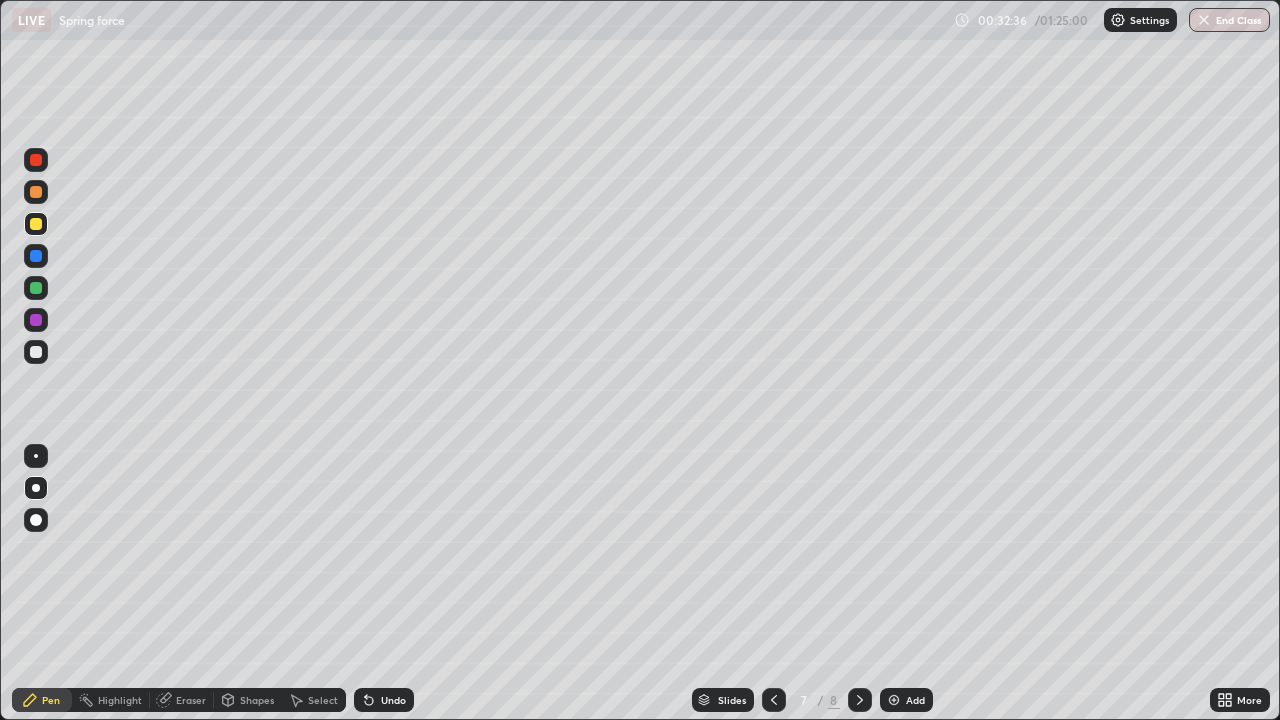 click on "Shapes" at bounding box center [257, 700] 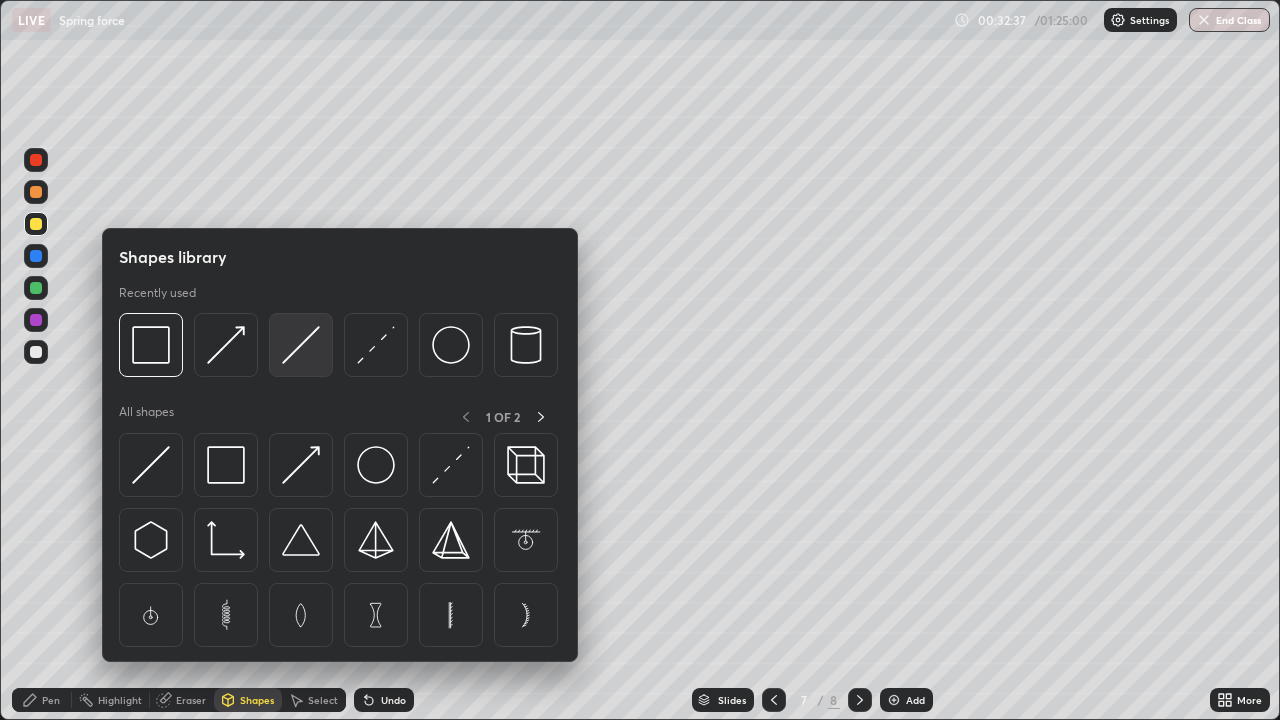 click at bounding box center [301, 345] 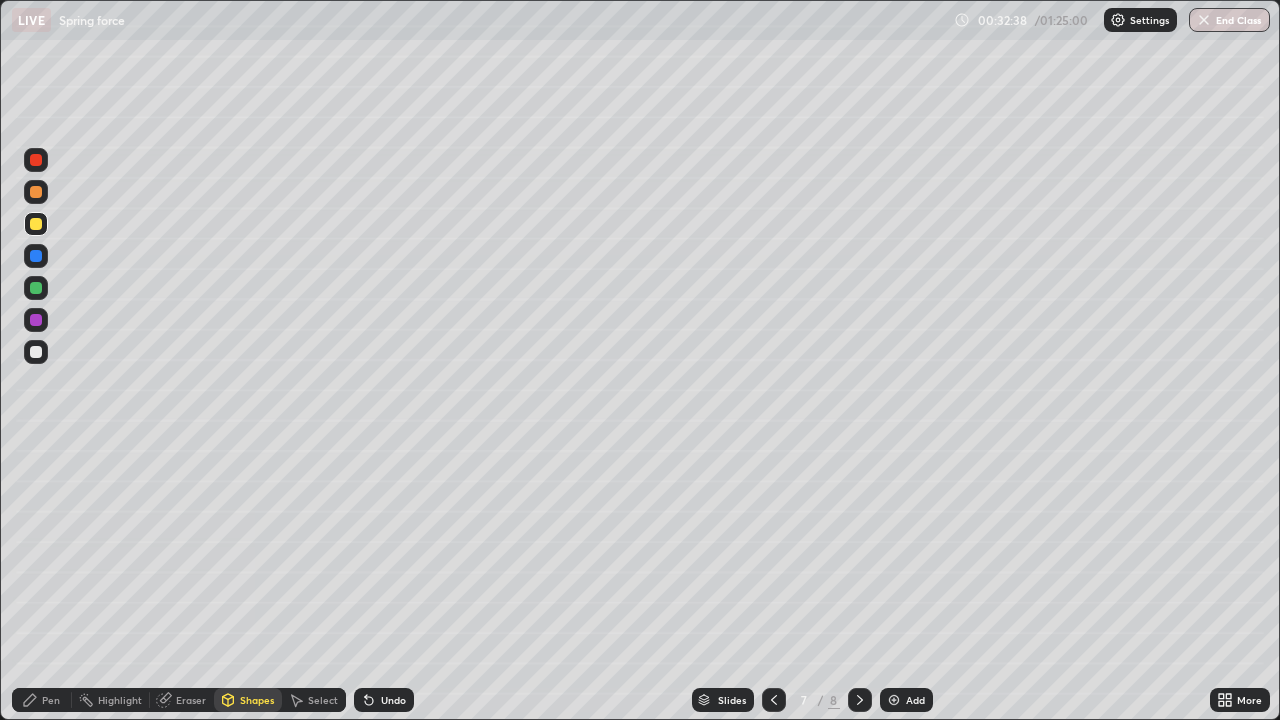 click at bounding box center (36, 160) 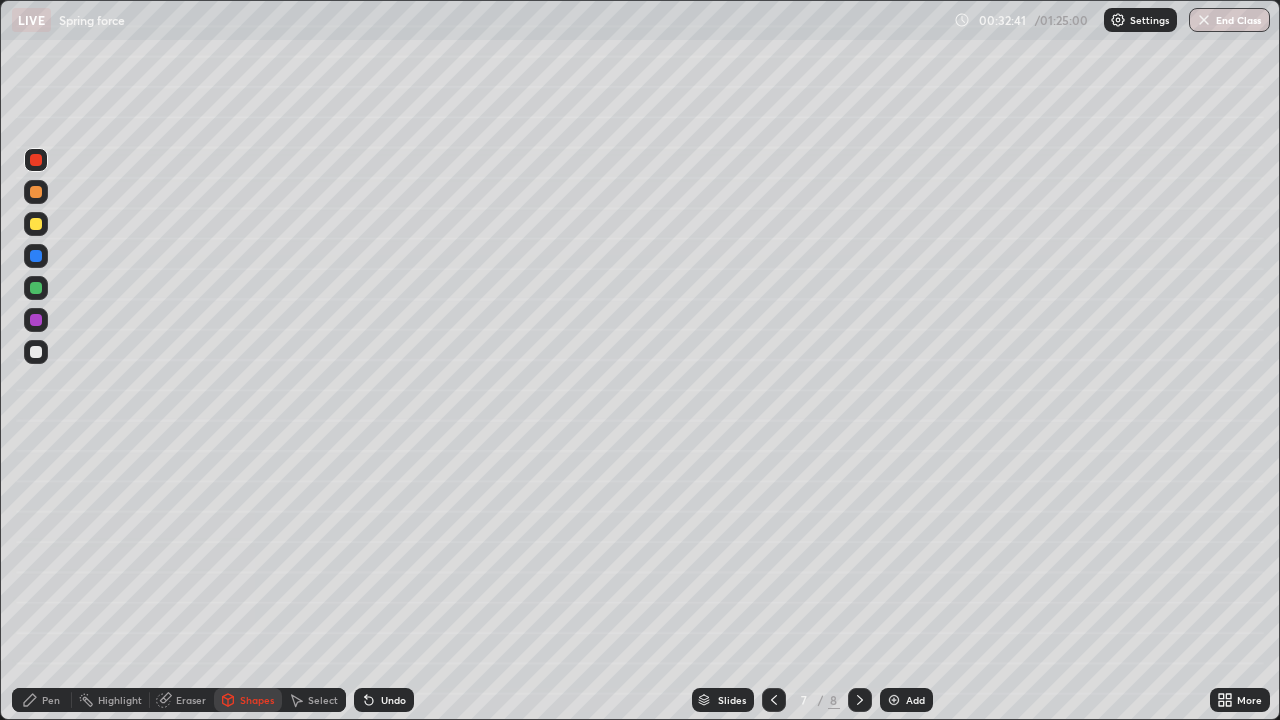 click 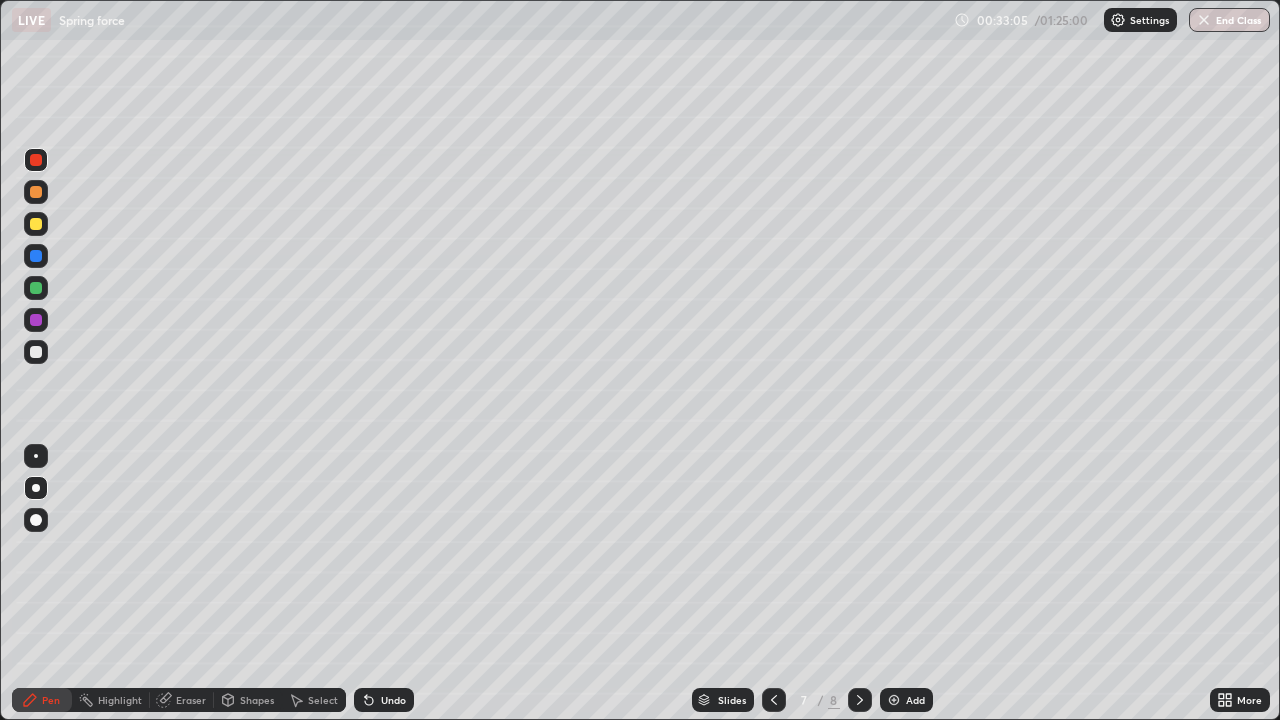 click at bounding box center [36, 288] 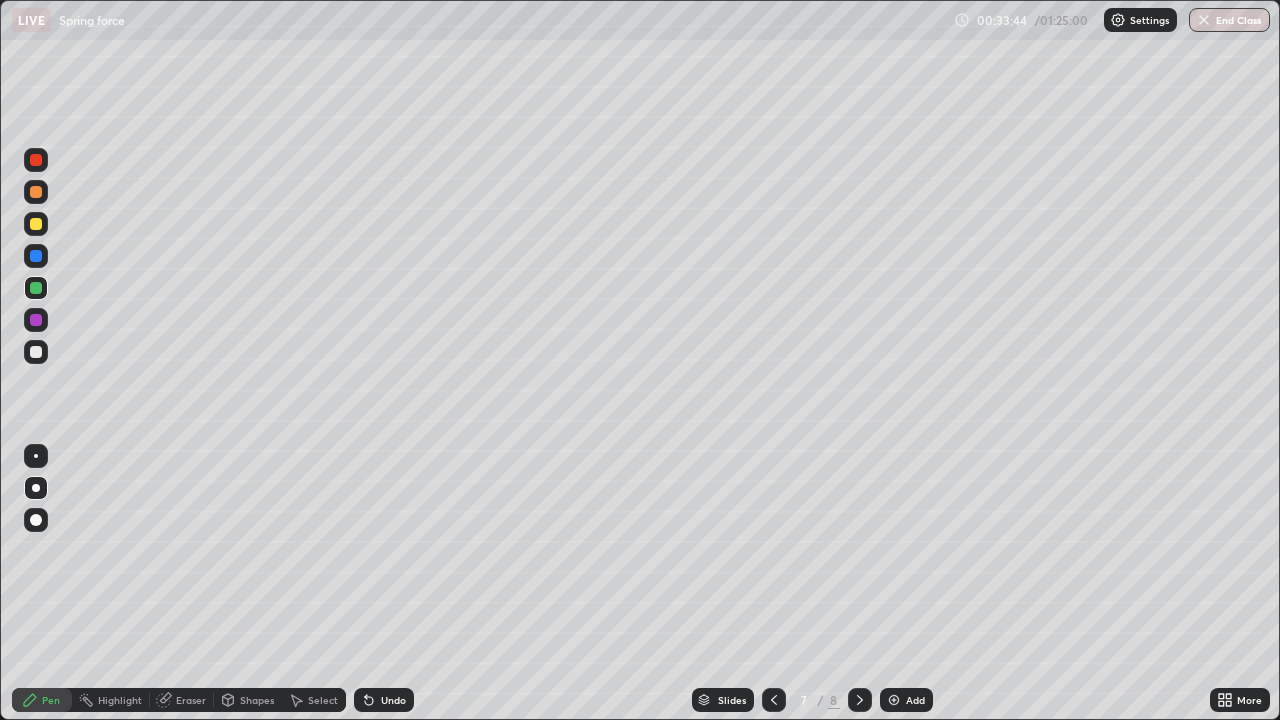 click on "Shapes" at bounding box center [257, 700] 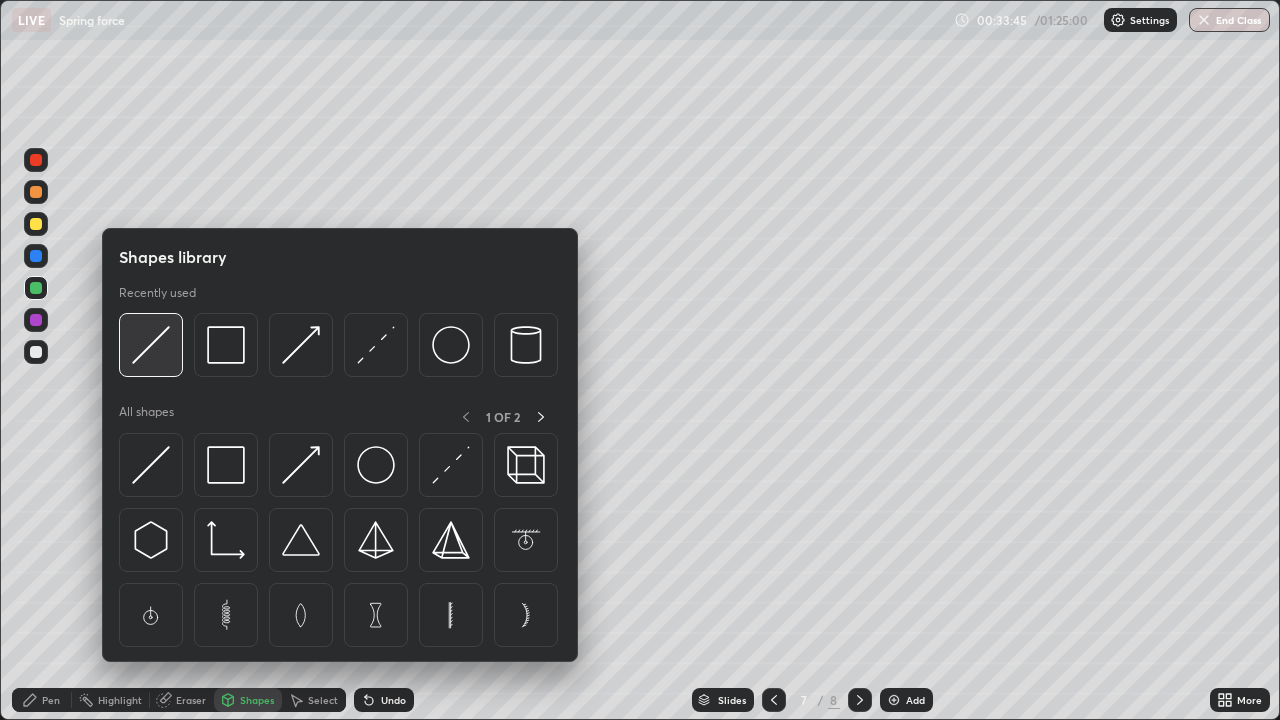 click at bounding box center (151, 345) 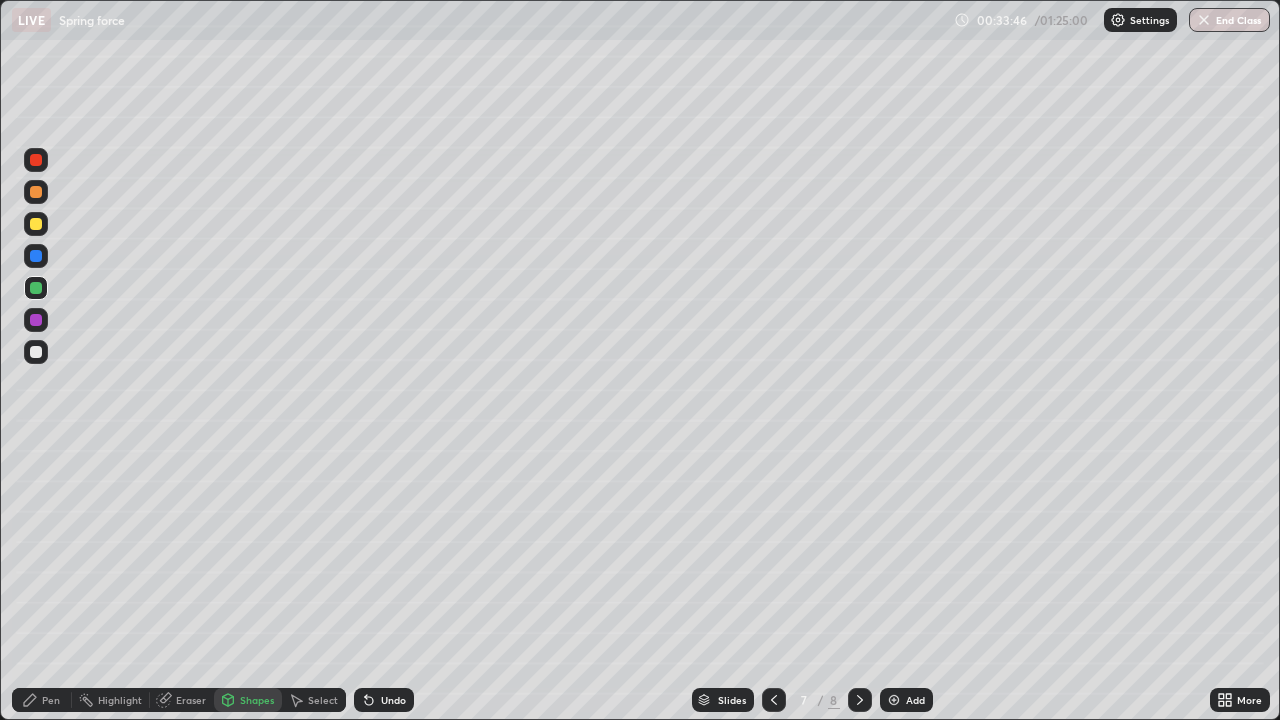 click at bounding box center (36, 256) 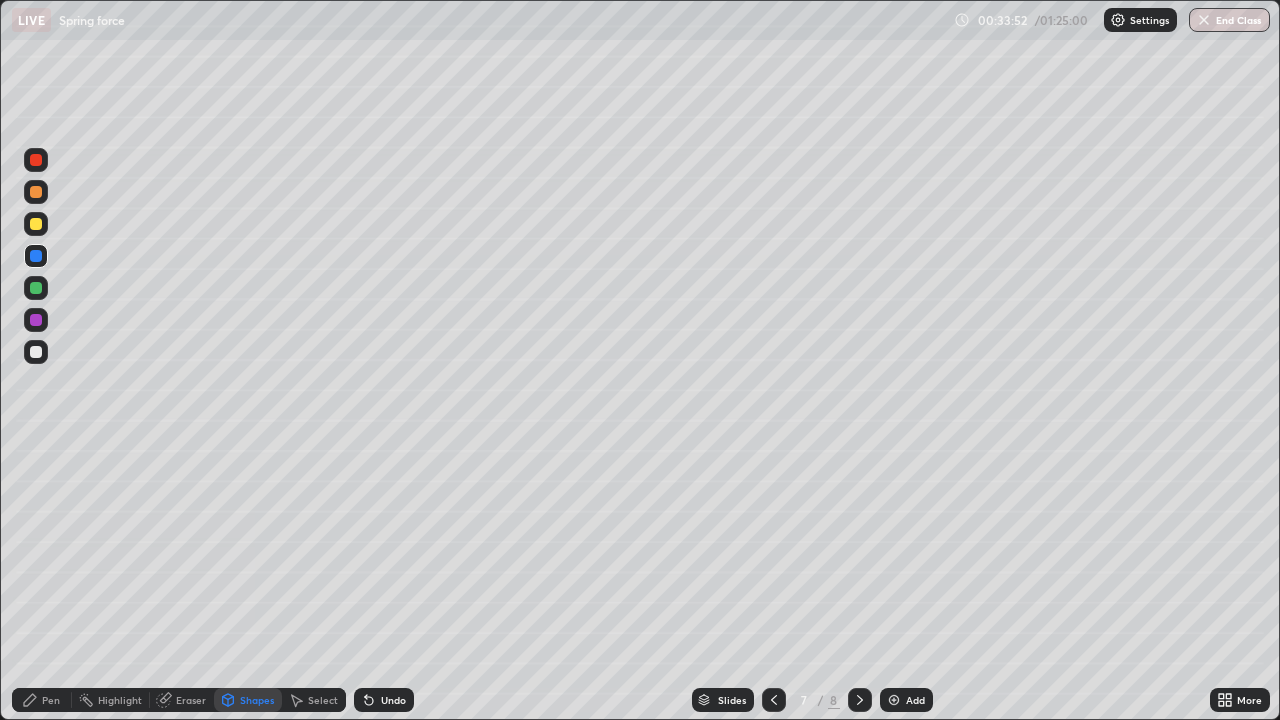 click on "Pen" at bounding box center [51, 700] 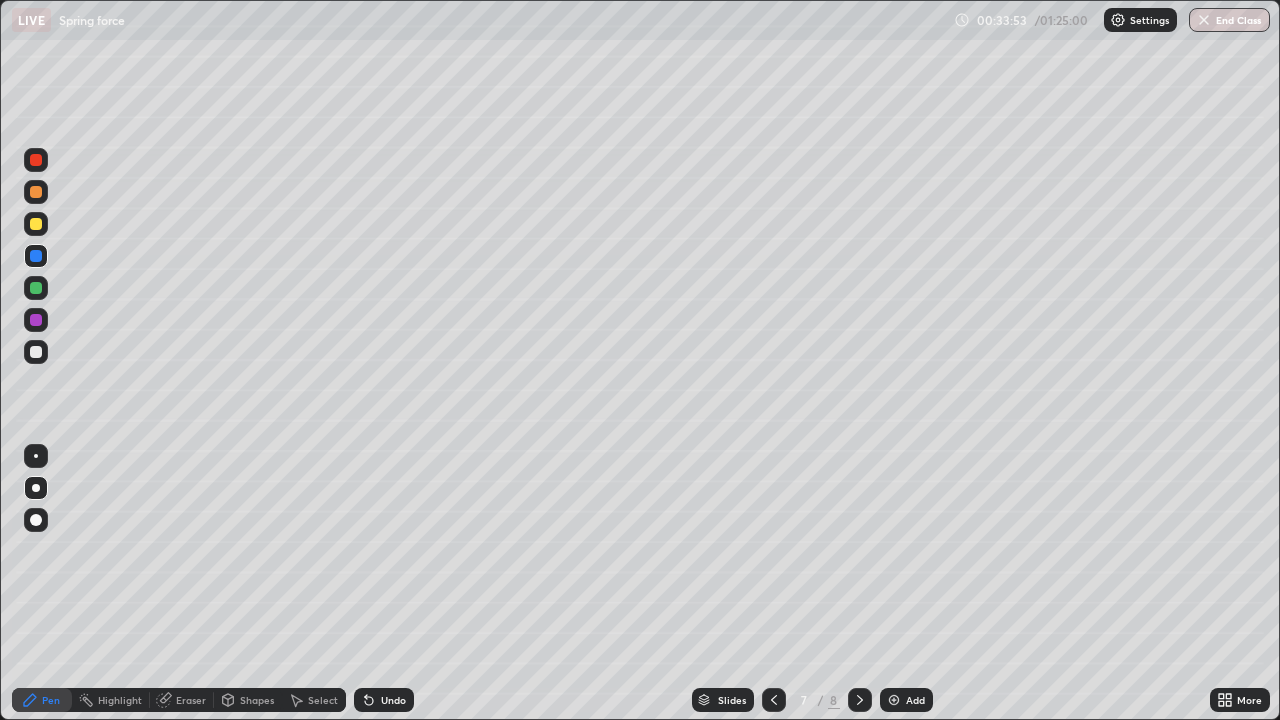 click at bounding box center (36, 352) 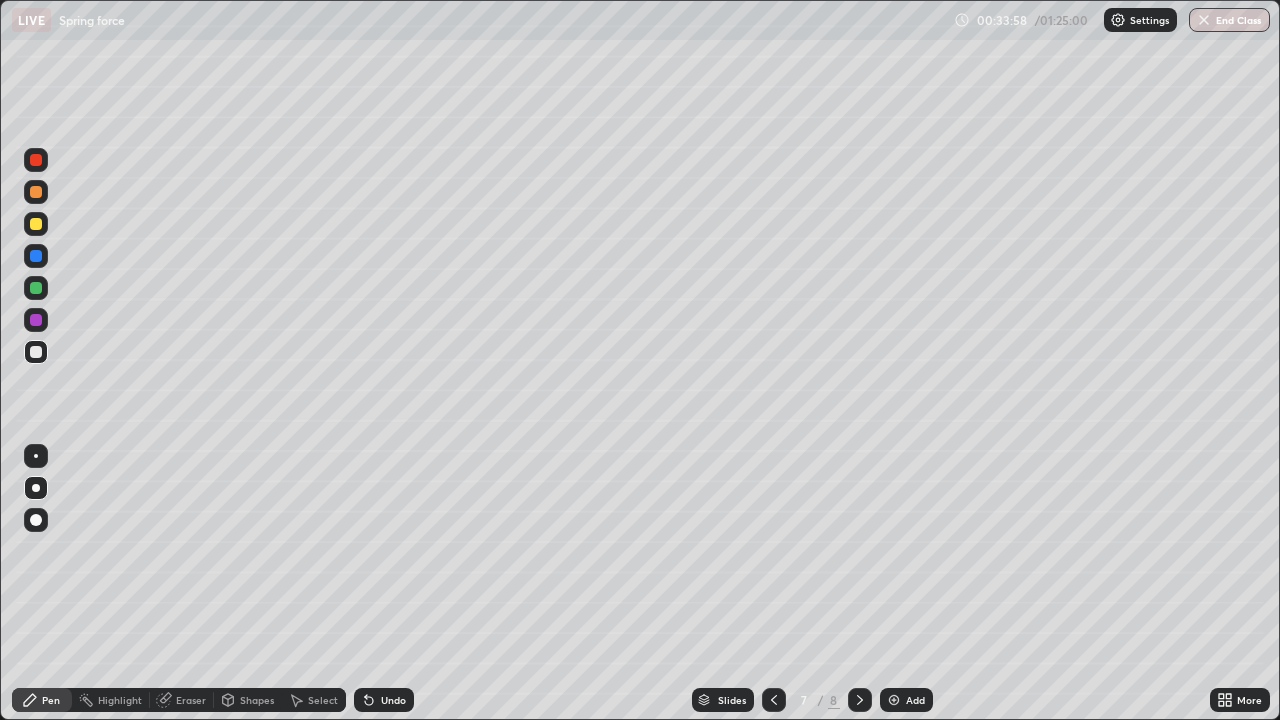 click at bounding box center [36, 224] 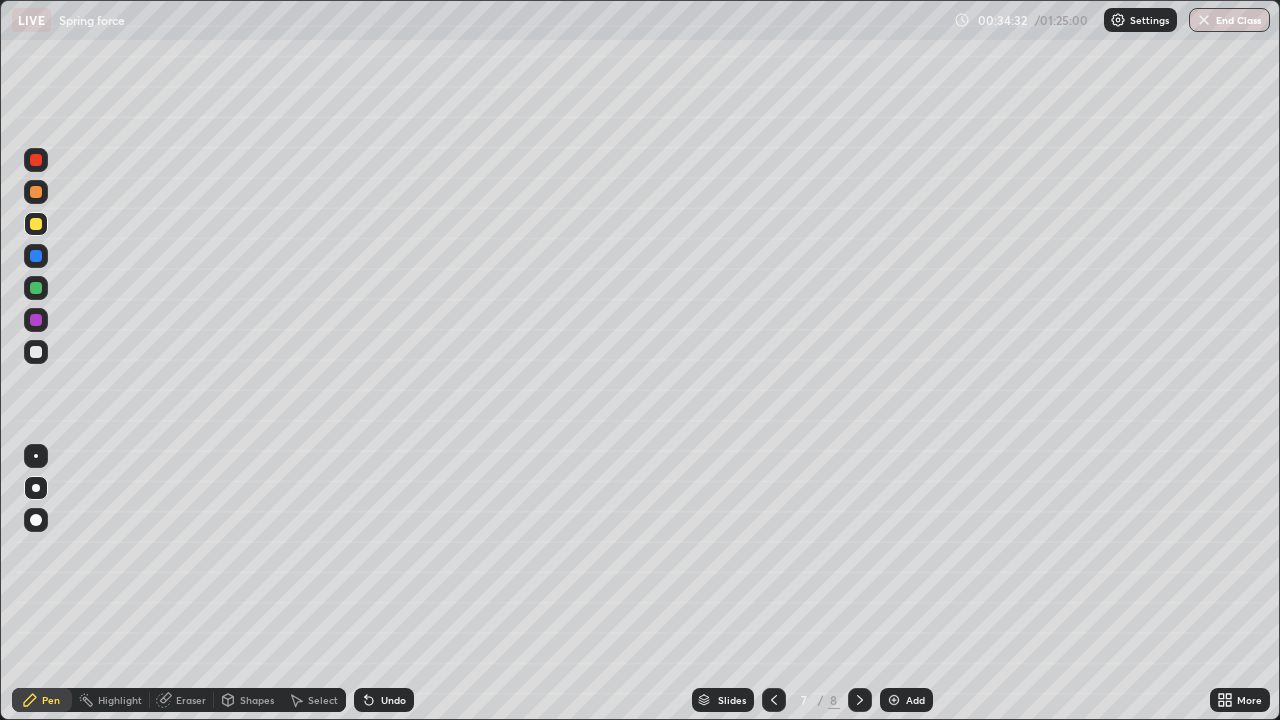 click at bounding box center [36, 320] 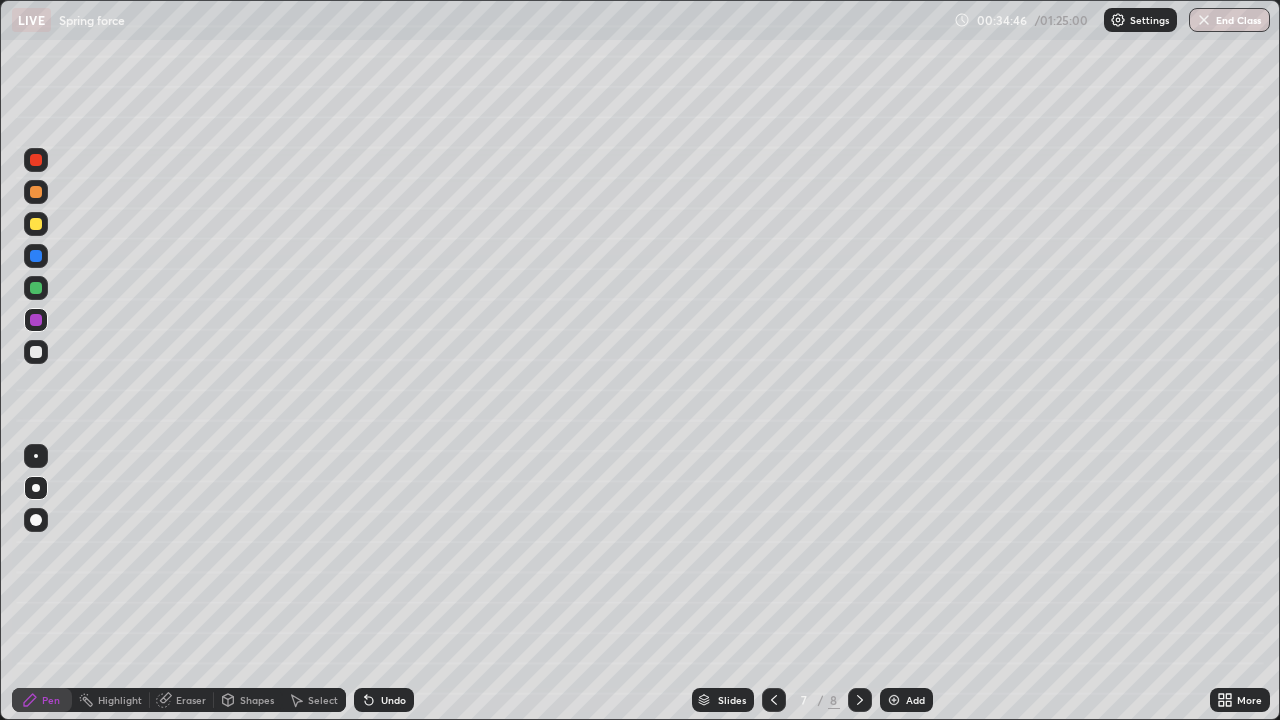 click on "Undo" at bounding box center [393, 700] 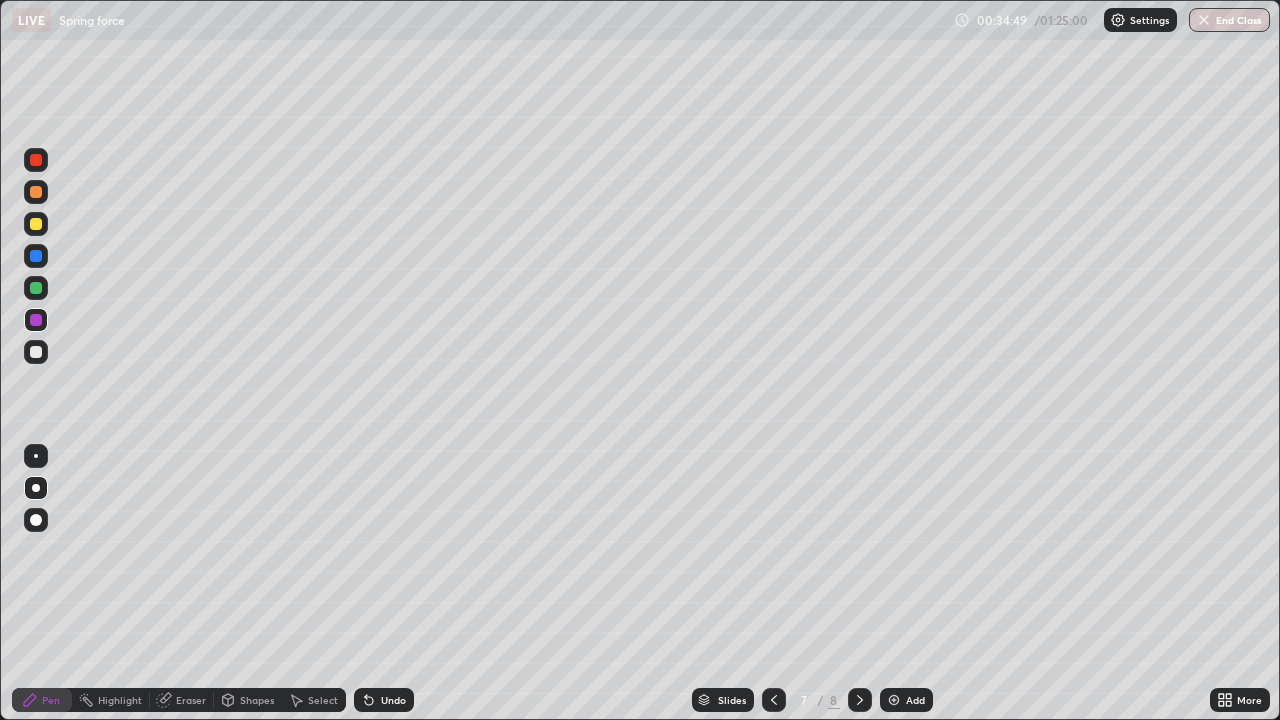 click 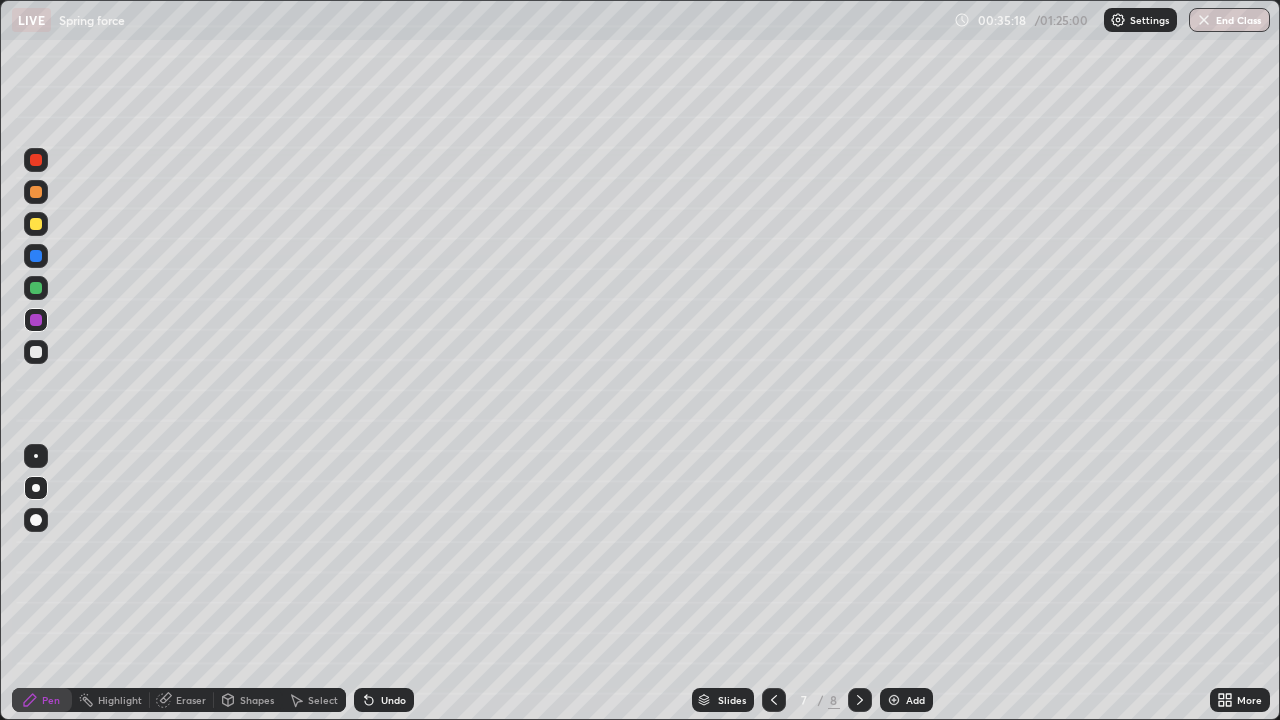click at bounding box center (860, 700) 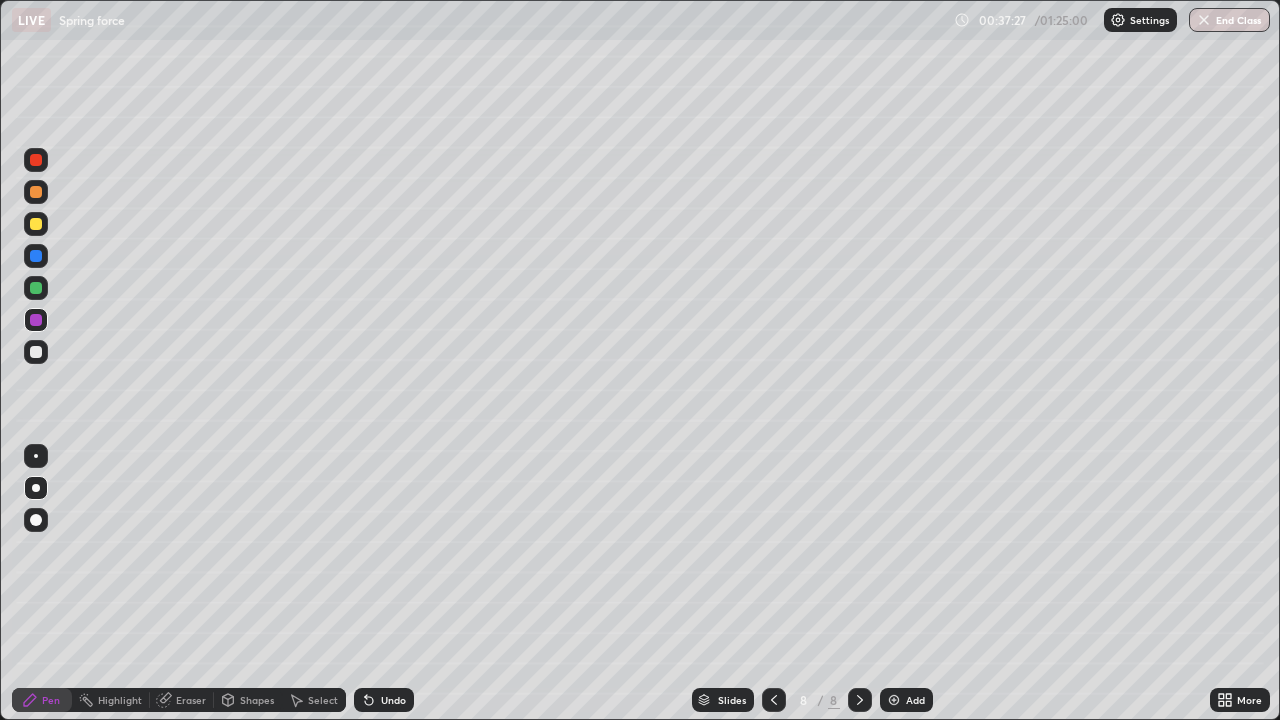 click at bounding box center (36, 160) 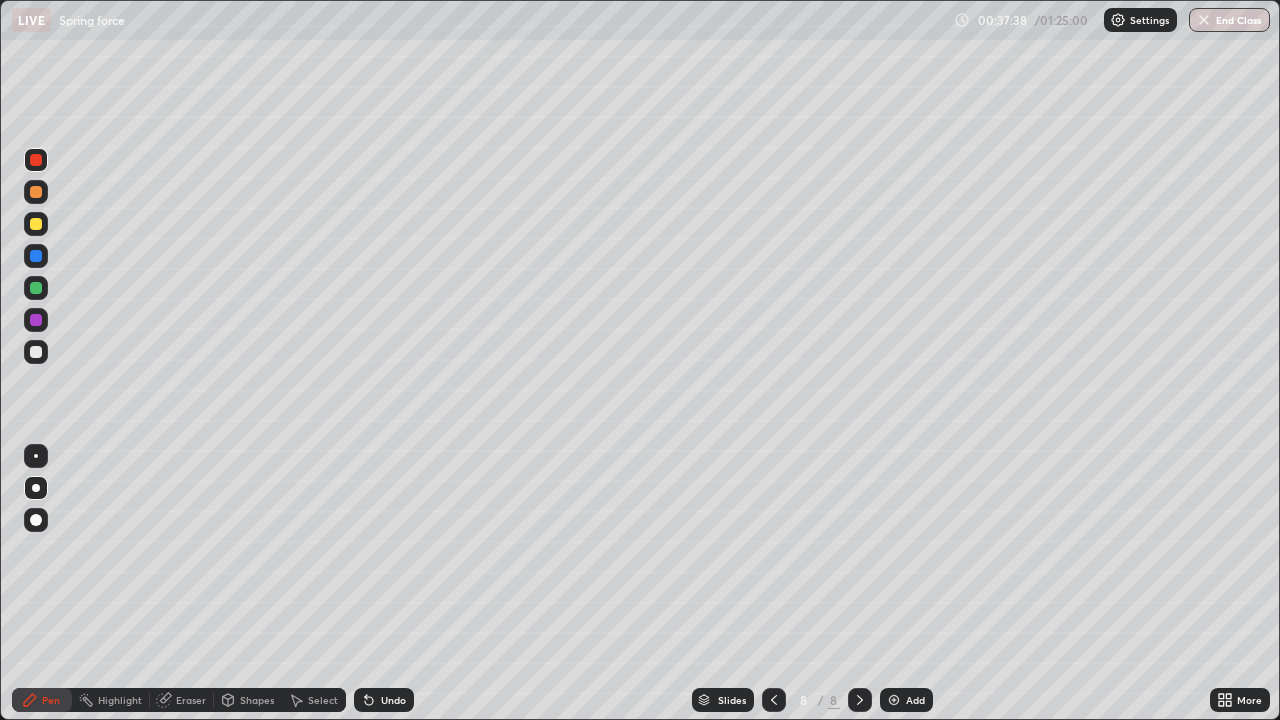 click at bounding box center (36, 288) 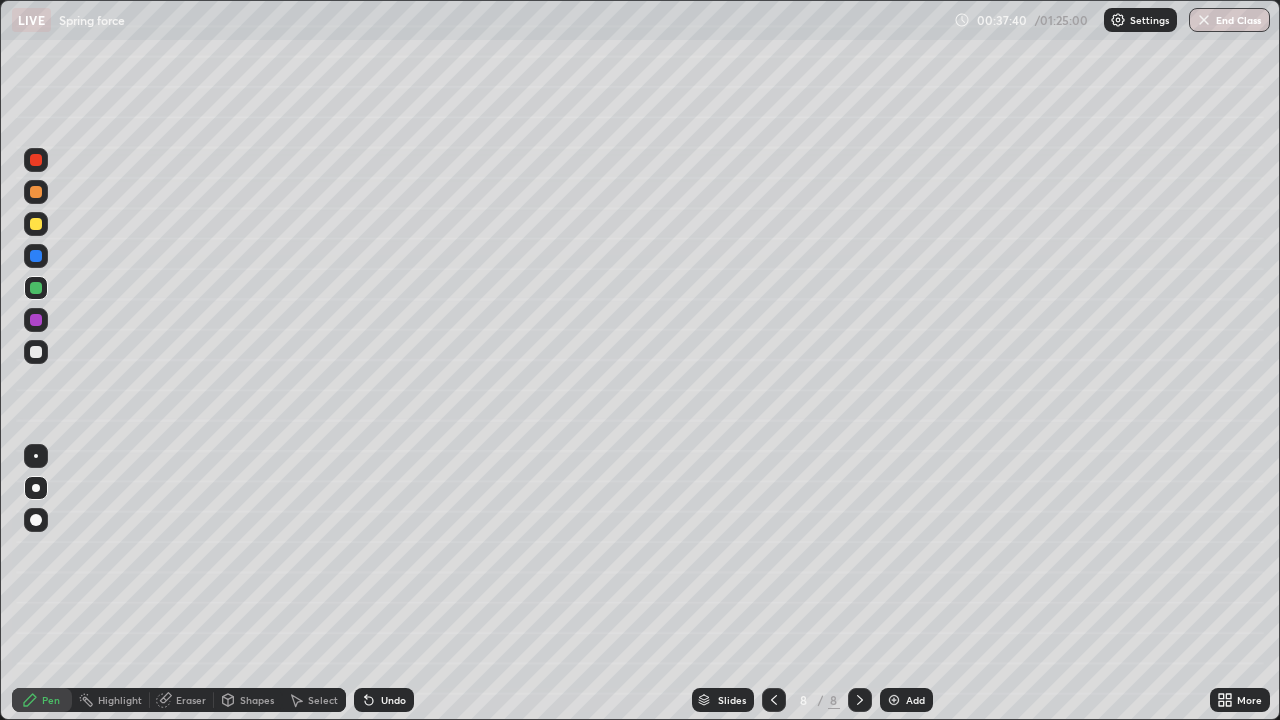 click at bounding box center (36, 224) 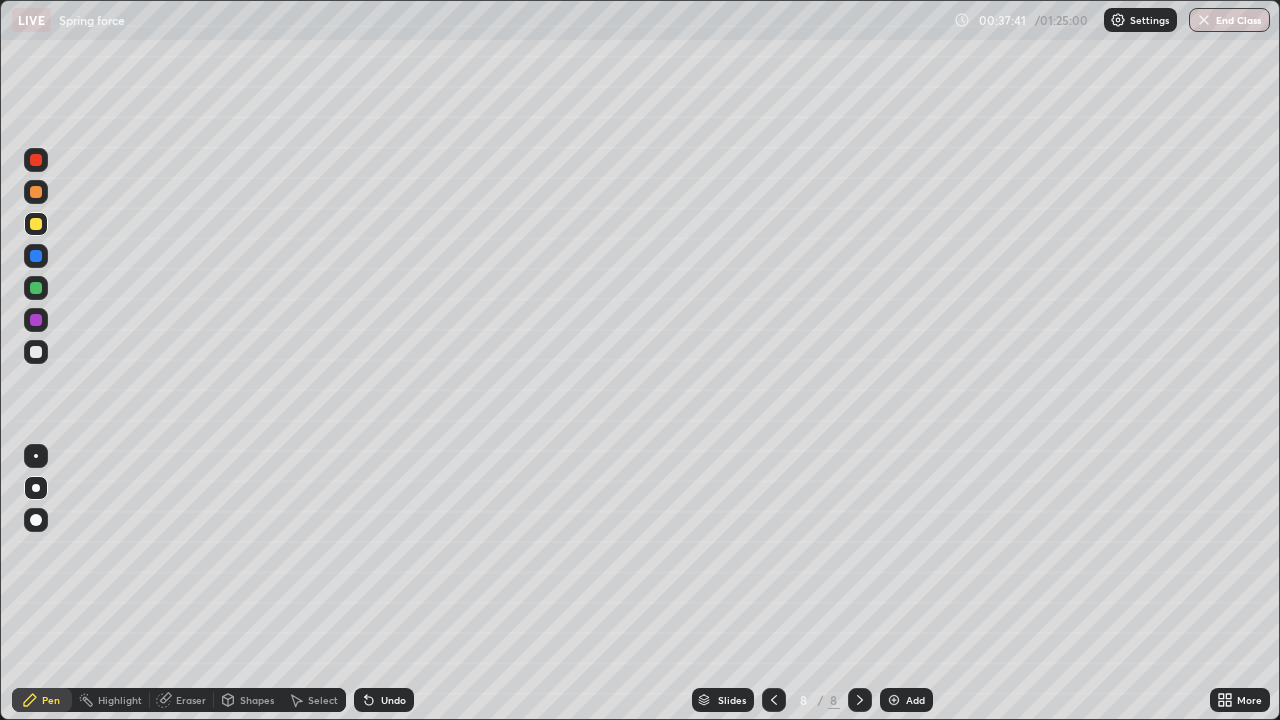 click at bounding box center (36, 352) 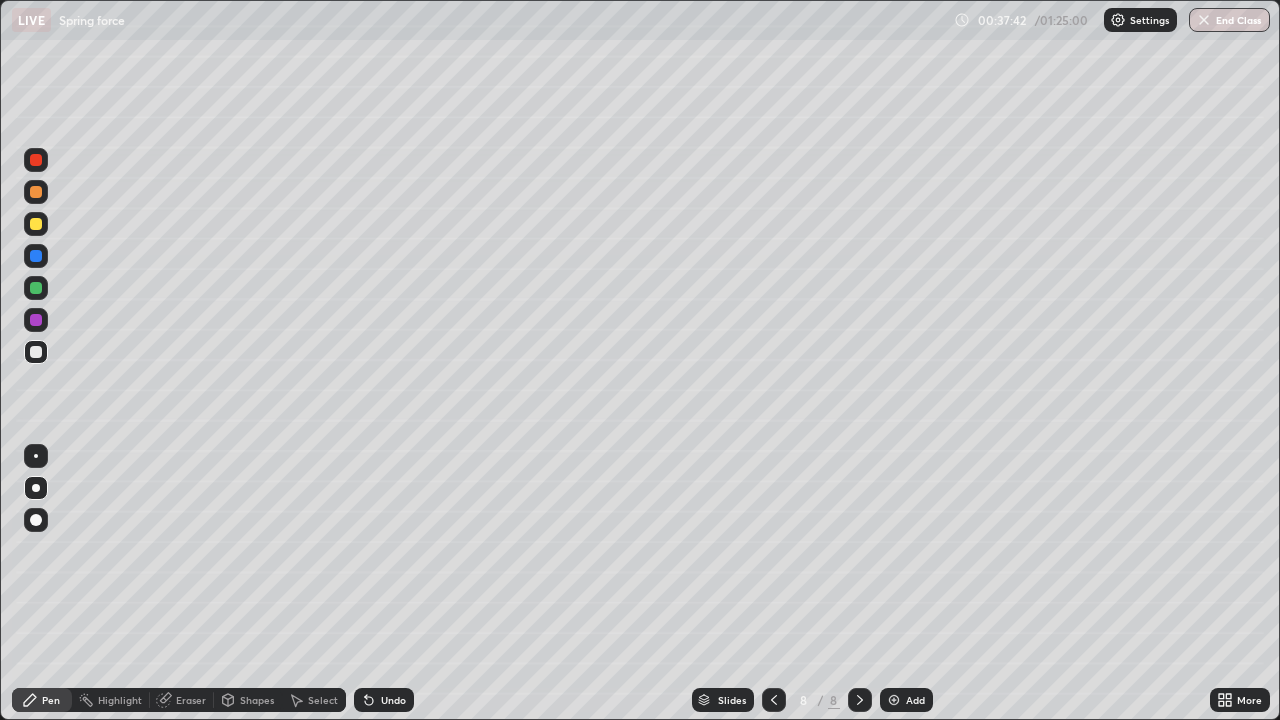 click at bounding box center [36, 160] 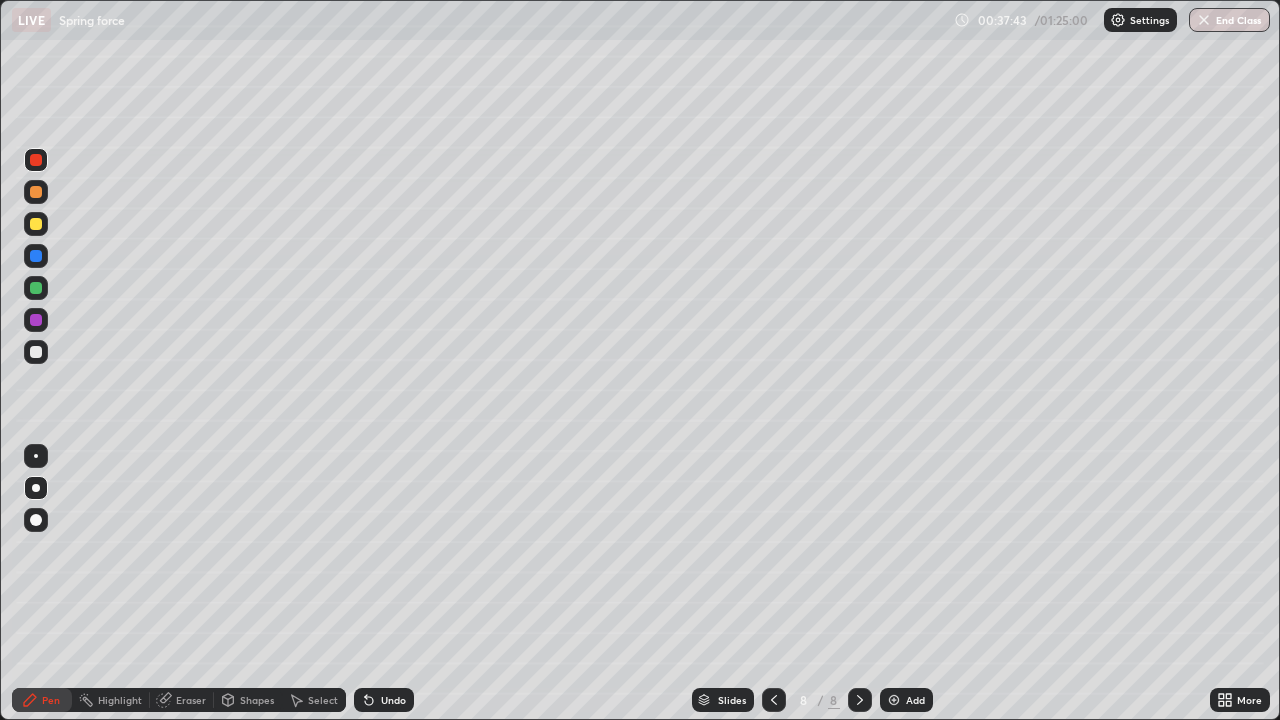 click at bounding box center (36, 352) 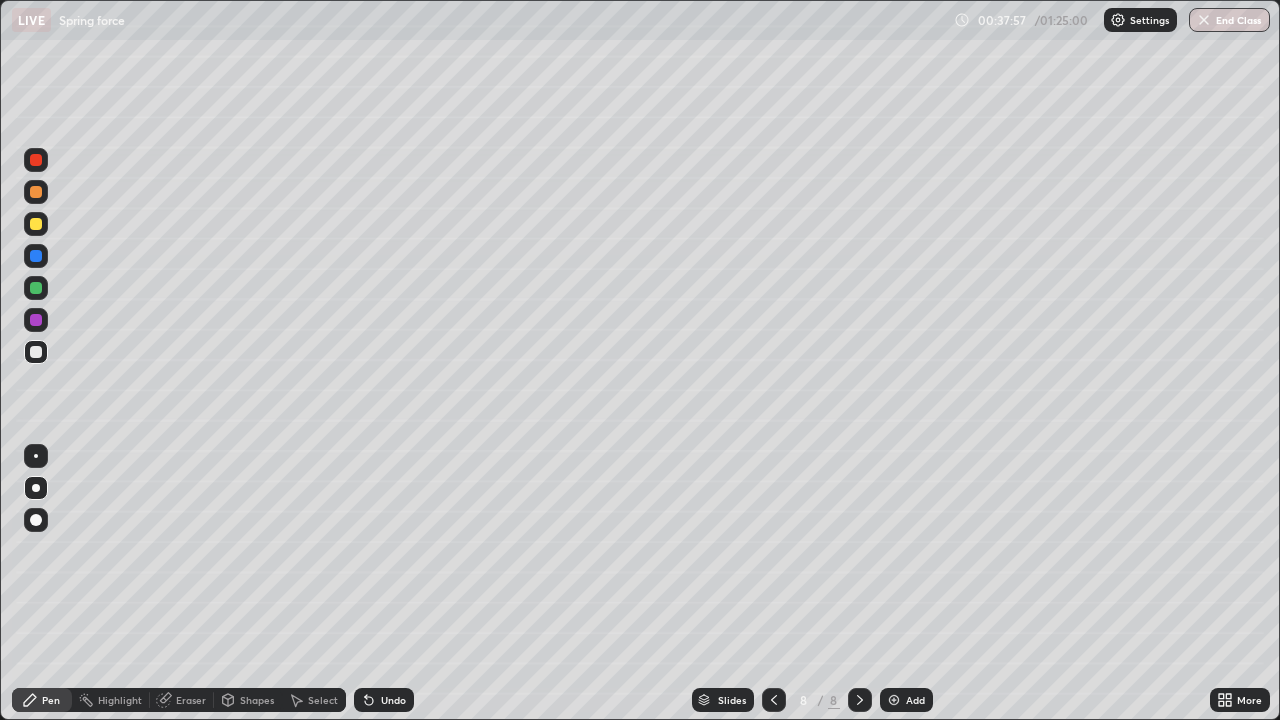 click on "Undo" at bounding box center [393, 700] 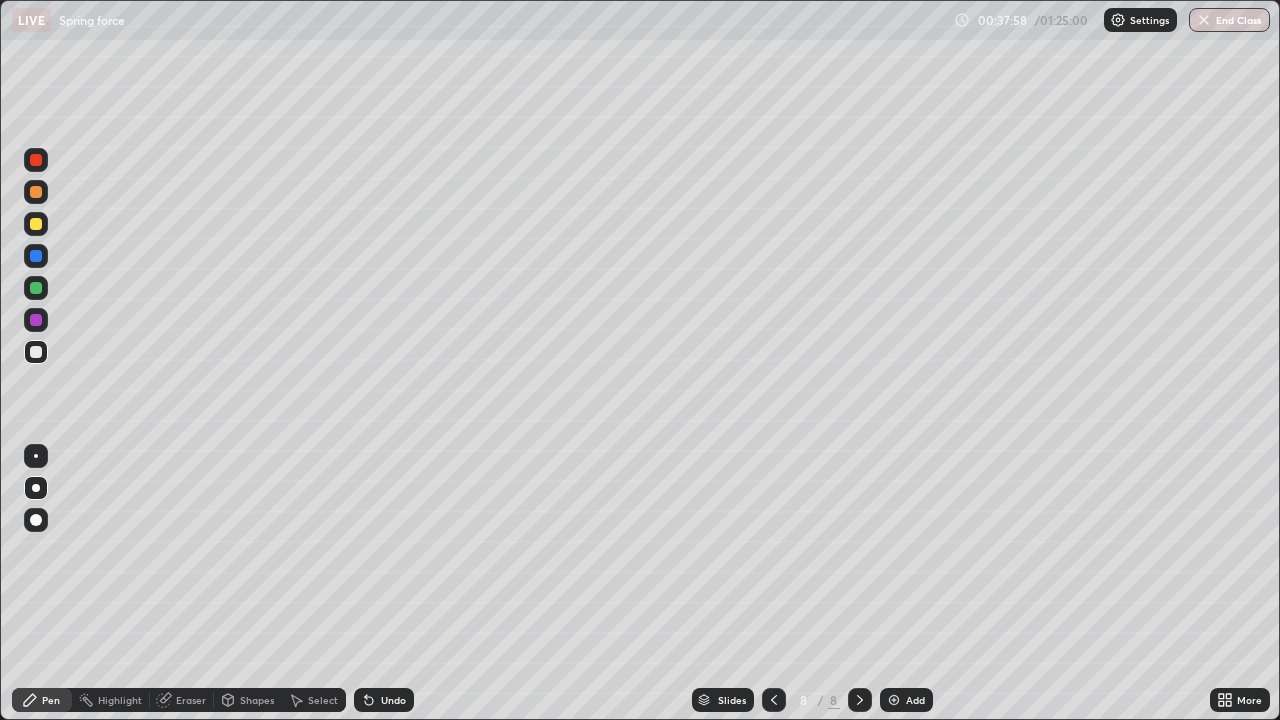 click on "Undo" at bounding box center [384, 700] 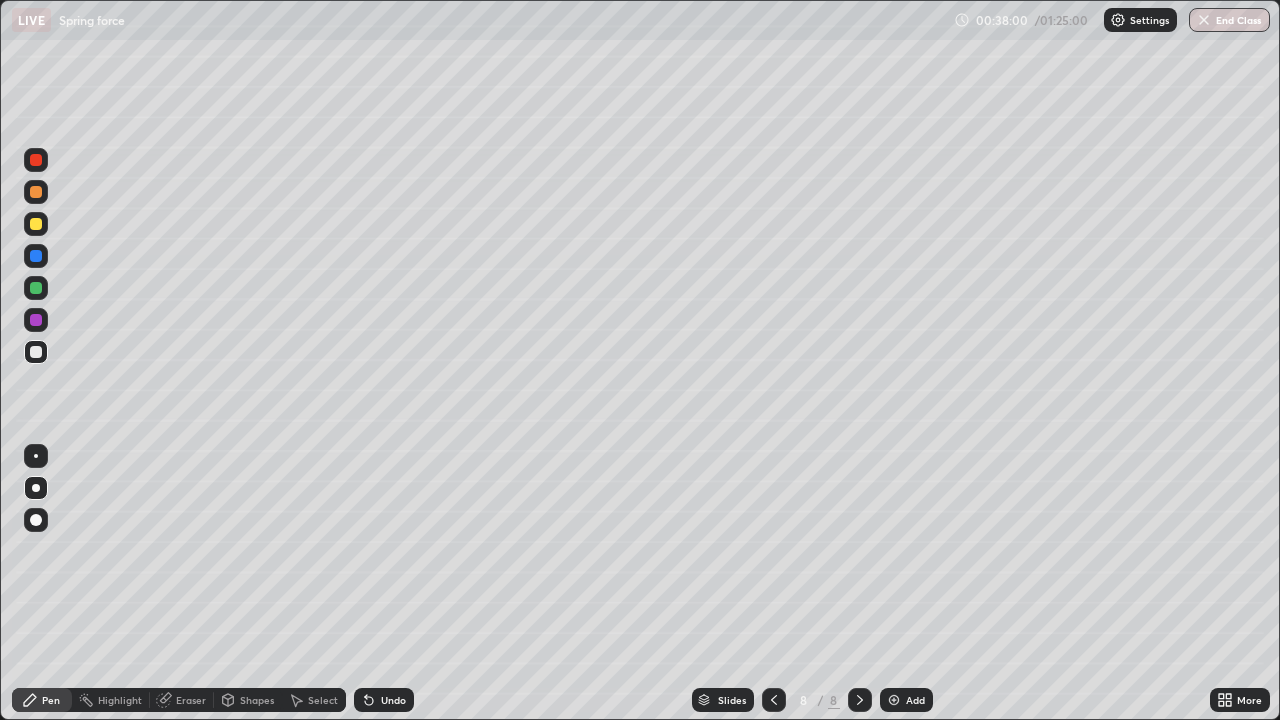 click at bounding box center (36, 224) 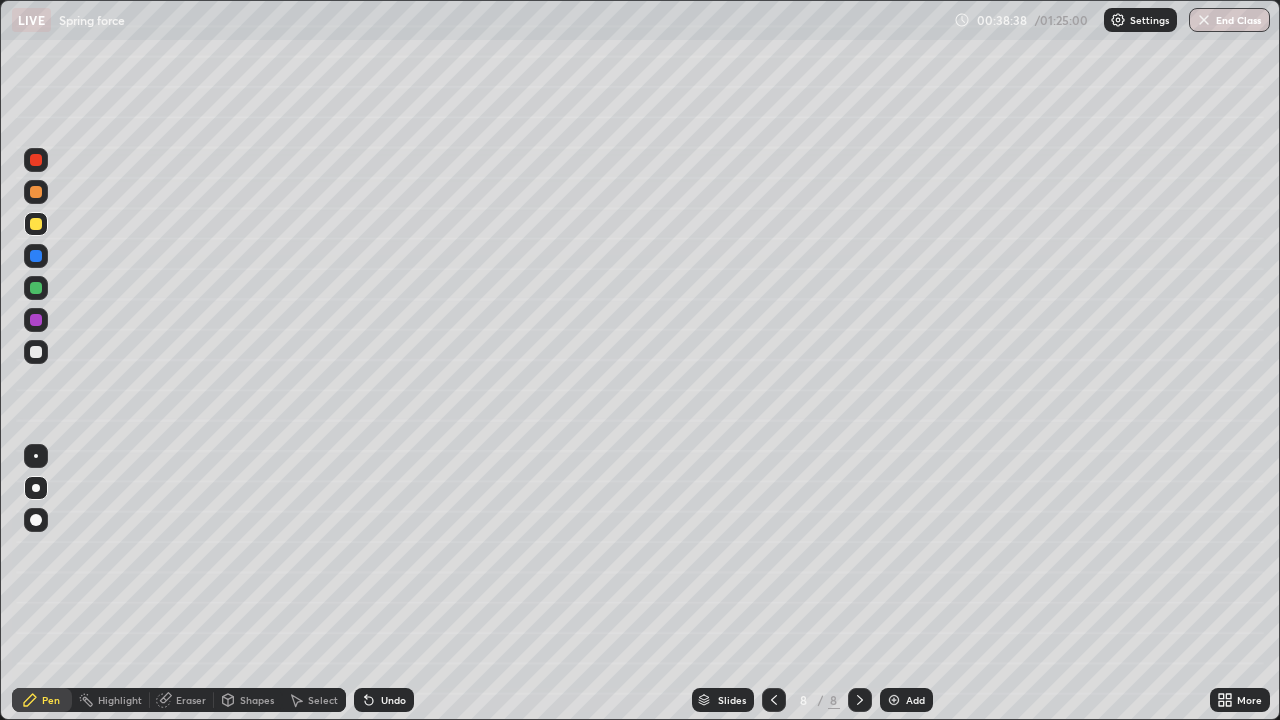 click at bounding box center (36, 192) 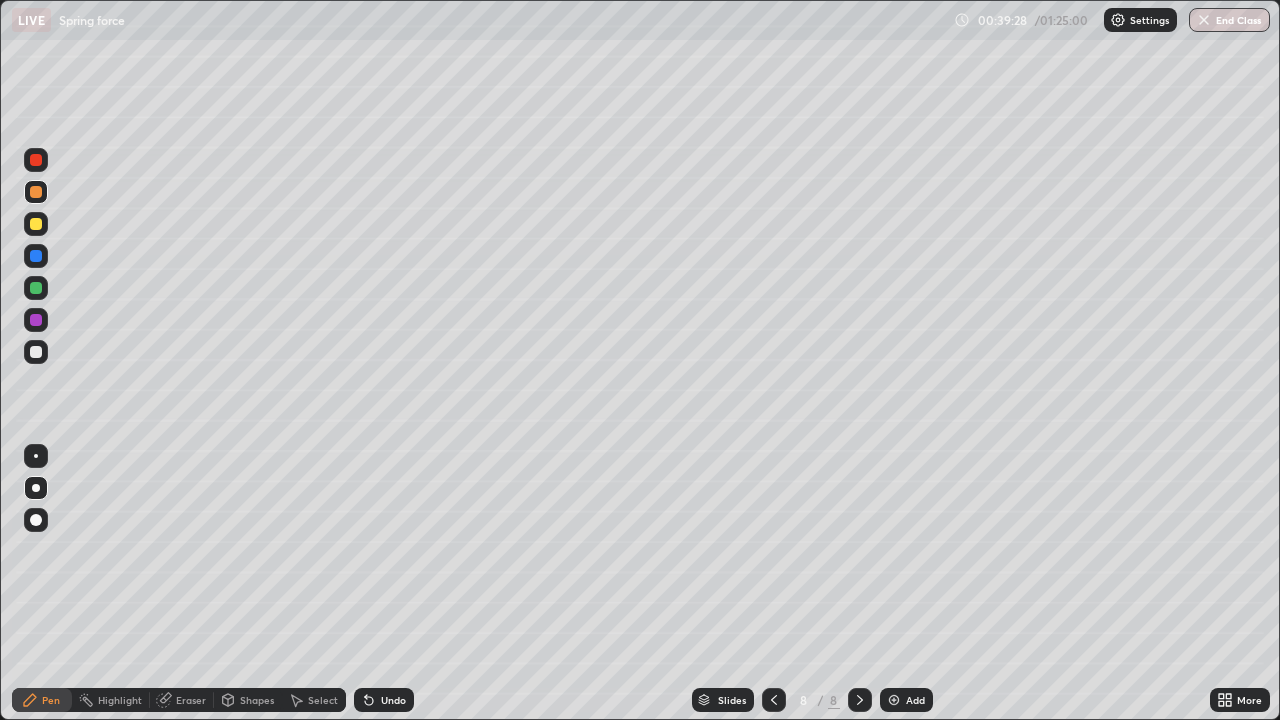 click 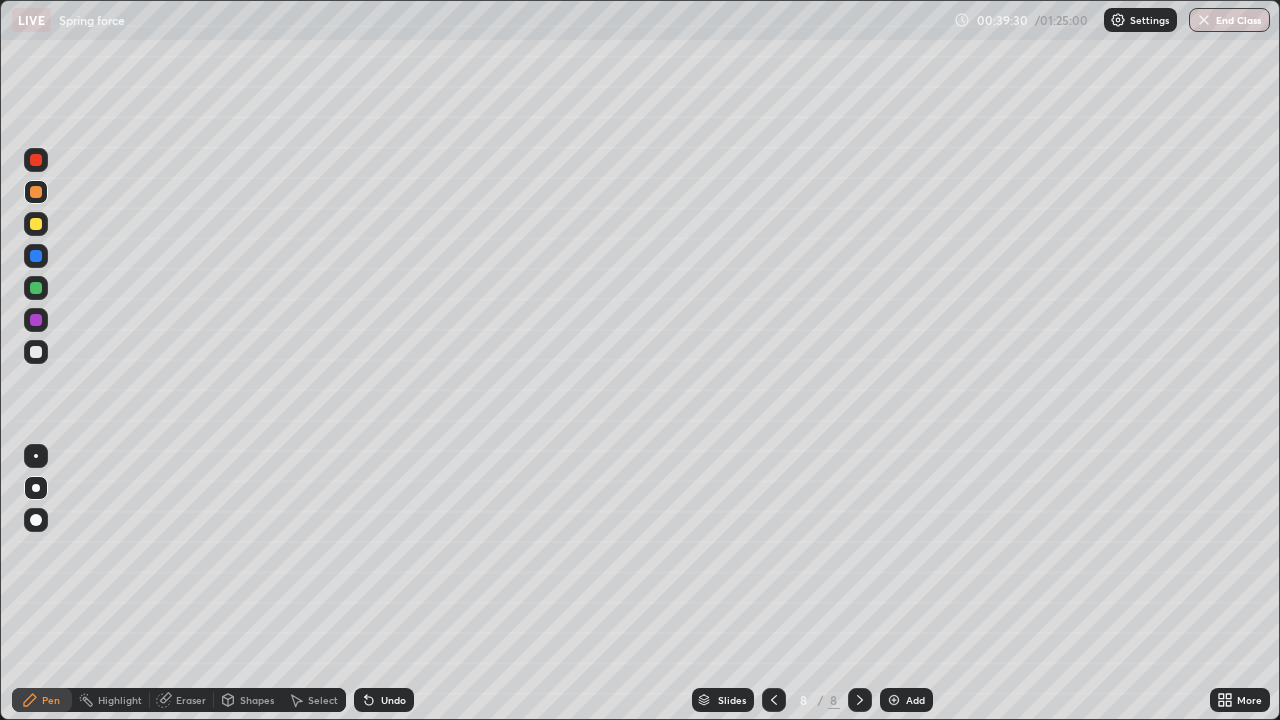 click at bounding box center [894, 700] 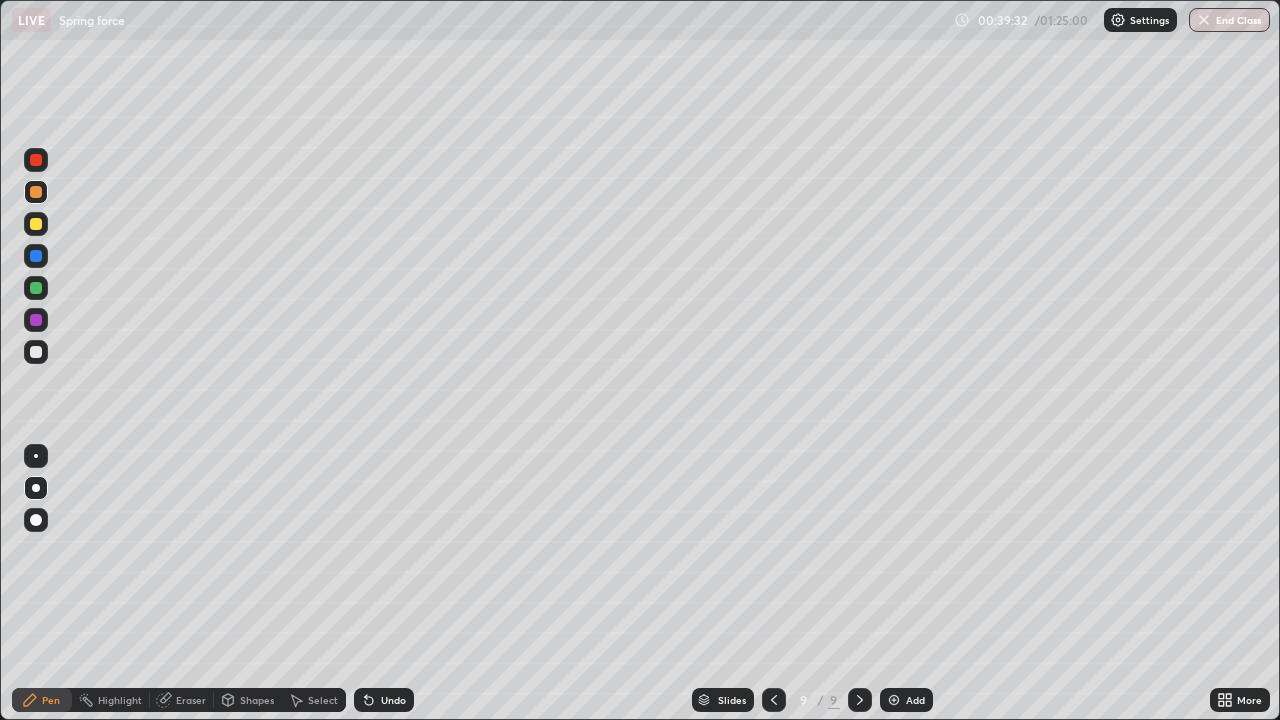 click at bounding box center [36, 160] 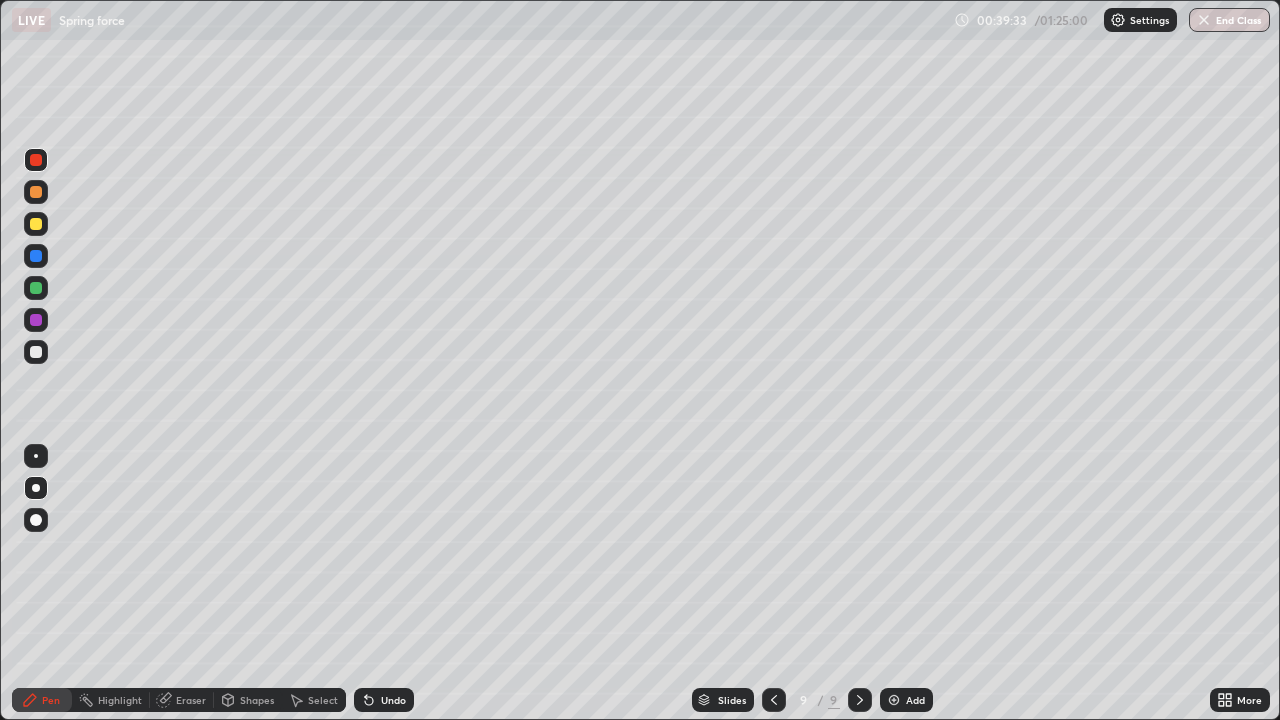 click at bounding box center [36, 352] 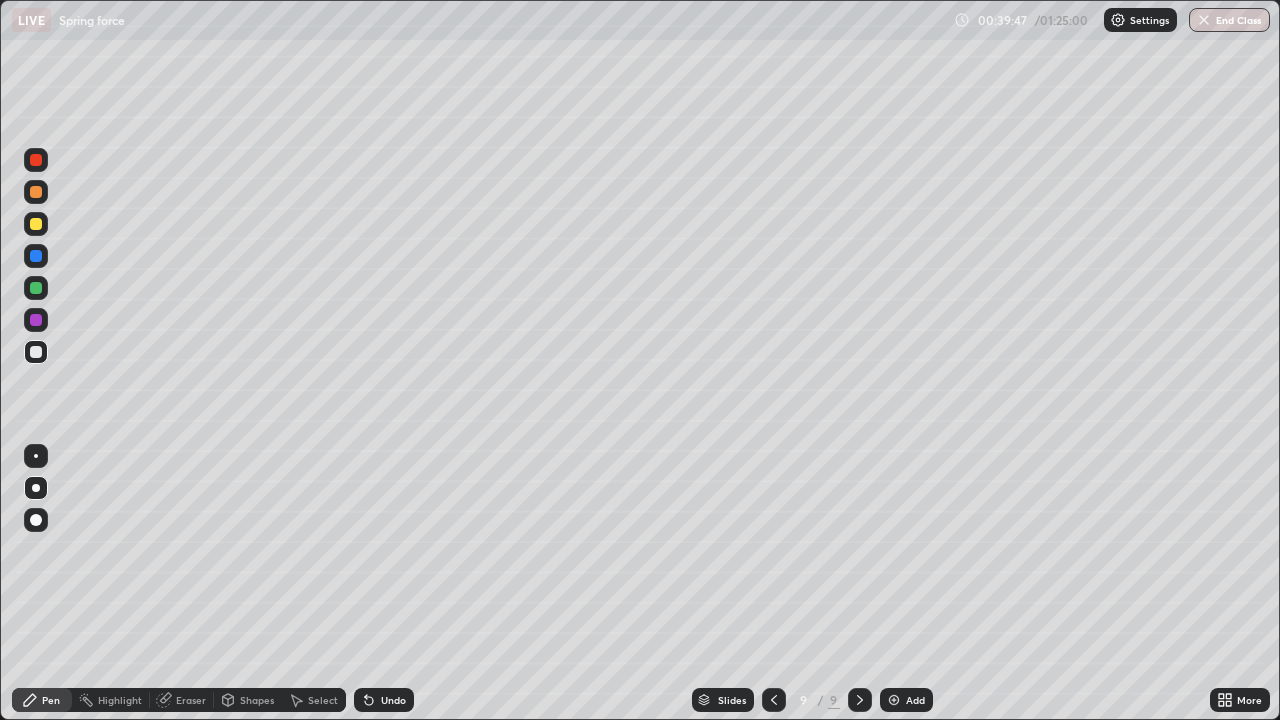 click on "Undo" at bounding box center [393, 700] 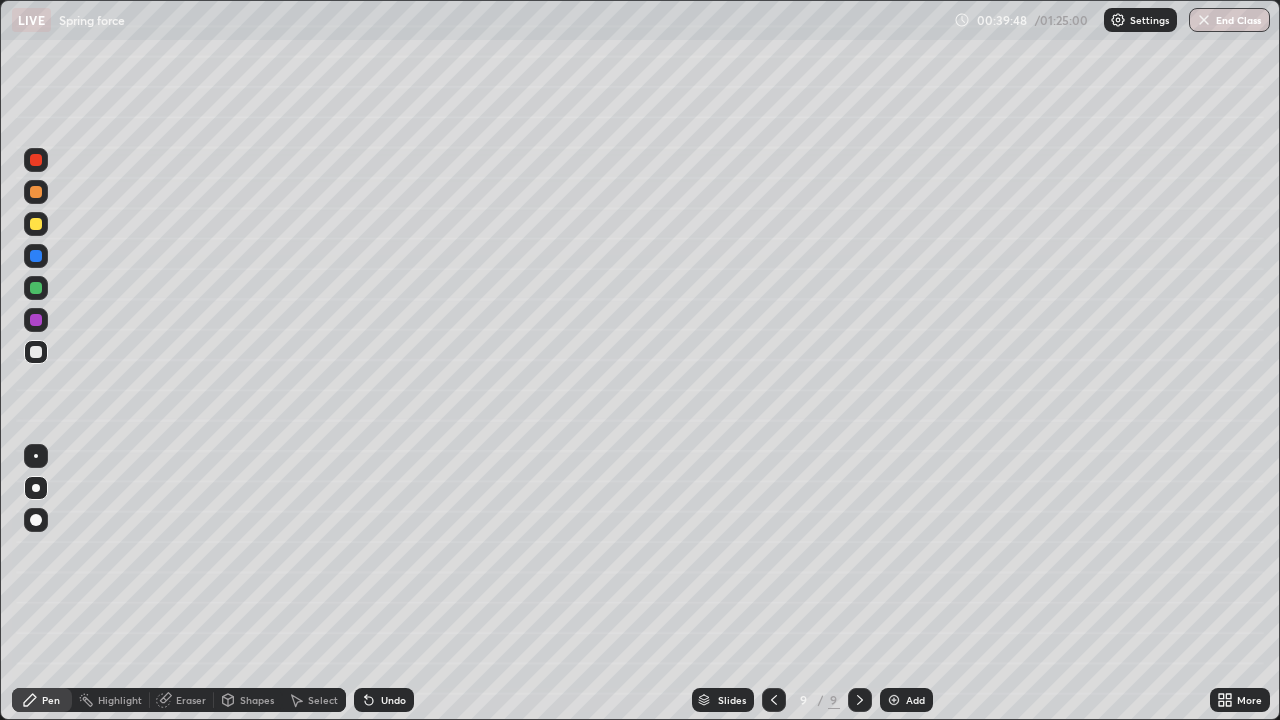 click on "Undo" at bounding box center (384, 700) 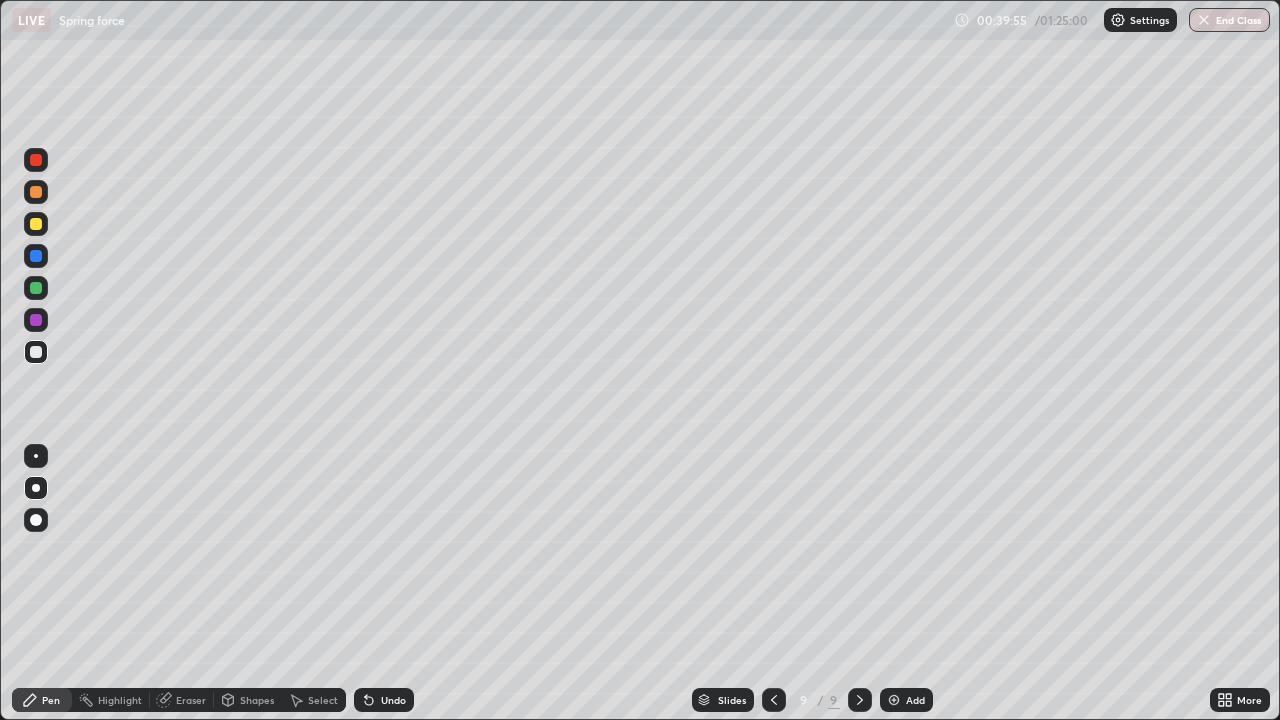 click on "Select" at bounding box center (323, 700) 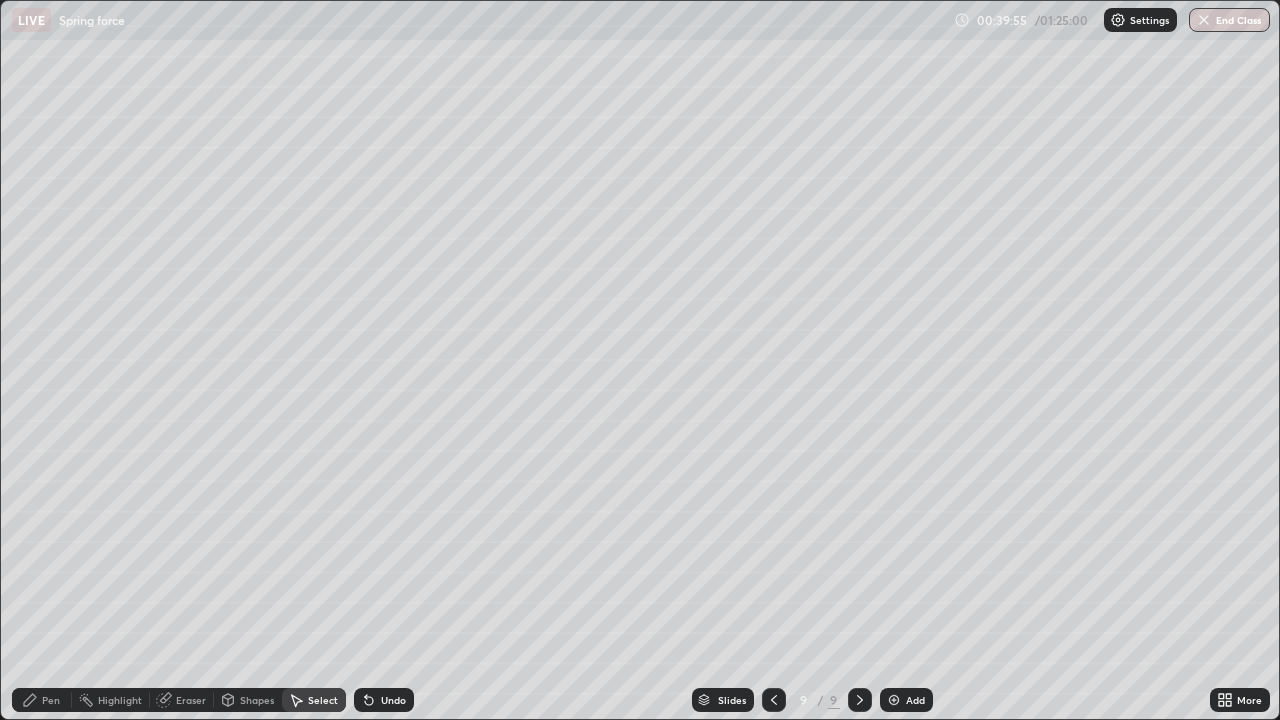 click on "Shapes" at bounding box center (257, 700) 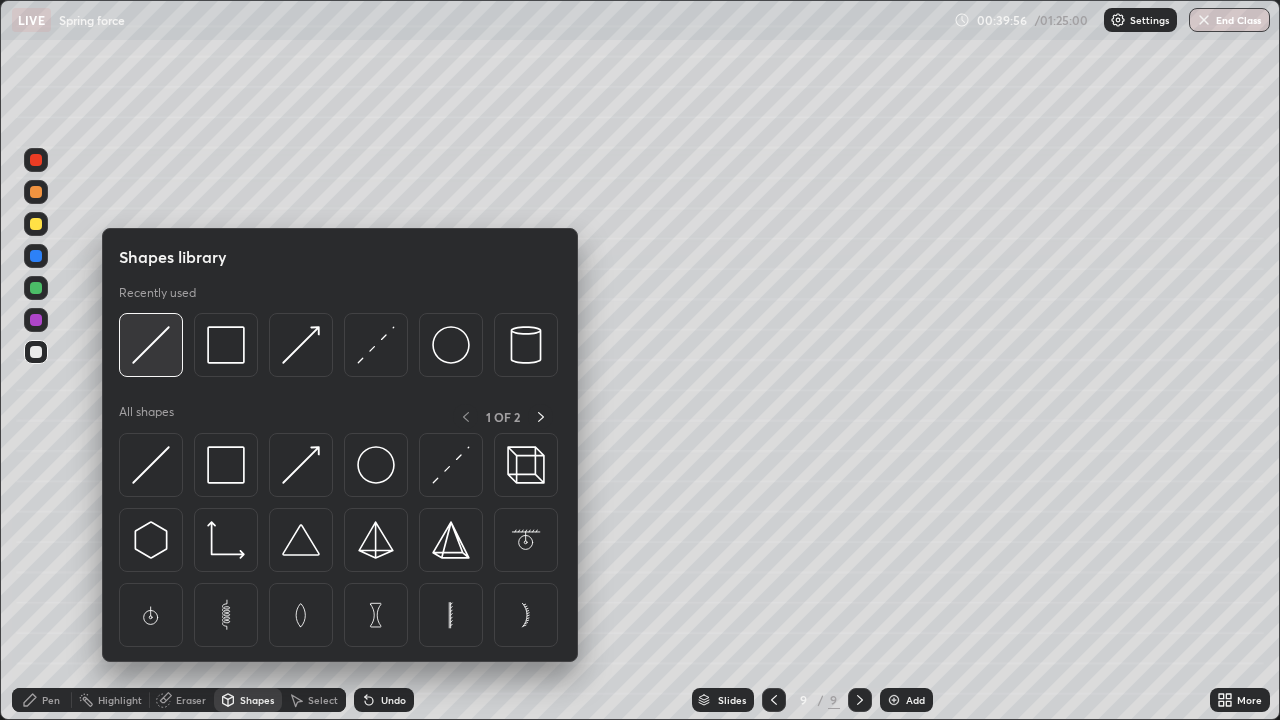 click at bounding box center (151, 345) 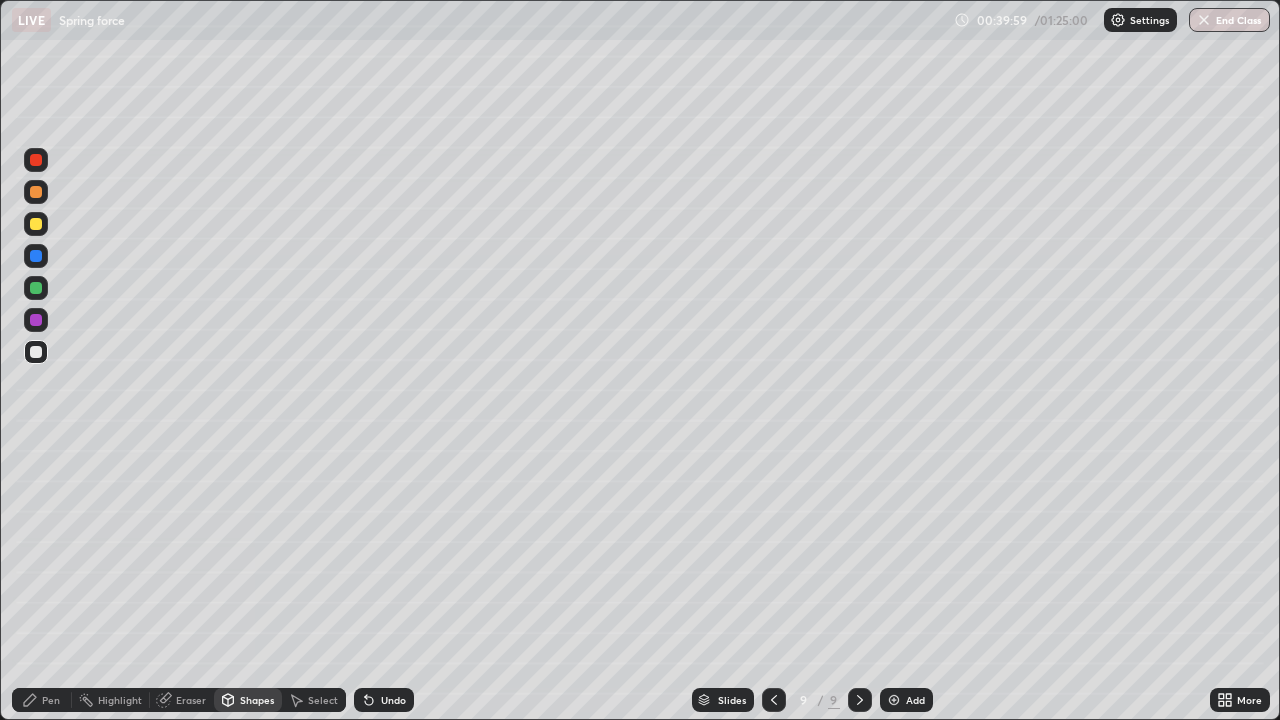 click on "Shapes" at bounding box center [257, 700] 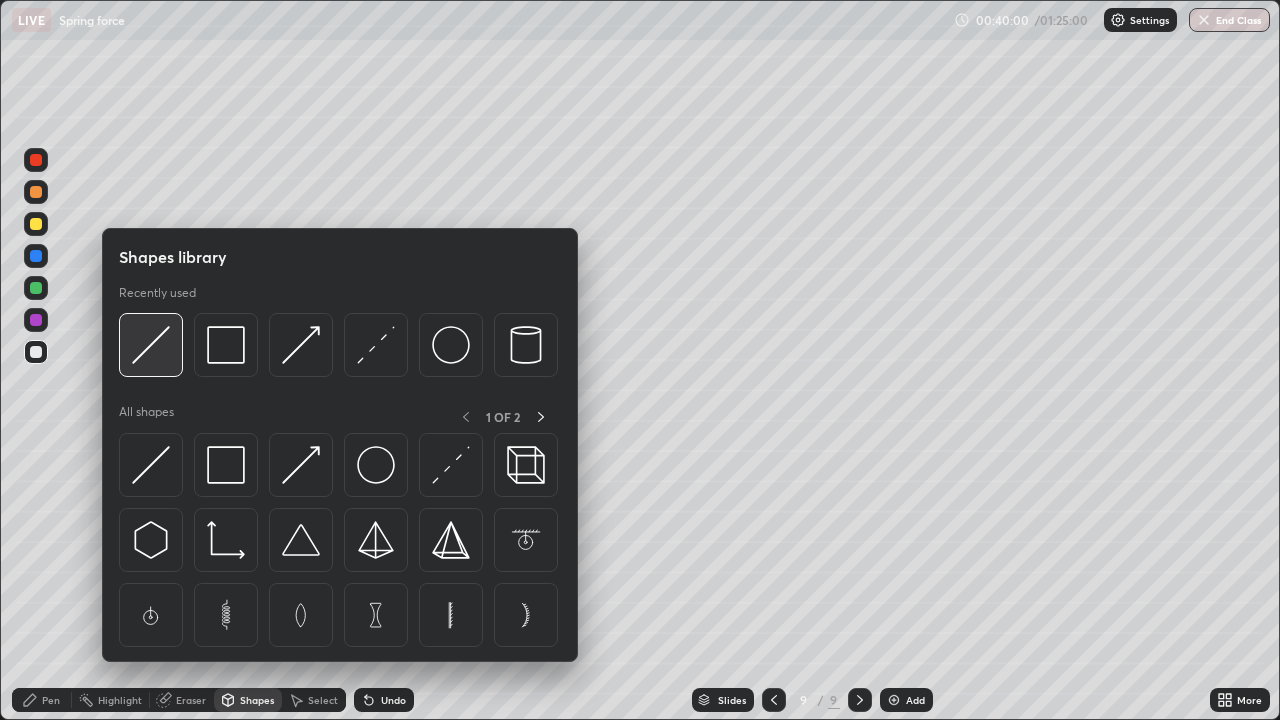 click at bounding box center (151, 345) 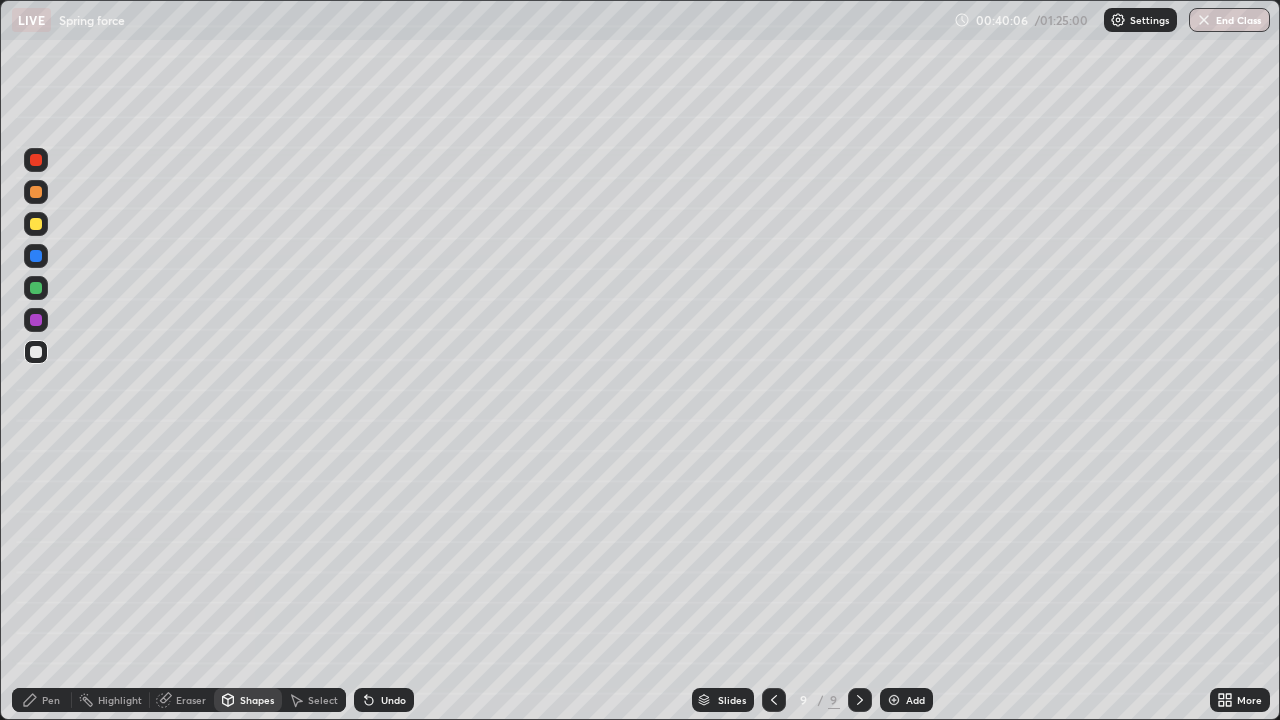 click on "Shapes" at bounding box center (248, 700) 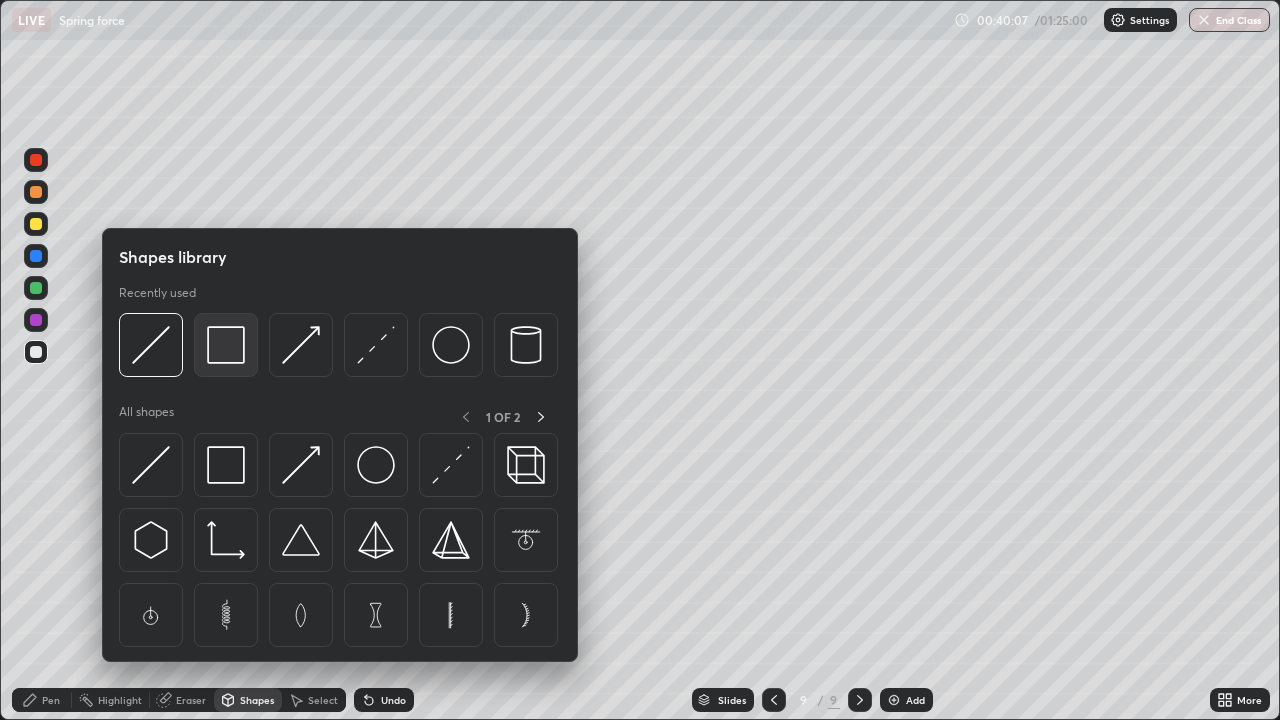 click at bounding box center [226, 345] 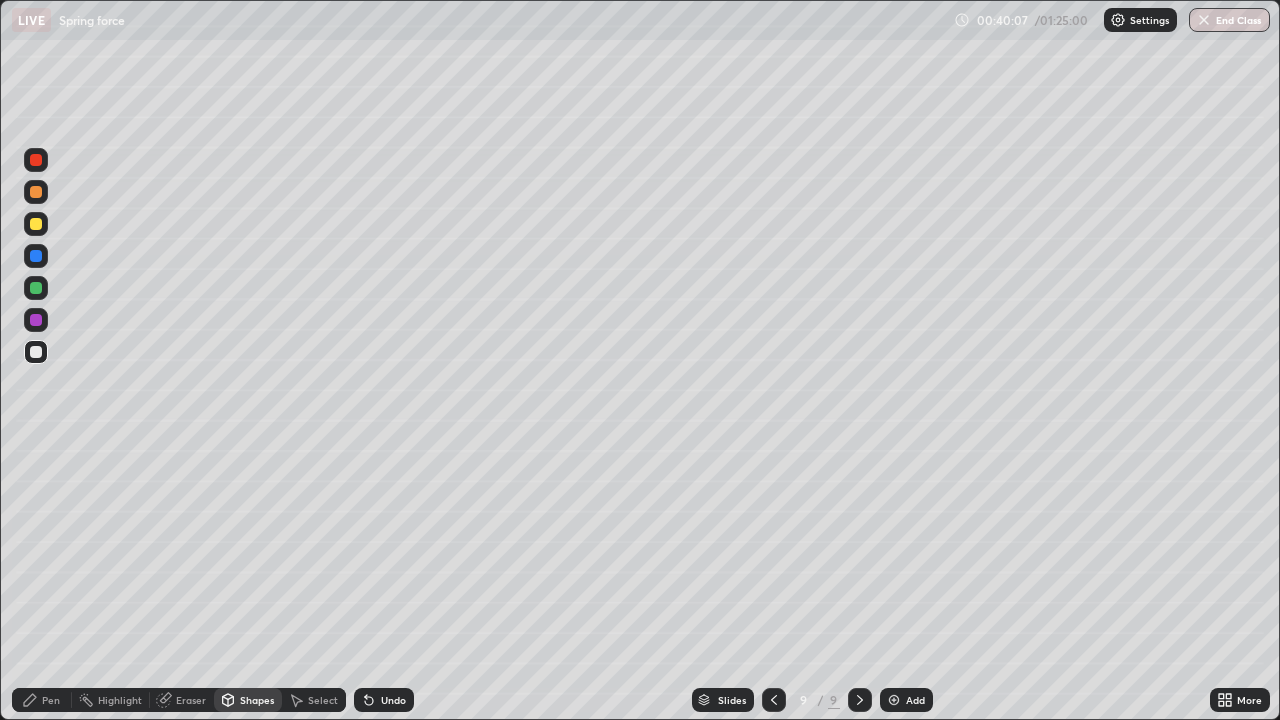 click at bounding box center [36, 288] 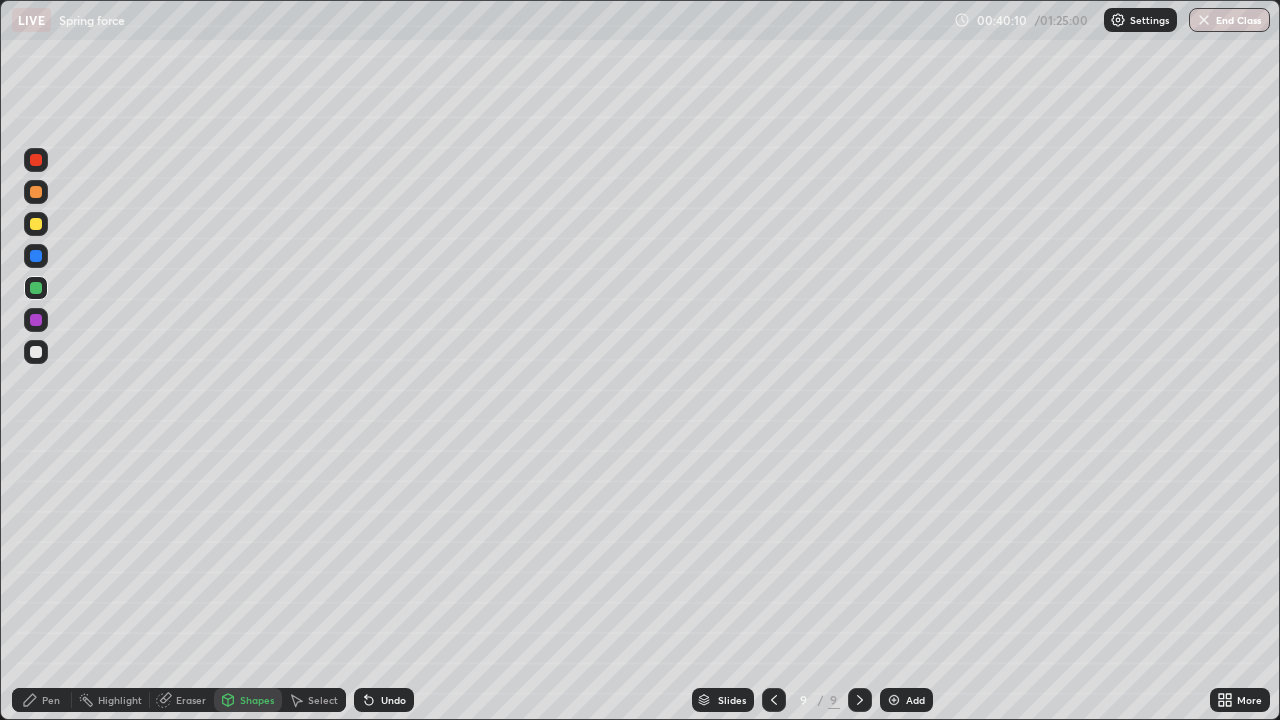 click on "Pen" at bounding box center [51, 700] 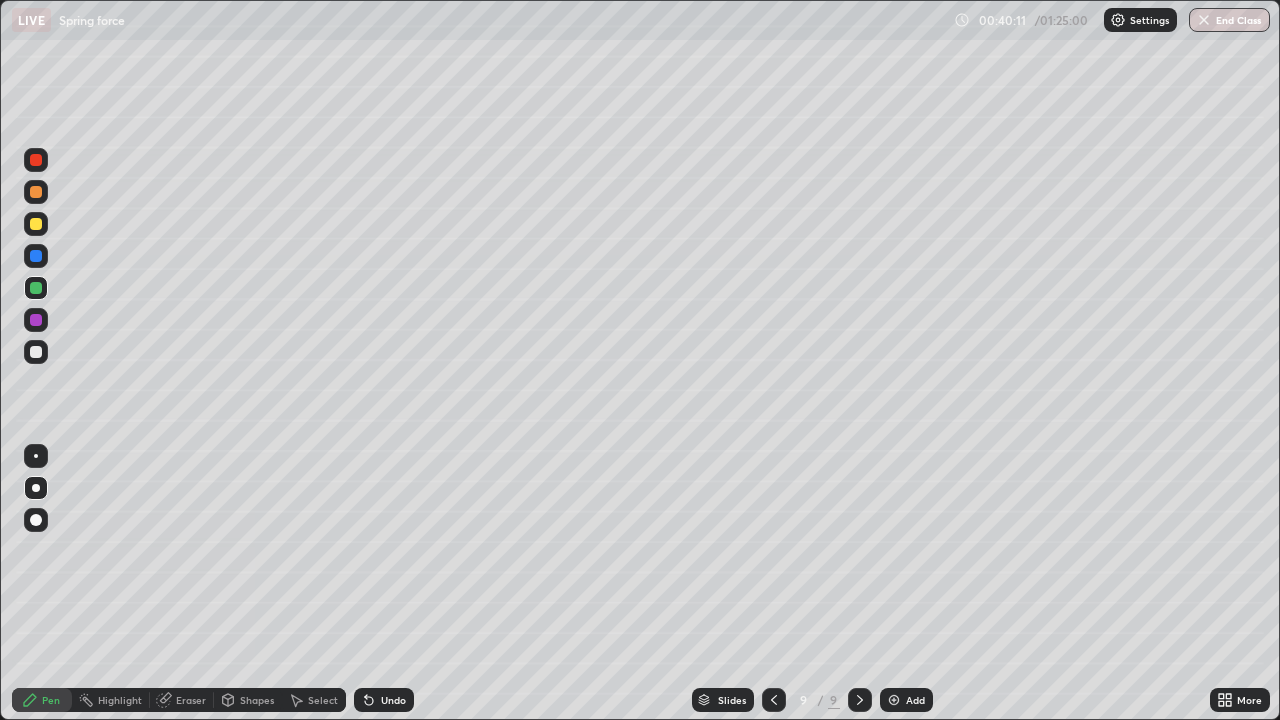 click at bounding box center [36, 224] 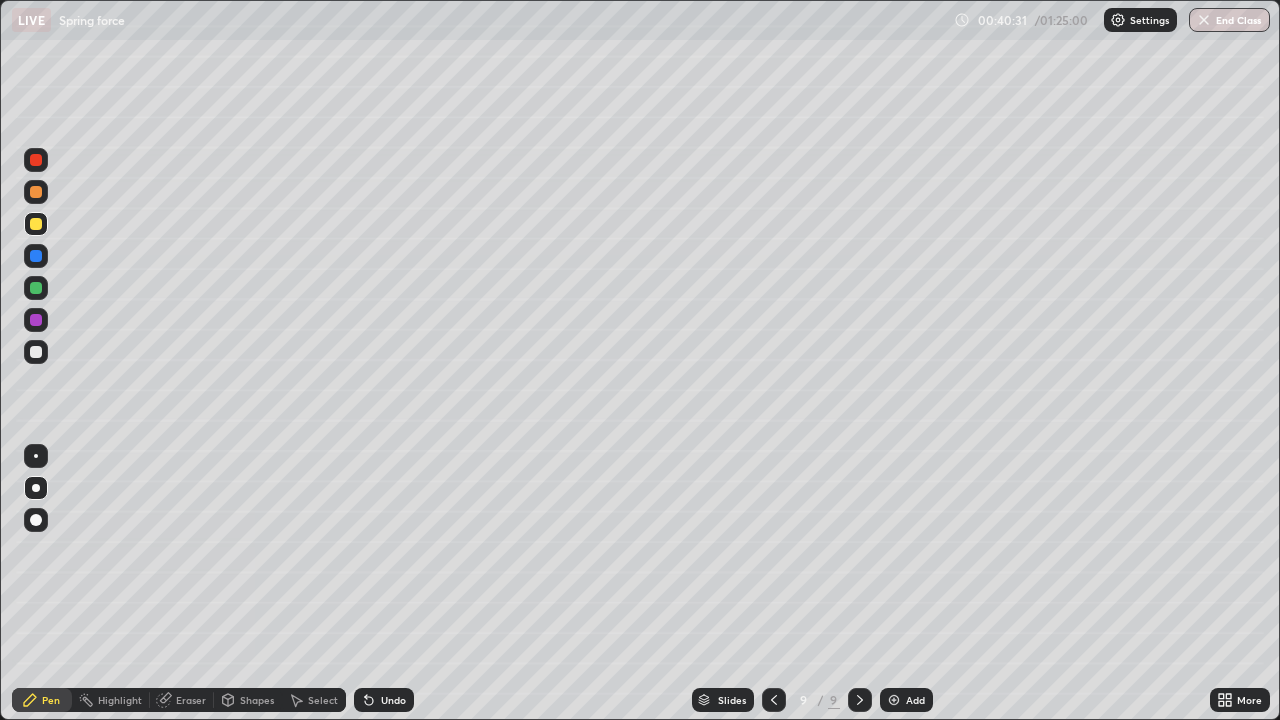 click at bounding box center [36, 256] 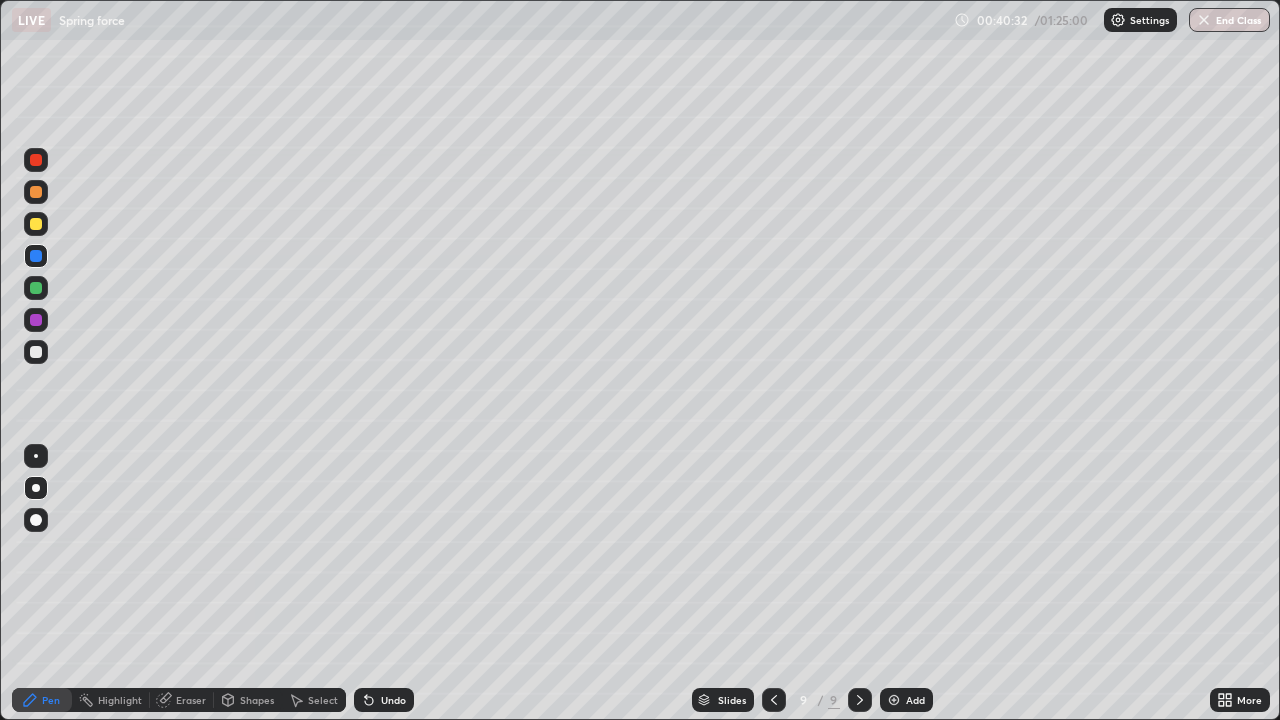 click at bounding box center [36, 352] 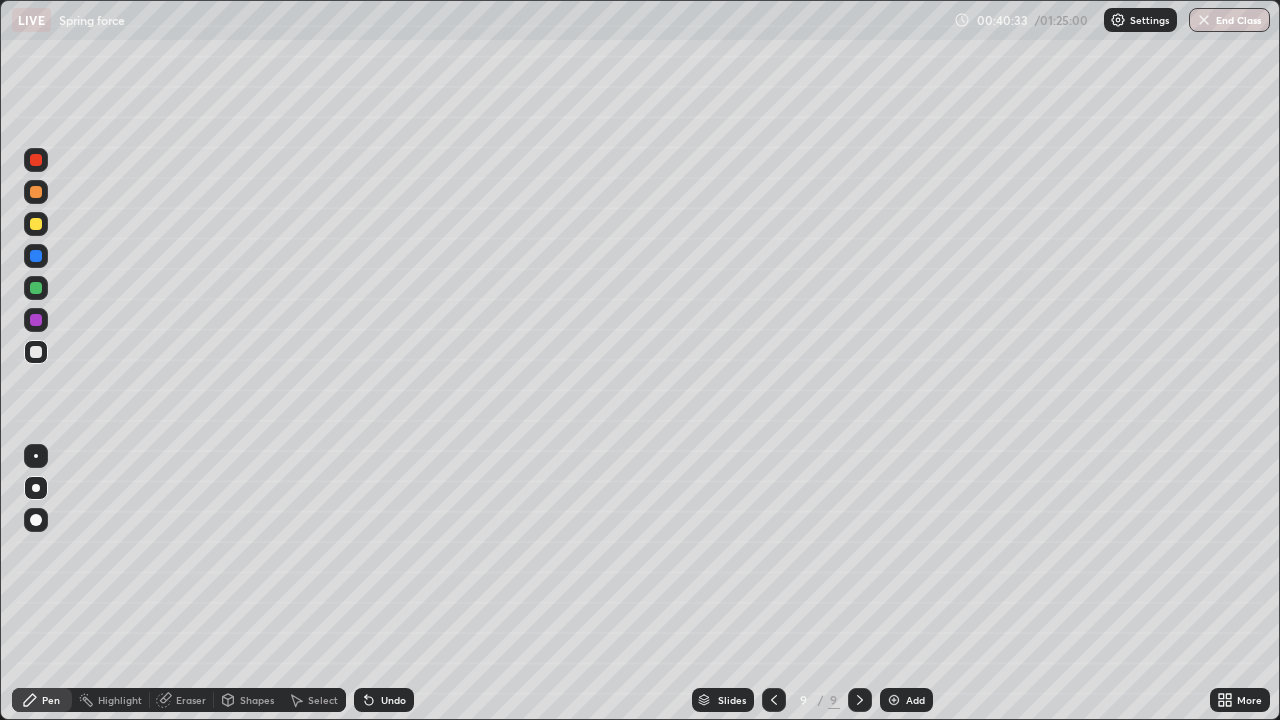 click at bounding box center (36, 256) 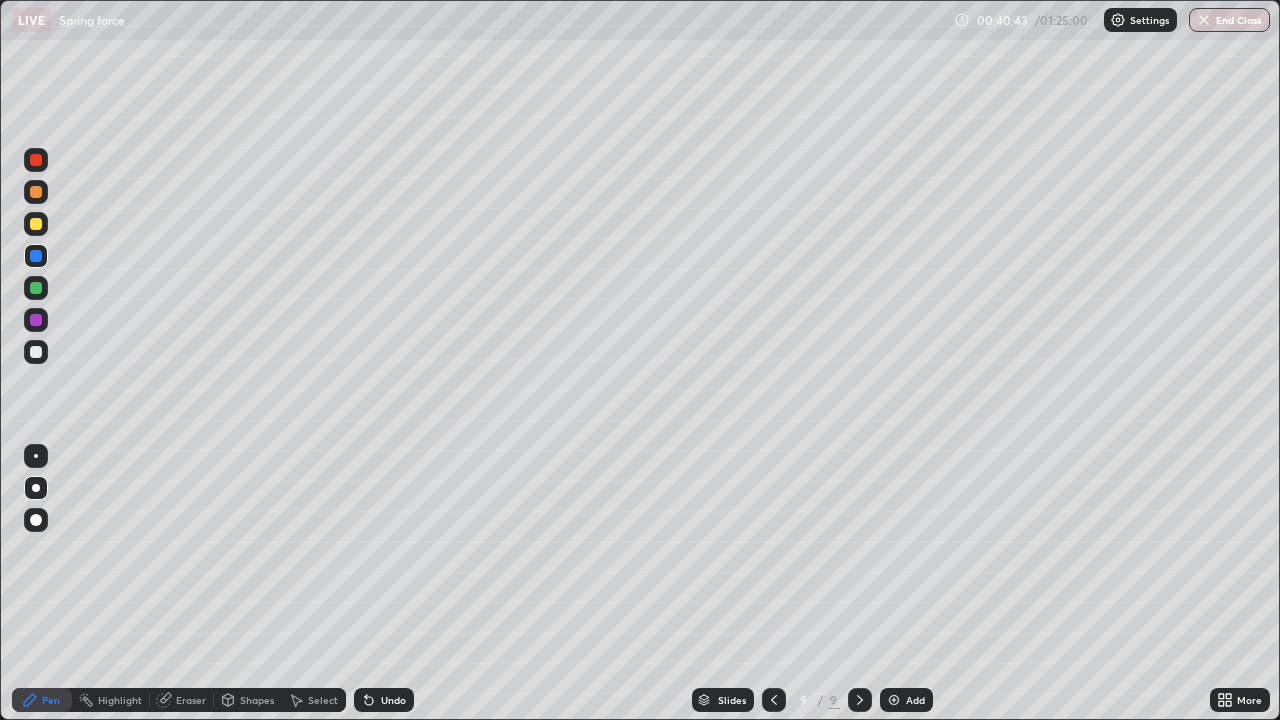 click at bounding box center [36, 224] 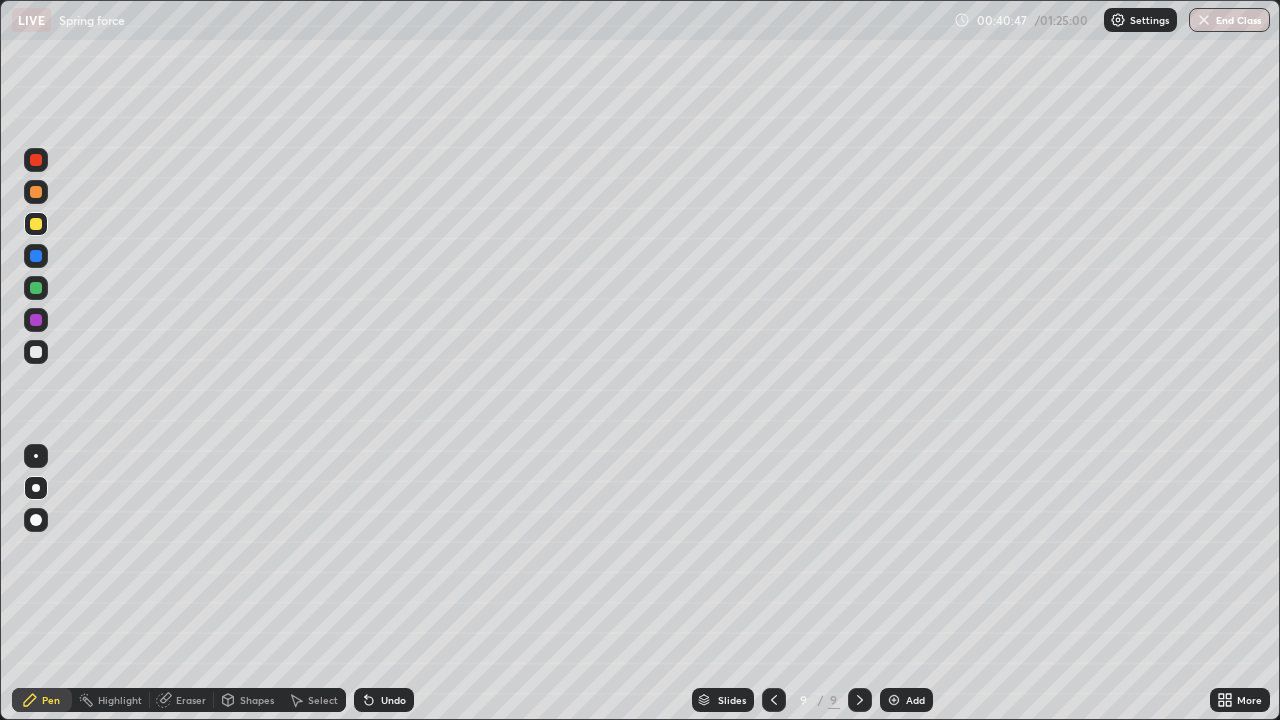 click at bounding box center [36, 256] 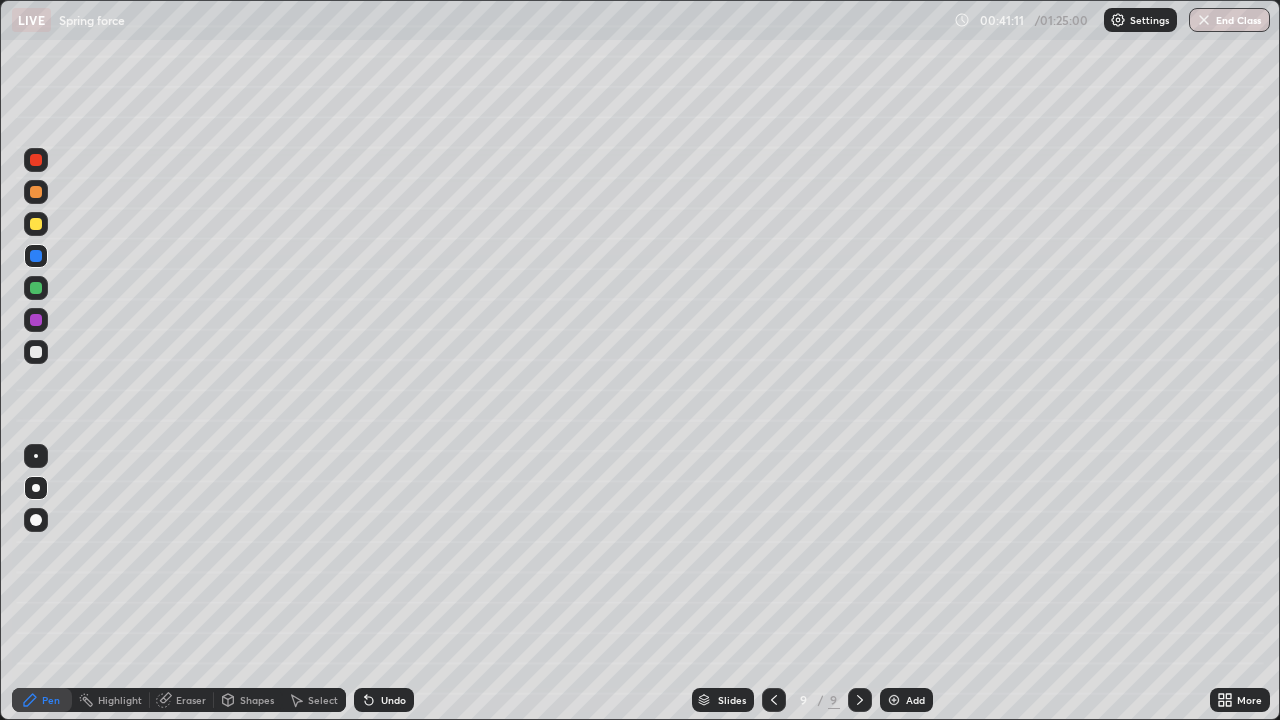click at bounding box center (36, 352) 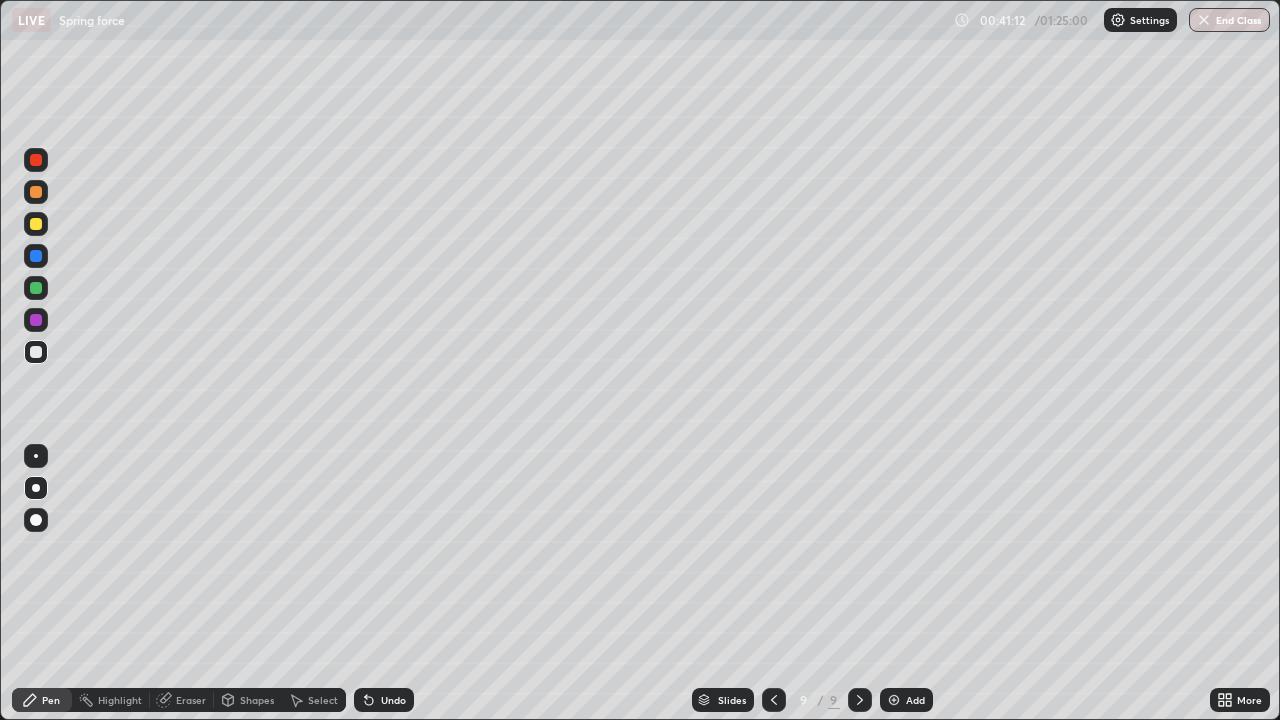 click on "Shapes" at bounding box center [257, 700] 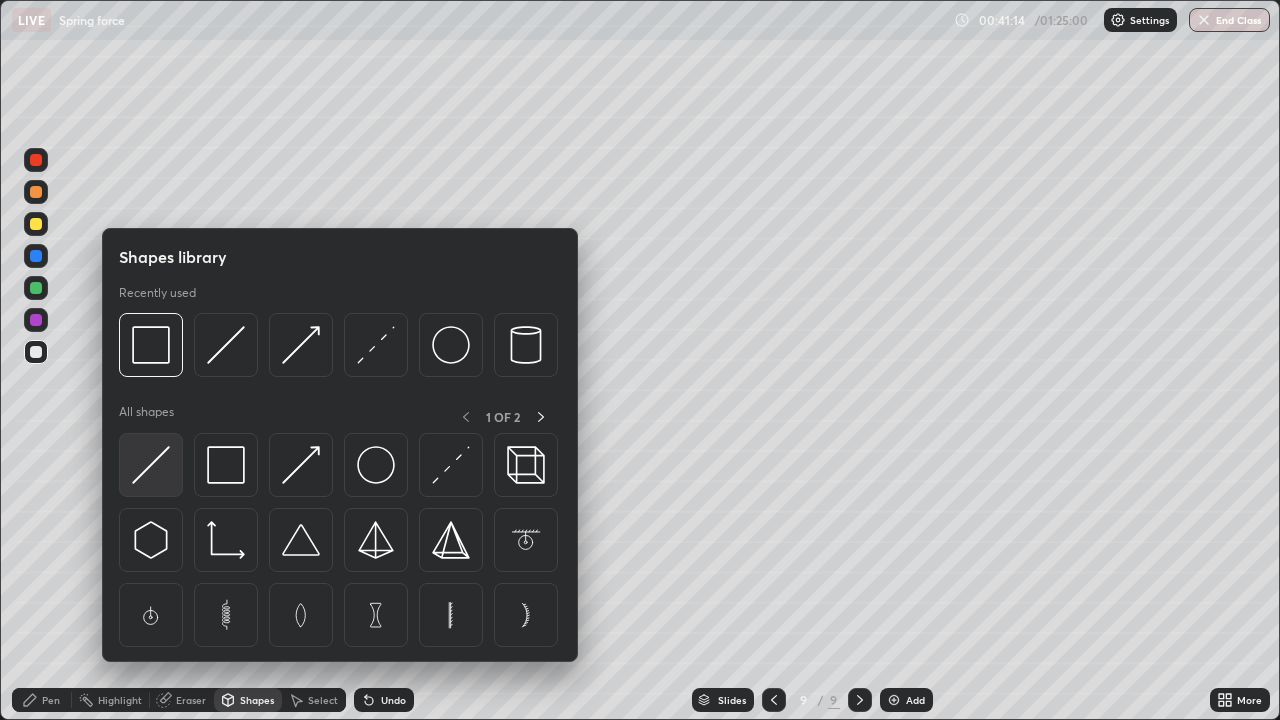 click at bounding box center (151, 465) 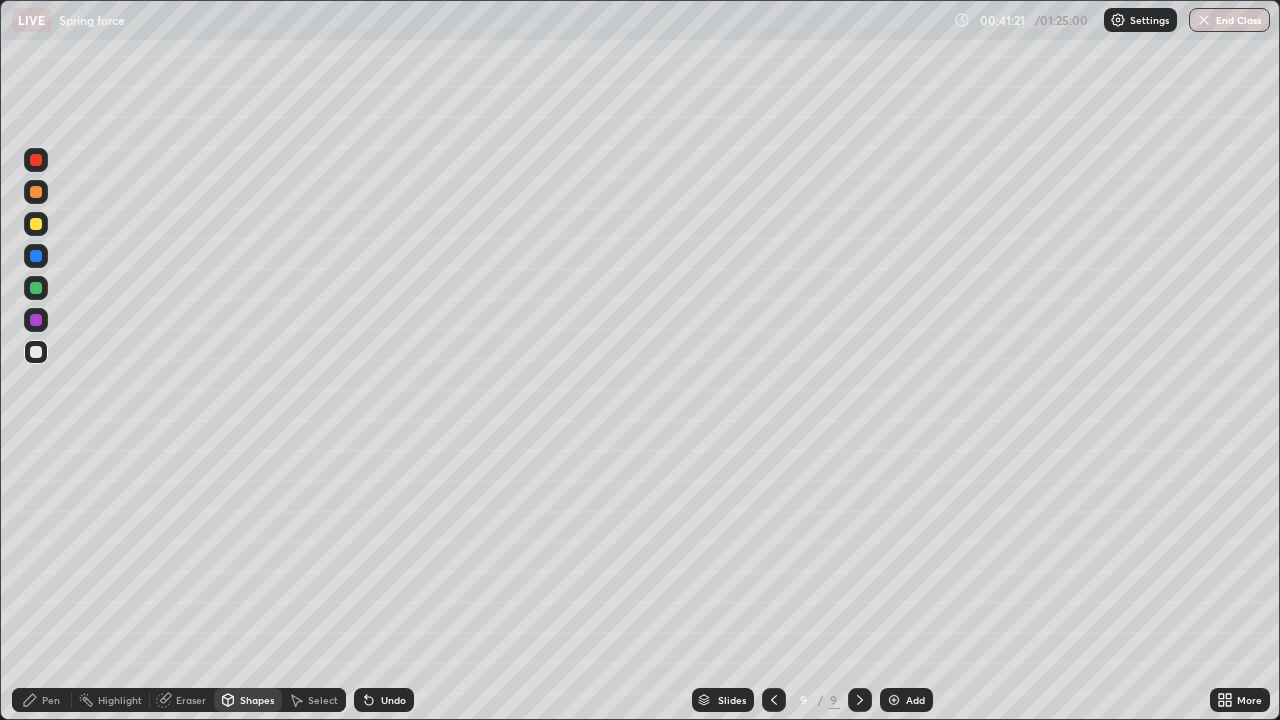 click on "Shapes" at bounding box center (257, 700) 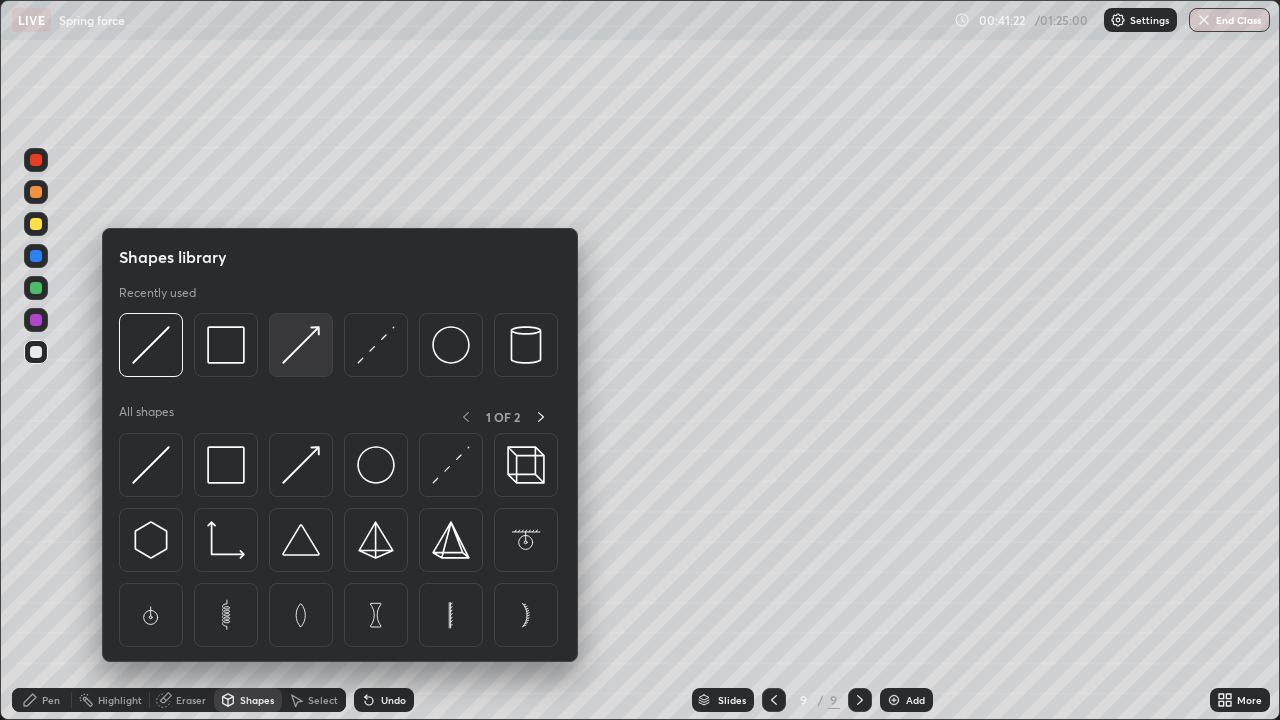 click at bounding box center (301, 345) 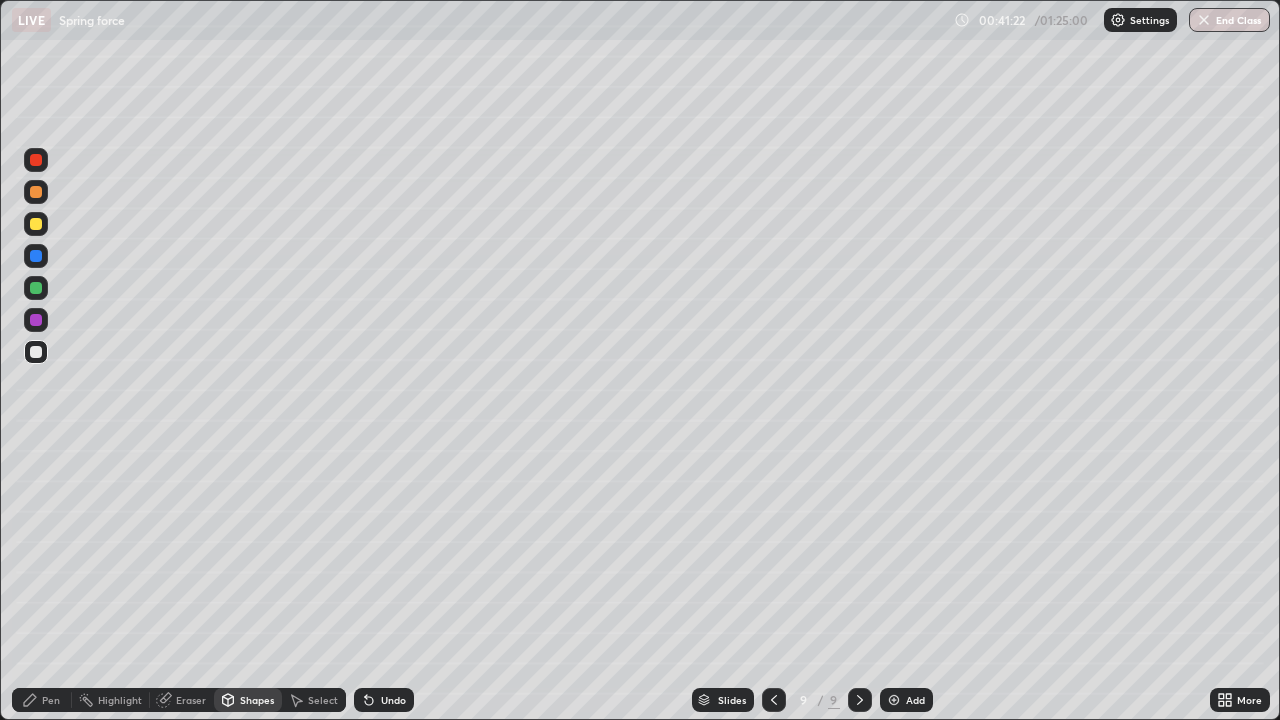 click at bounding box center [36, 256] 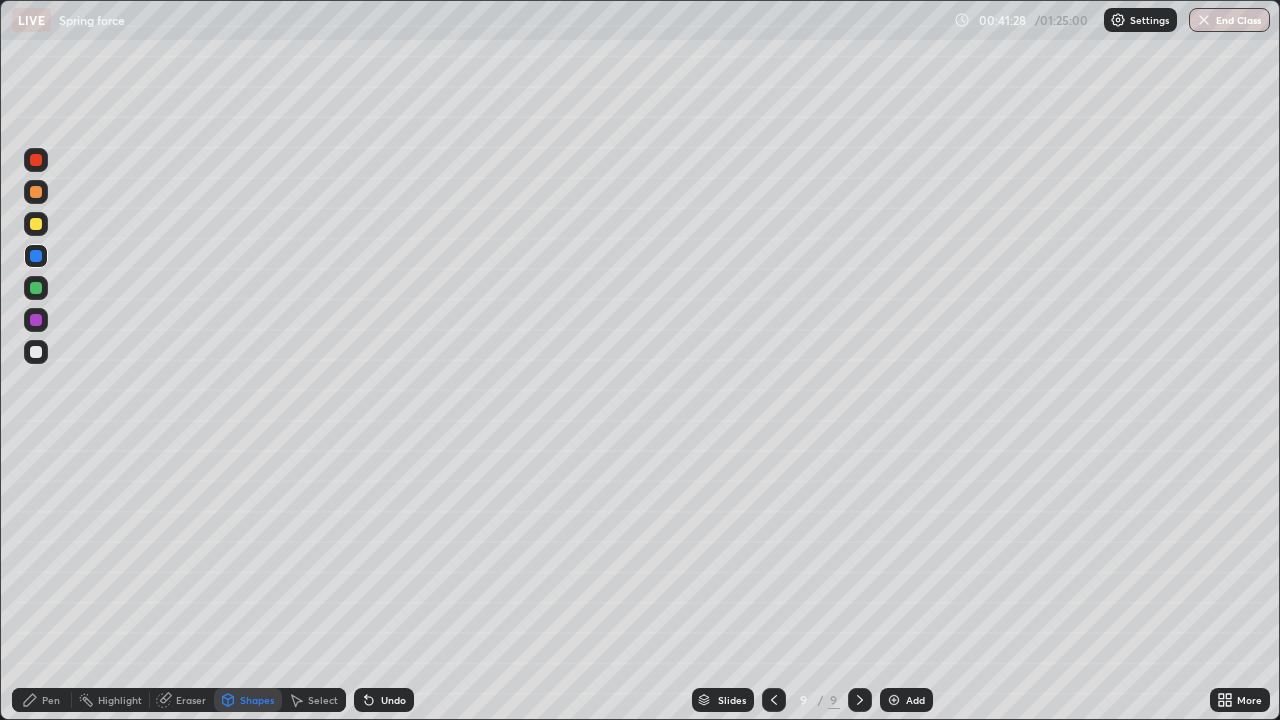 click on "Pen" at bounding box center [51, 700] 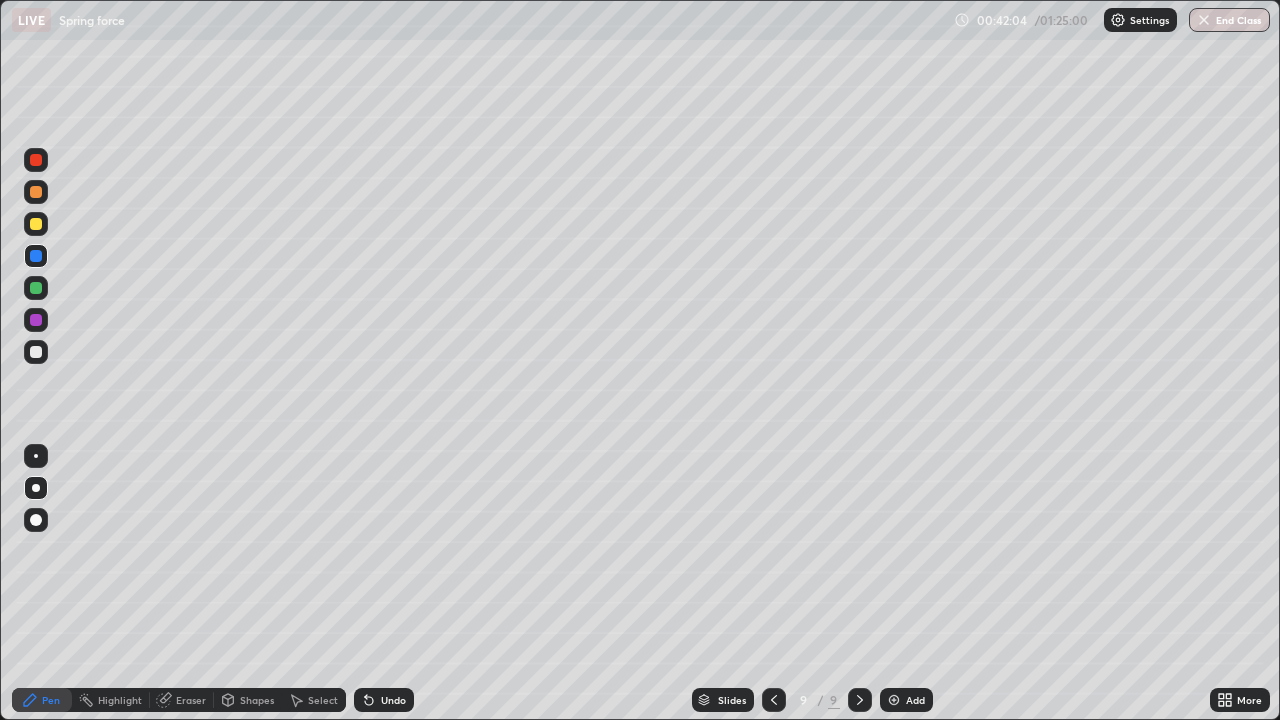 click at bounding box center (36, 352) 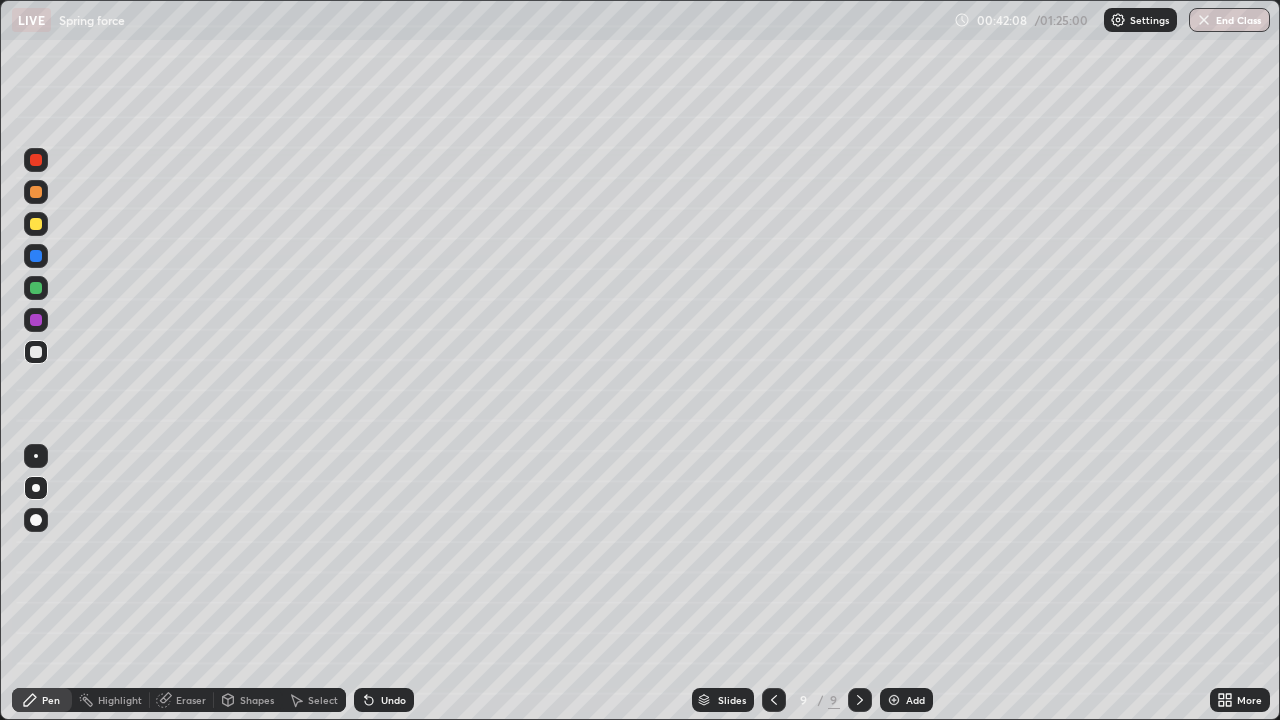 click on "Undo" at bounding box center (393, 700) 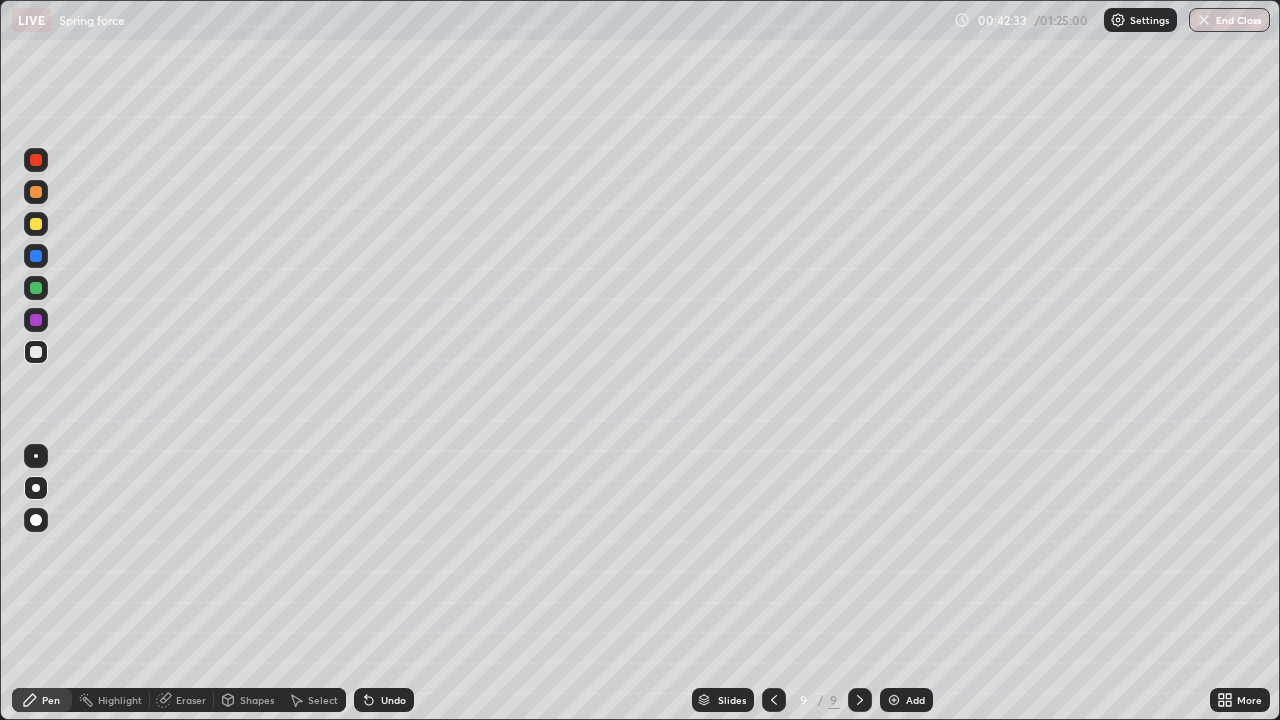 click at bounding box center (36, 224) 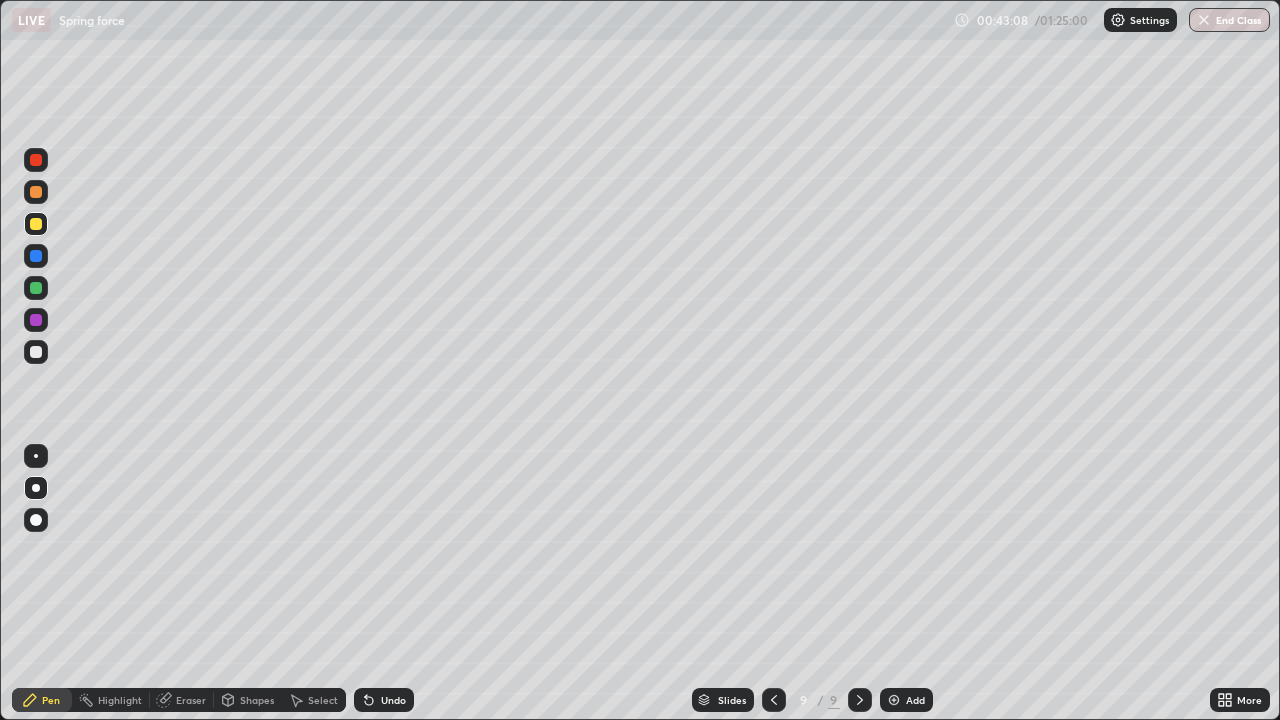 click on "Add" at bounding box center (915, 700) 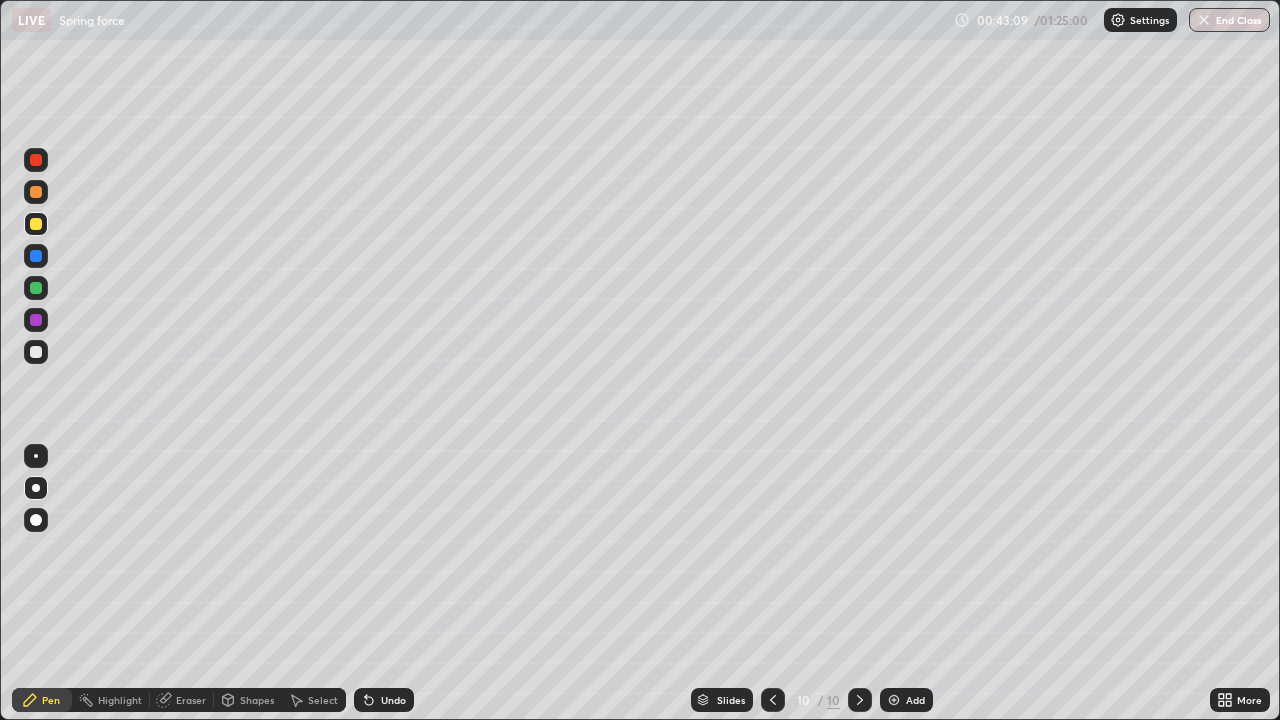 click on "Shapes" at bounding box center [257, 700] 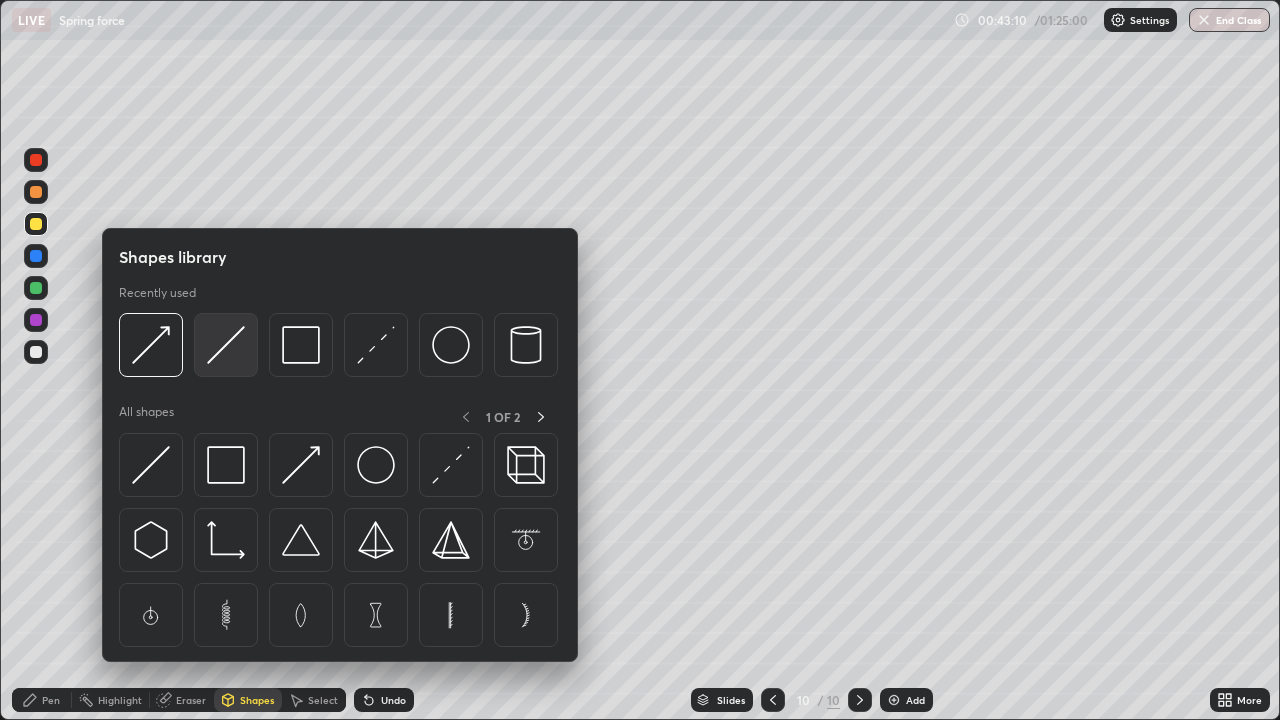 click at bounding box center [226, 345] 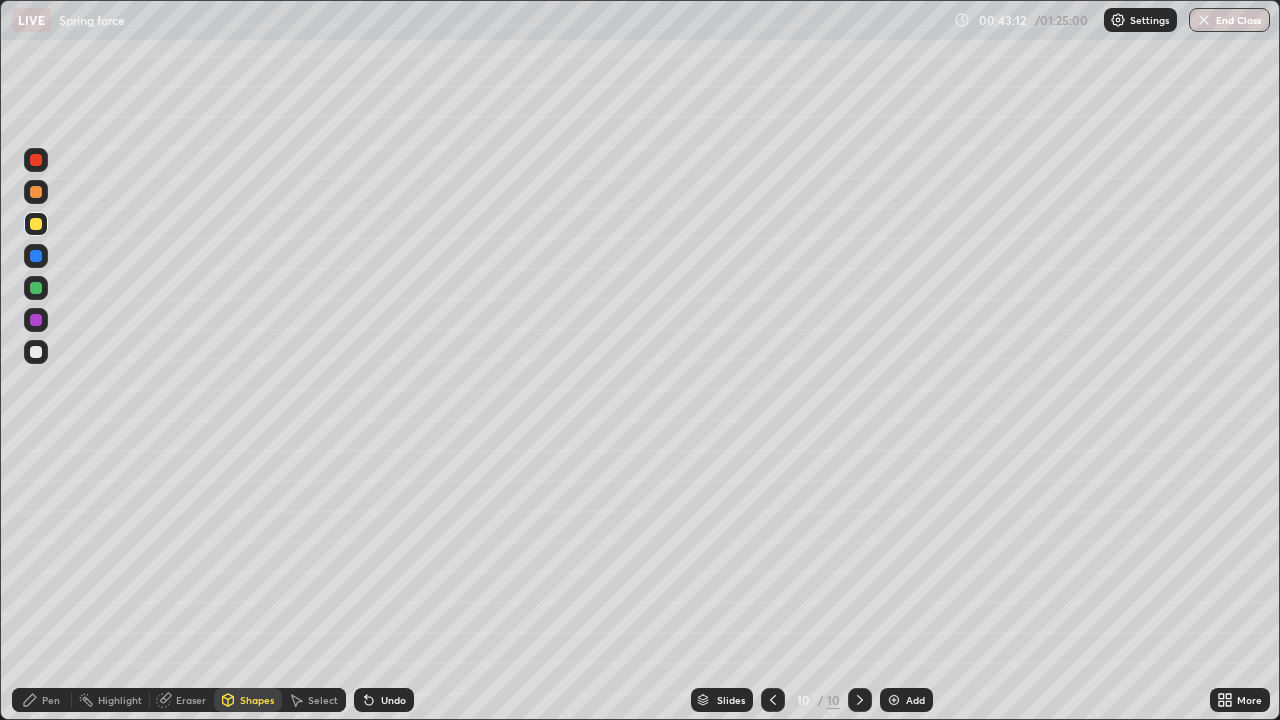 click on "Shapes" at bounding box center (257, 700) 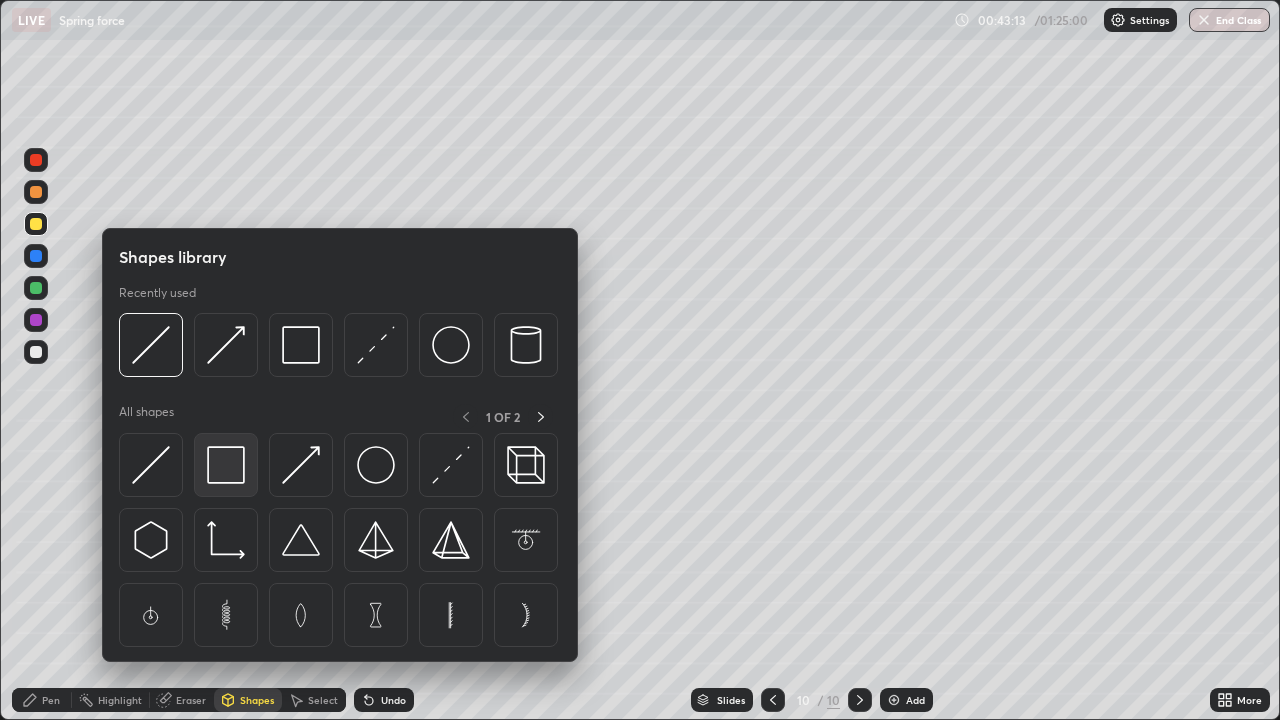 click at bounding box center [226, 465] 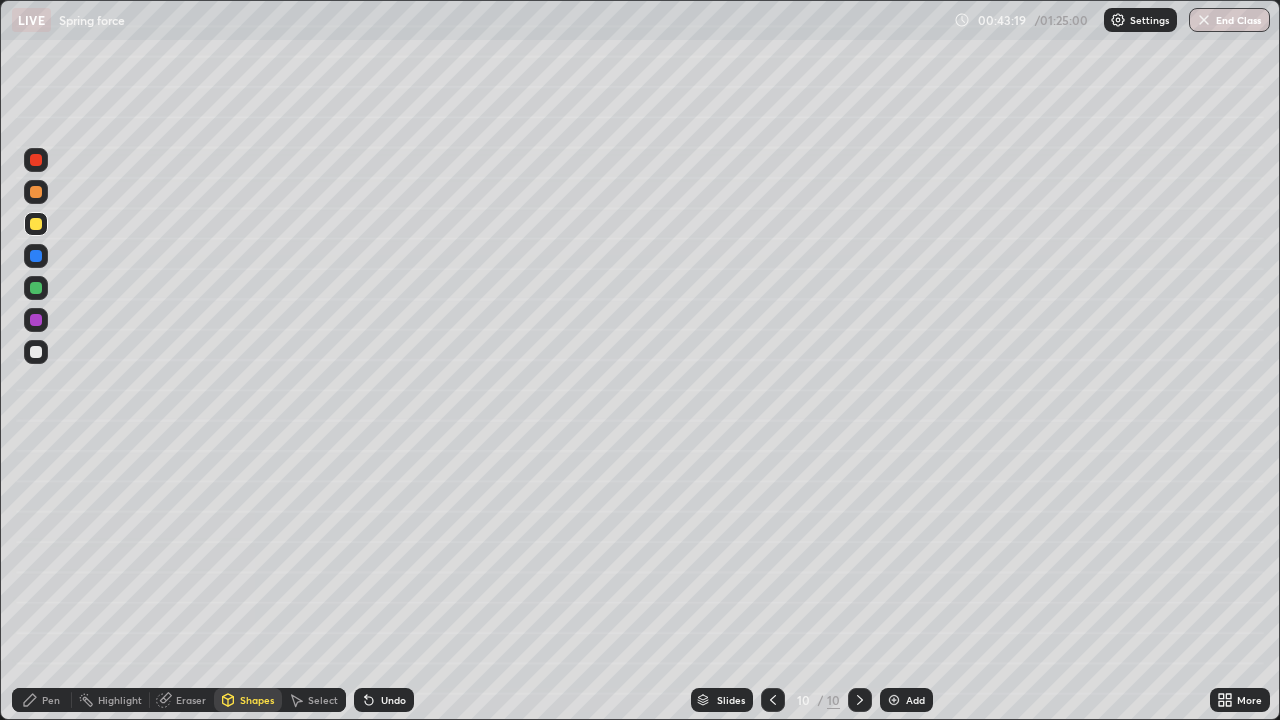 click on "Shapes" at bounding box center [257, 700] 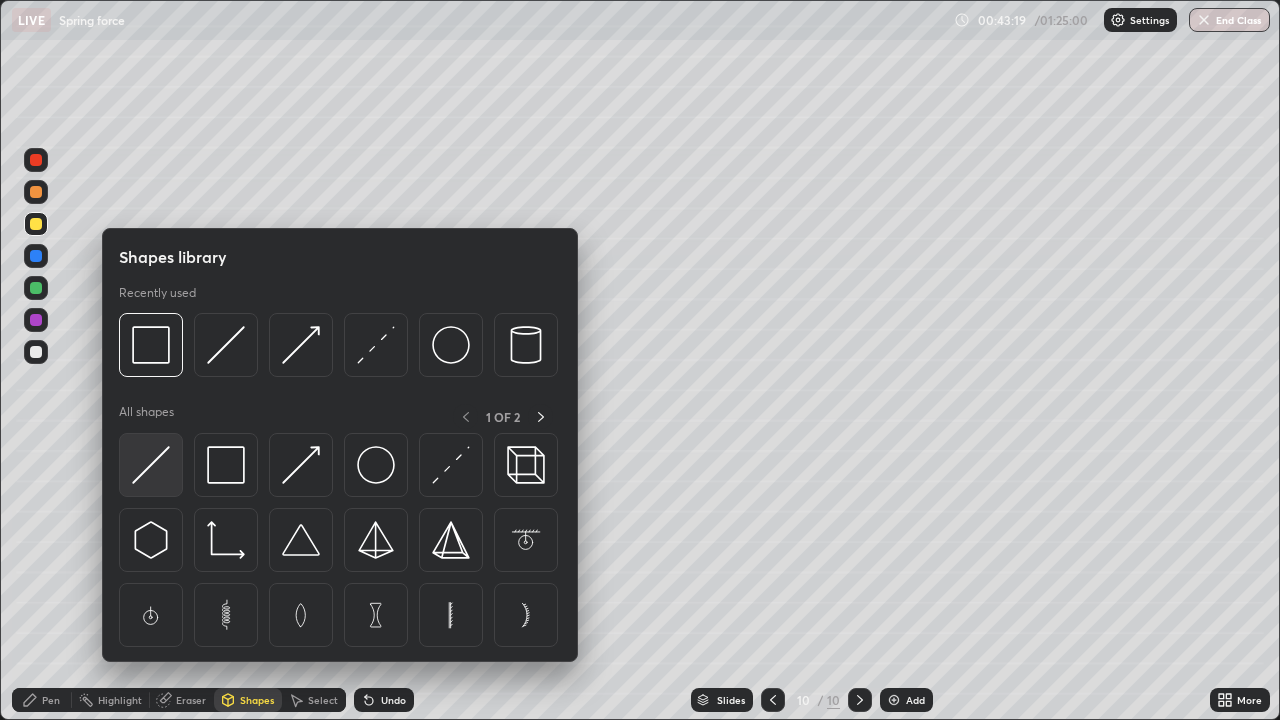 click at bounding box center (151, 465) 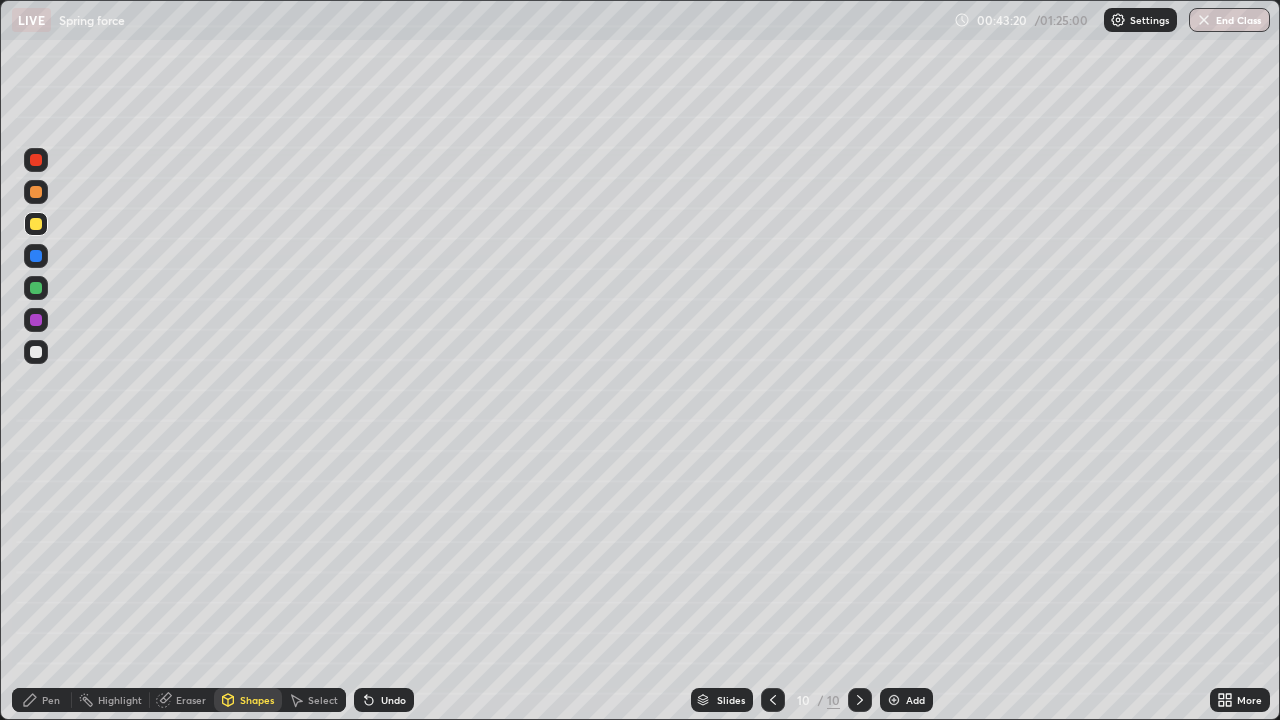 click at bounding box center [36, 352] 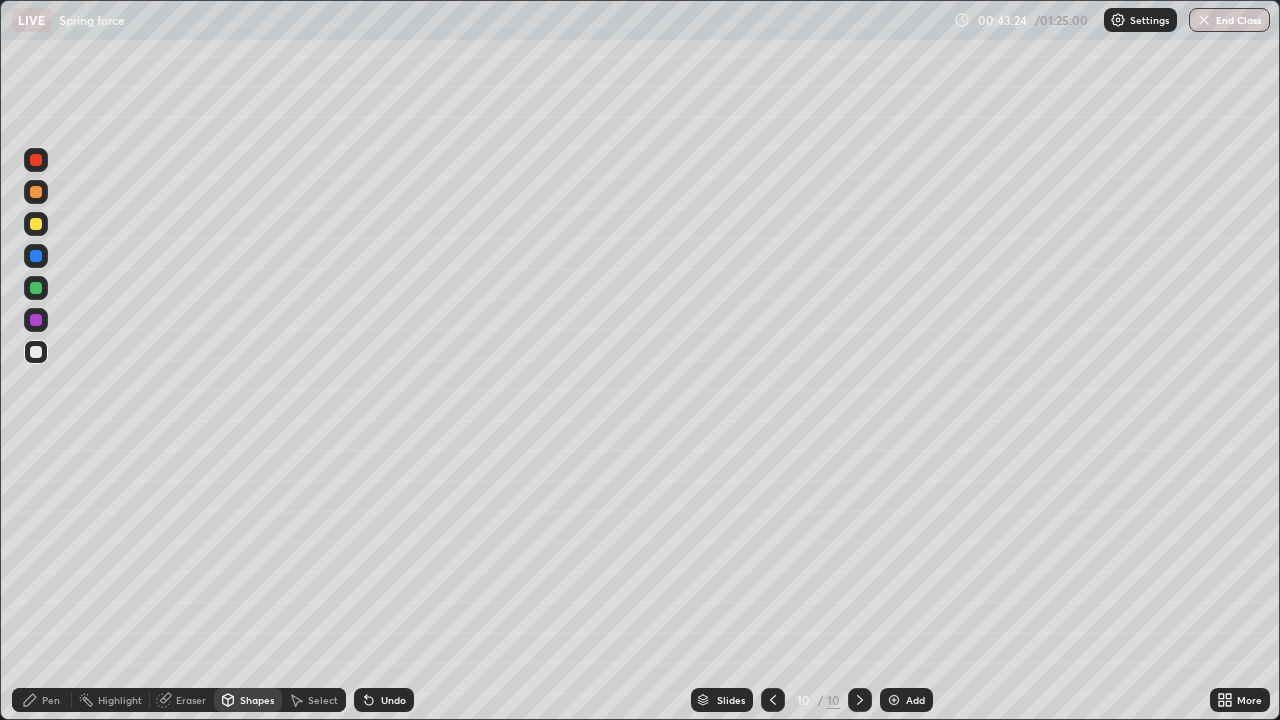 click on "Pen" at bounding box center (42, 700) 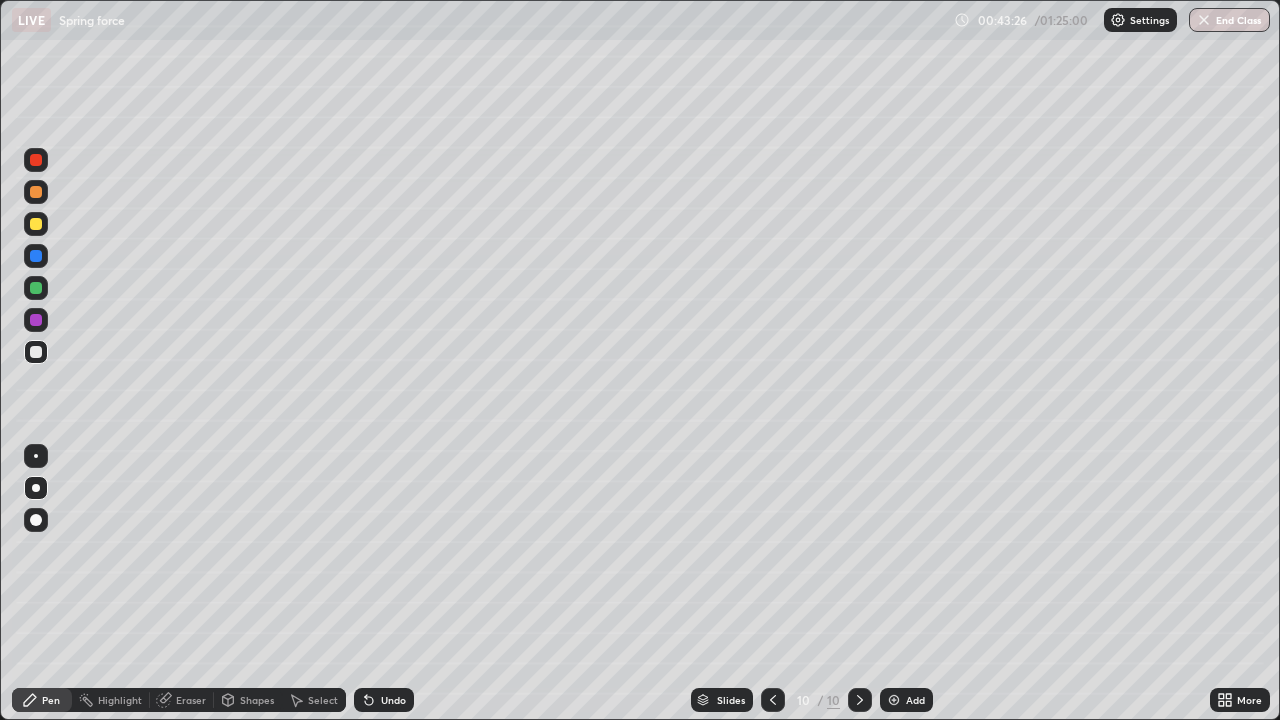 click at bounding box center [36, 192] 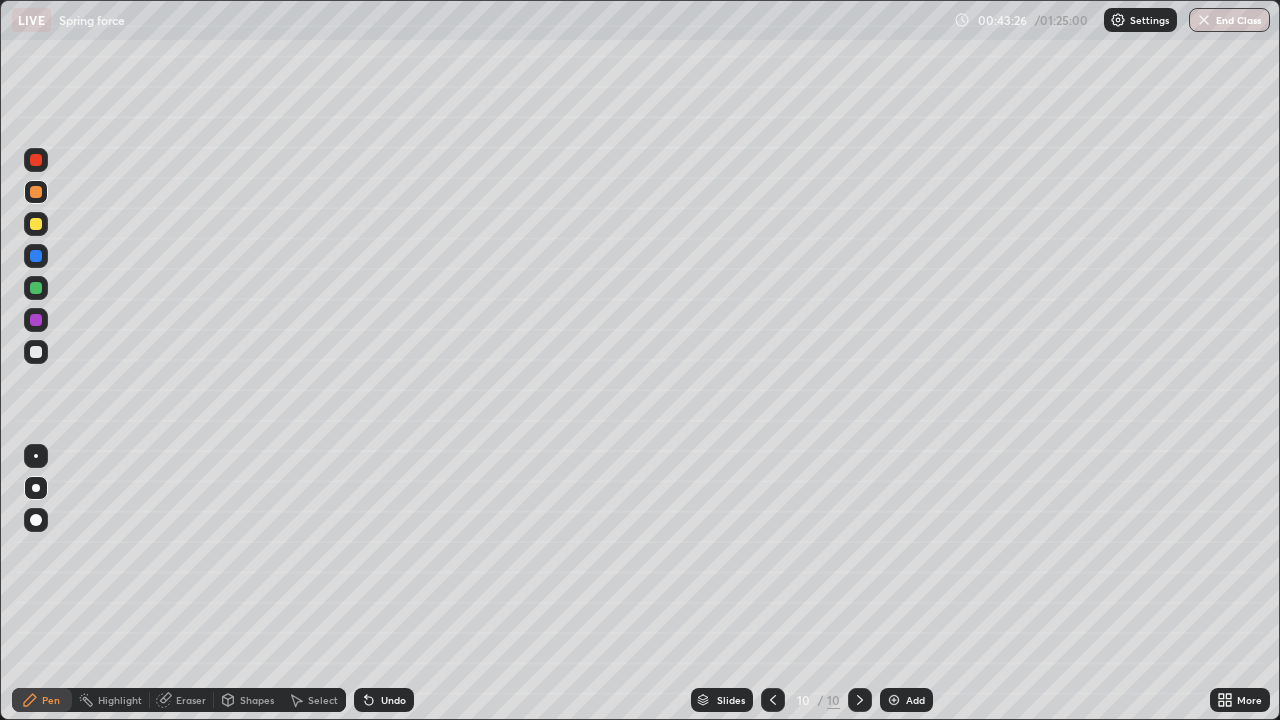 click on "Shapes" at bounding box center (257, 700) 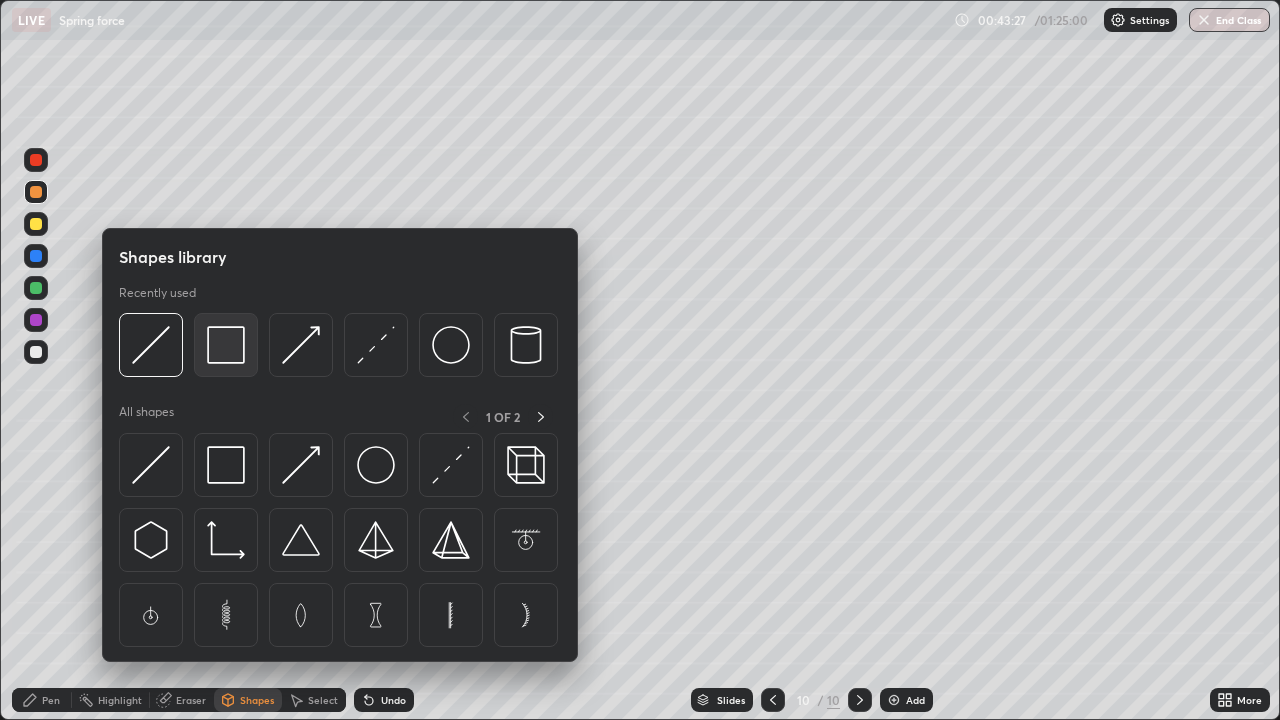 click at bounding box center [226, 345] 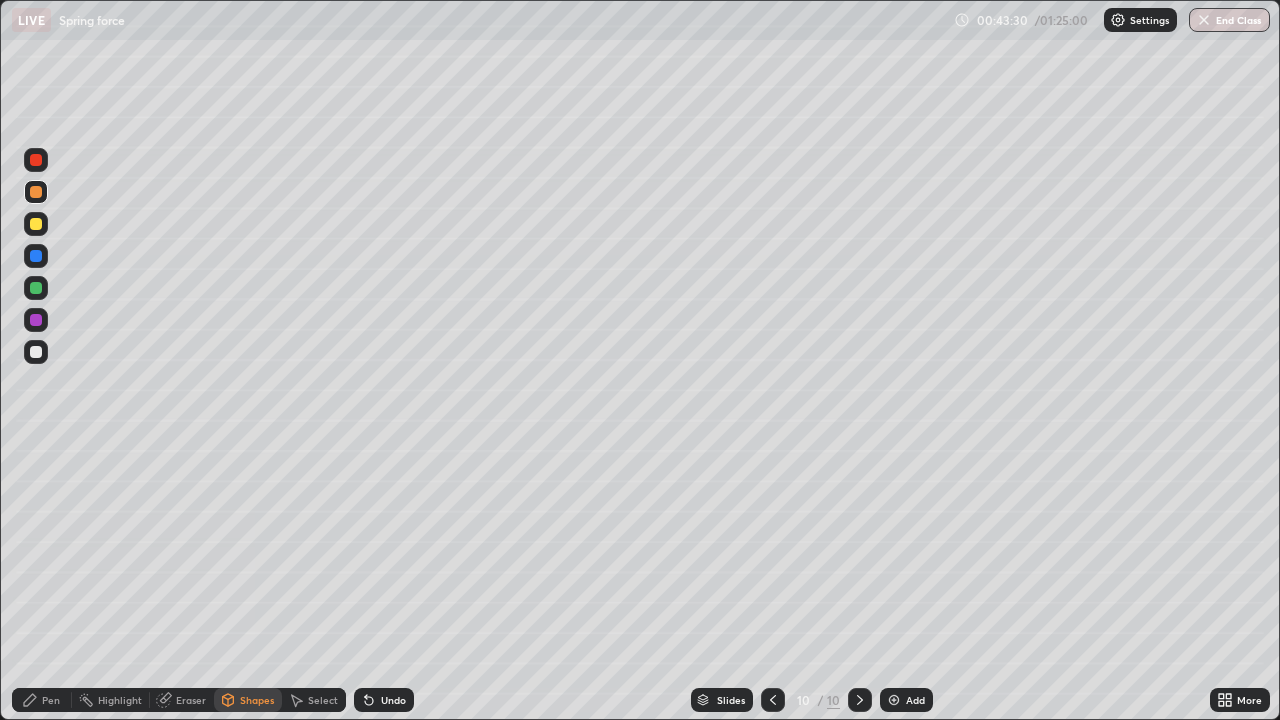 click on "Pen" at bounding box center [51, 700] 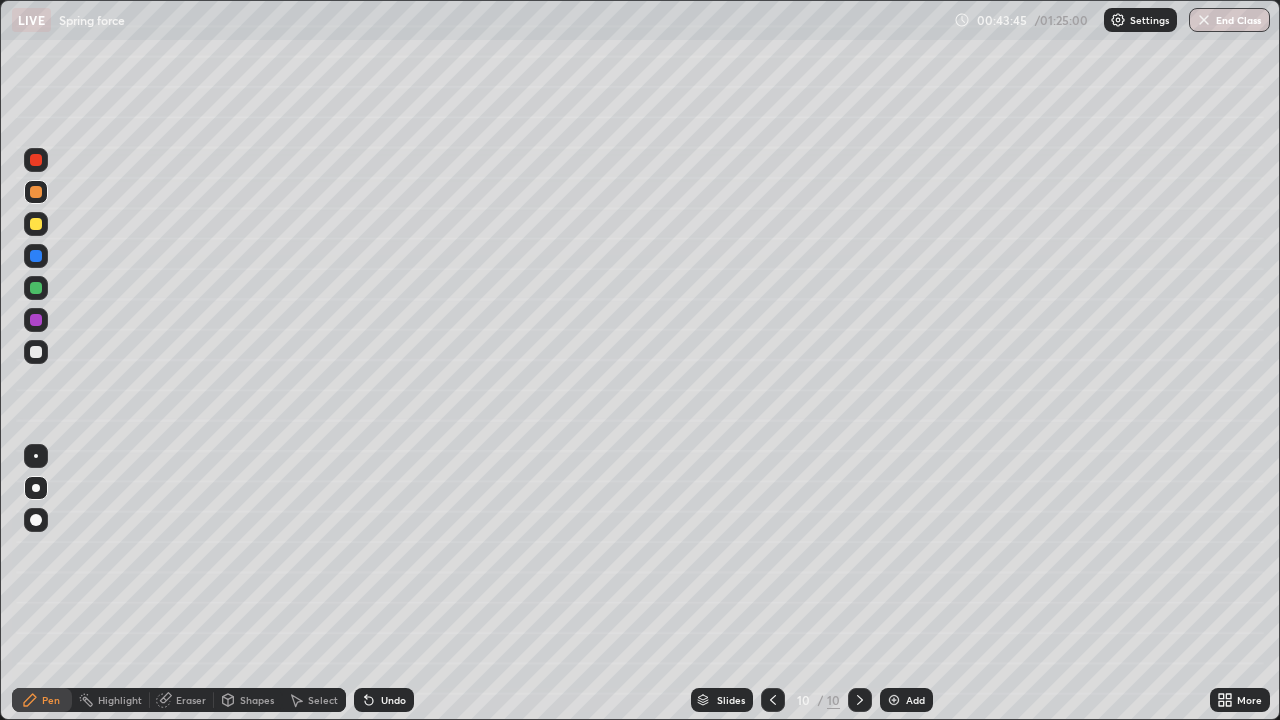 click on "Shapes" at bounding box center [257, 700] 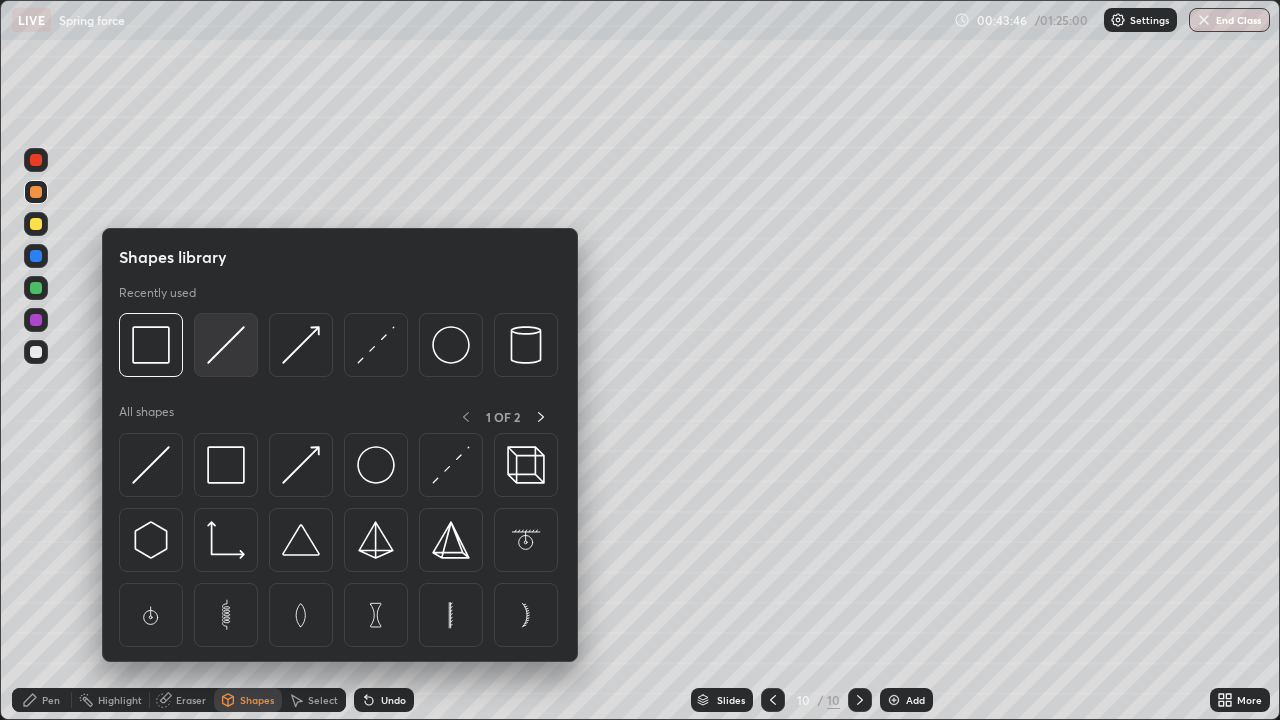 click at bounding box center (226, 345) 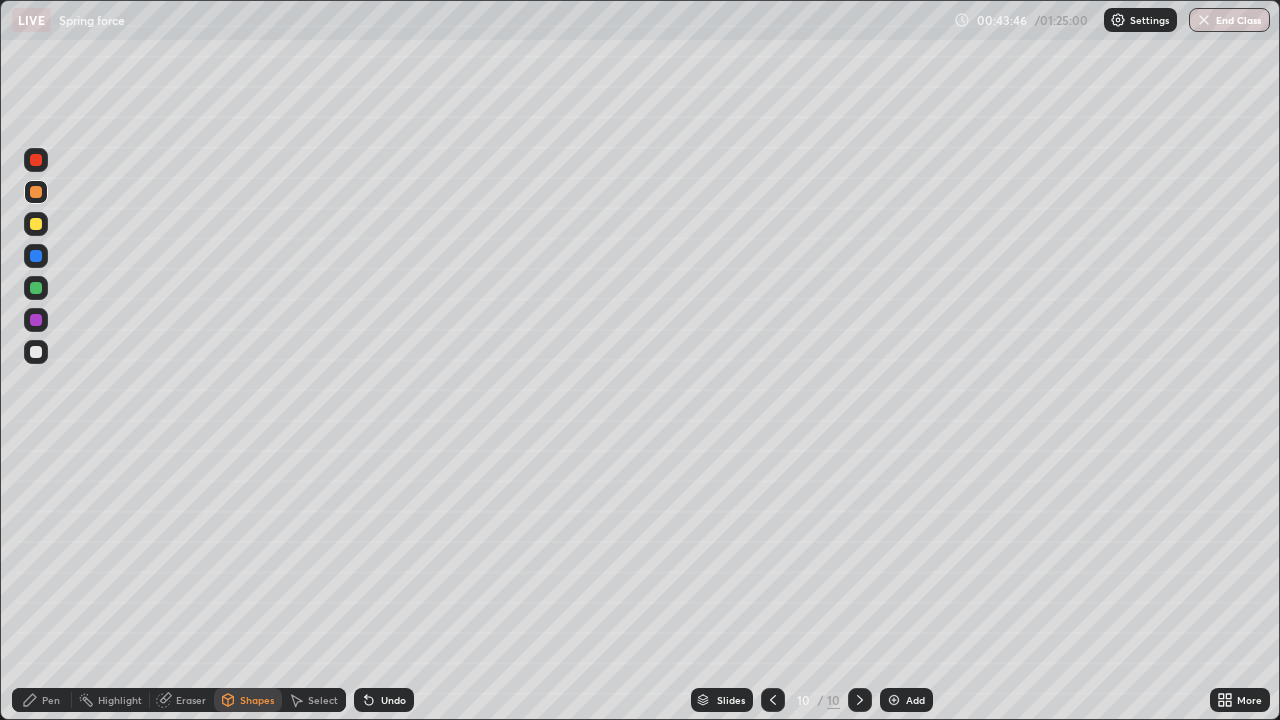 click at bounding box center (36, 352) 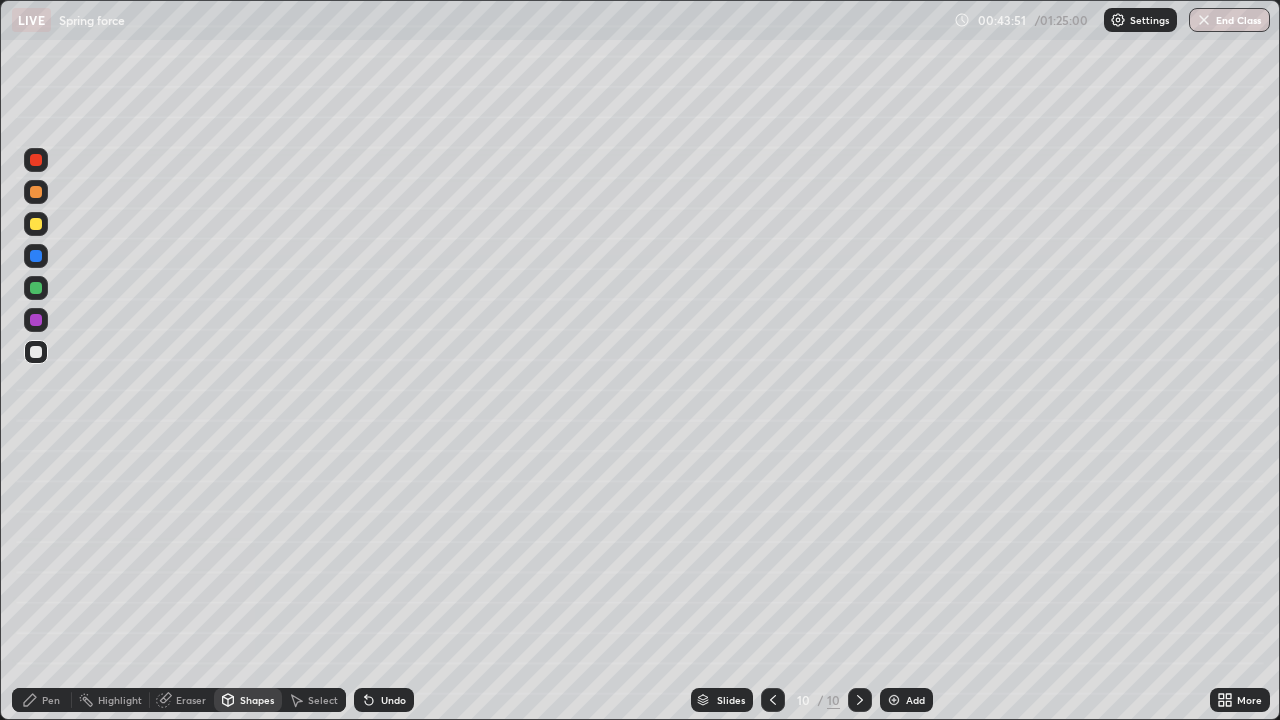 click on "Pen" at bounding box center [51, 700] 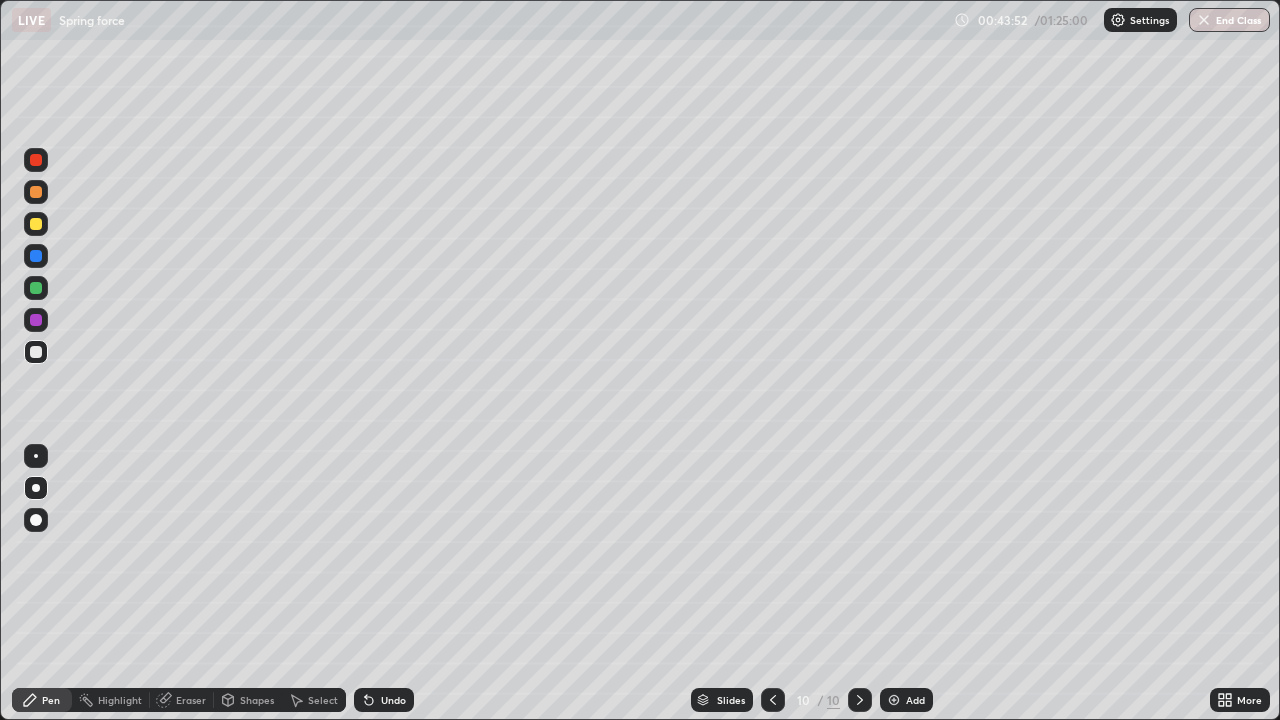 click on "Shapes" at bounding box center [257, 700] 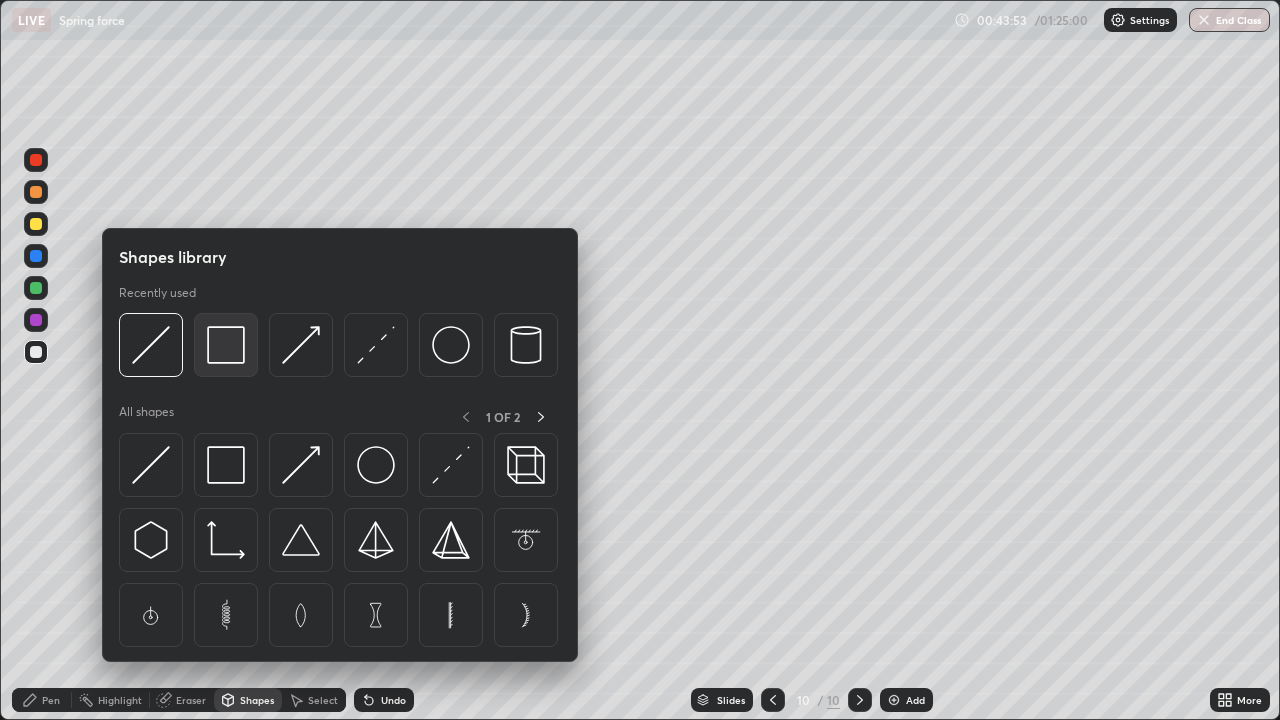 click at bounding box center (226, 345) 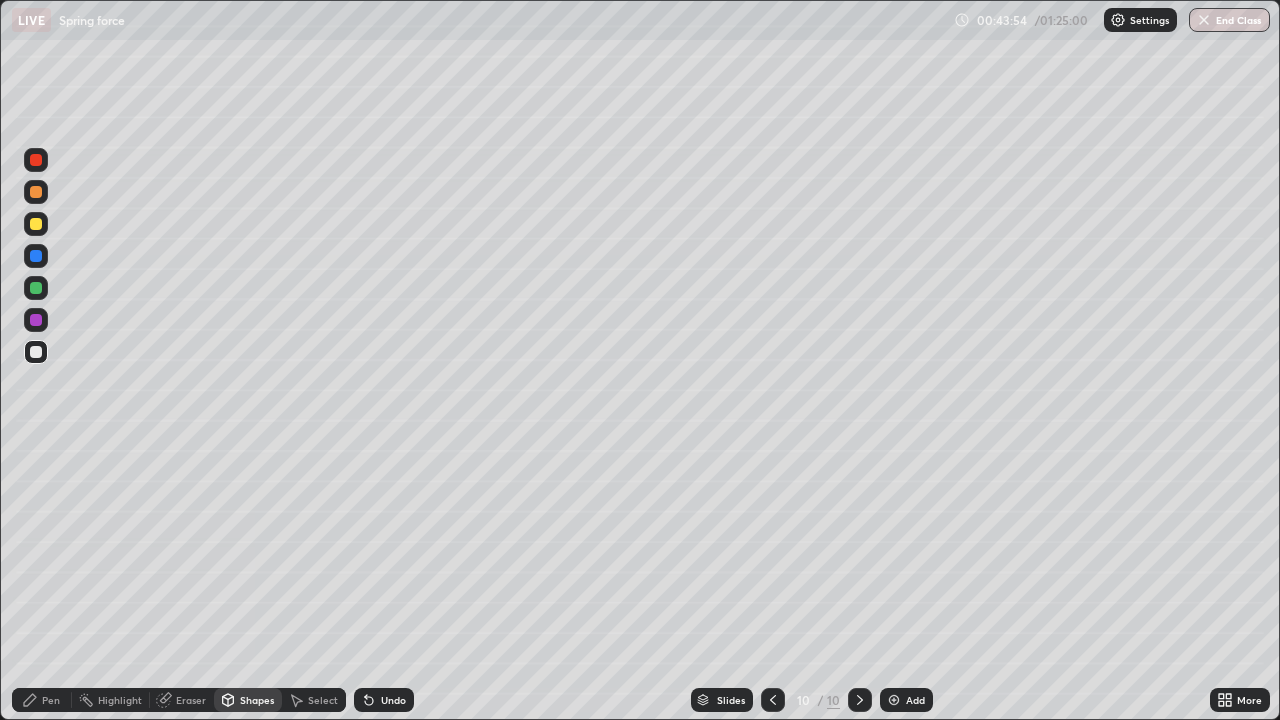 click at bounding box center [36, 256] 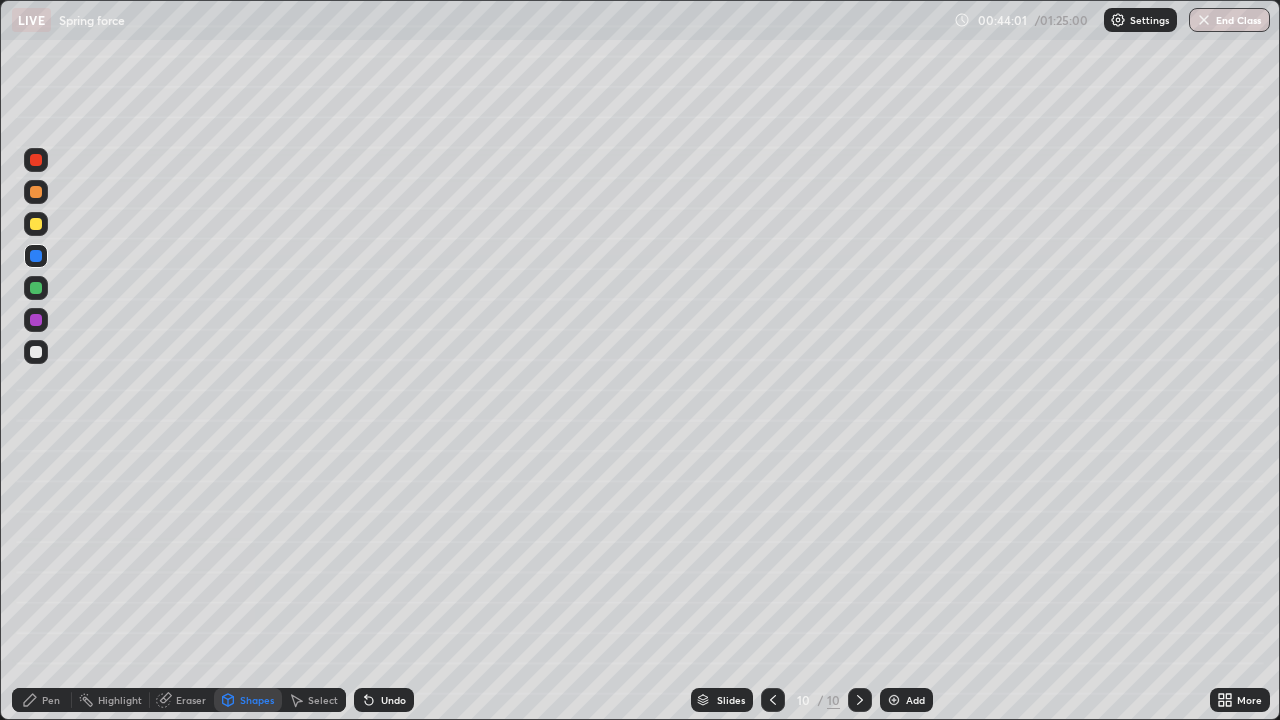 click on "Pen" at bounding box center [42, 700] 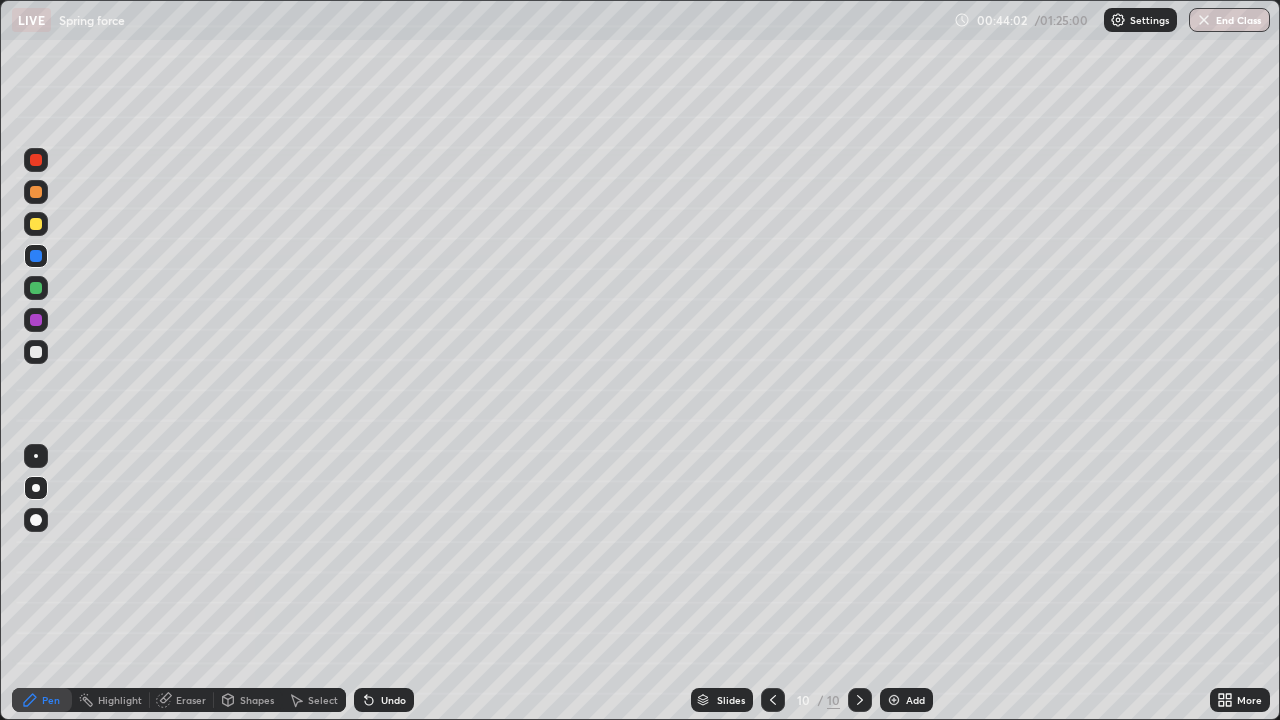 click at bounding box center [36, 192] 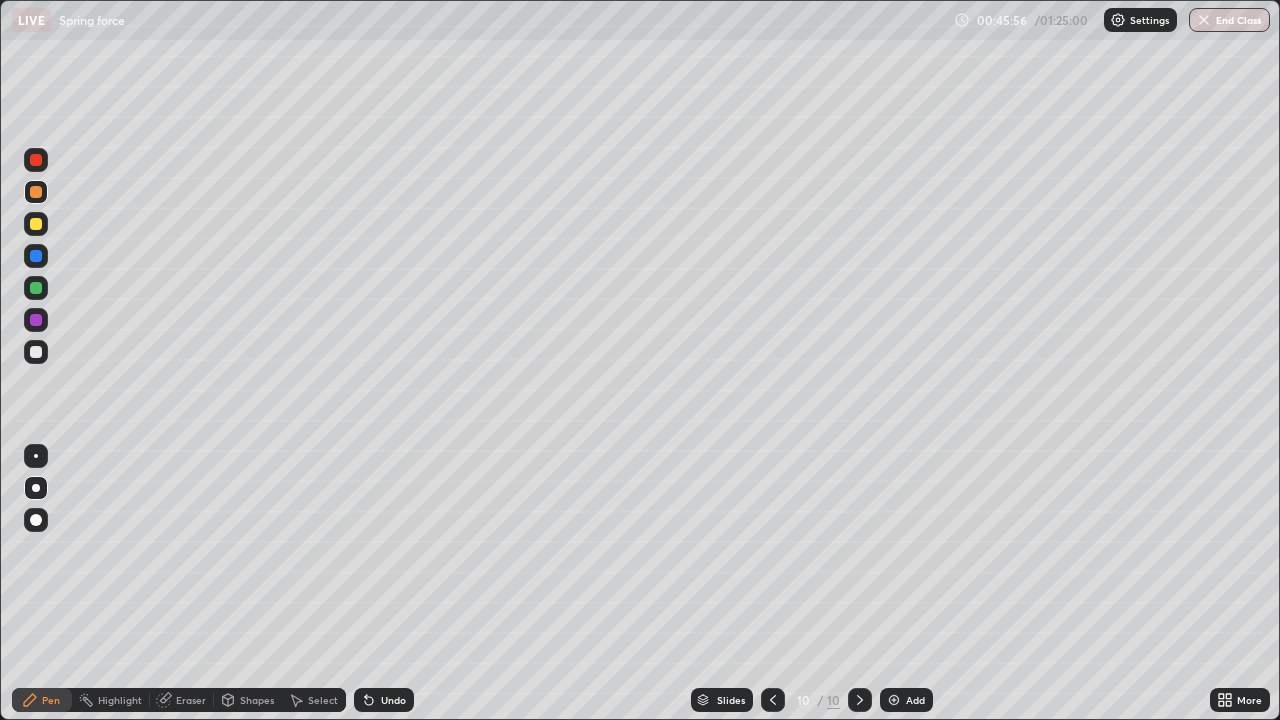 click at bounding box center [36, 256] 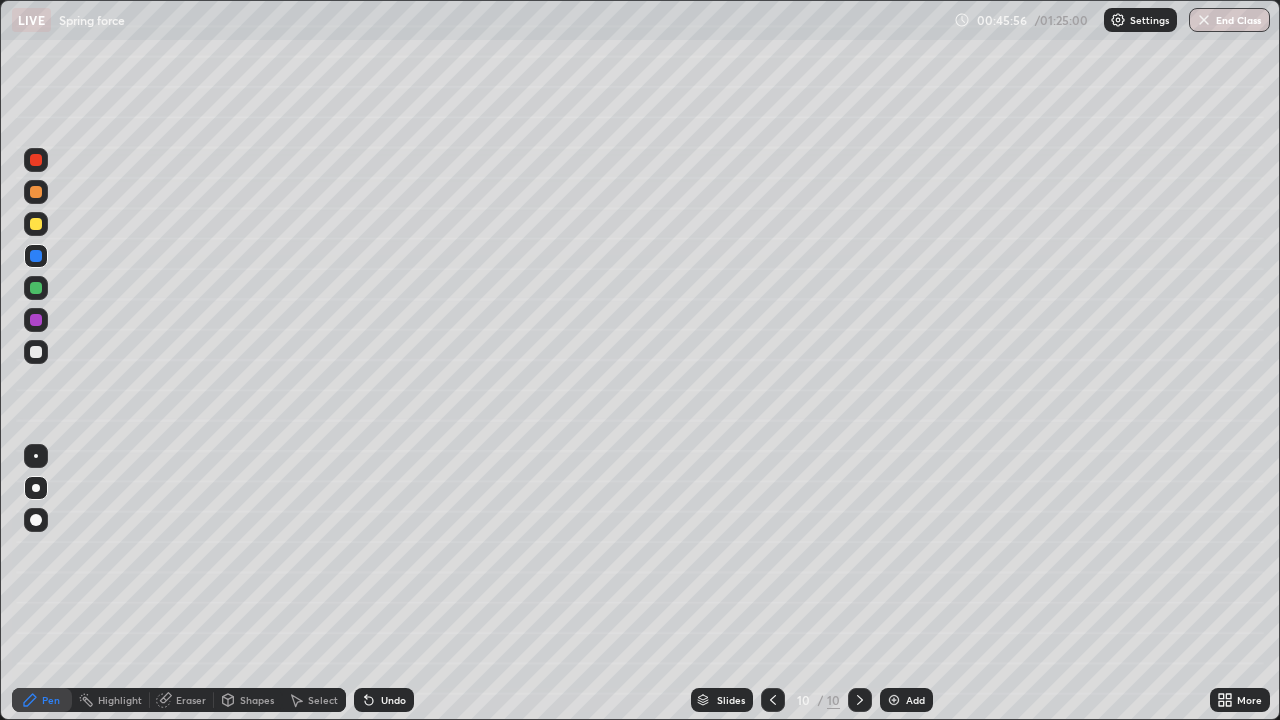 click at bounding box center (36, 288) 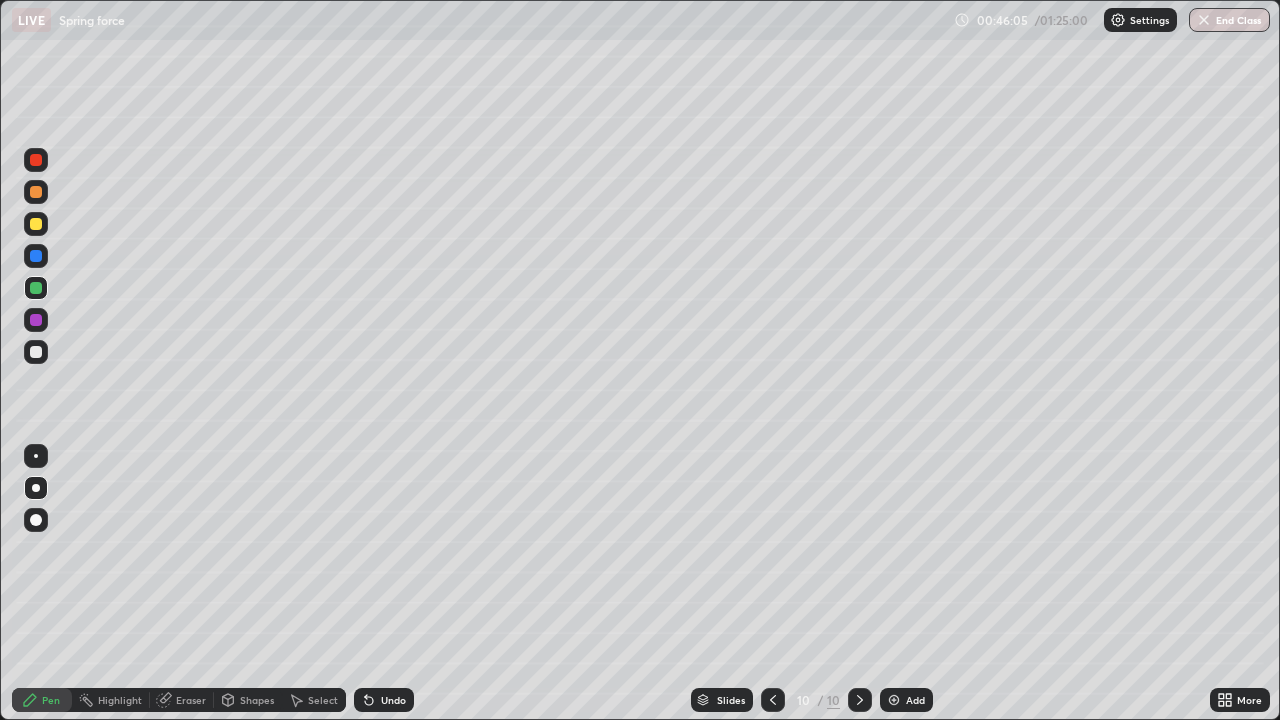 click at bounding box center (36, 352) 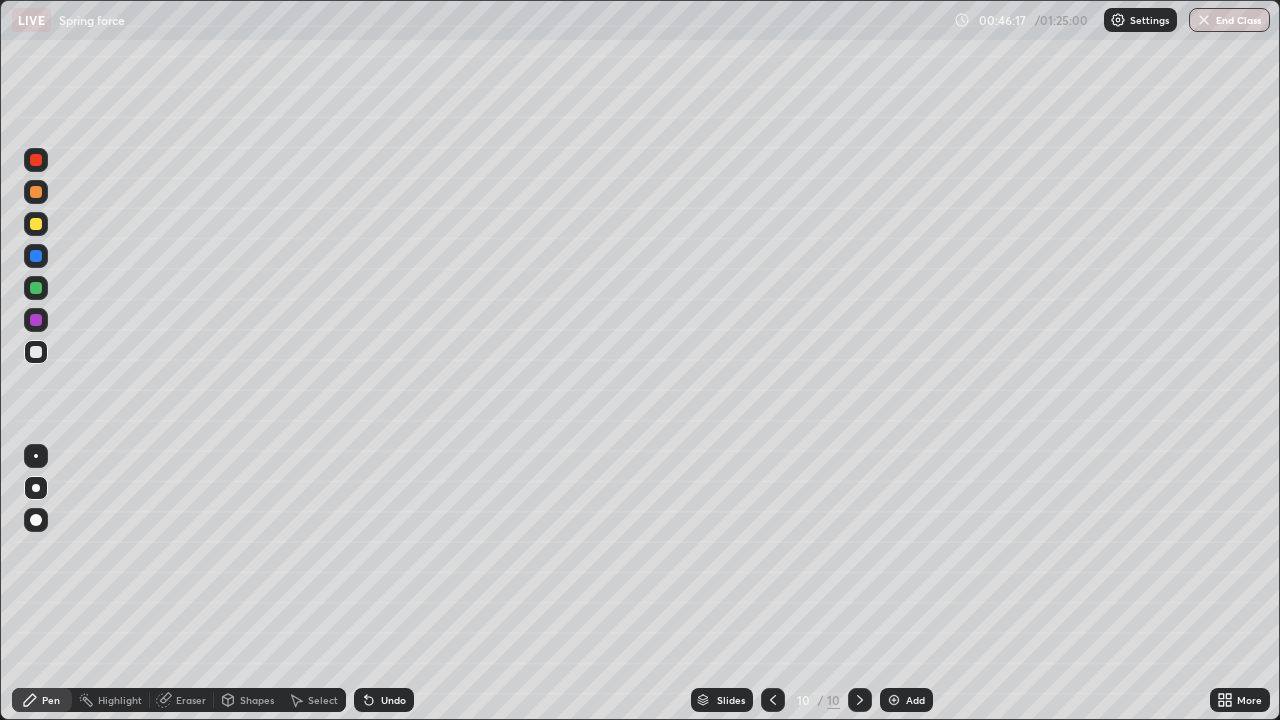 click at bounding box center (36, 256) 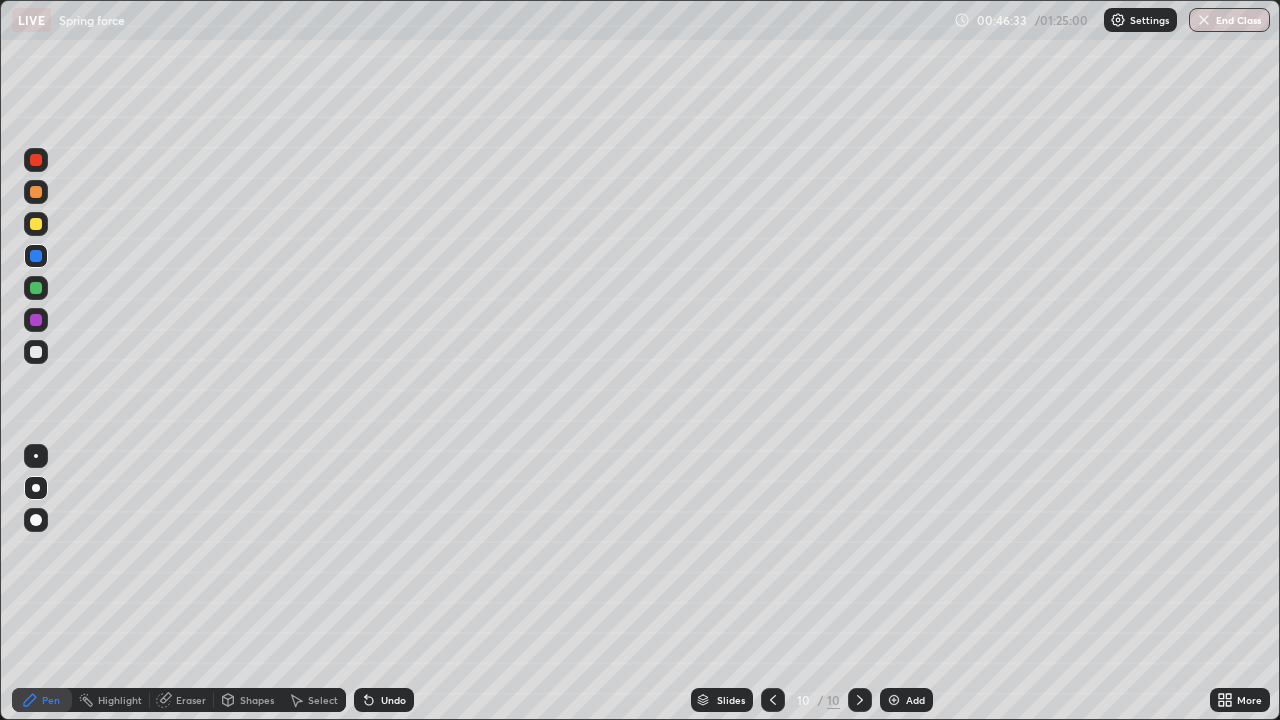 click at bounding box center (36, 352) 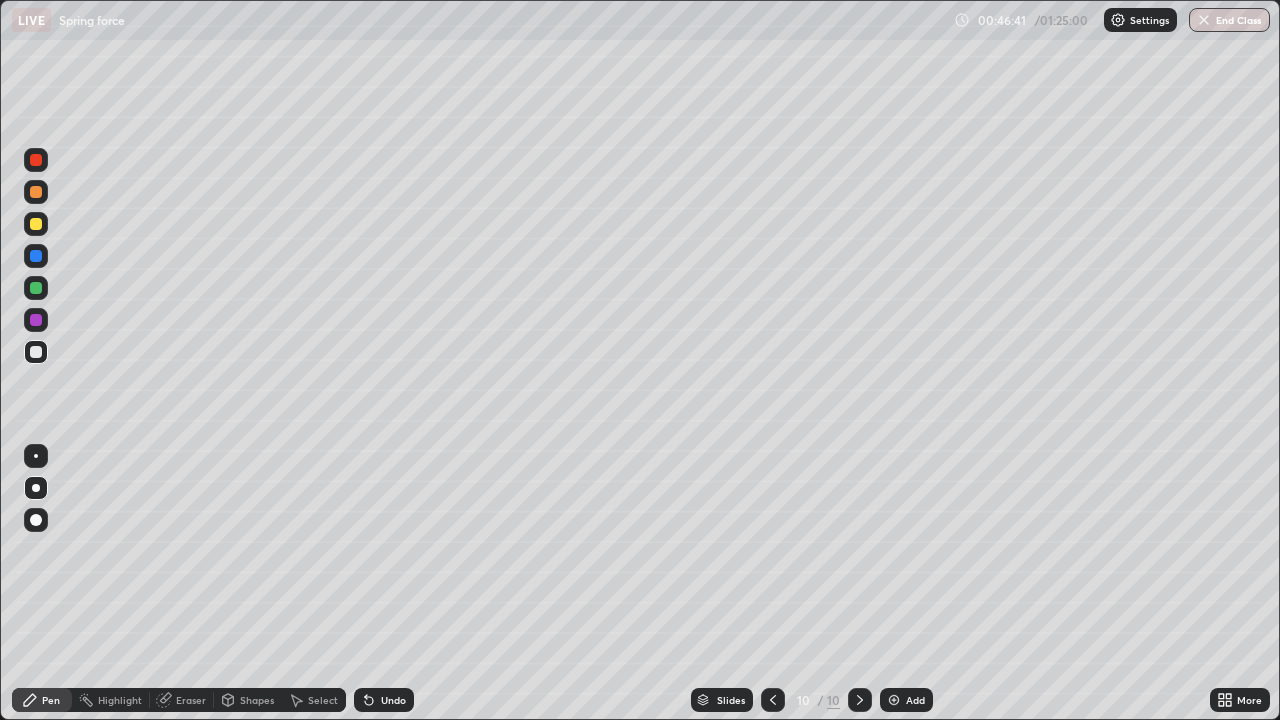 click on "Shapes" at bounding box center (248, 700) 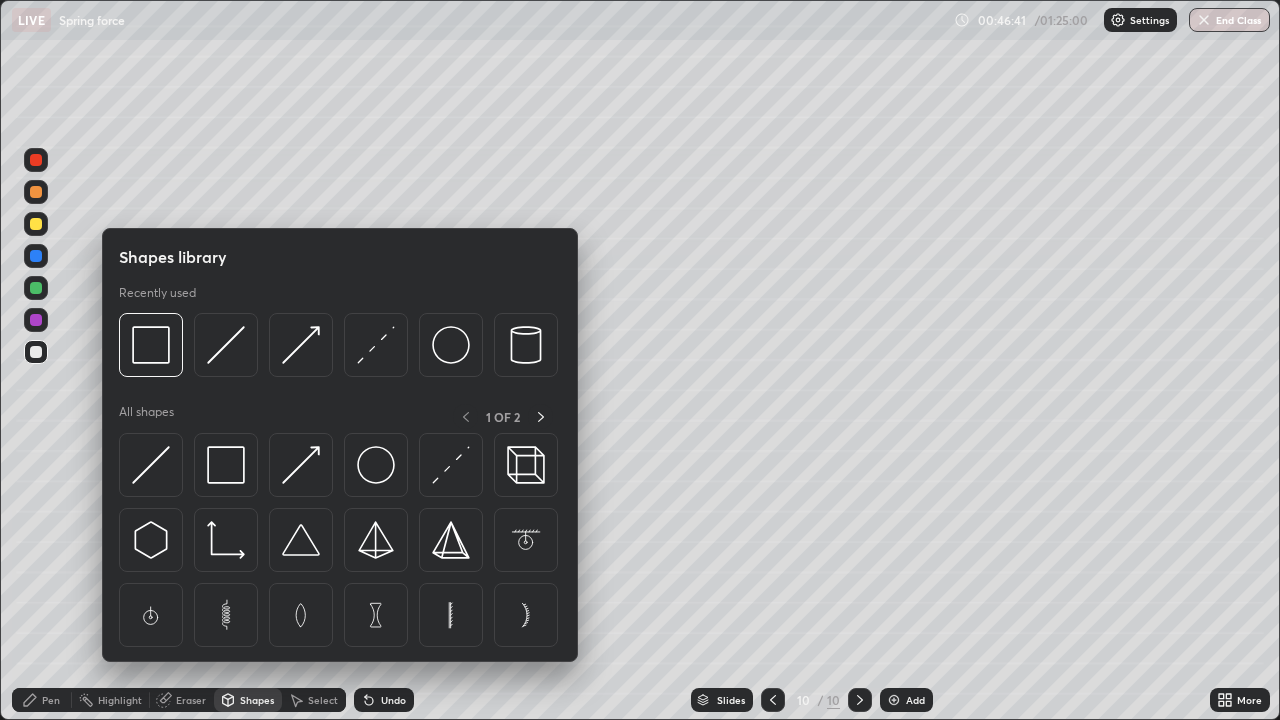 click at bounding box center [340, 545] 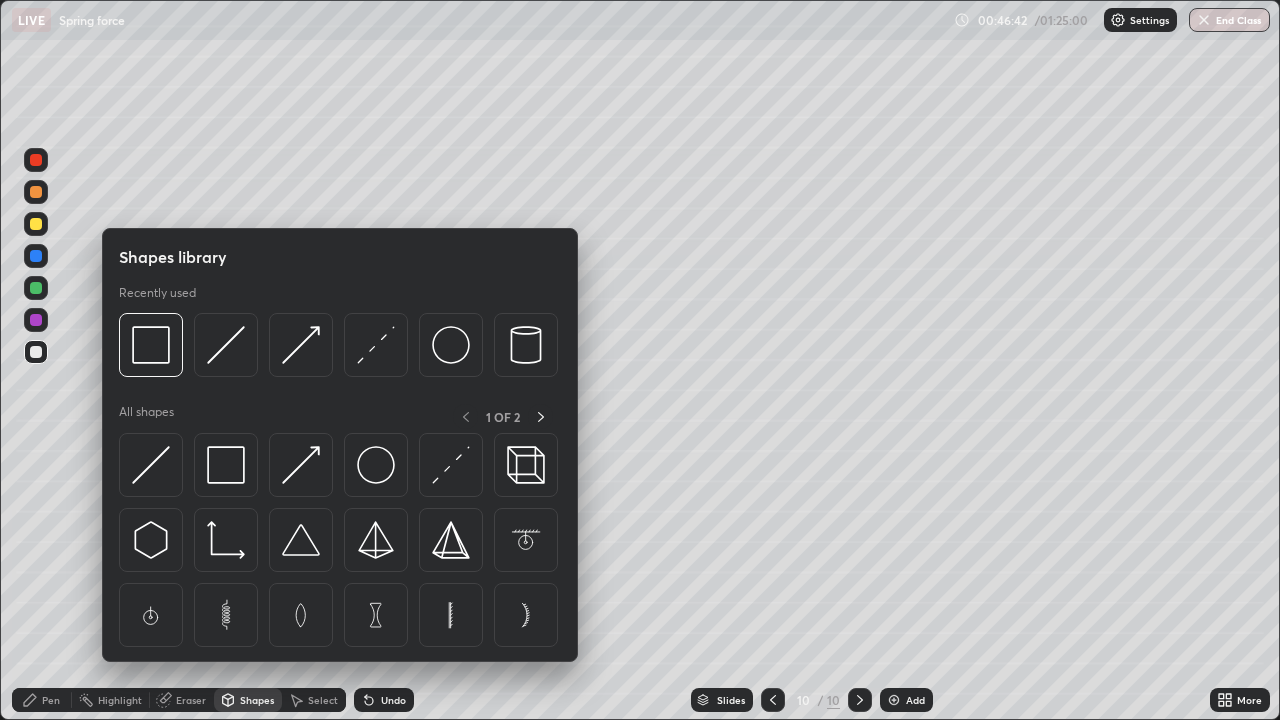 click at bounding box center [36, 412] 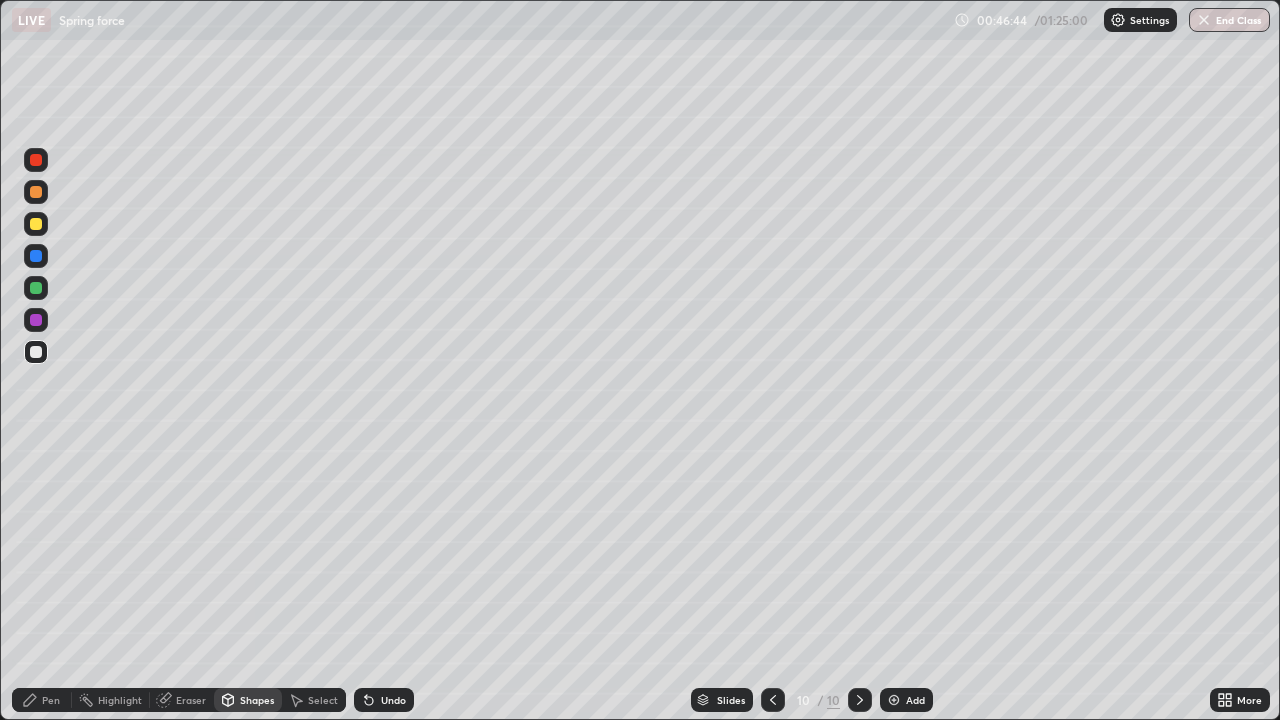 click on "Pen" at bounding box center (42, 700) 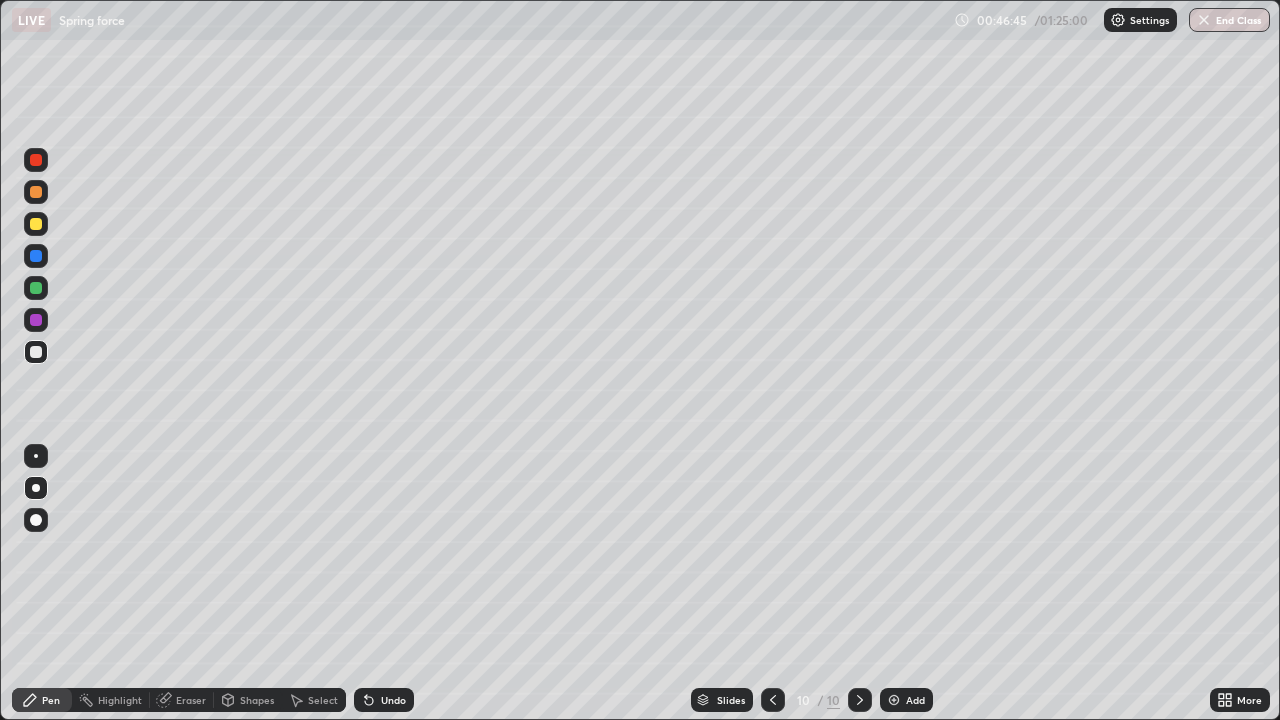 click on "Select" at bounding box center (323, 700) 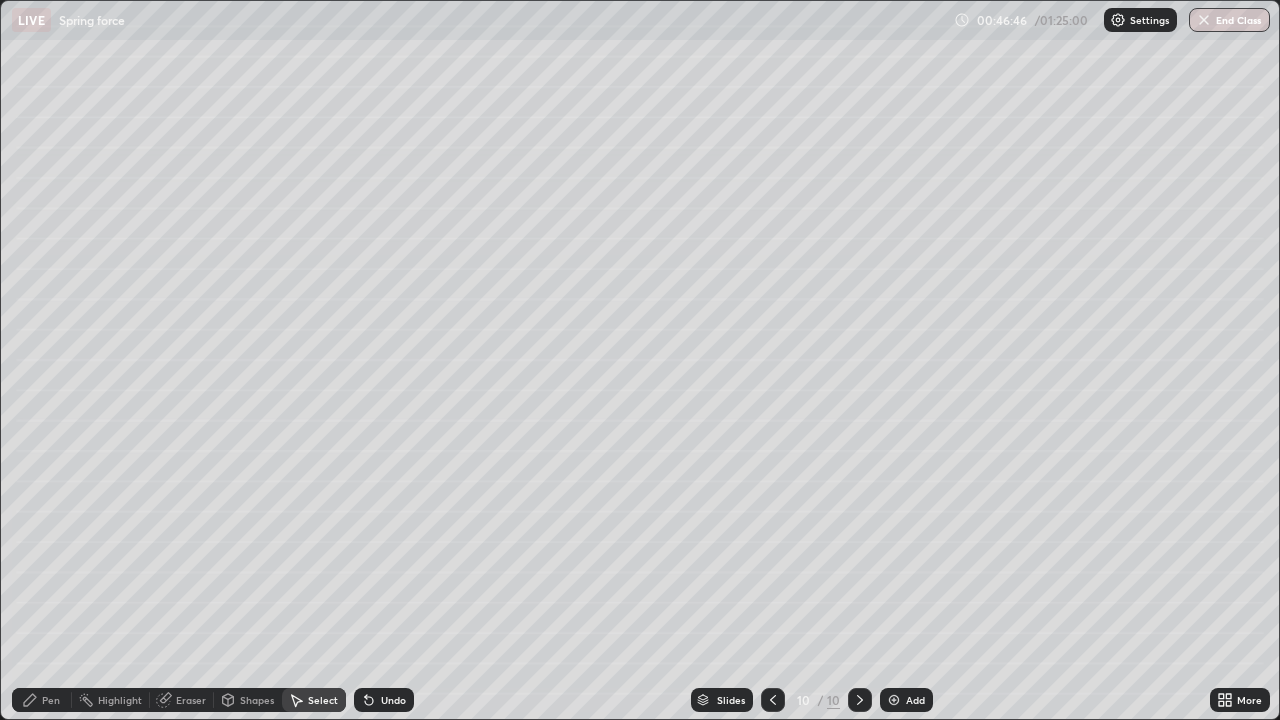 click on "Undo" at bounding box center [393, 700] 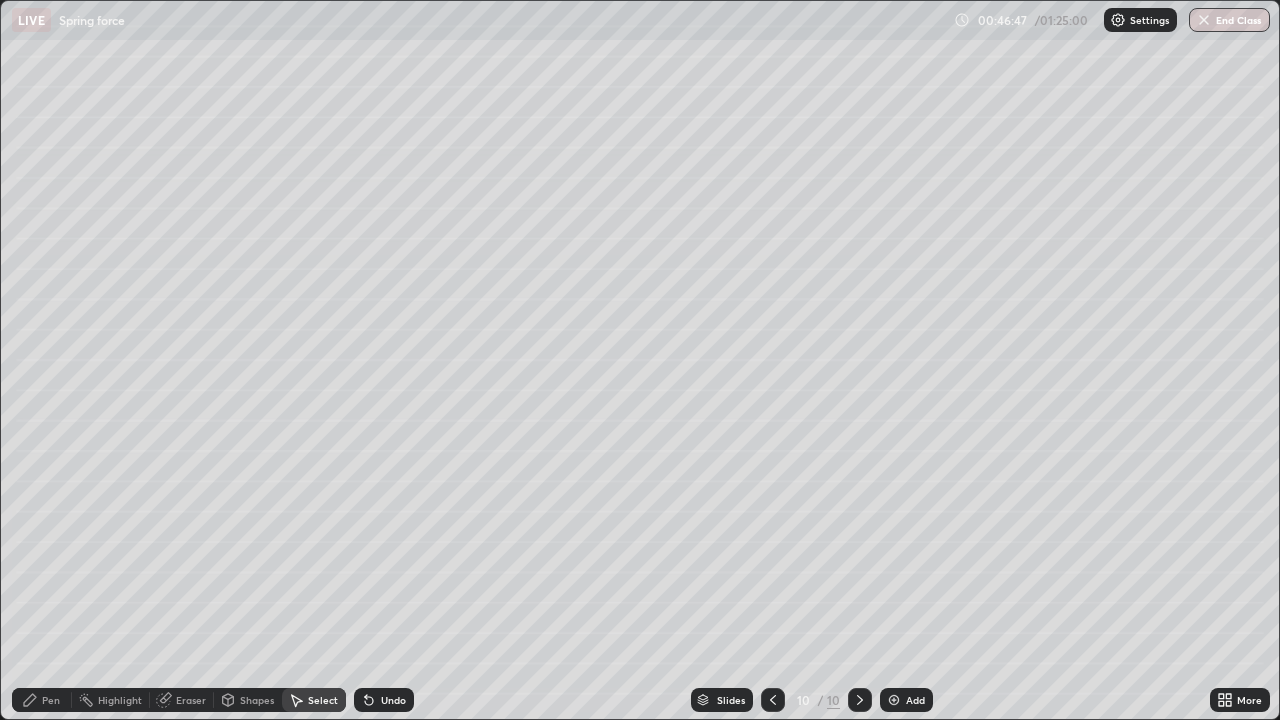click on "Pen" at bounding box center [51, 700] 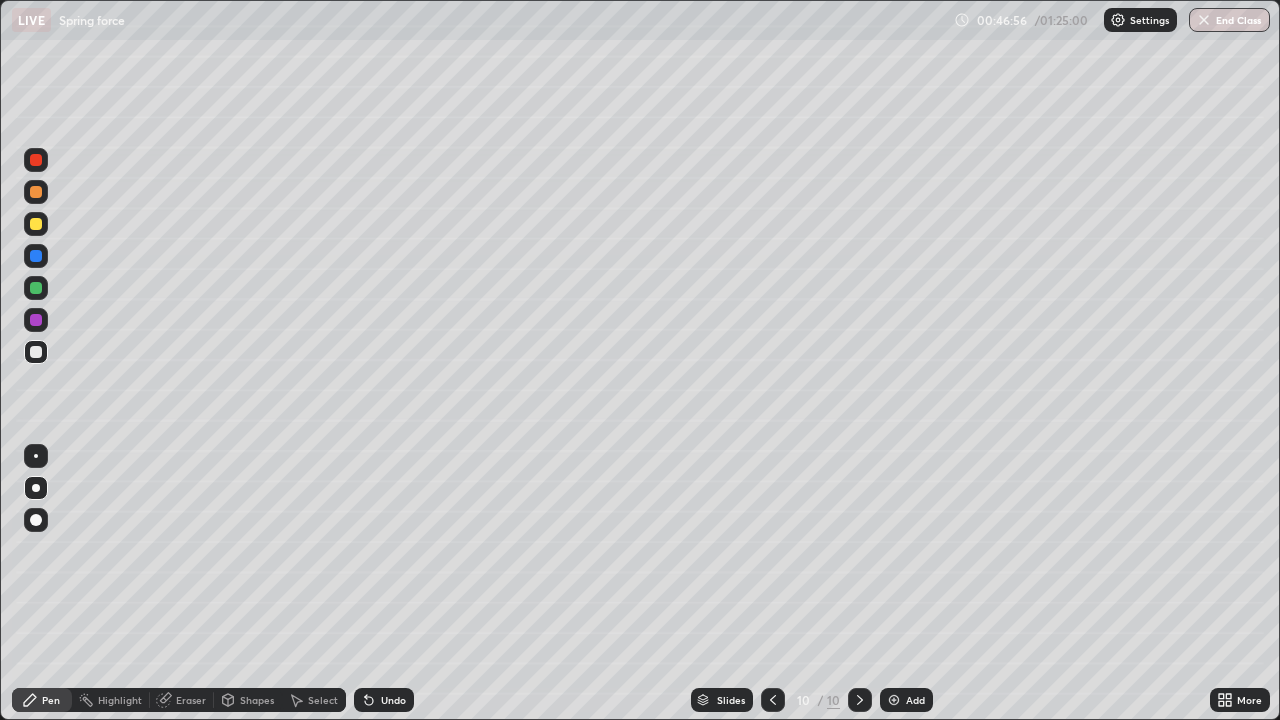 click at bounding box center (36, 224) 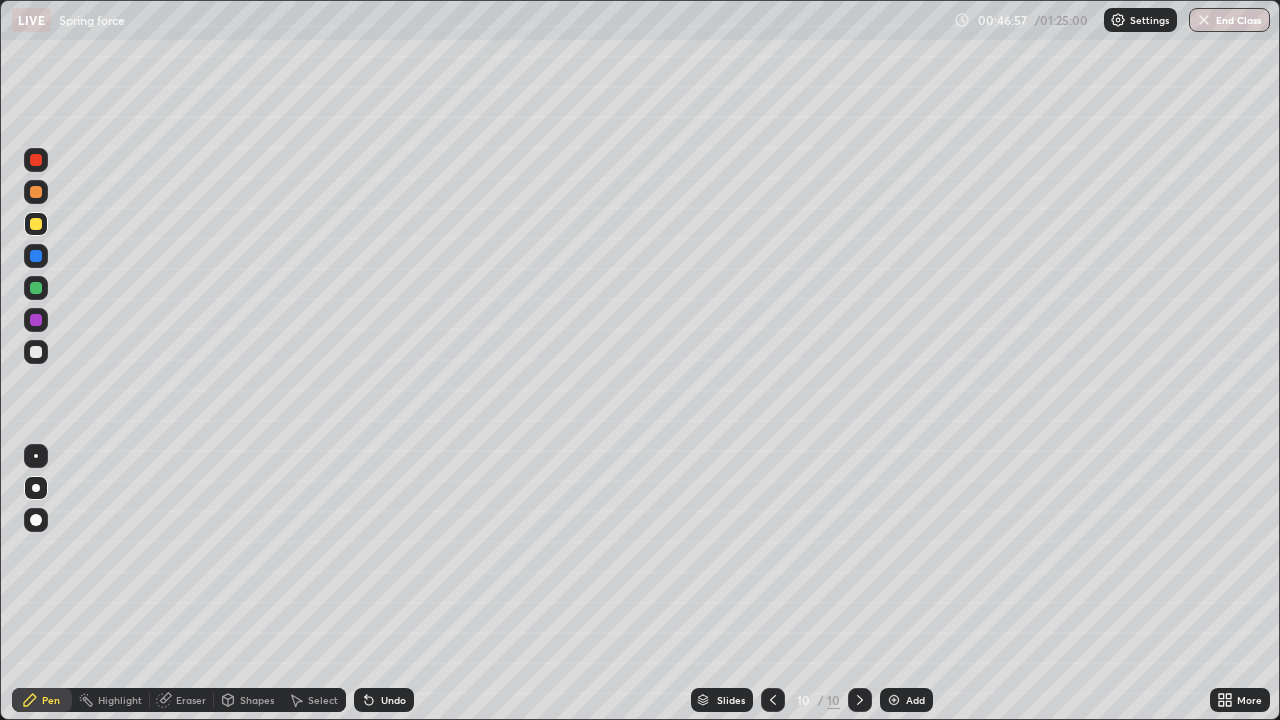 click at bounding box center (36, 320) 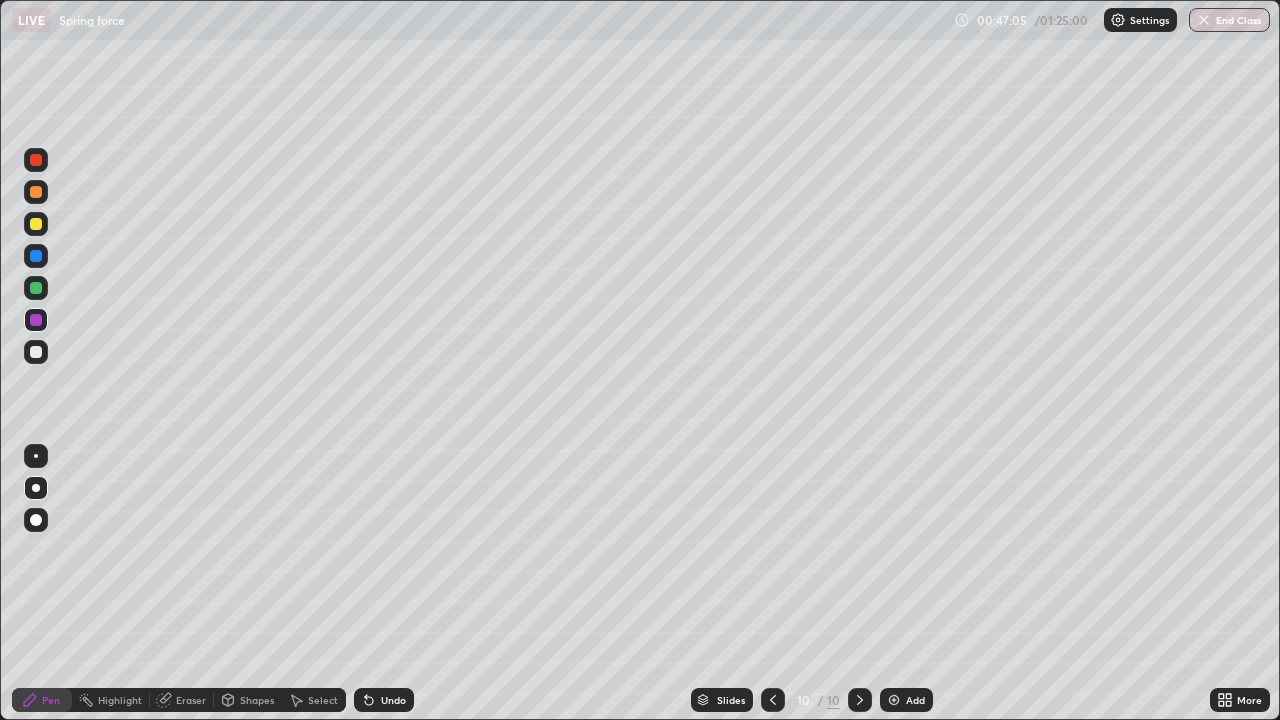 click at bounding box center [36, 288] 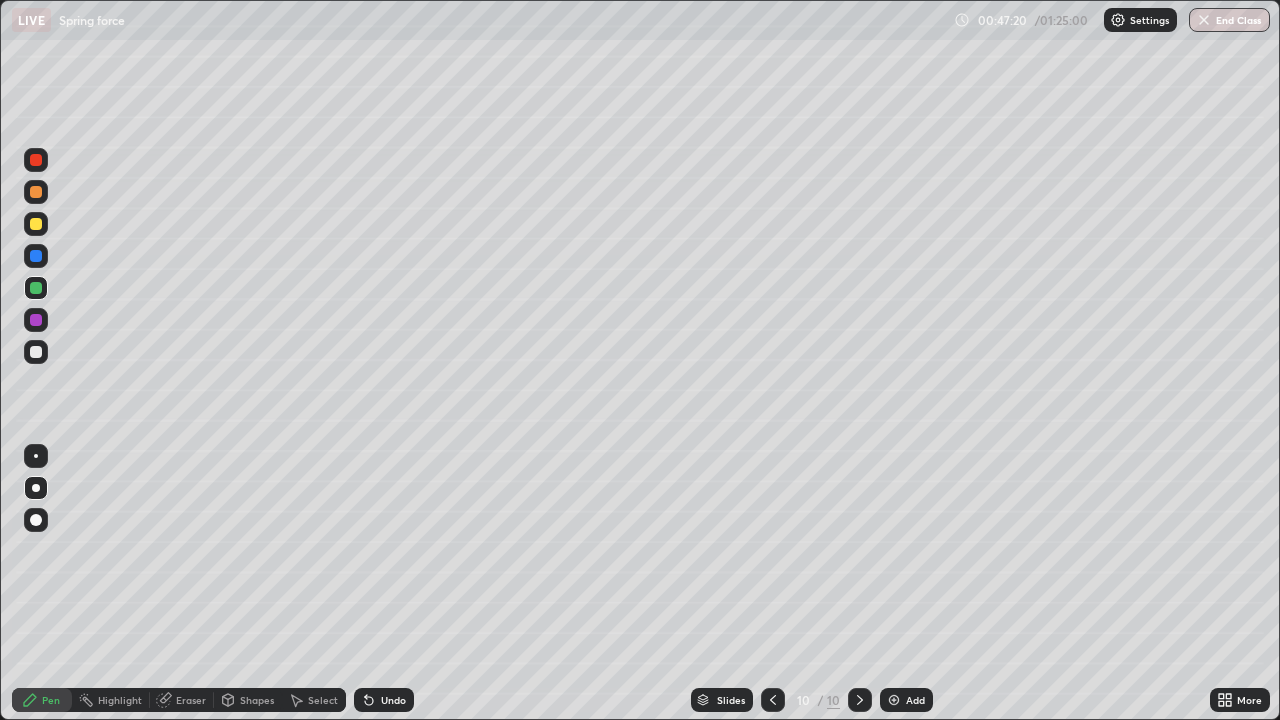 click at bounding box center (36, 160) 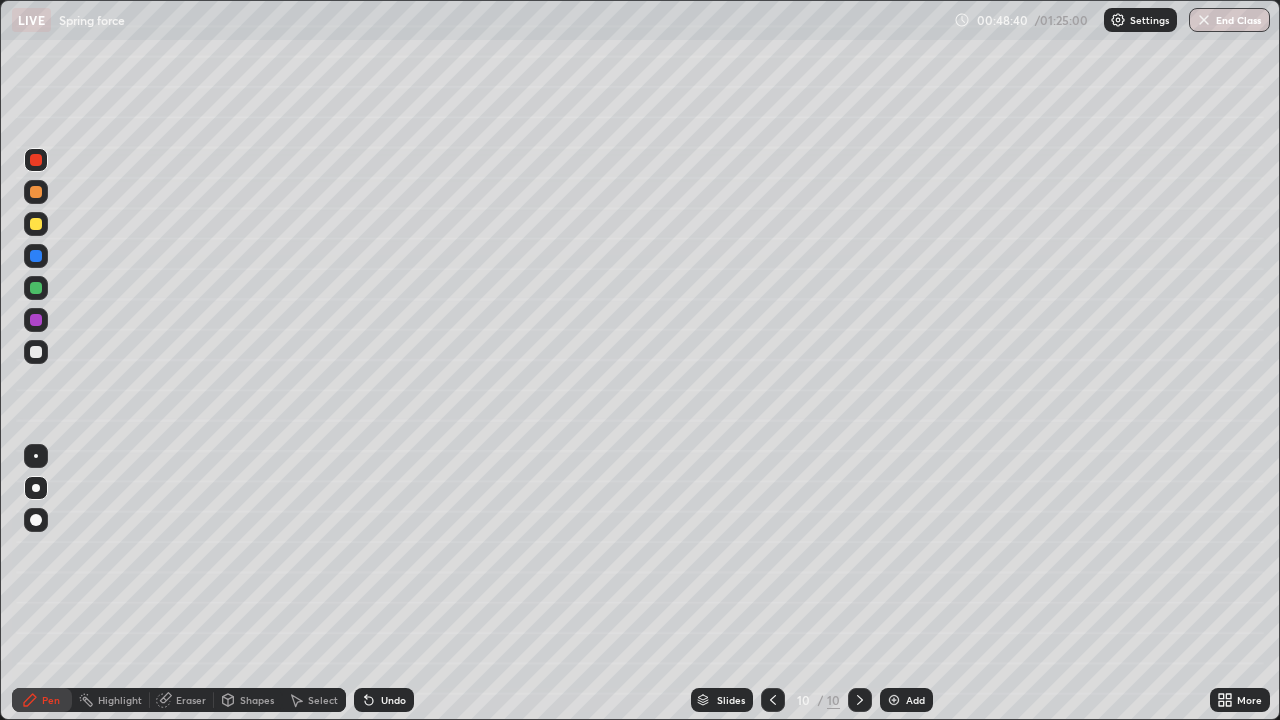 click on "Add" at bounding box center (915, 700) 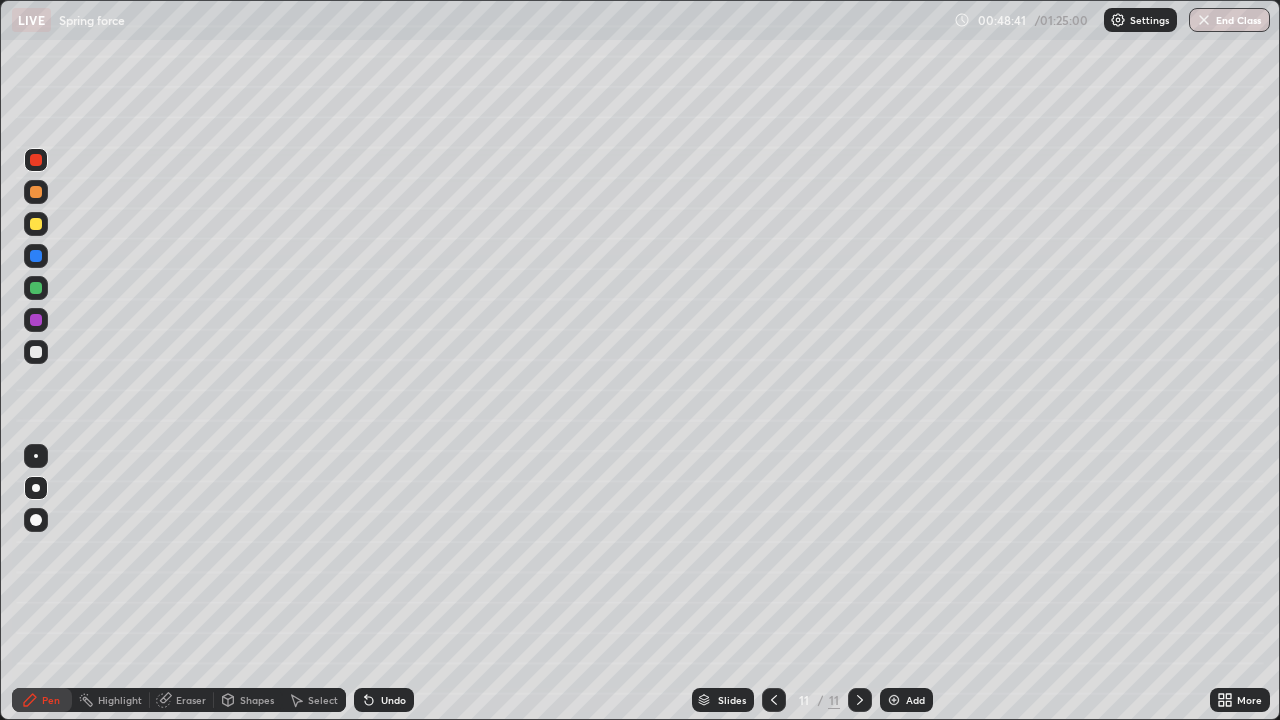click on "Shapes" at bounding box center [257, 700] 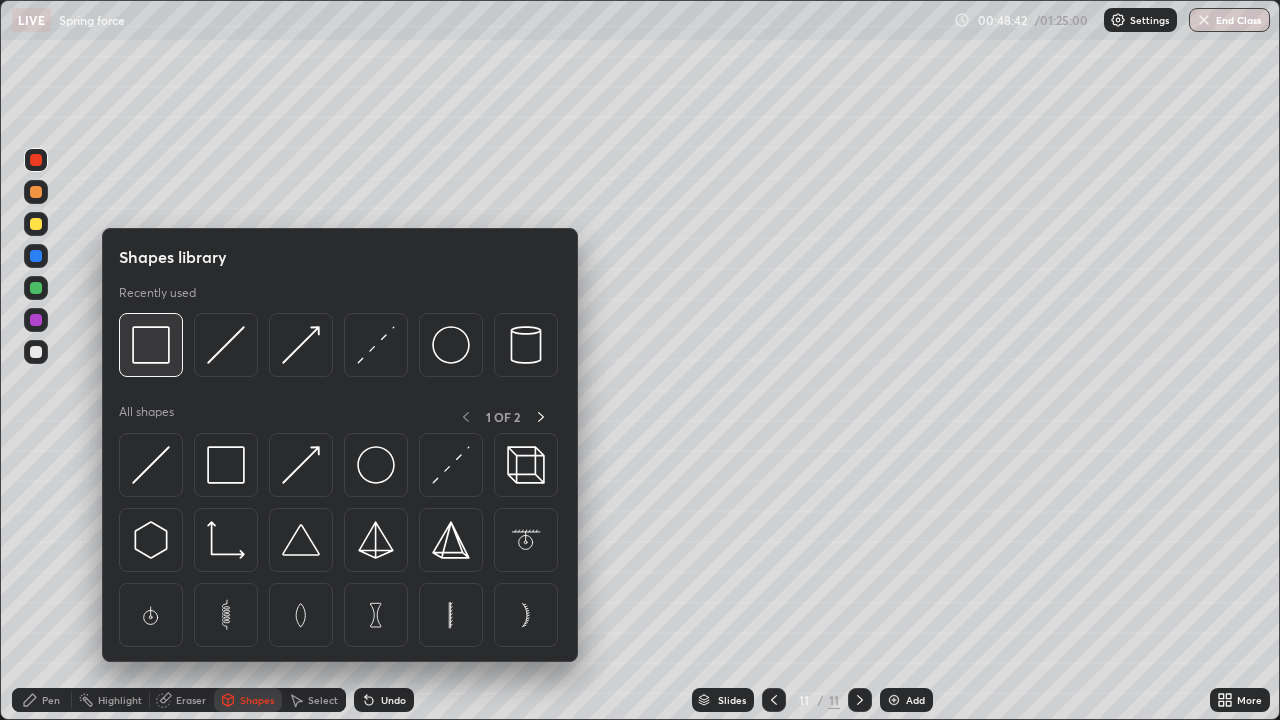 click at bounding box center [151, 345] 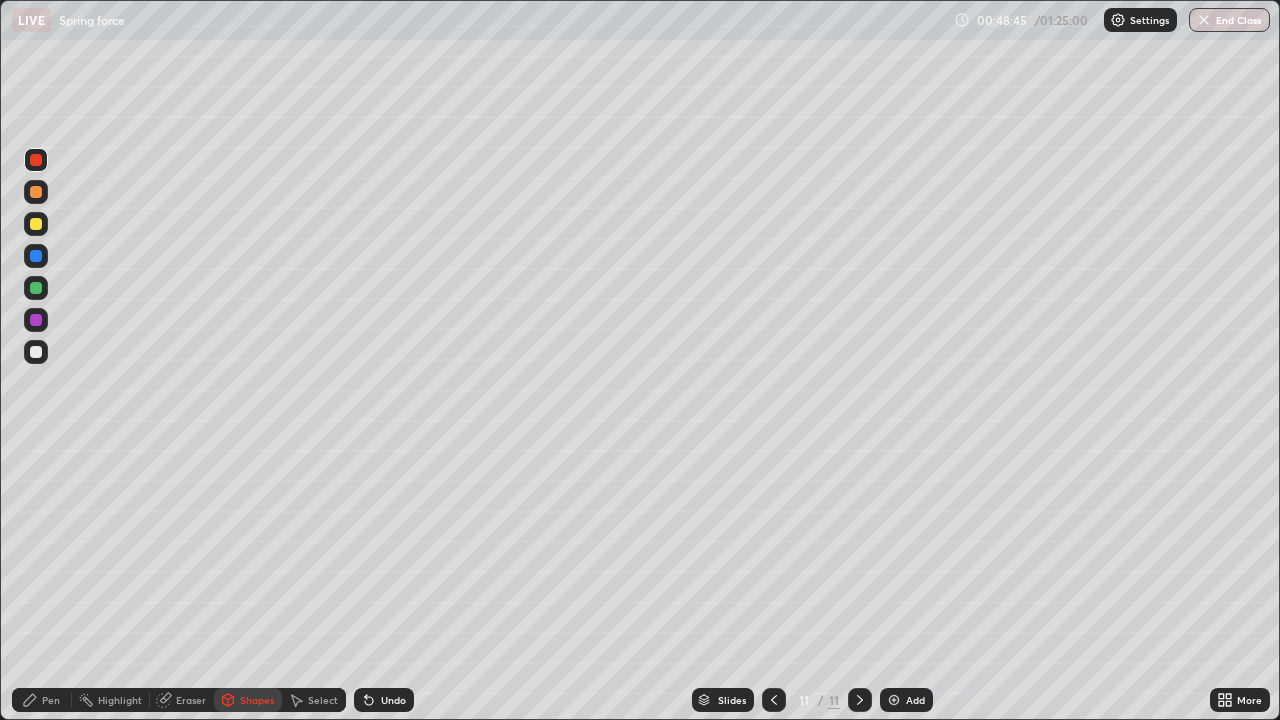 click on "Pen" at bounding box center (42, 700) 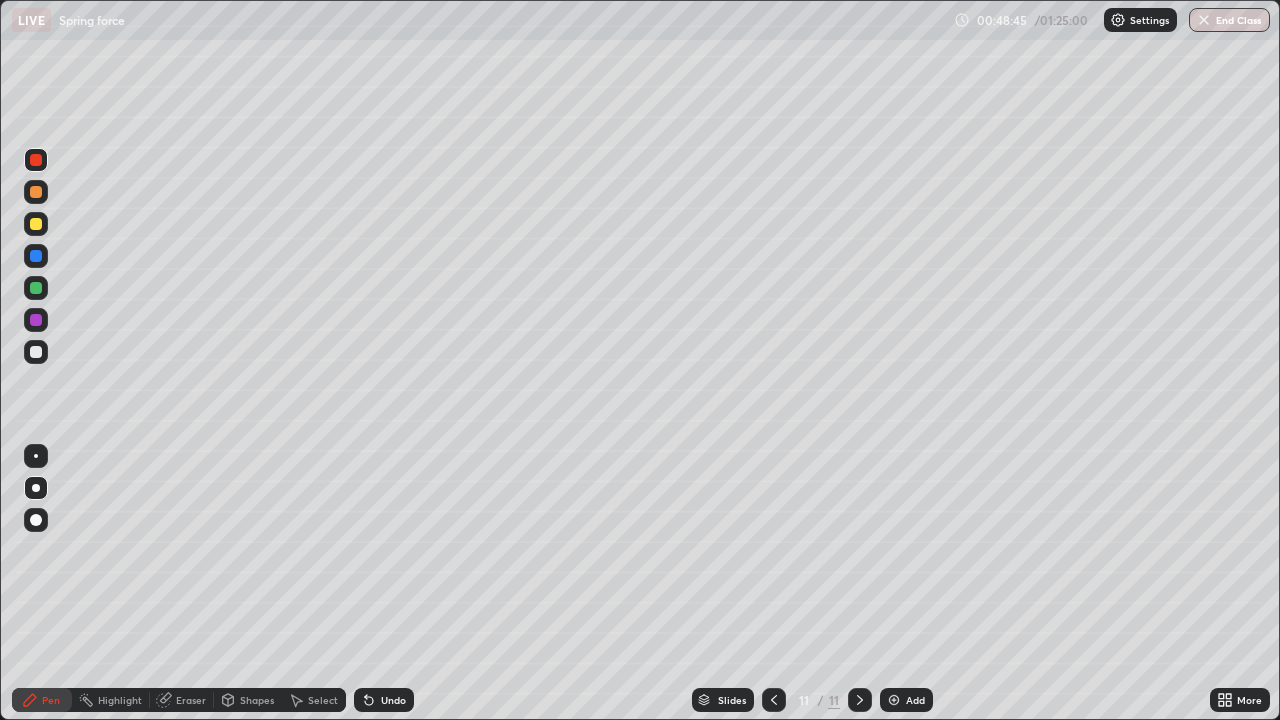 click on "Shapes" at bounding box center (257, 700) 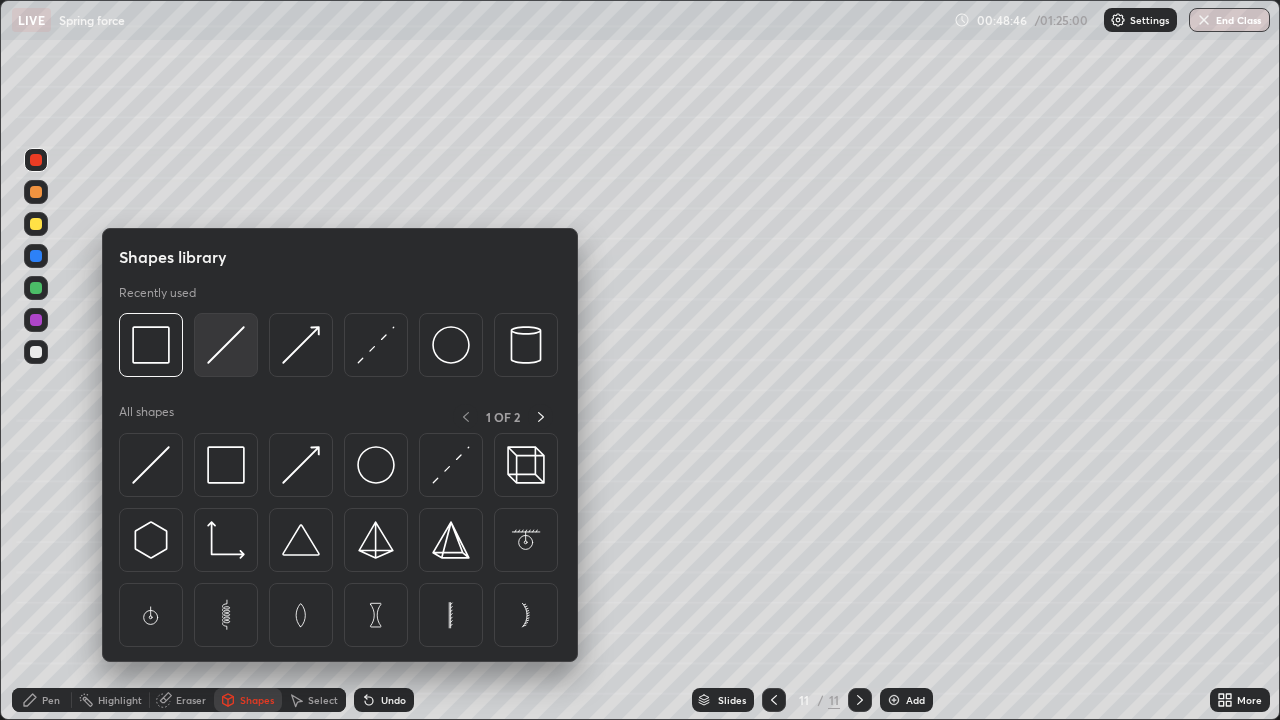 click at bounding box center [226, 345] 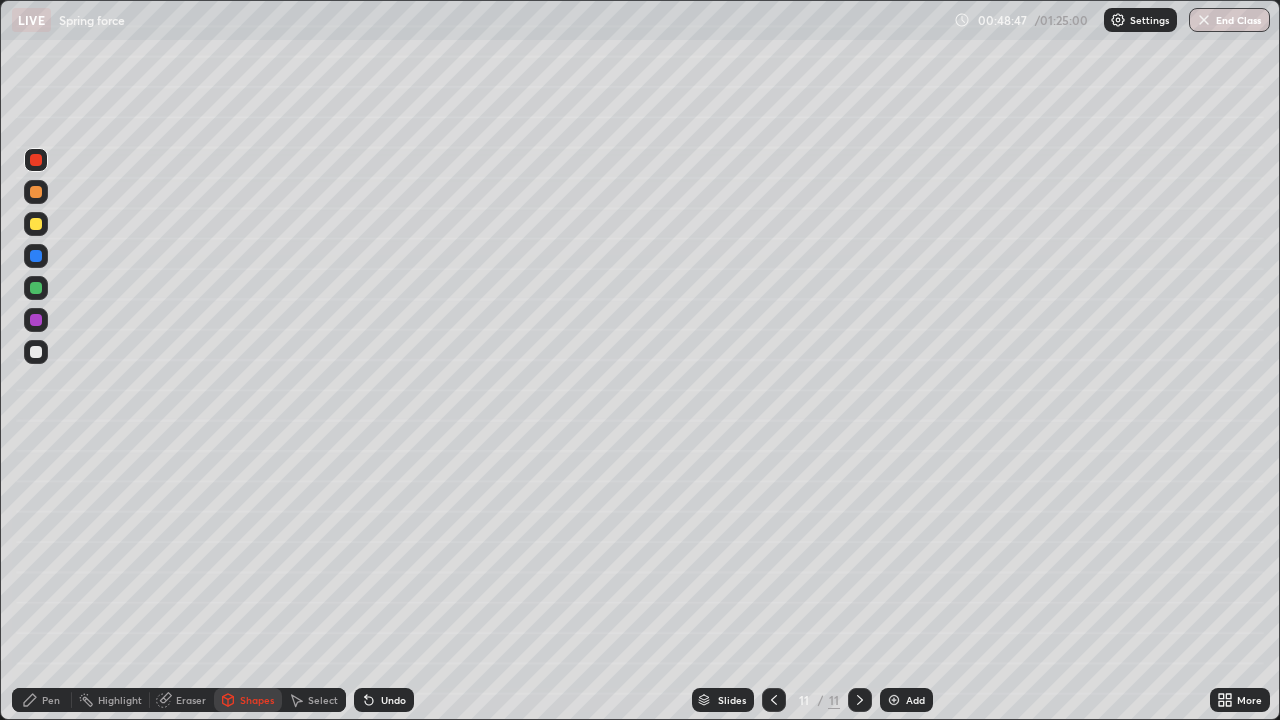 click at bounding box center (36, 352) 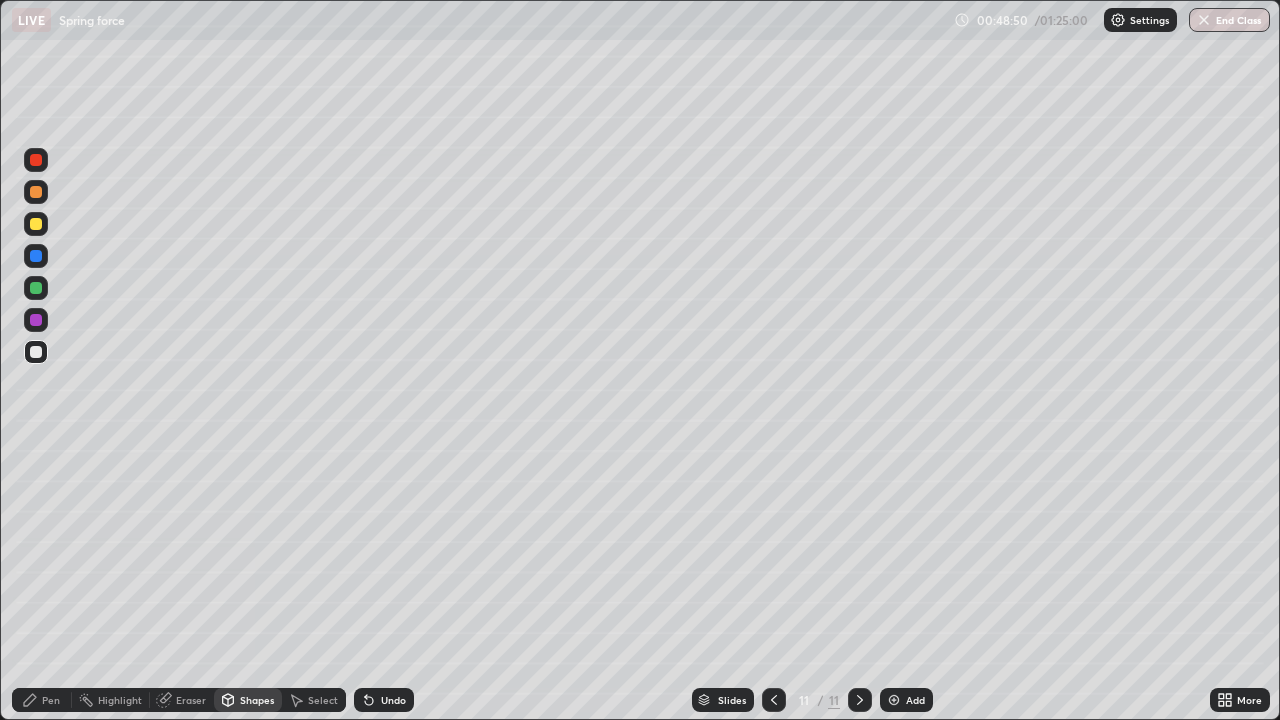 click on "Shapes" at bounding box center (257, 700) 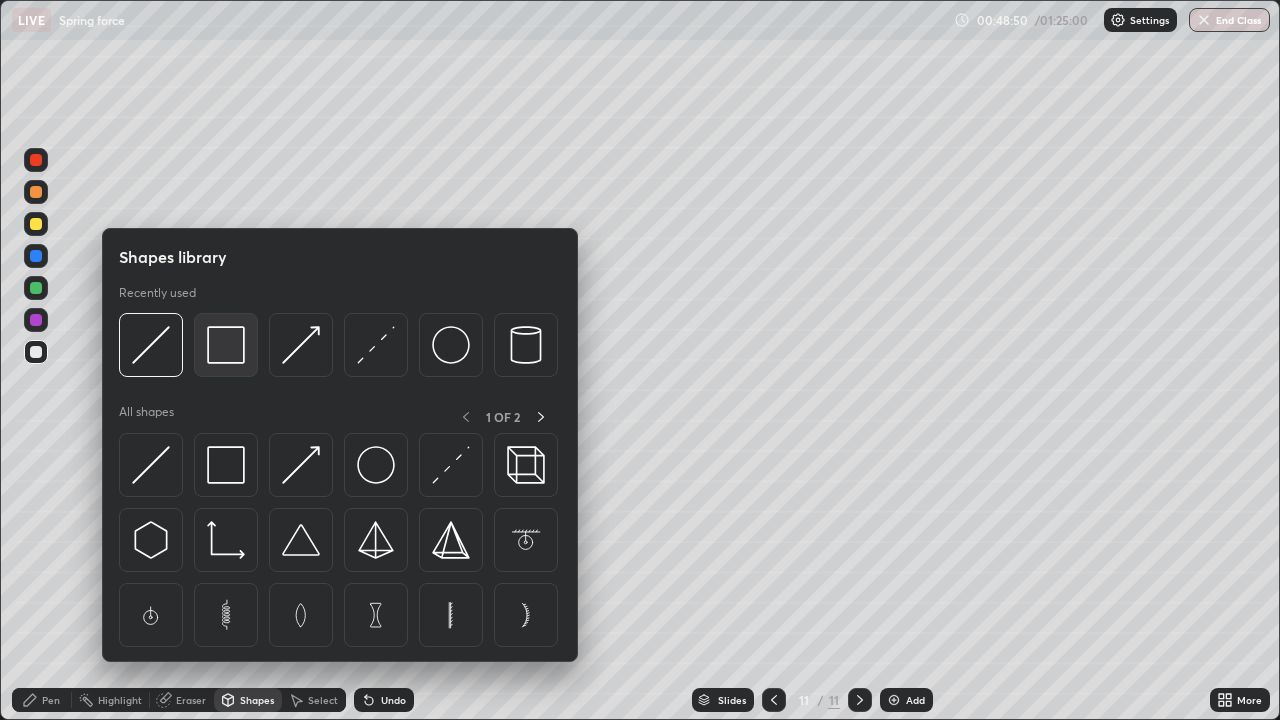 click at bounding box center [226, 345] 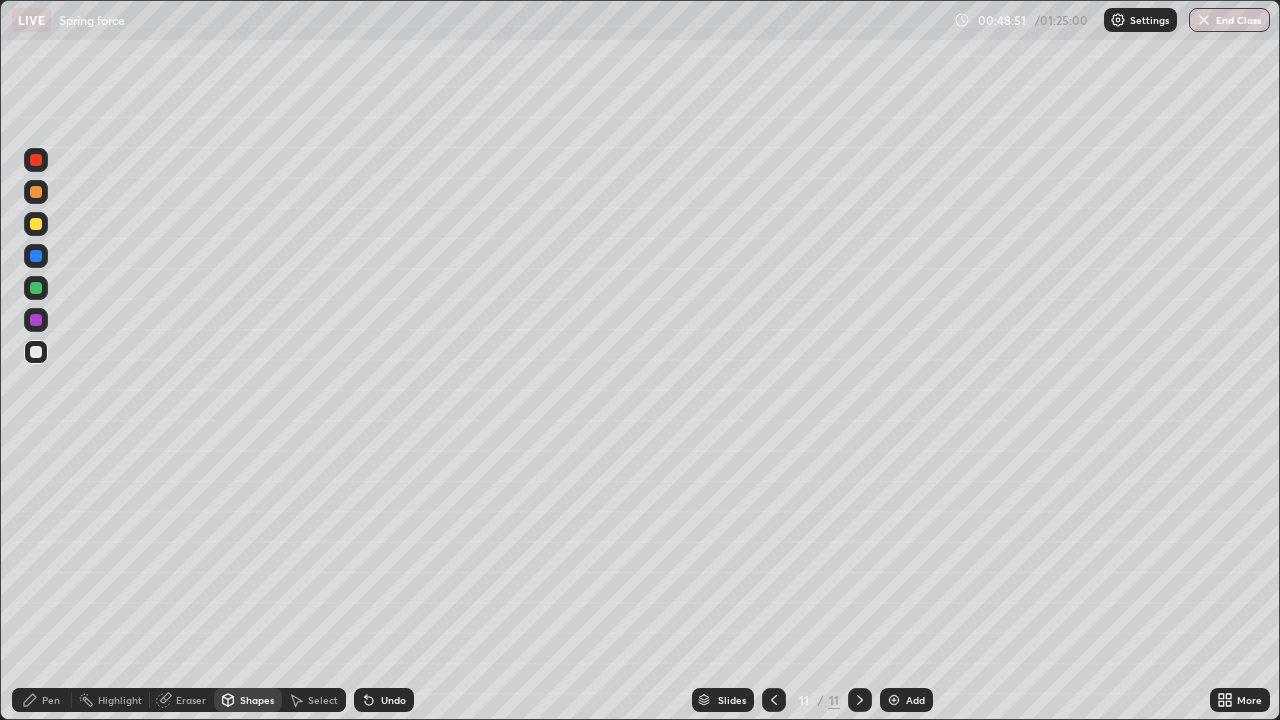 click at bounding box center (36, 224) 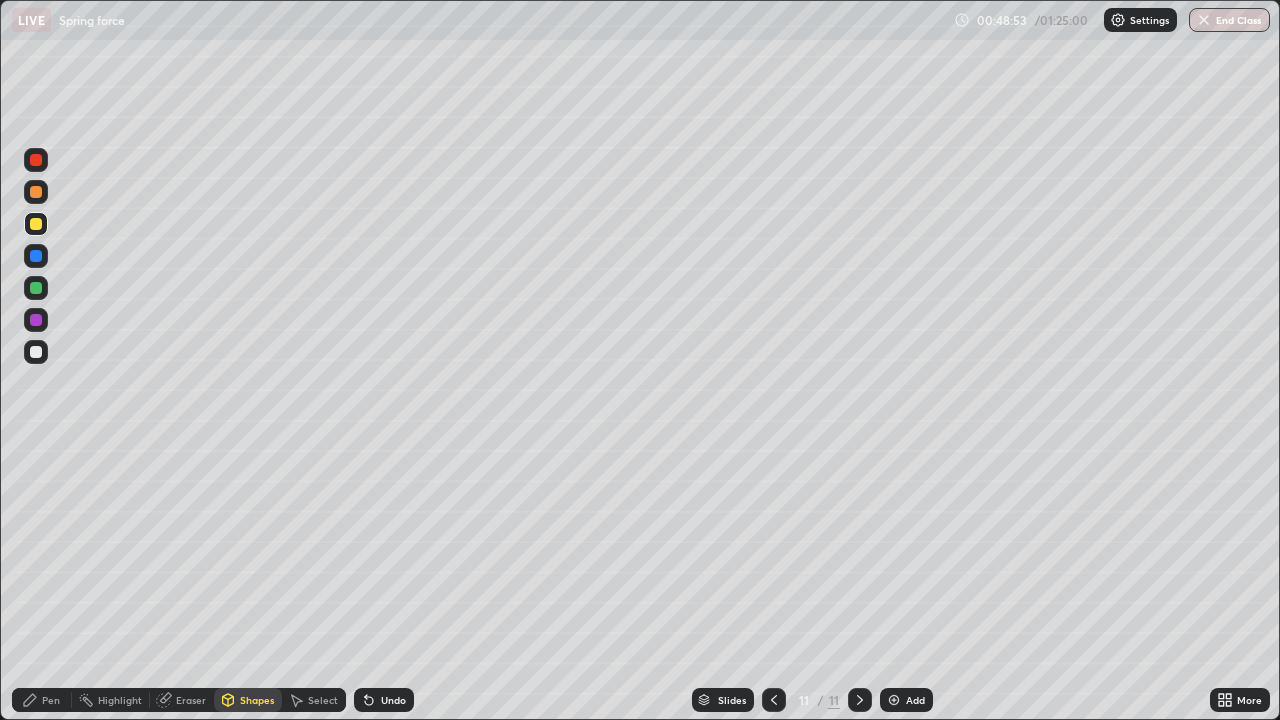 click on "Pen" at bounding box center (51, 700) 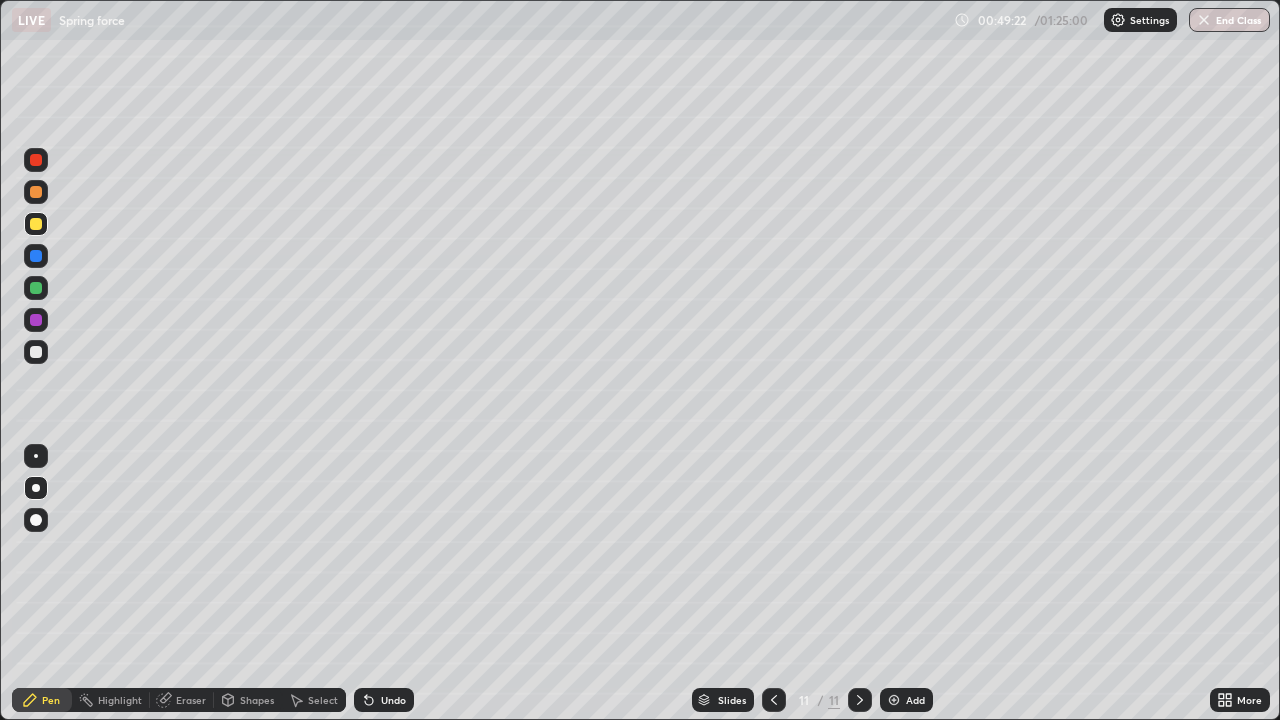 click on "Undo" at bounding box center (393, 700) 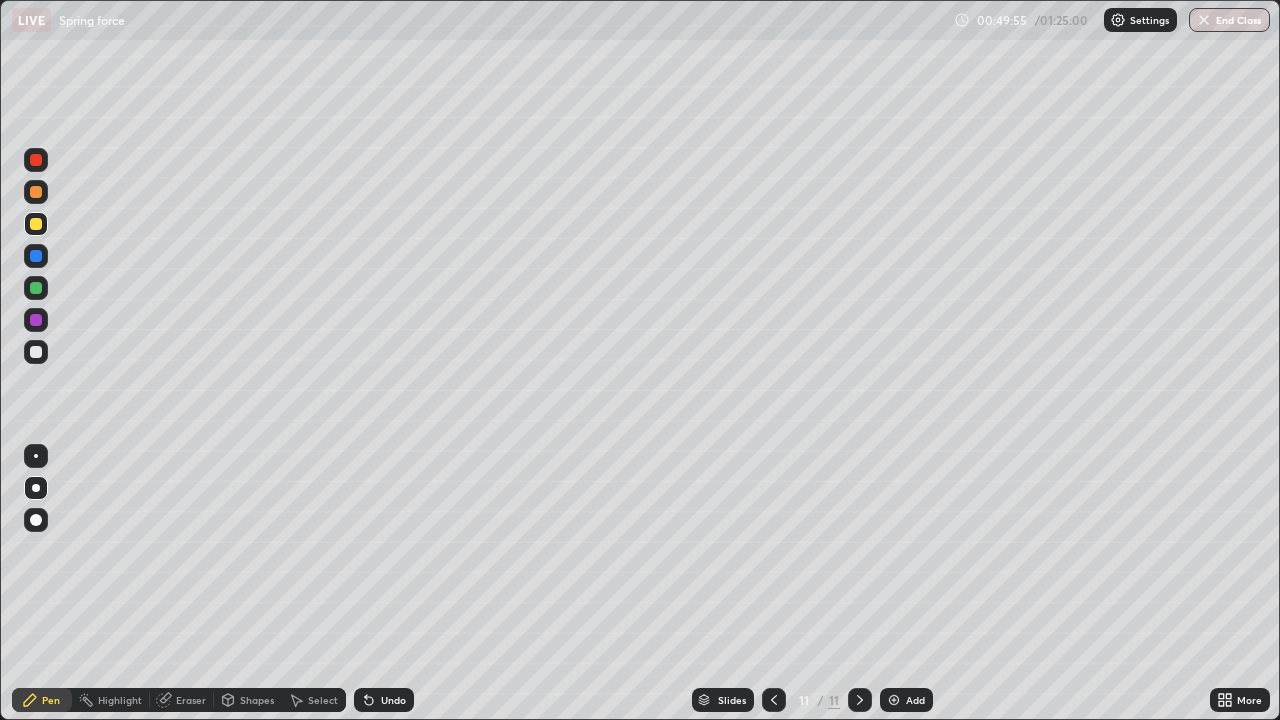 click at bounding box center [36, 256] 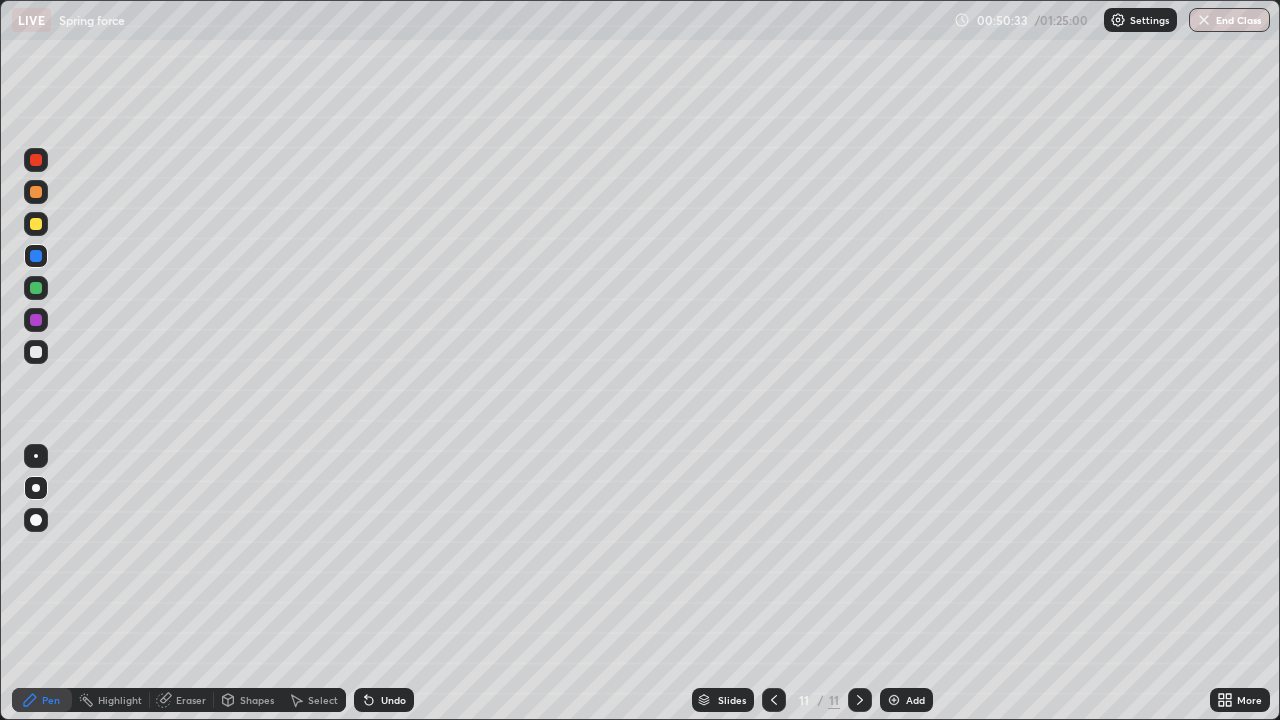 click on "Undo" at bounding box center (393, 700) 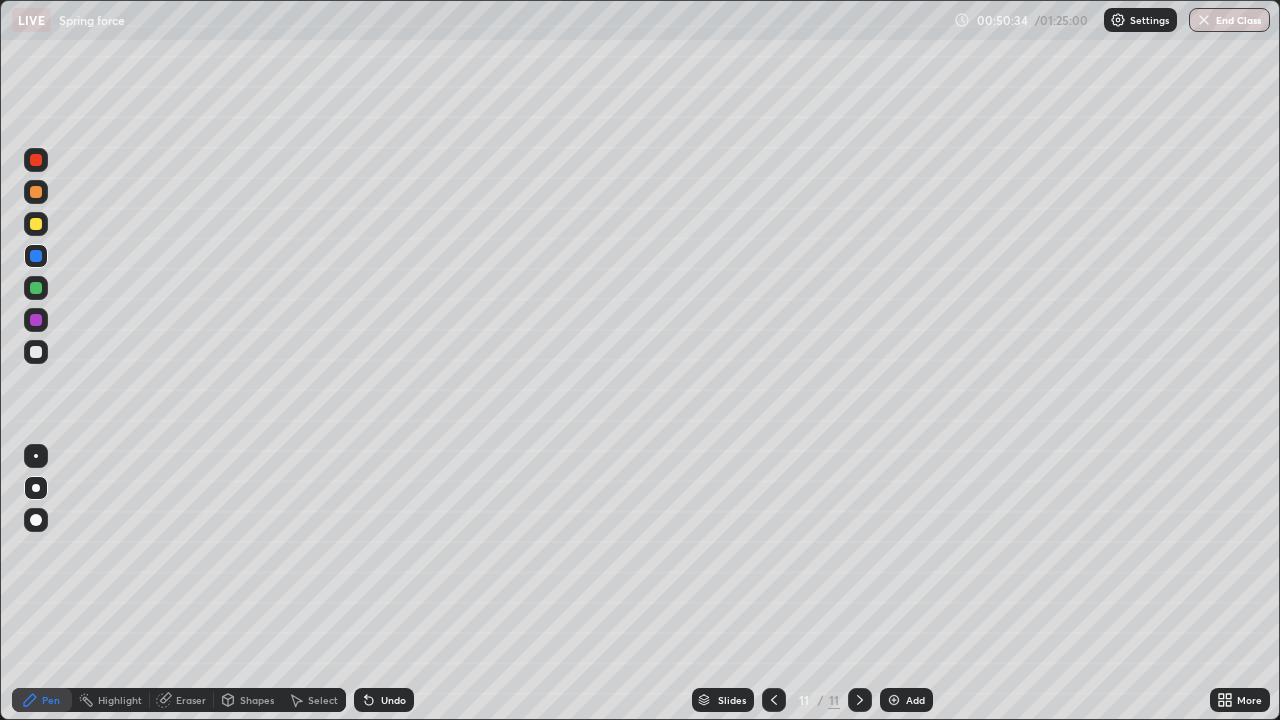 click on "Undo" at bounding box center [393, 700] 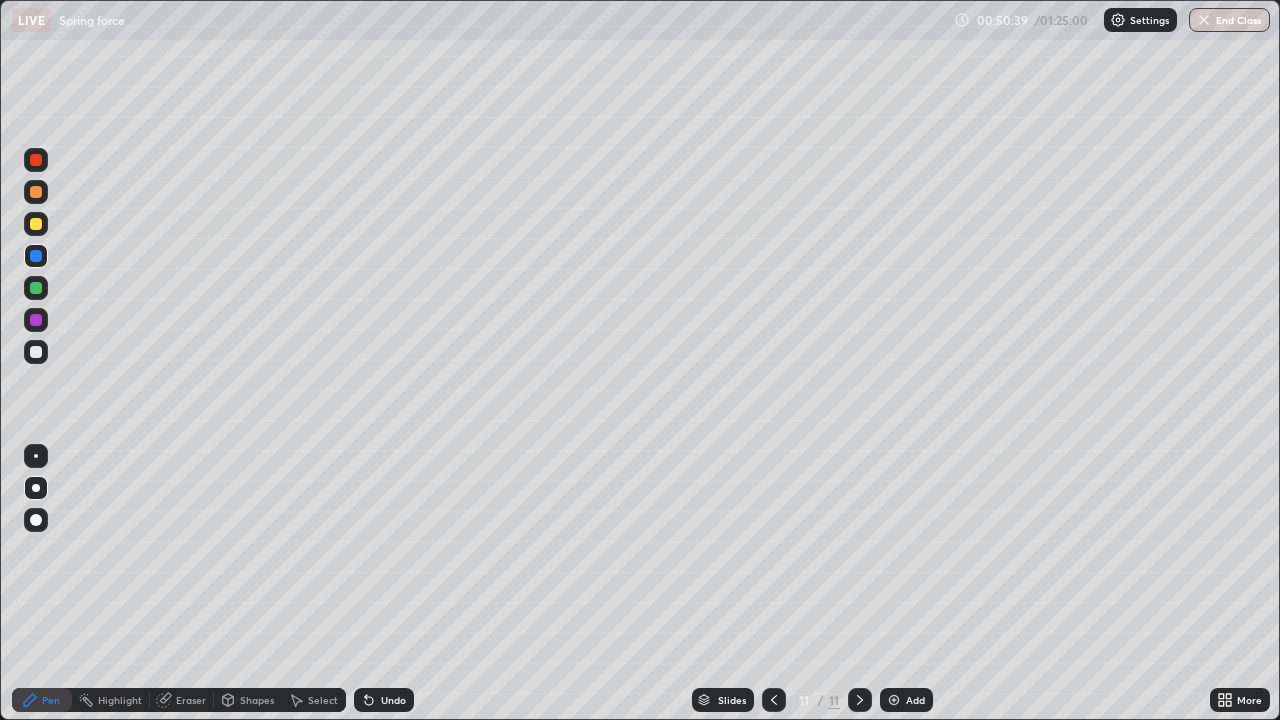 click at bounding box center (36, 352) 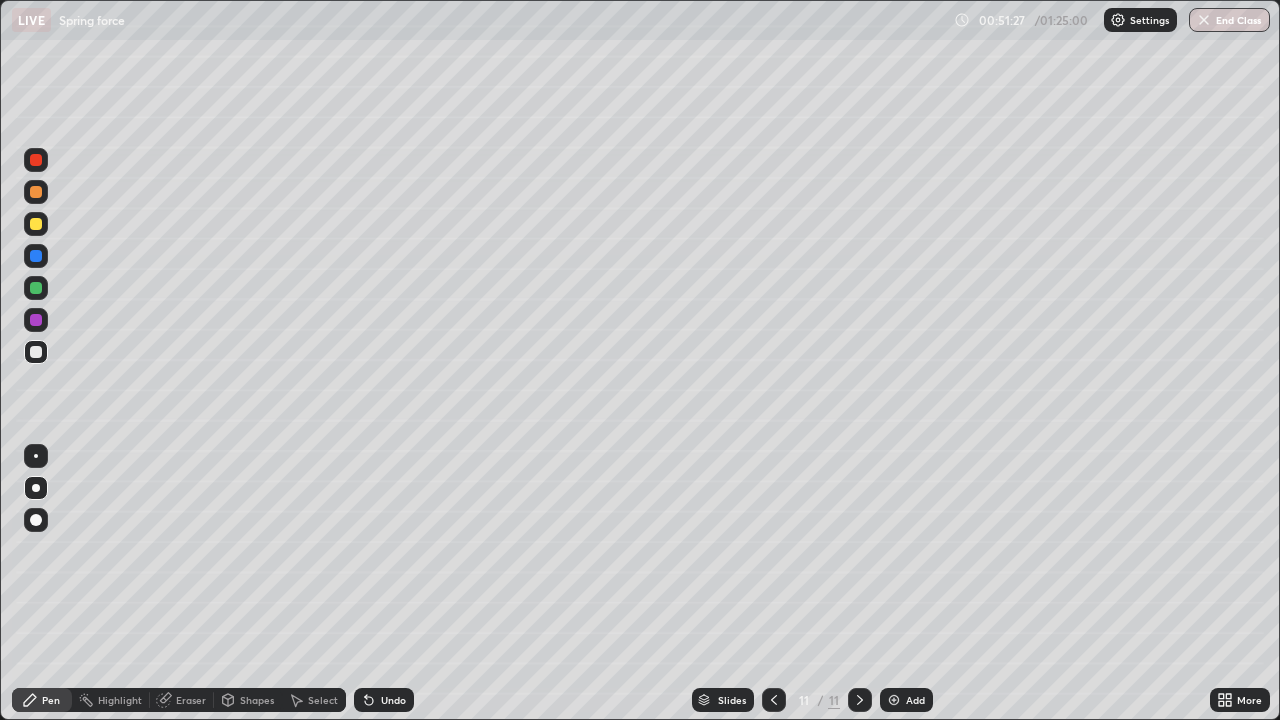 click on "Undo" at bounding box center [393, 700] 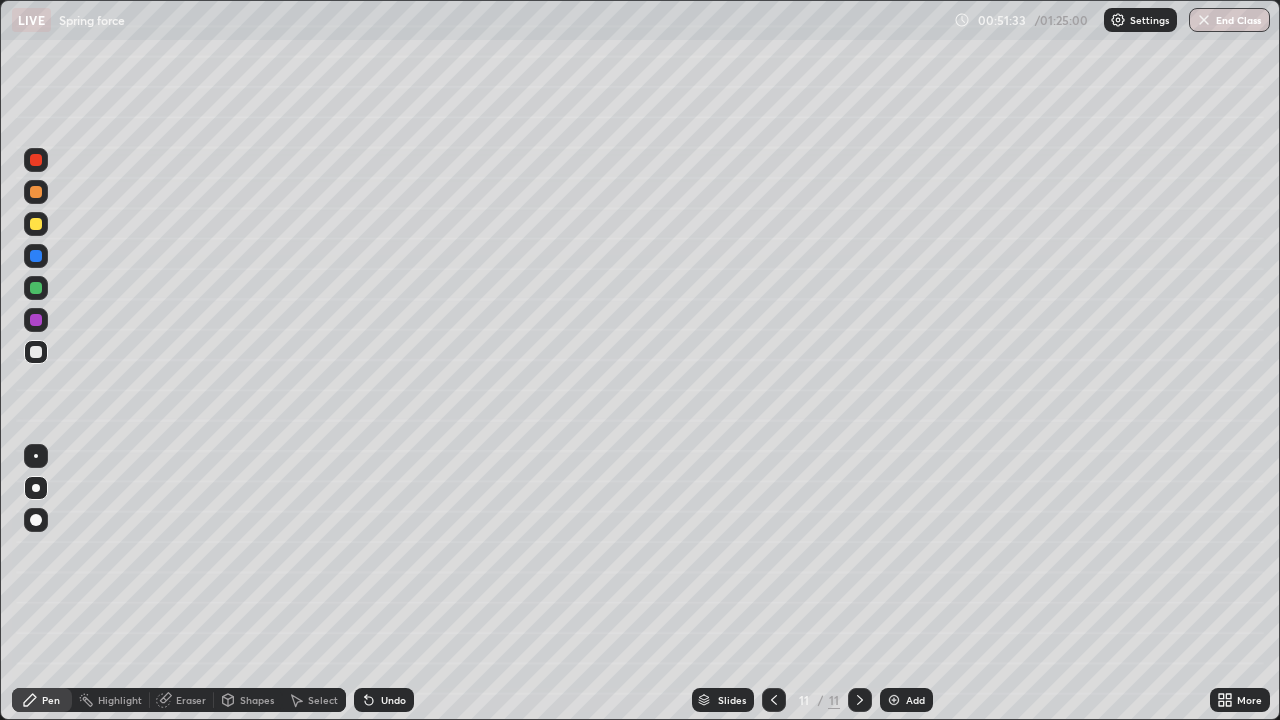 click at bounding box center [36, 256] 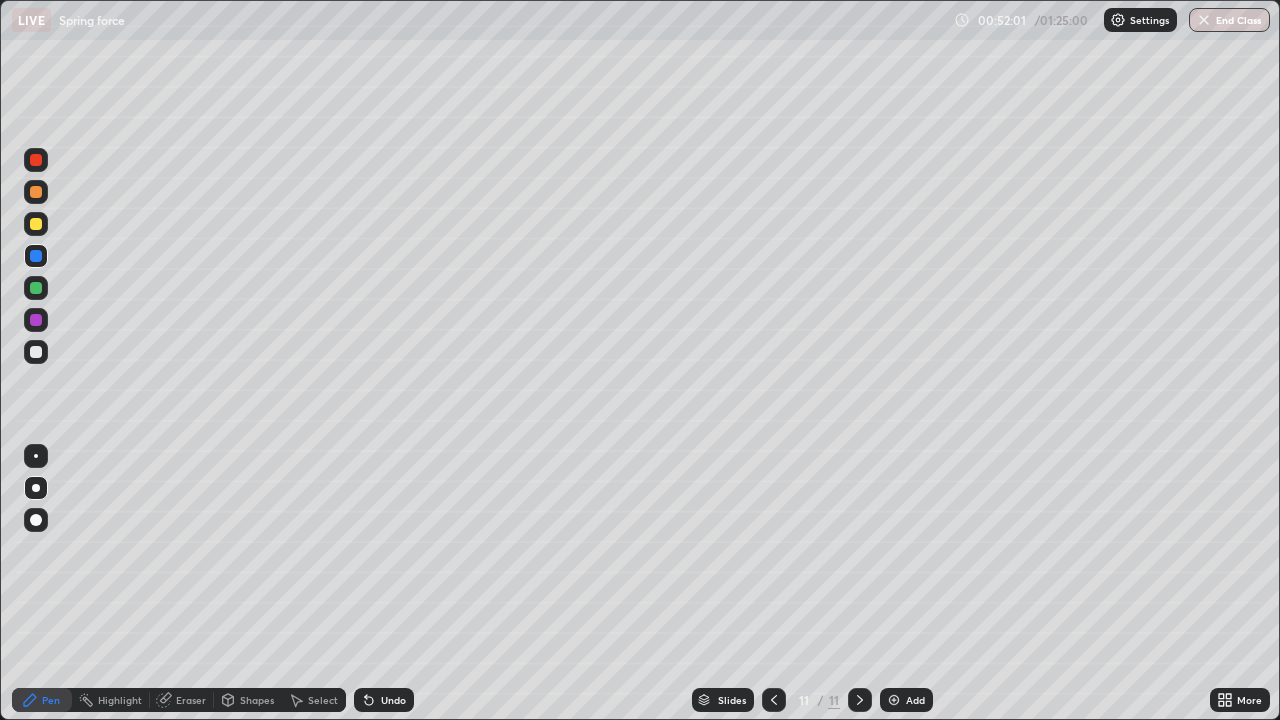 click at bounding box center (36, 352) 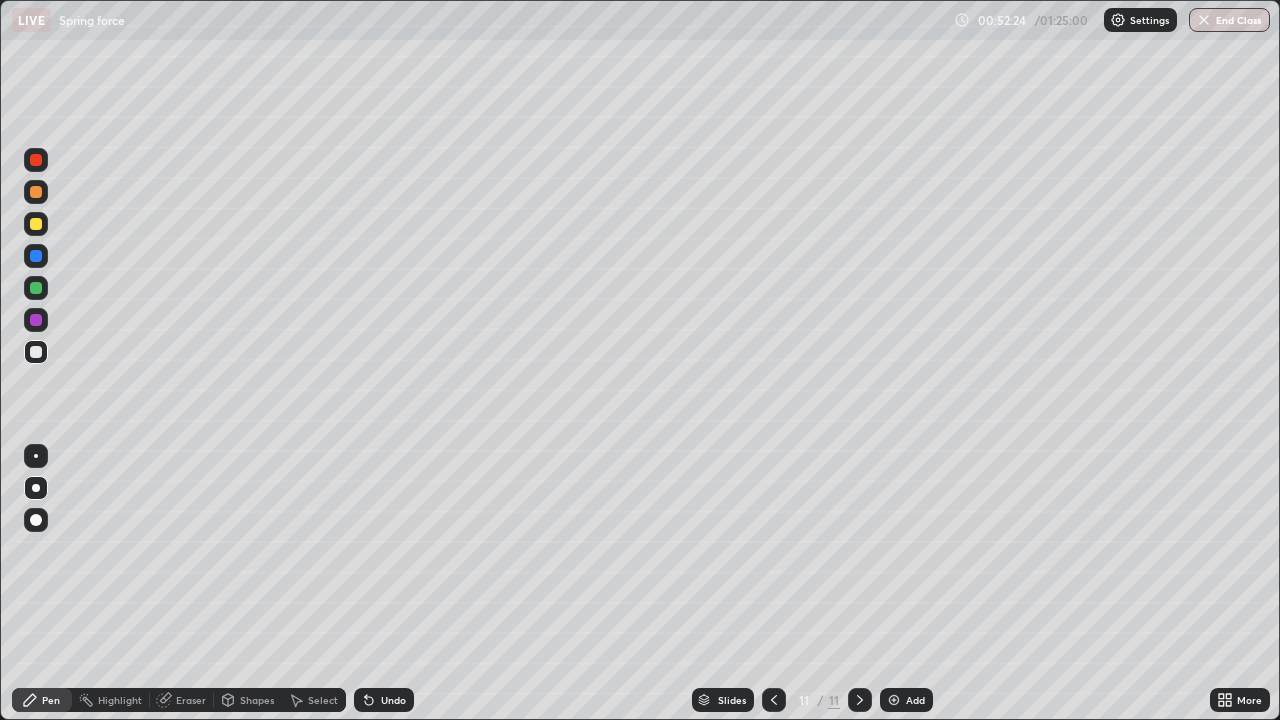click 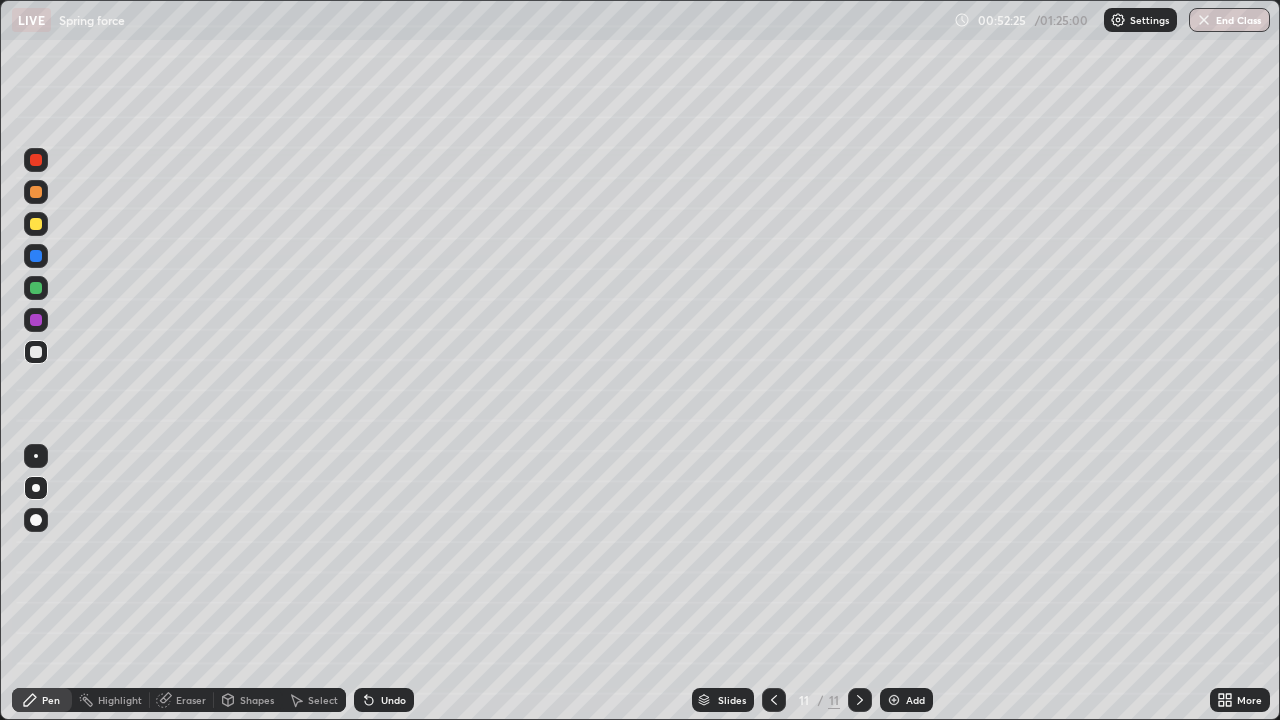 click at bounding box center [894, 700] 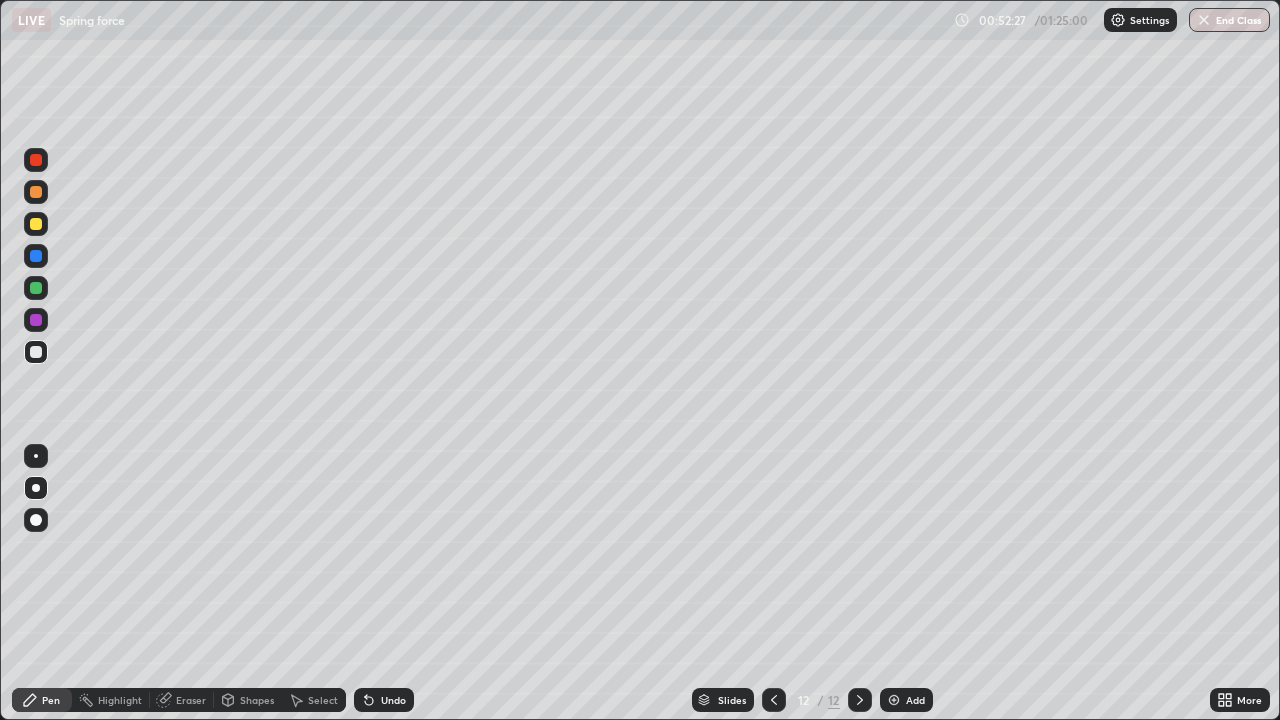 click at bounding box center (36, 224) 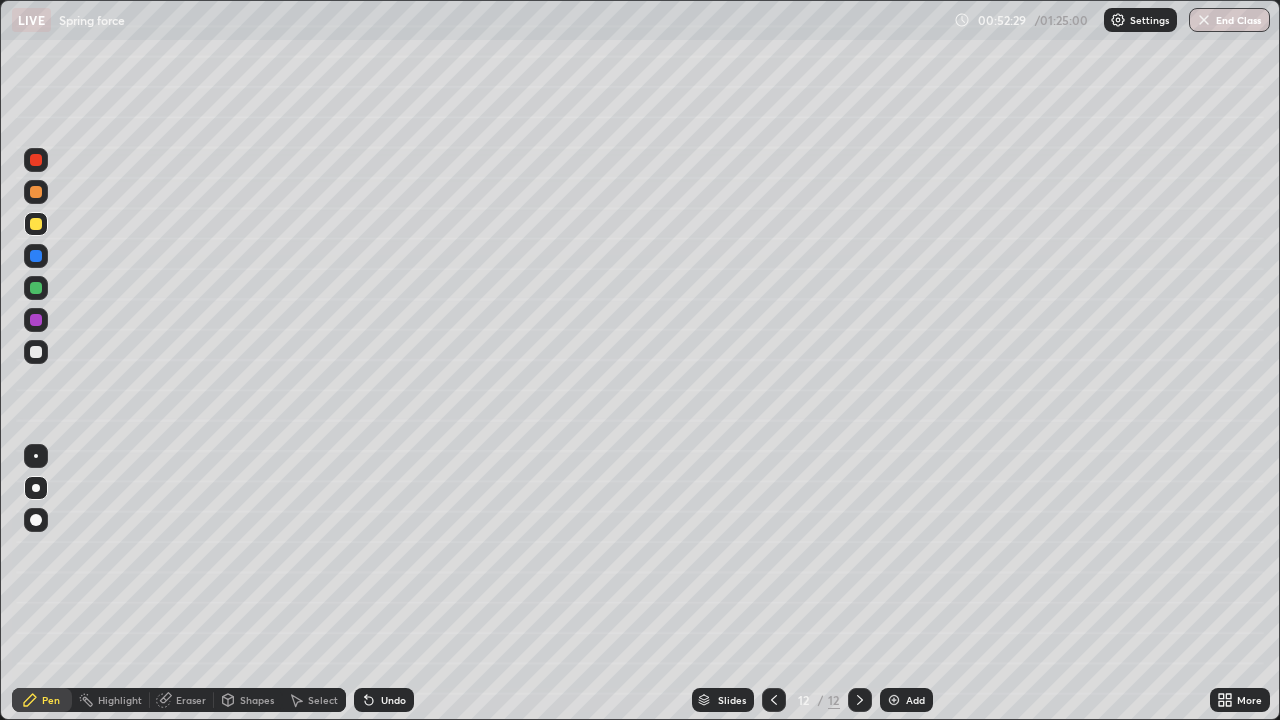 click on "Shapes" at bounding box center [248, 700] 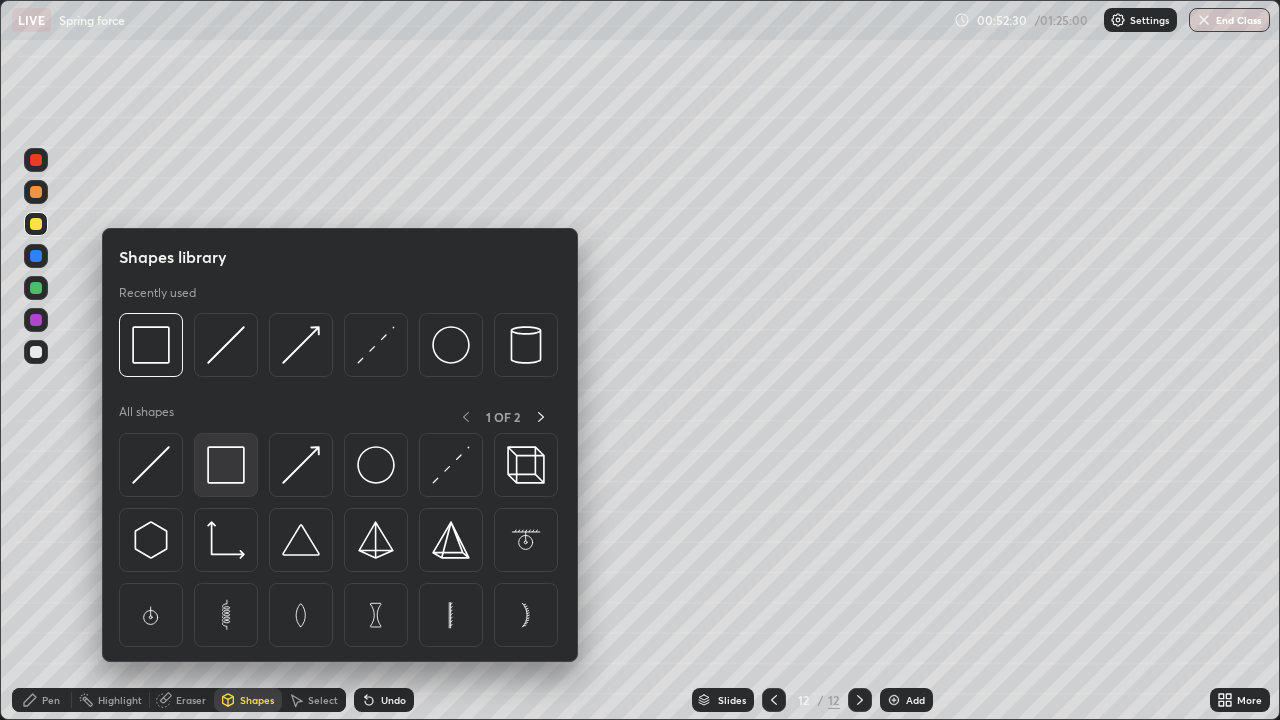 click at bounding box center (226, 465) 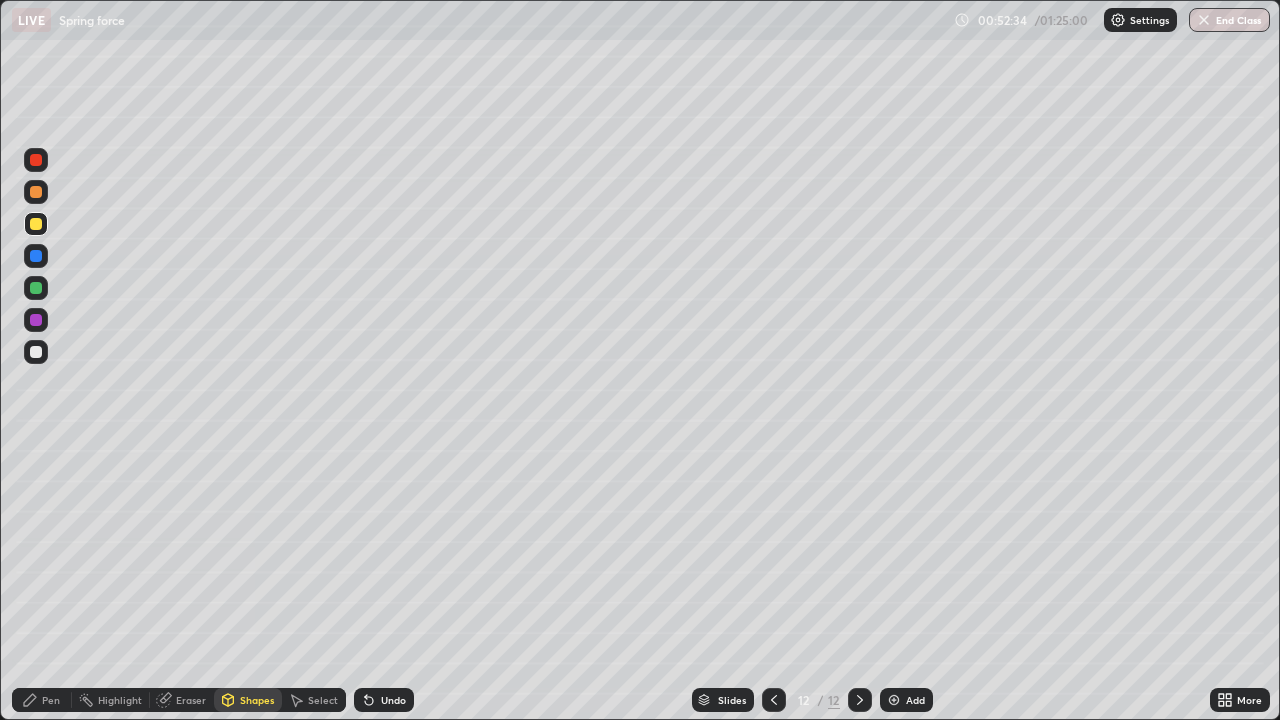 click on "Shapes" at bounding box center (257, 700) 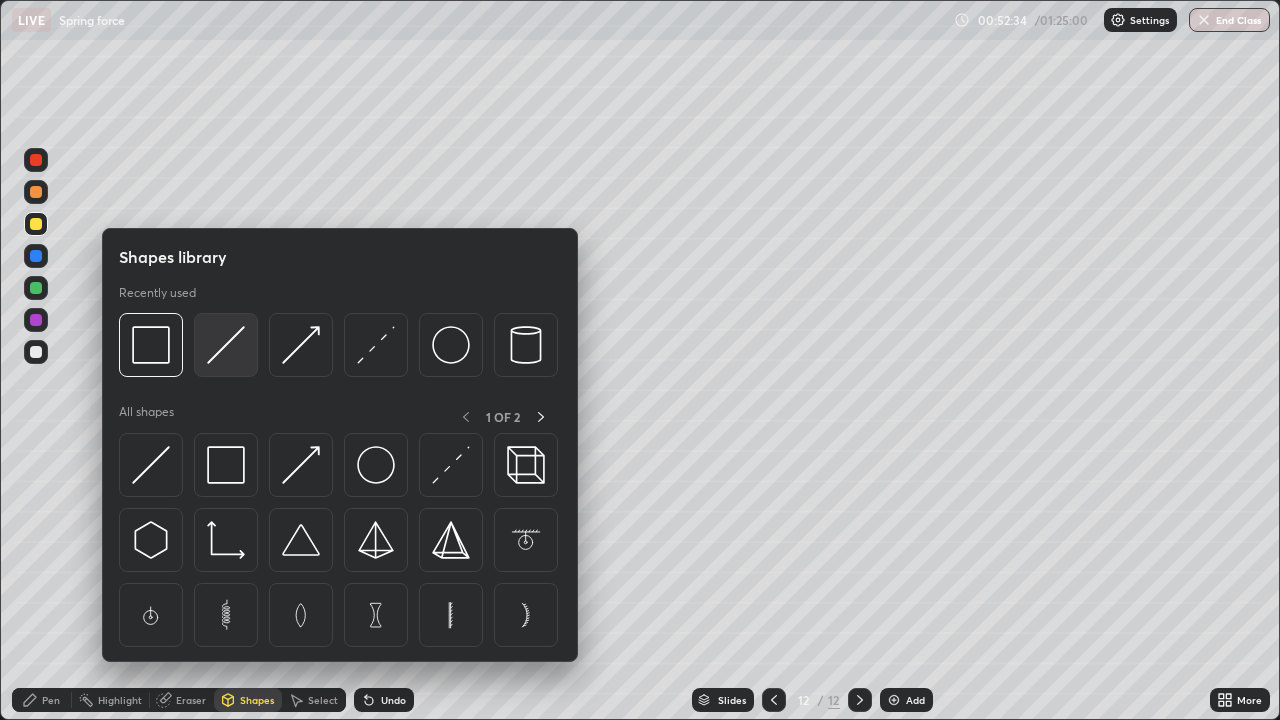 click at bounding box center [226, 345] 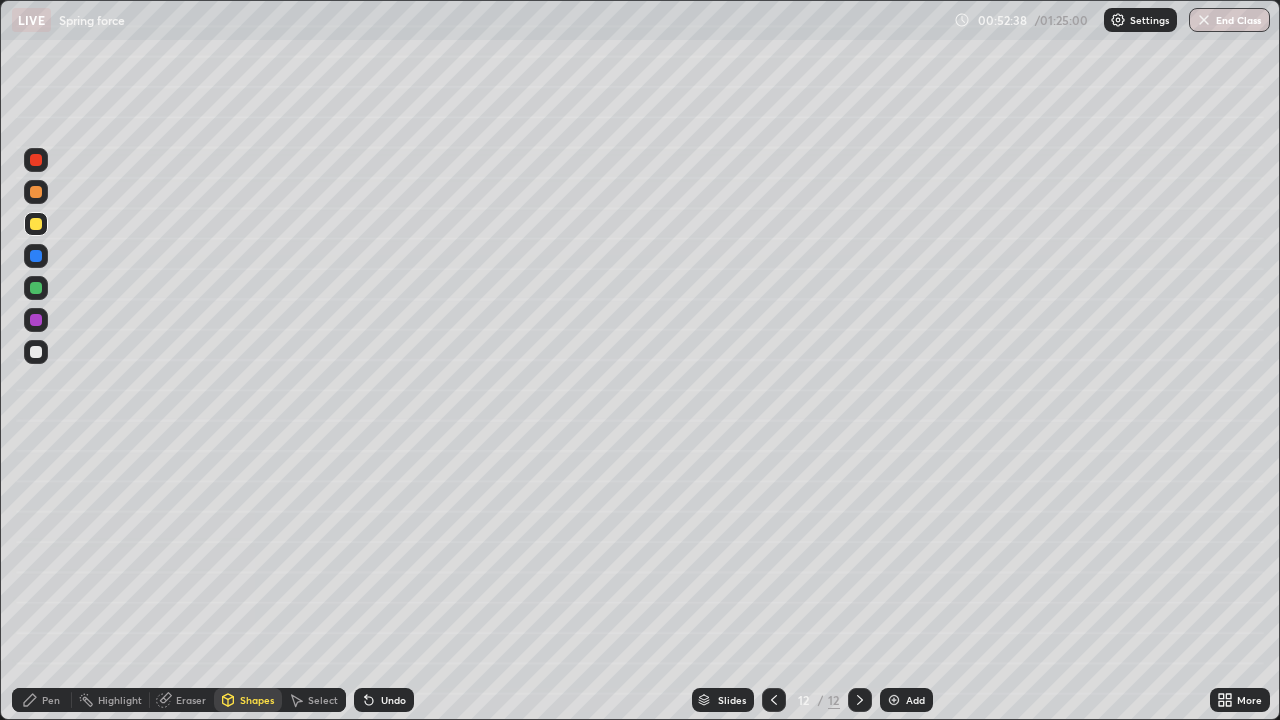 click on "Pen" at bounding box center [42, 700] 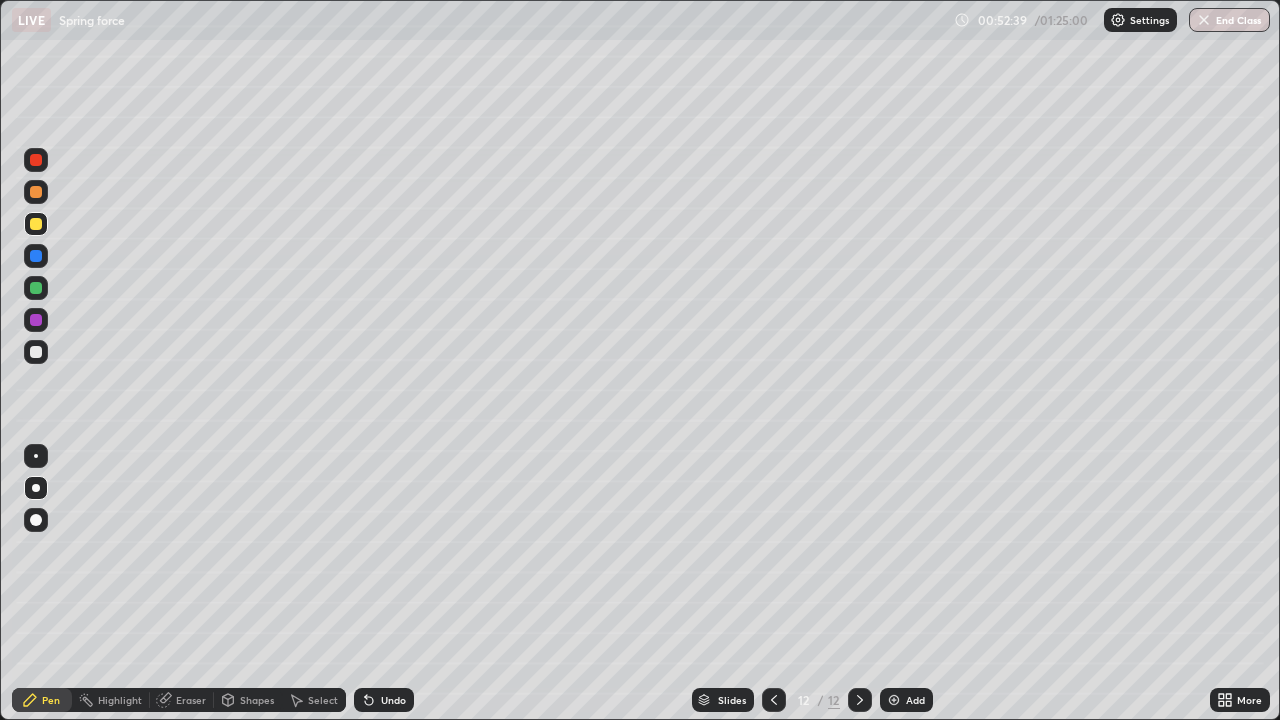 click on "Eraser" at bounding box center [191, 700] 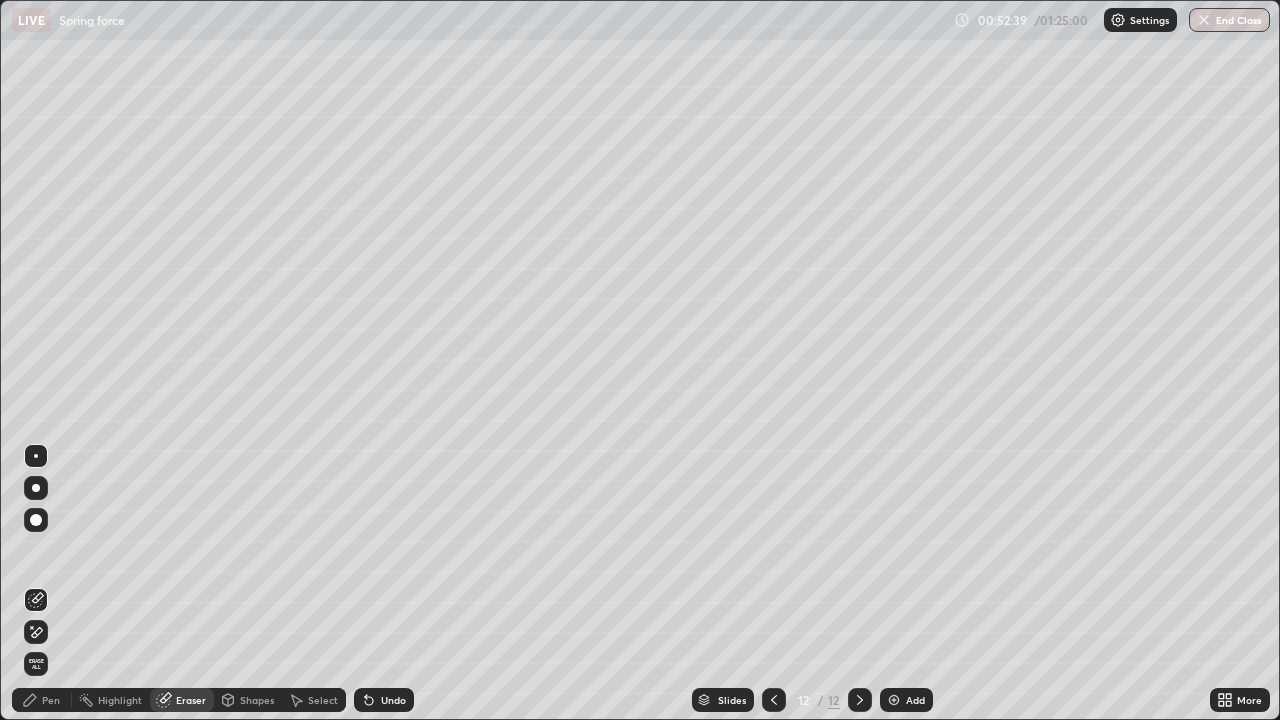 click on "Shapes" at bounding box center (257, 700) 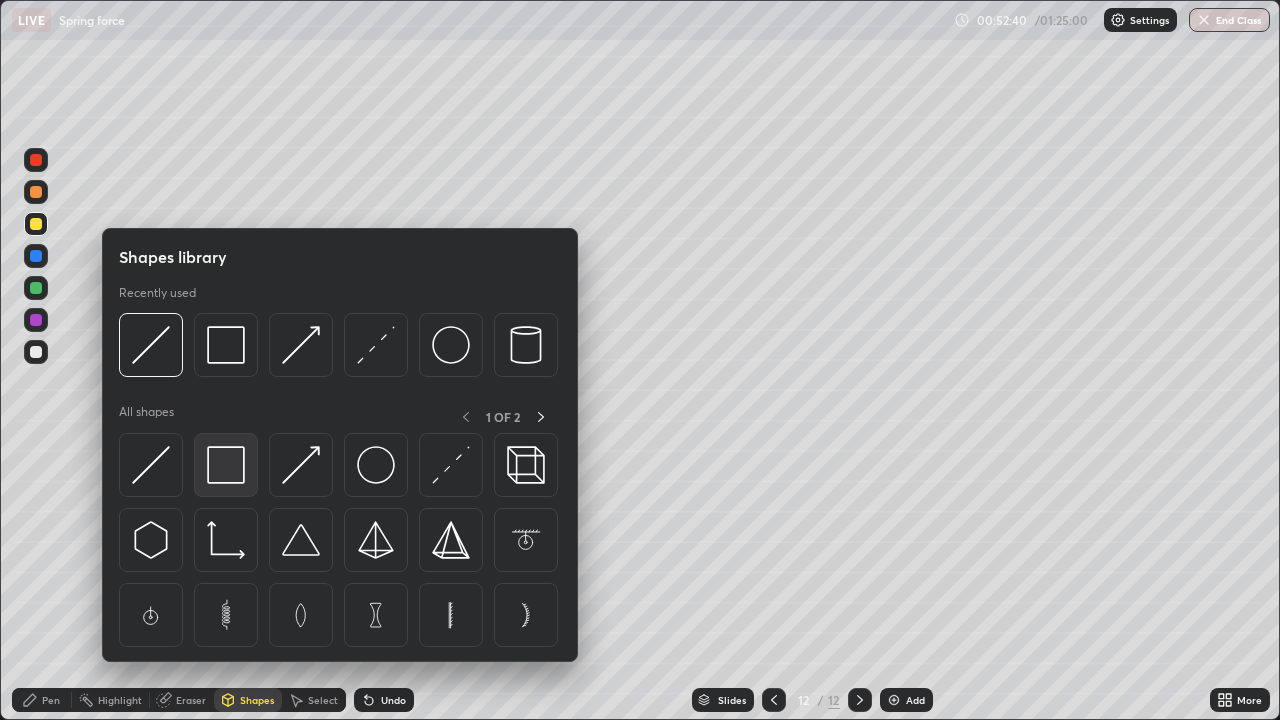 click at bounding box center [226, 465] 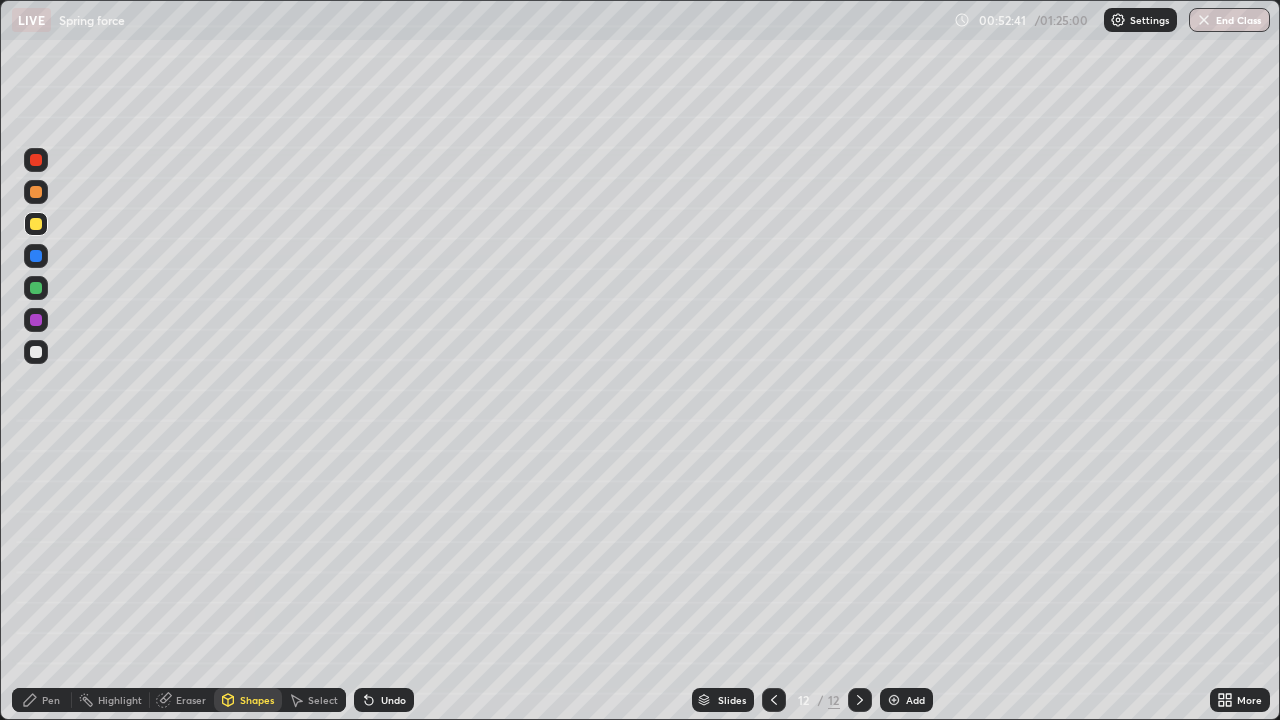 click at bounding box center (36, 256) 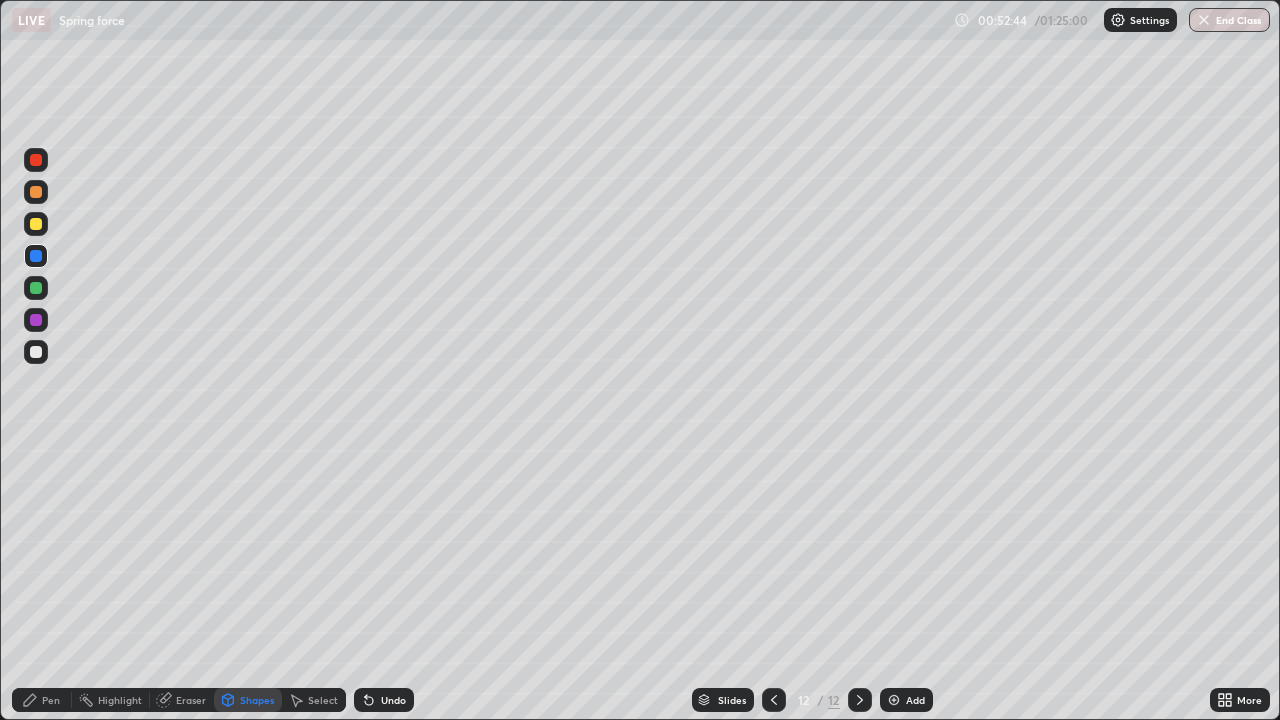 click on "Pen" at bounding box center [51, 700] 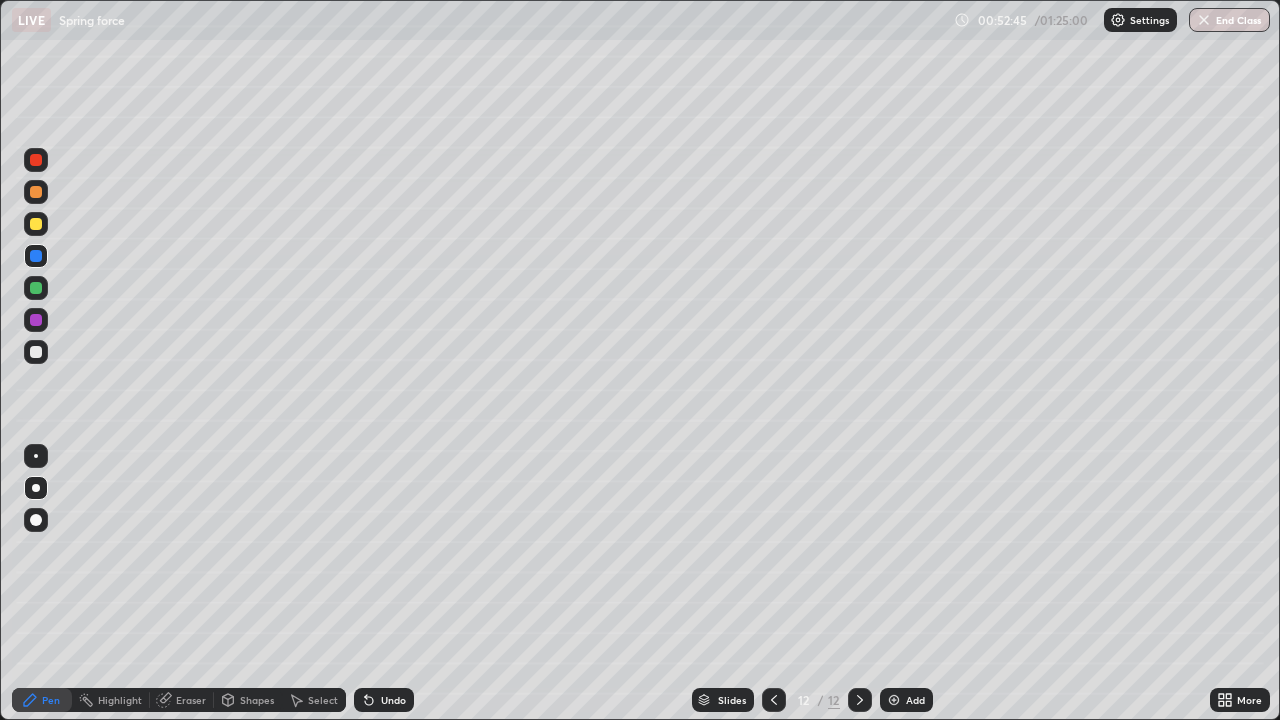 click at bounding box center (36, 352) 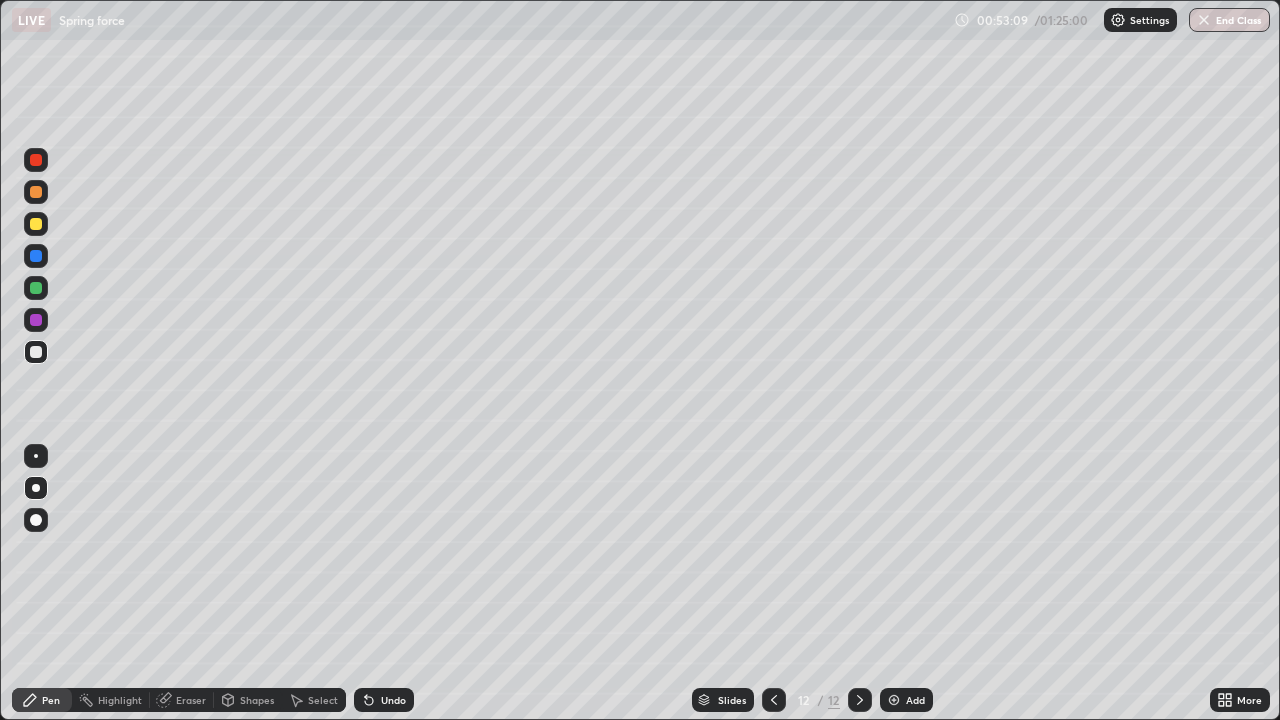 click at bounding box center [36, 192] 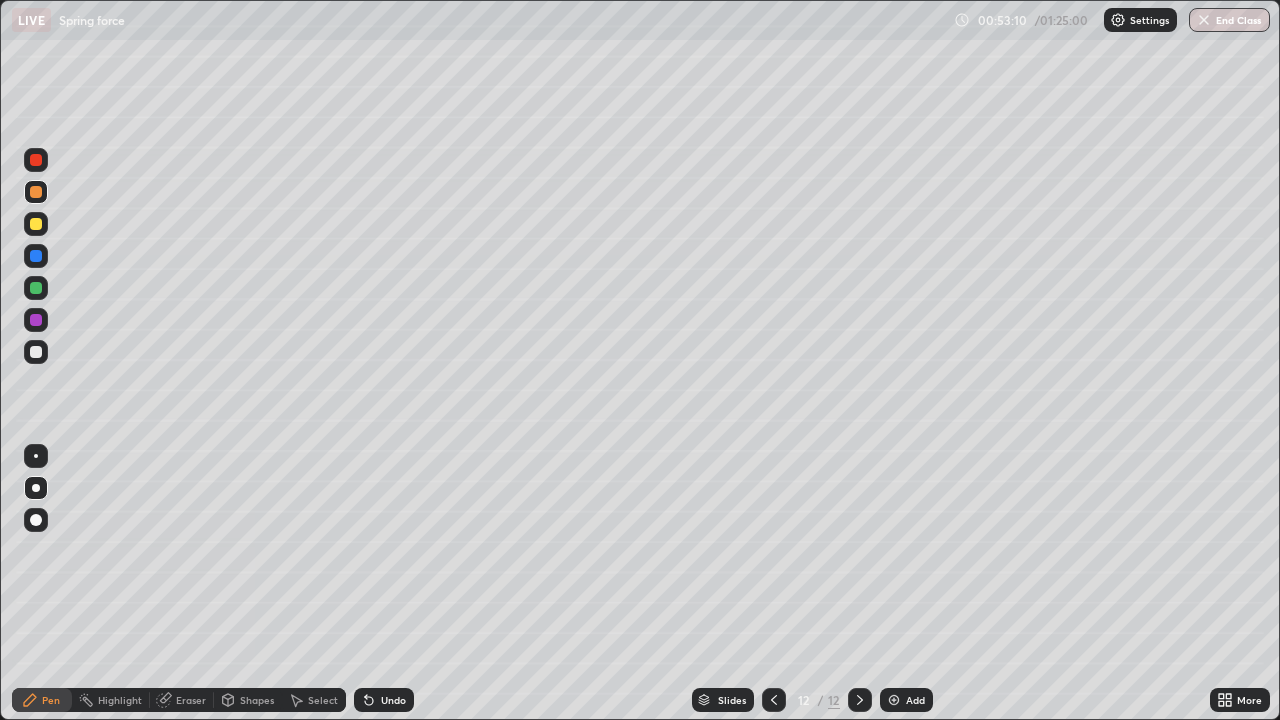 click on "Shapes" at bounding box center (257, 700) 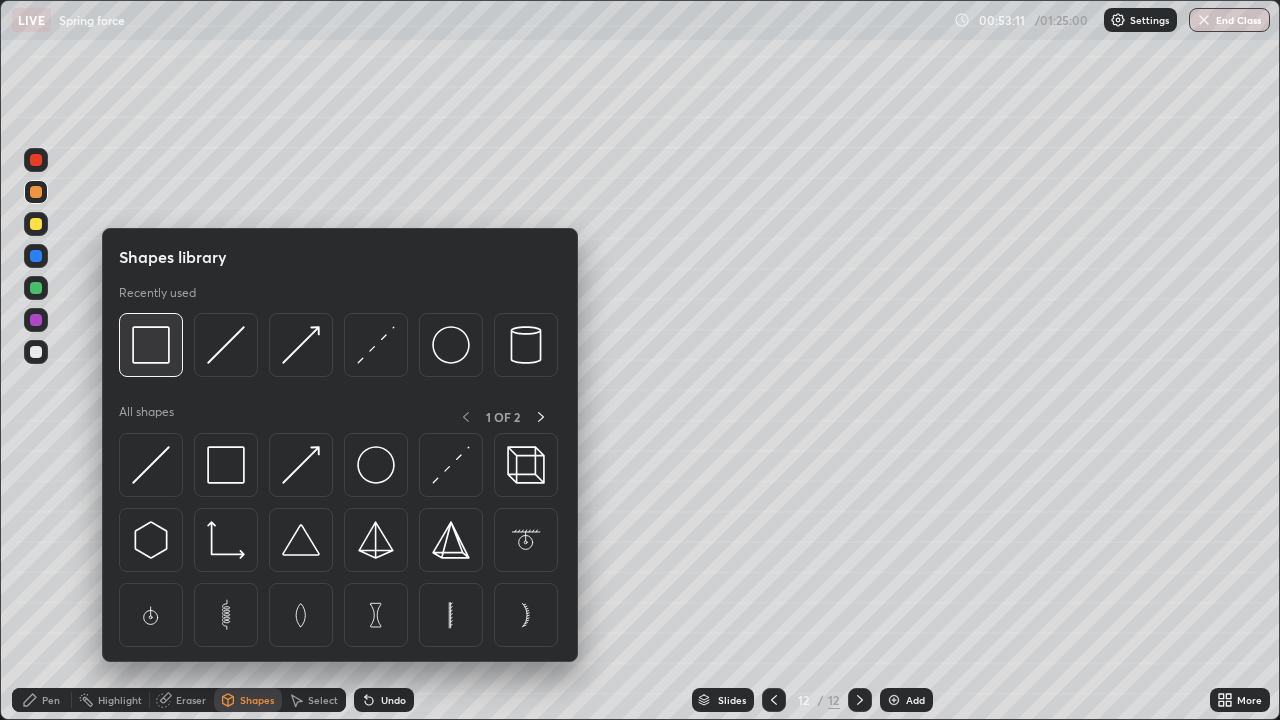 click at bounding box center (151, 345) 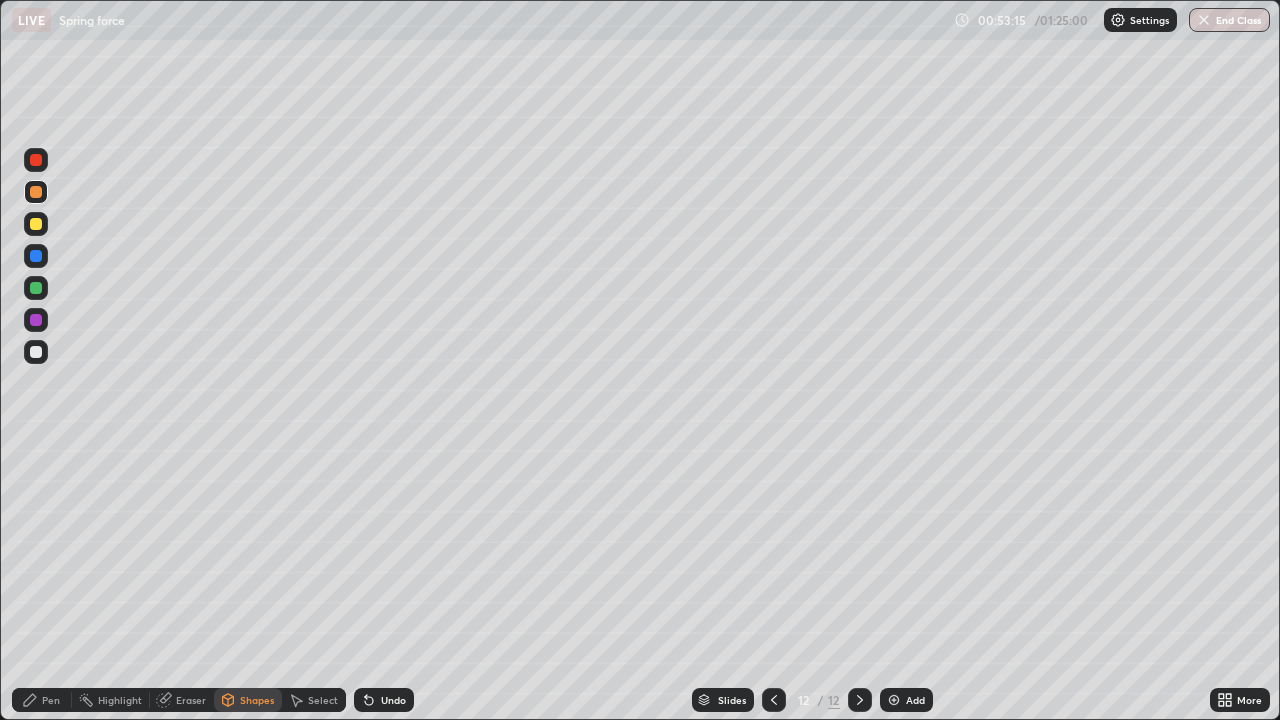 click on "Undo" at bounding box center [393, 700] 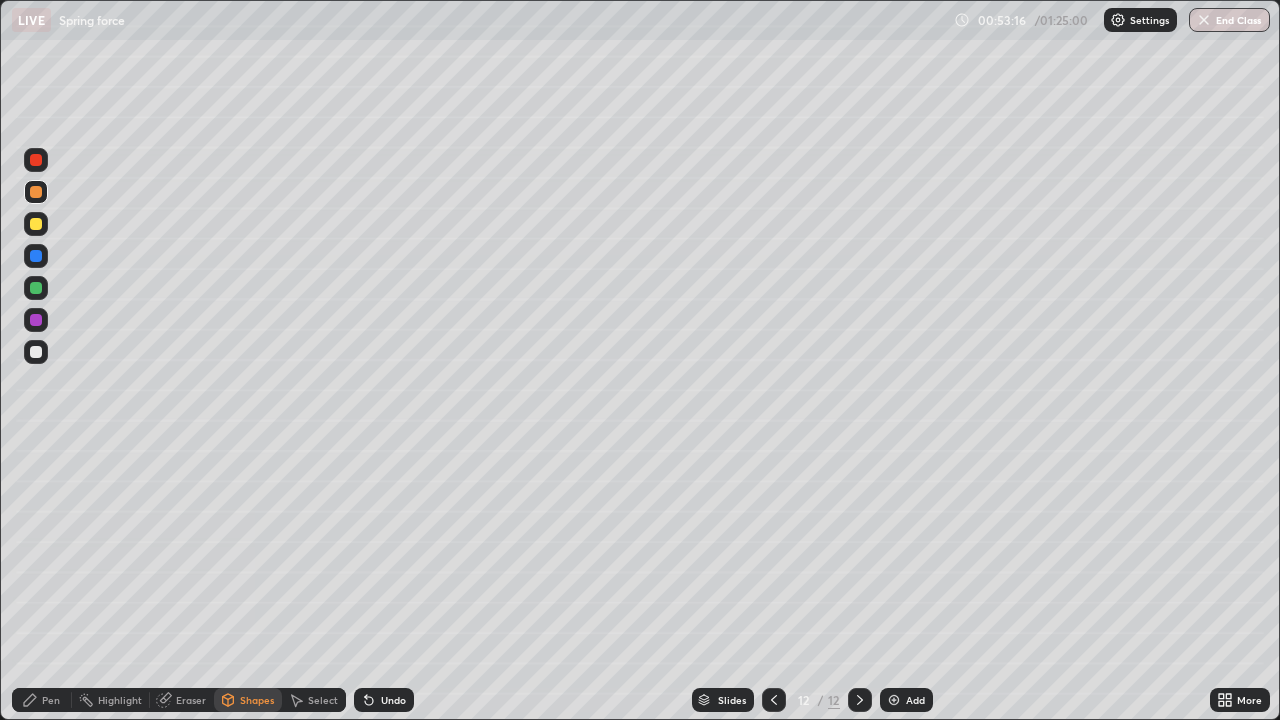 click on "Shapes" at bounding box center [257, 700] 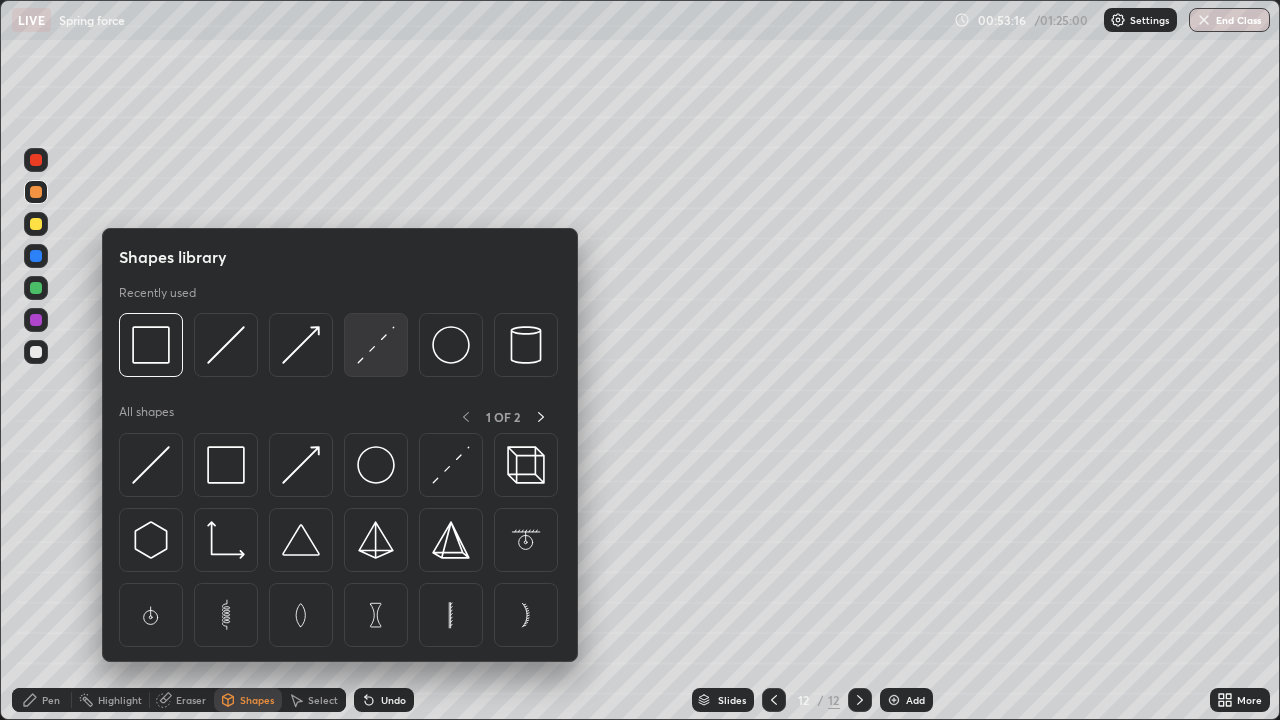 click at bounding box center [376, 345] 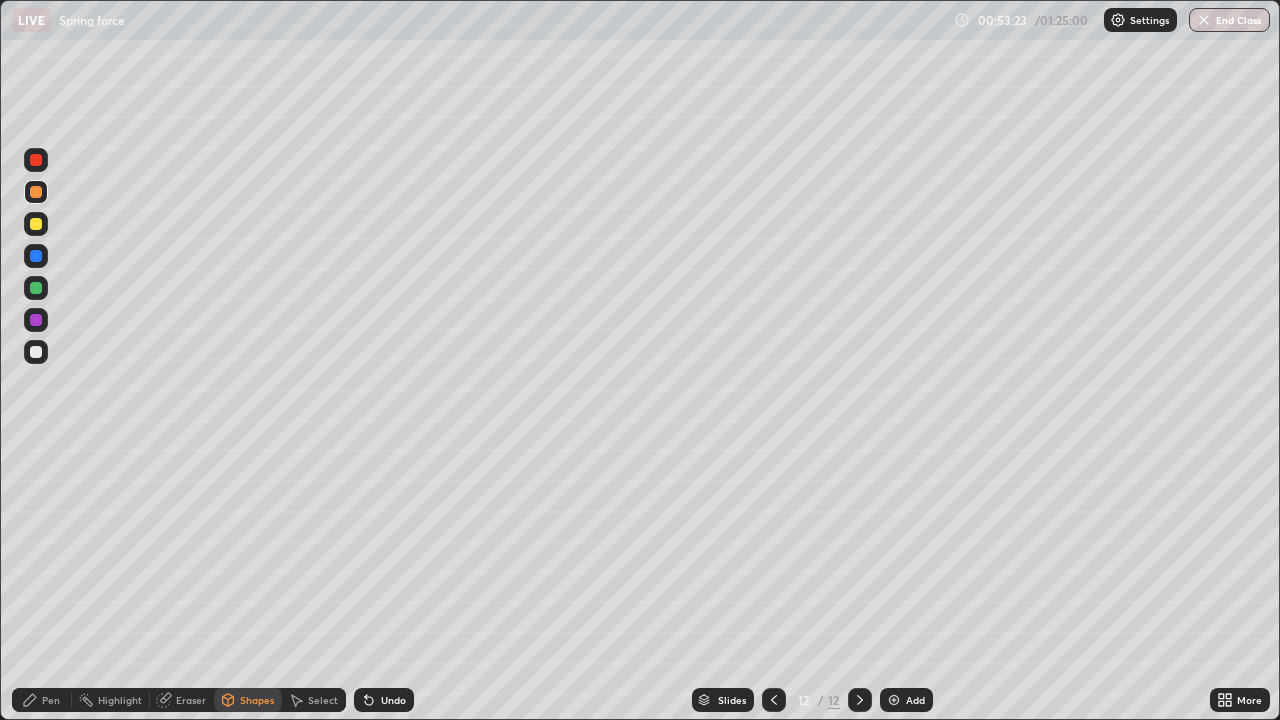 click 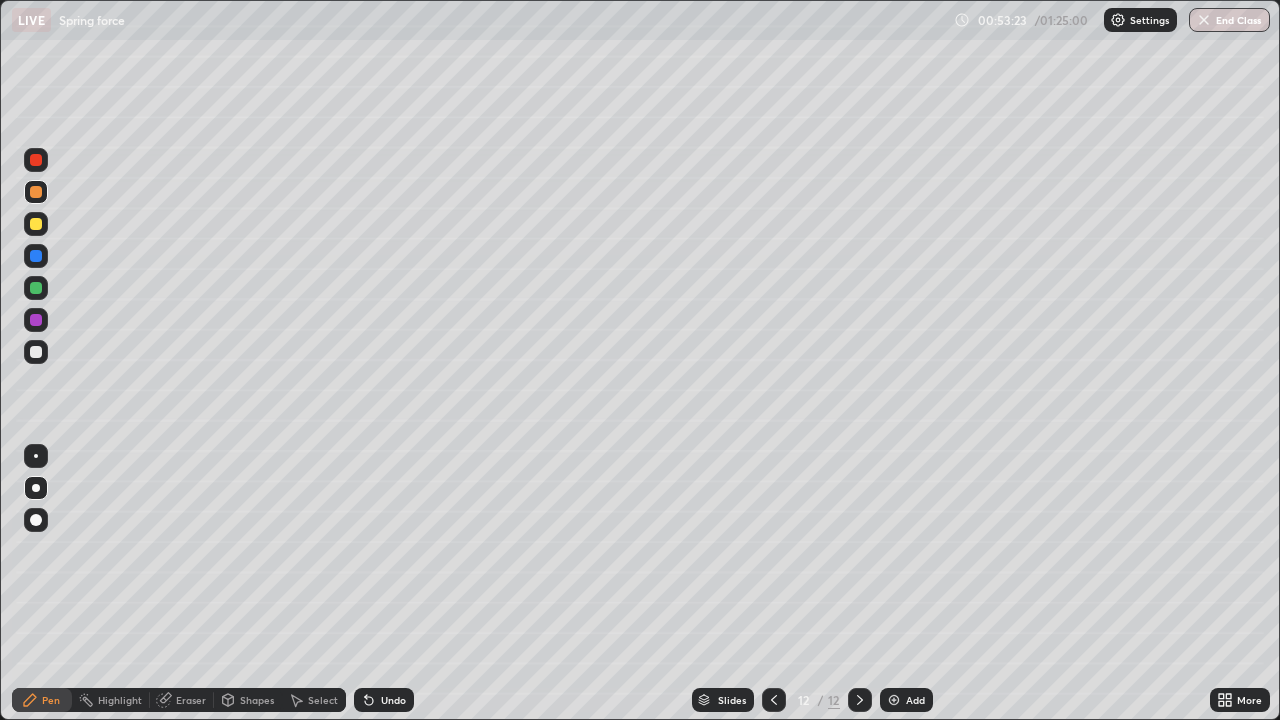 click at bounding box center [36, 352] 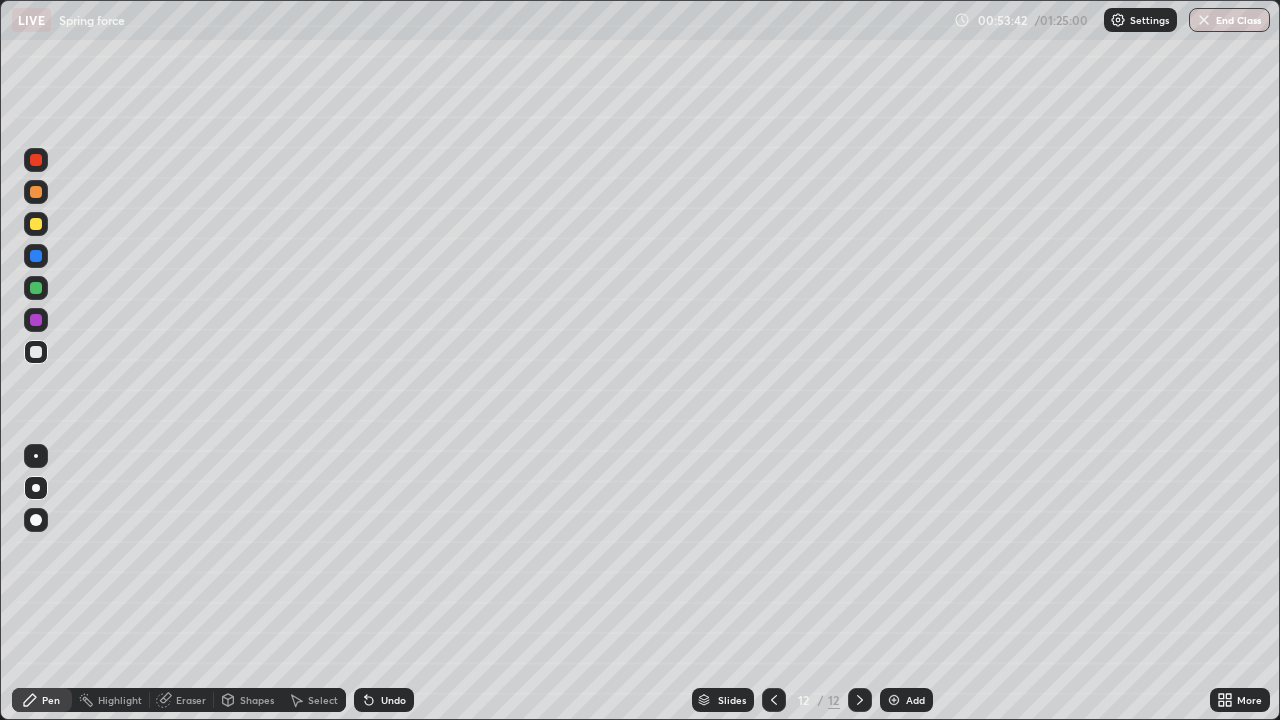 click on "Shapes" at bounding box center (257, 700) 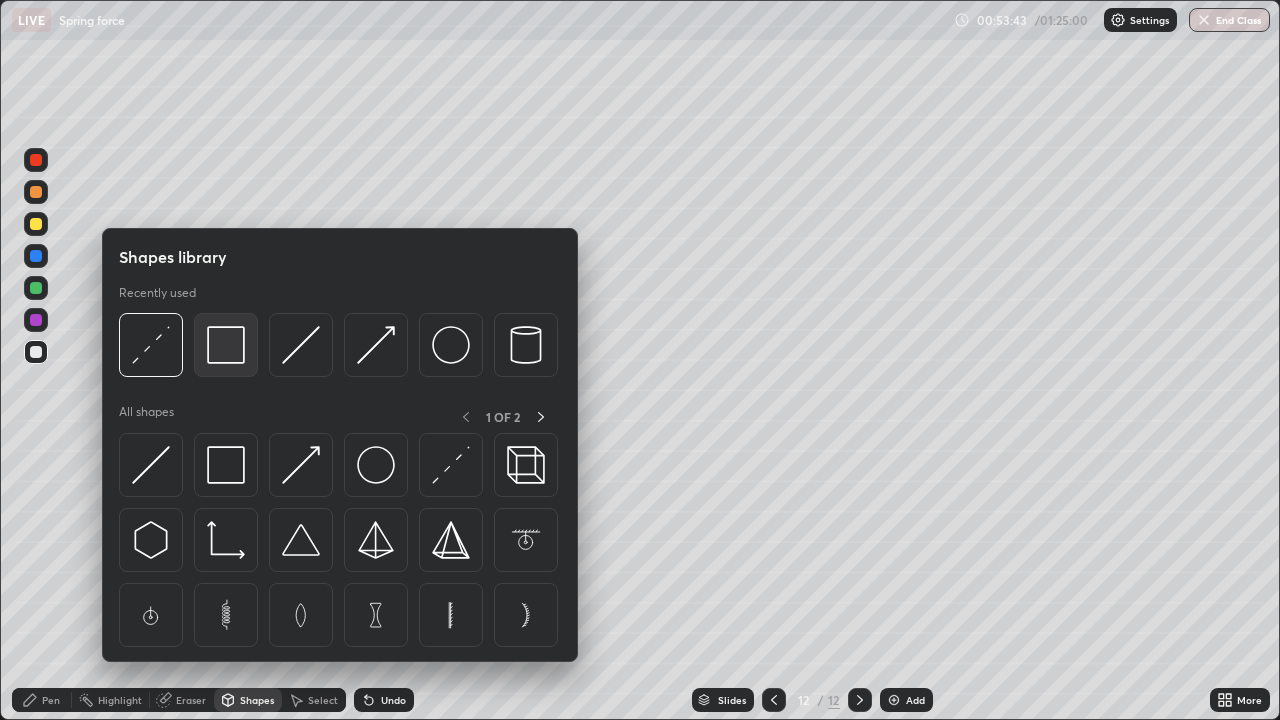 click at bounding box center [226, 345] 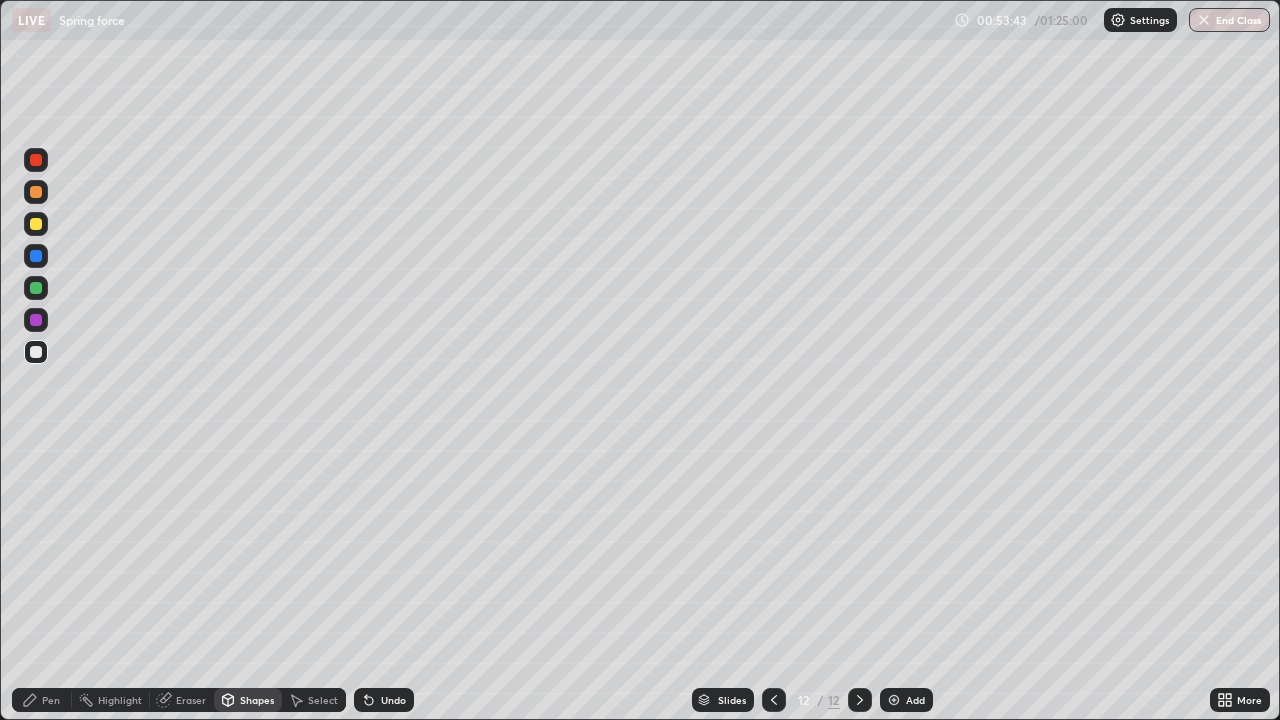 click at bounding box center (36, 256) 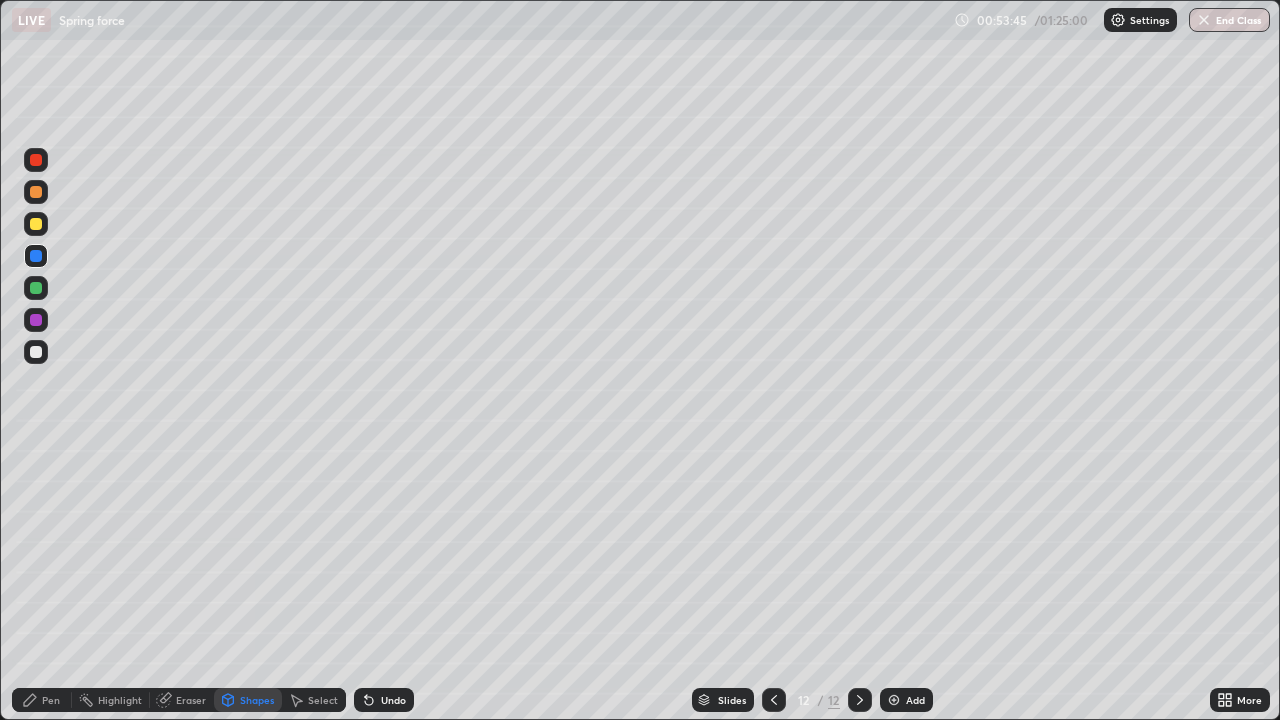 click at bounding box center (36, 160) 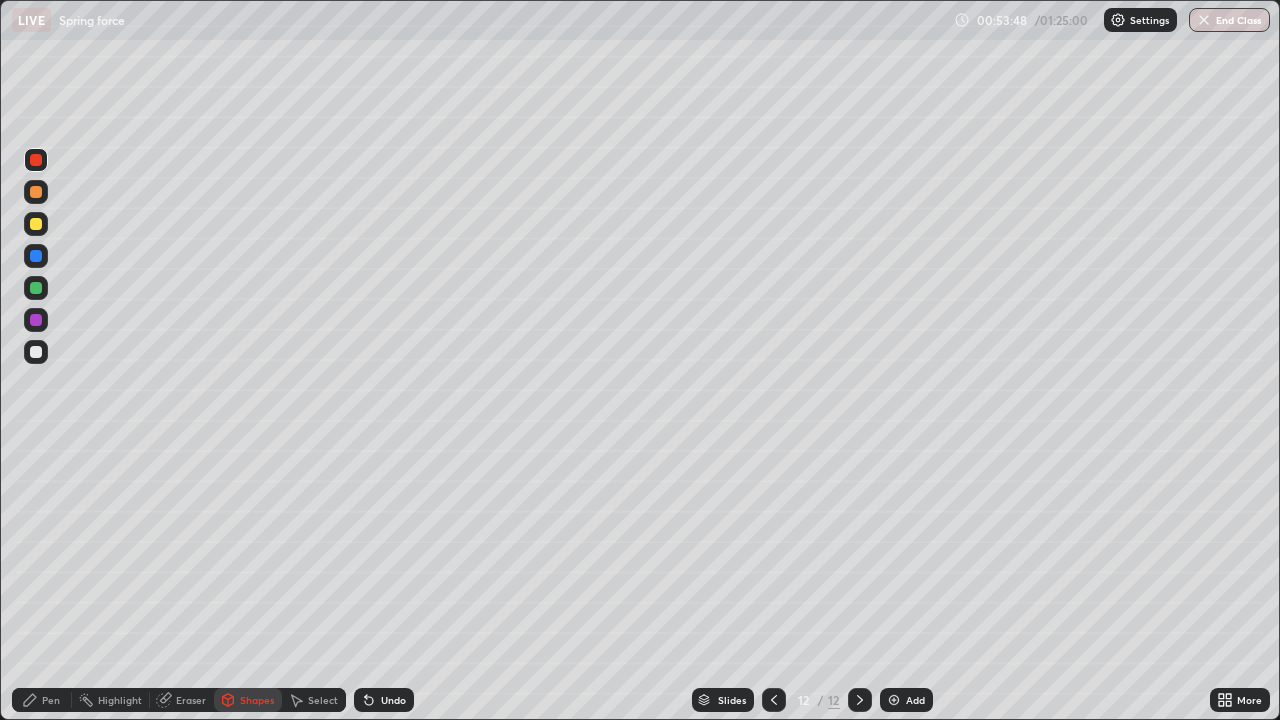 click on "Pen" at bounding box center [51, 700] 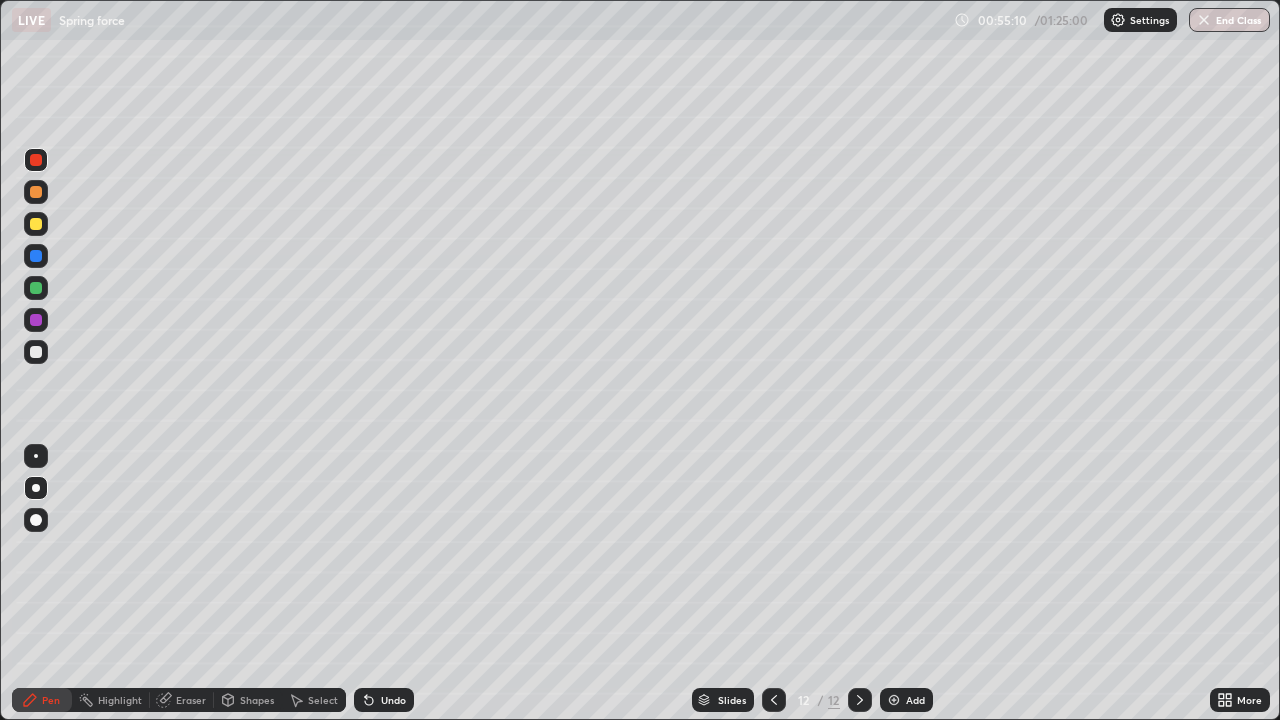 click at bounding box center [36, 224] 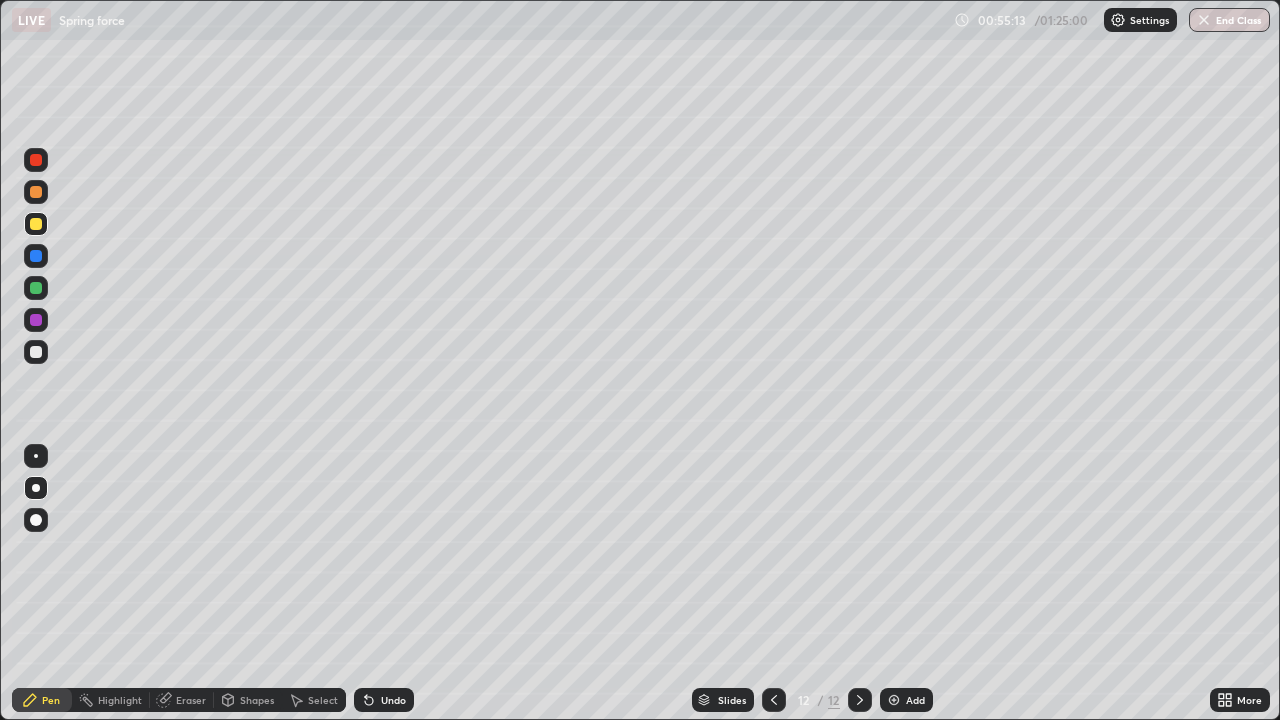 click at bounding box center [36, 256] 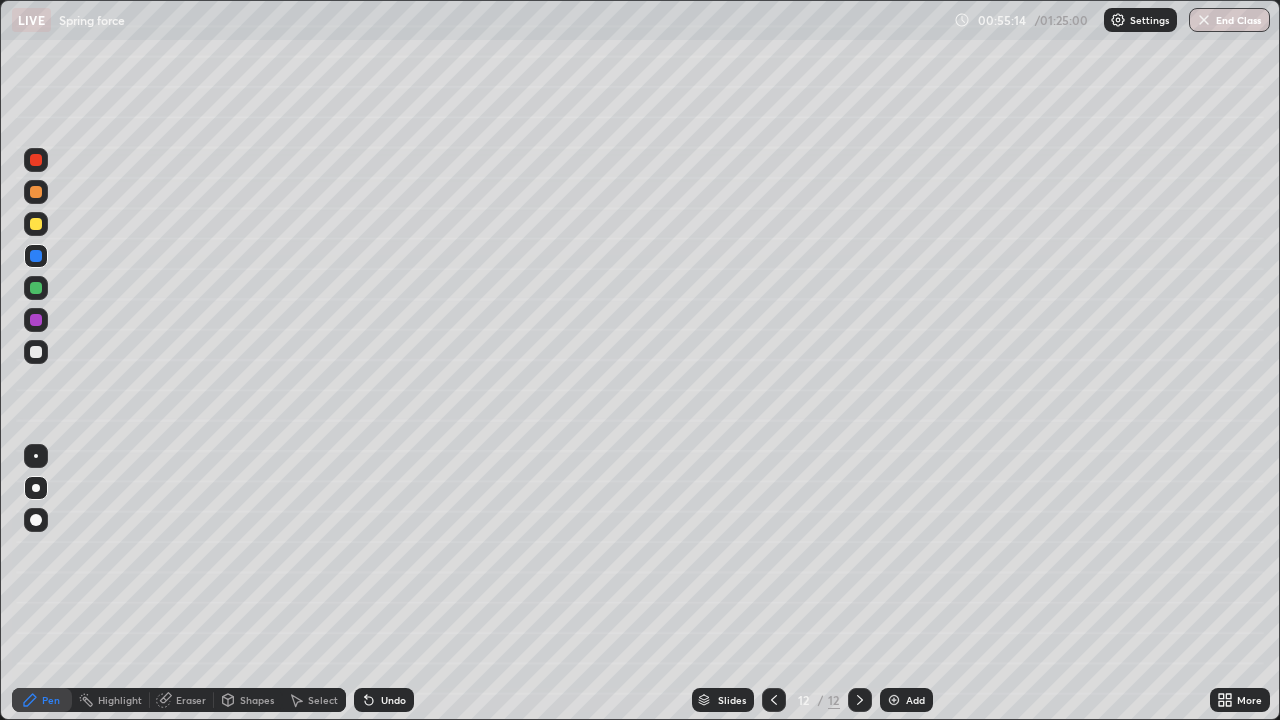 click at bounding box center [36, 352] 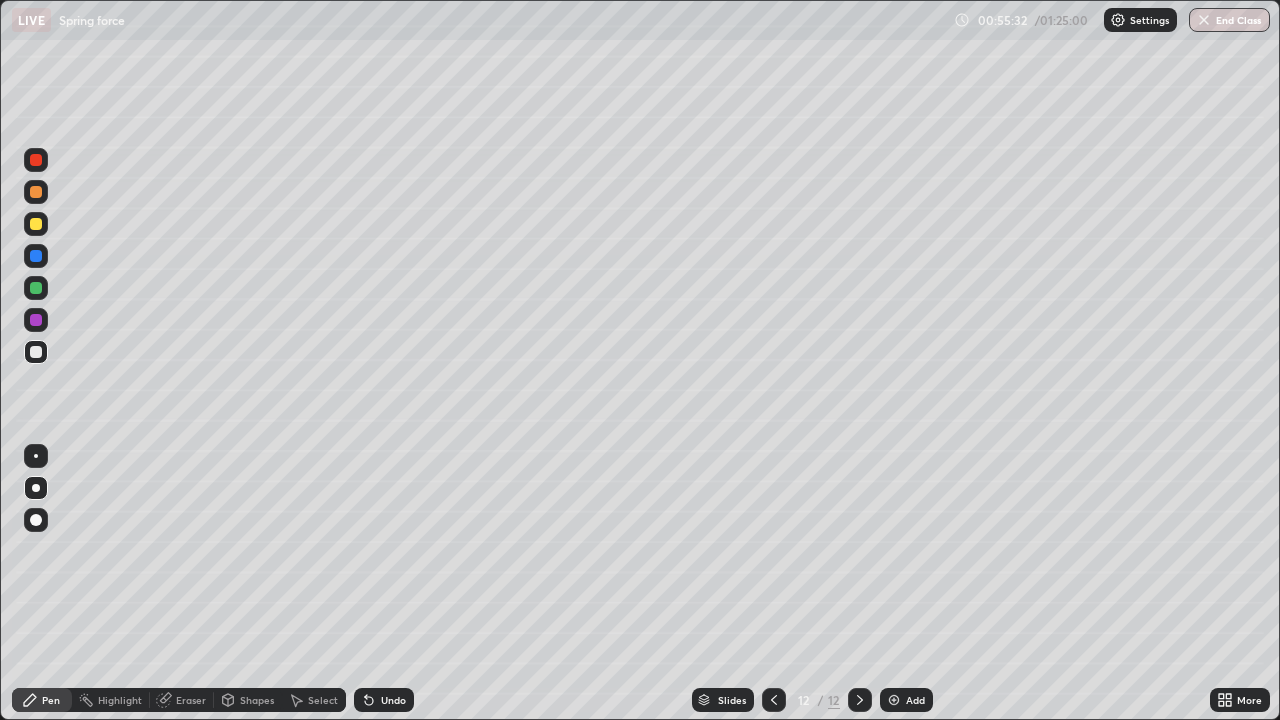 click at bounding box center [36, 192] 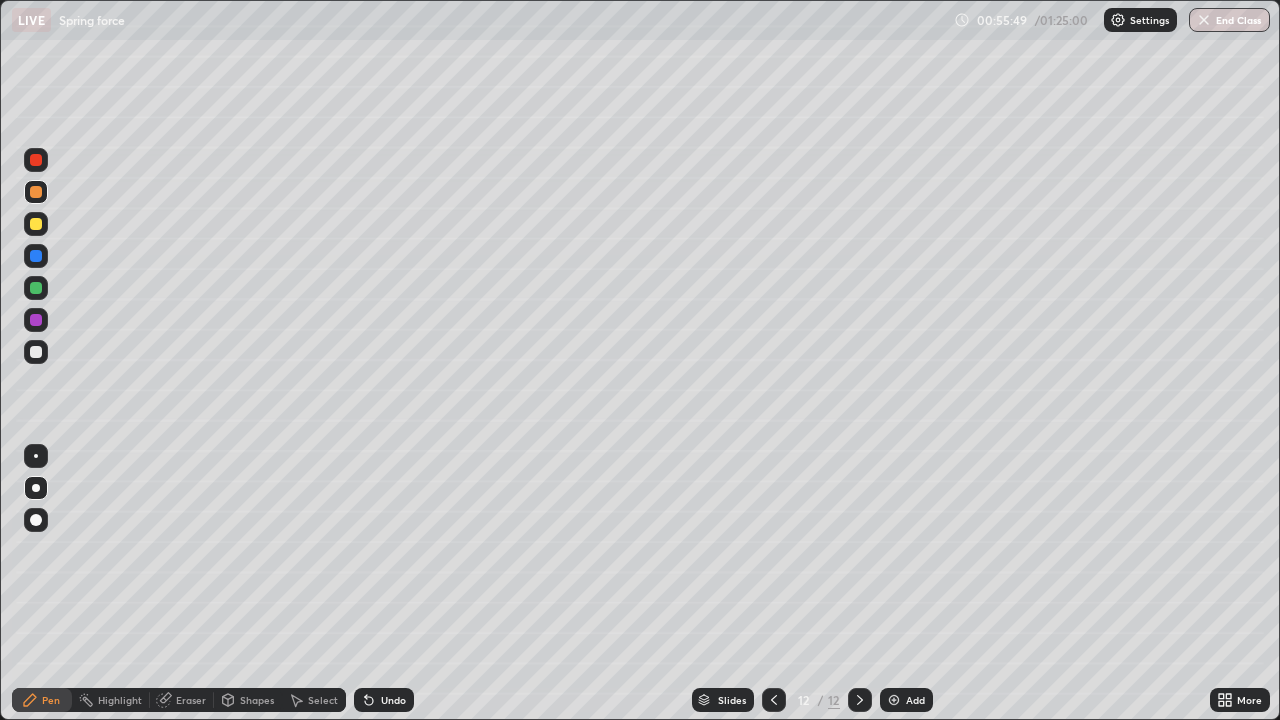click at bounding box center (36, 256) 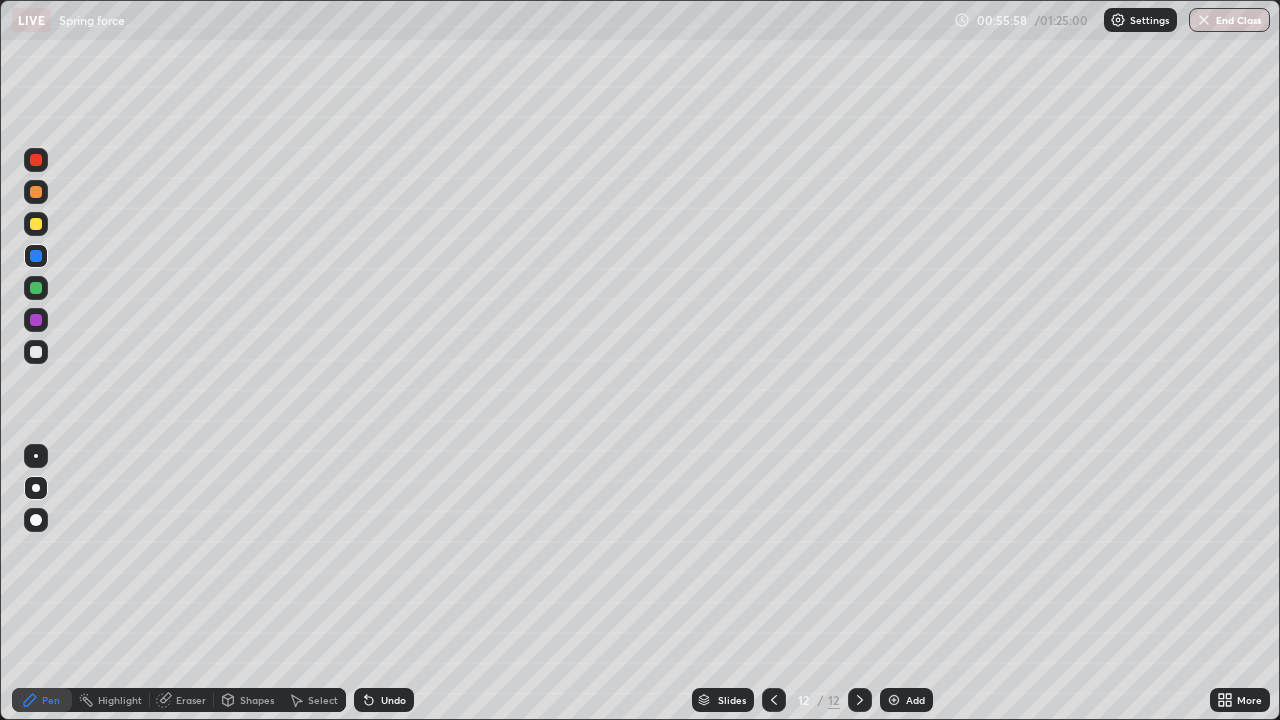 click at bounding box center (36, 288) 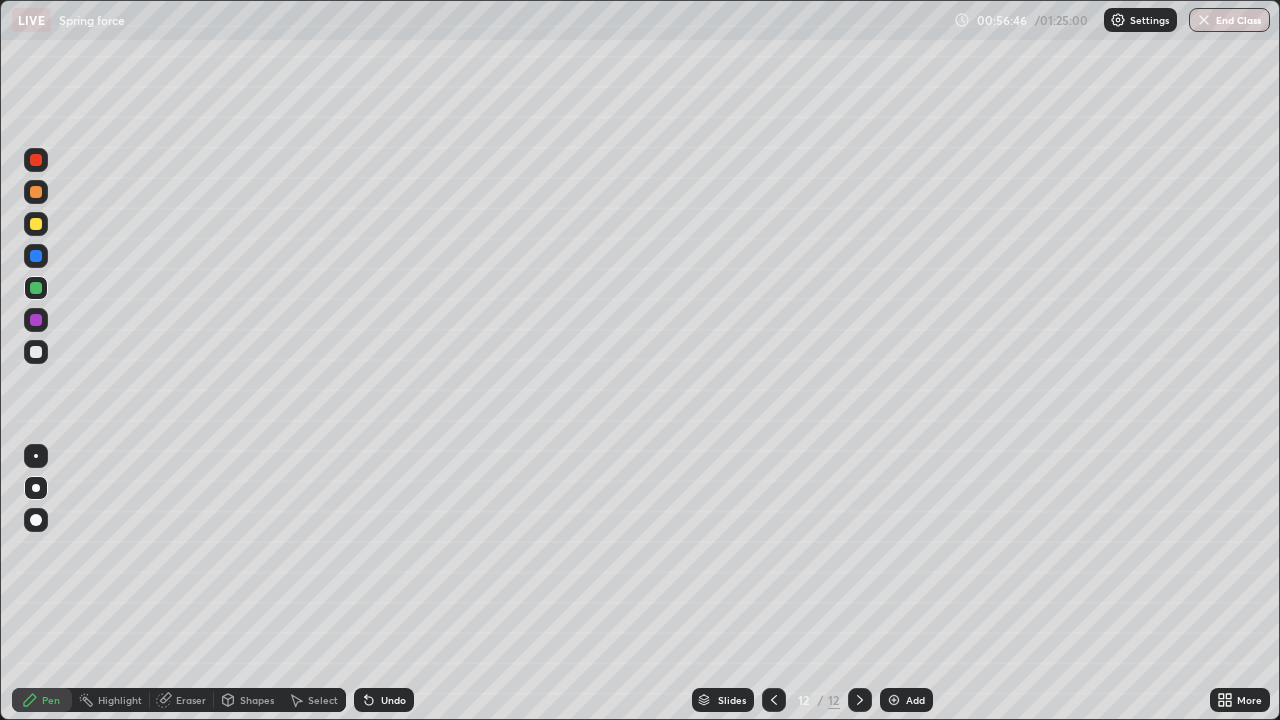 click 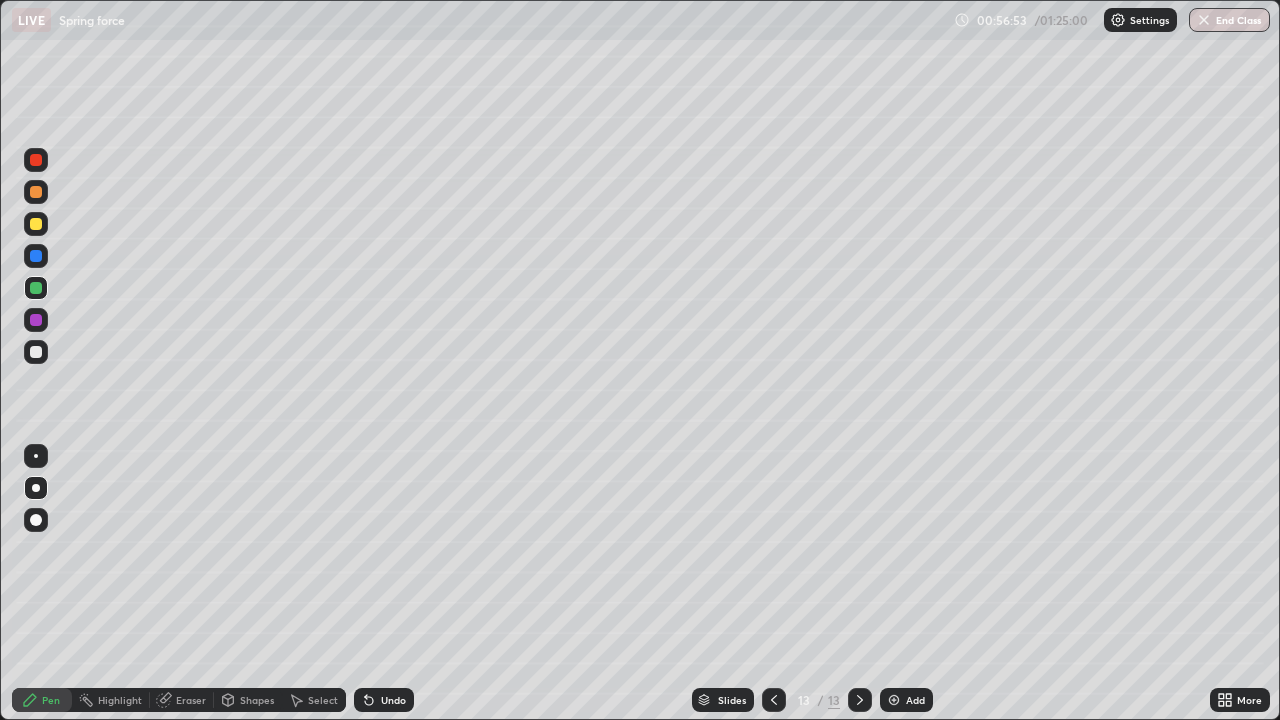 click at bounding box center (36, 224) 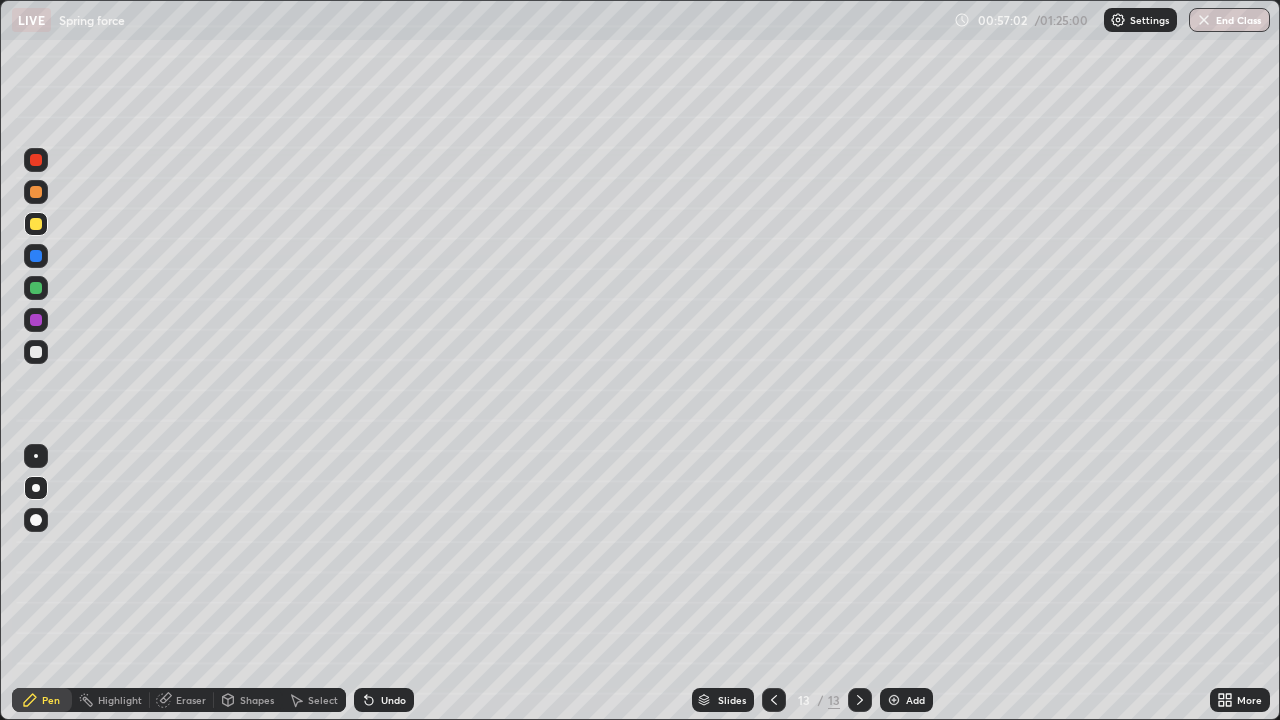 click on "Undo" at bounding box center [393, 700] 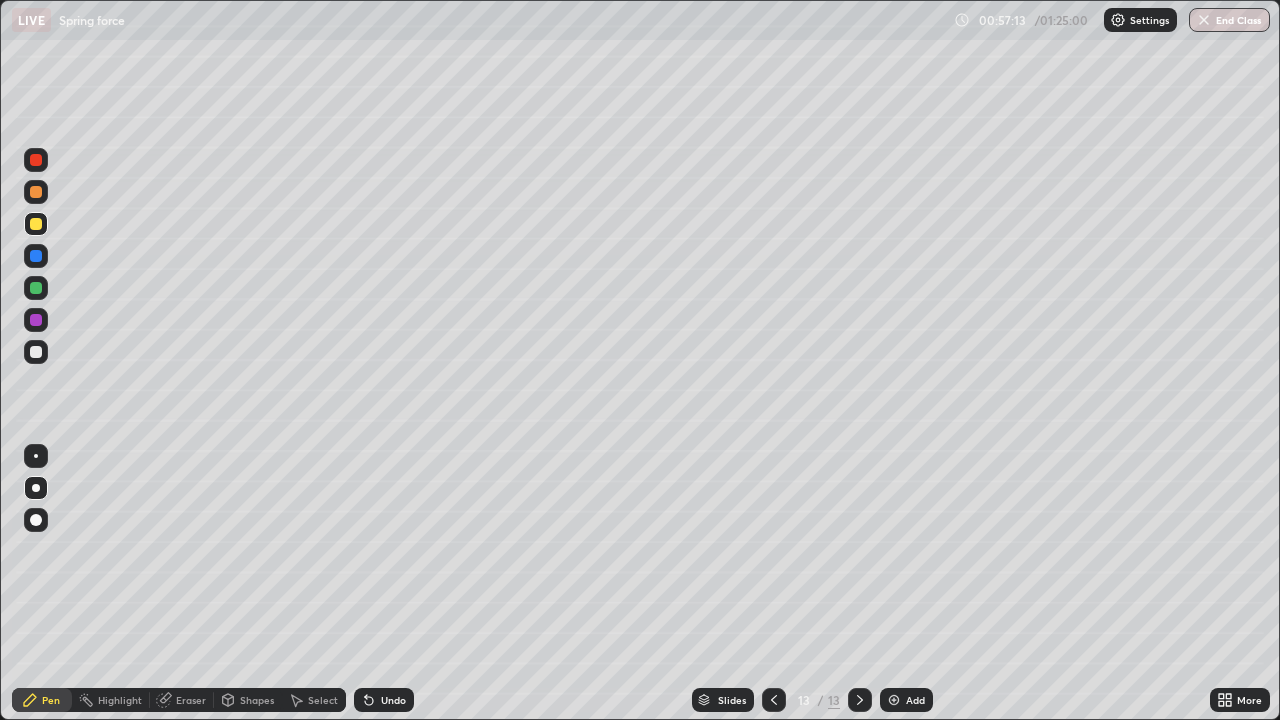 click on "Shapes" at bounding box center [257, 700] 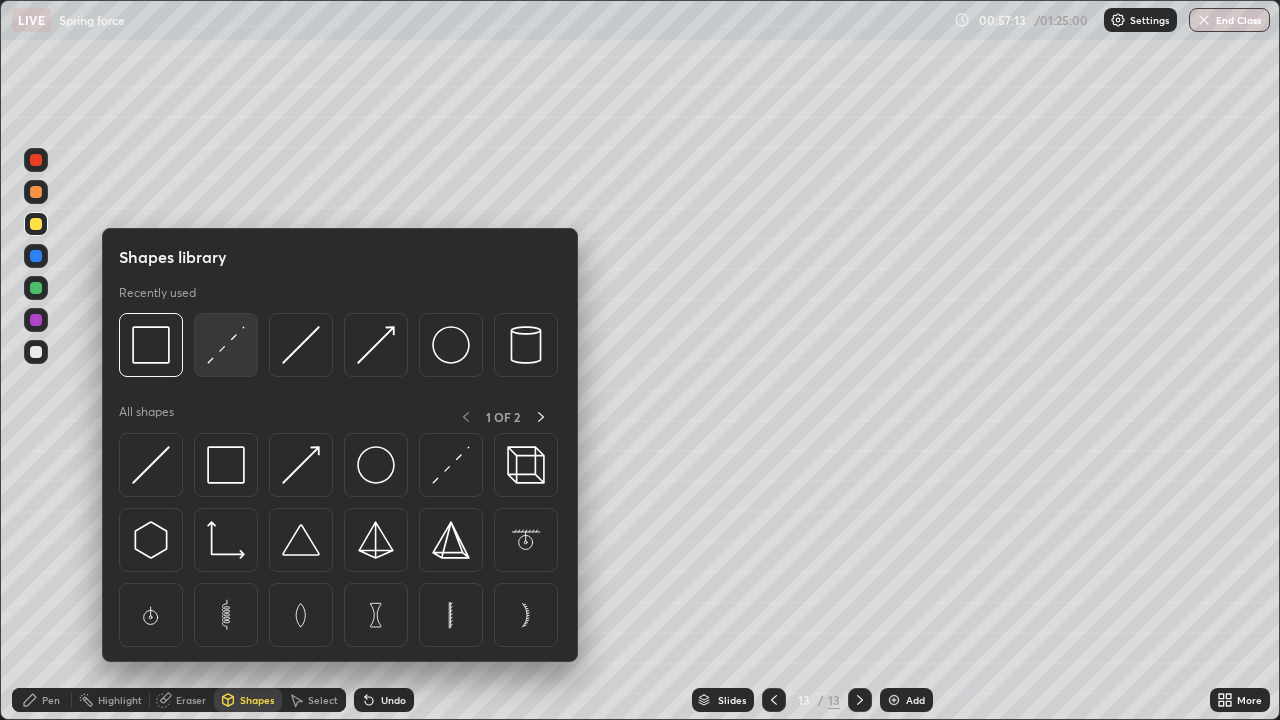click at bounding box center (226, 345) 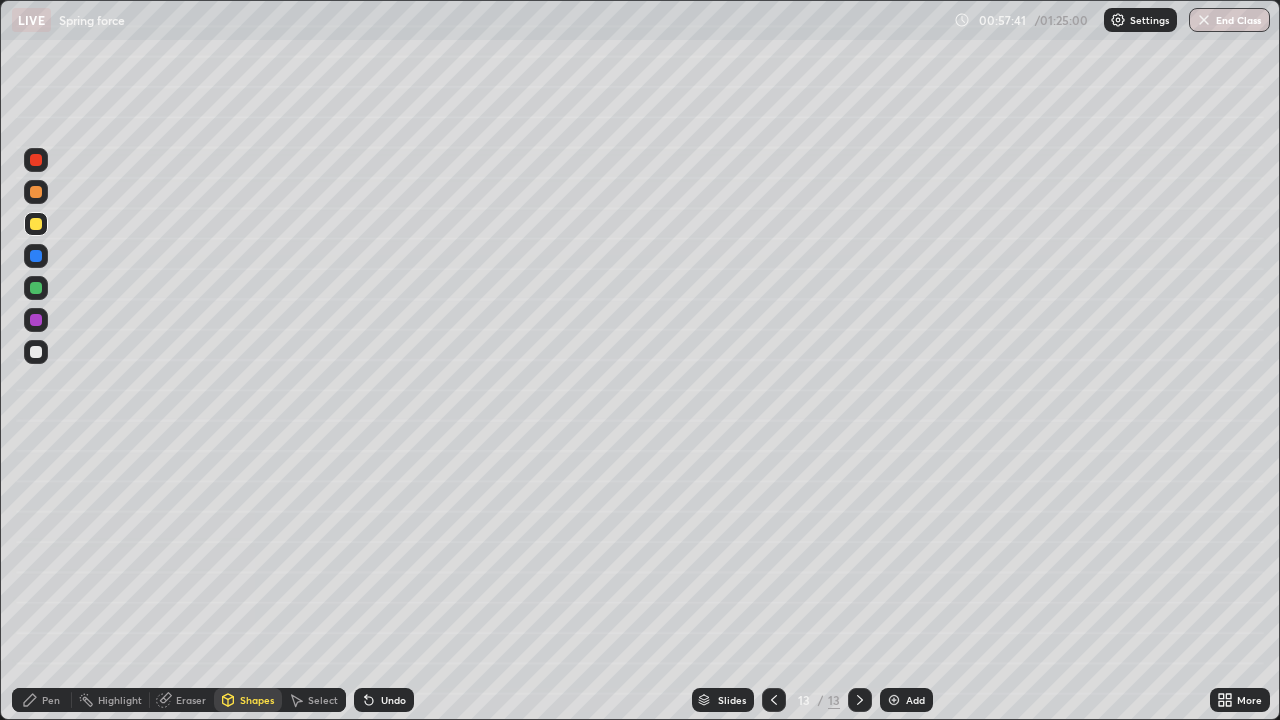 click on "Pen" at bounding box center (51, 700) 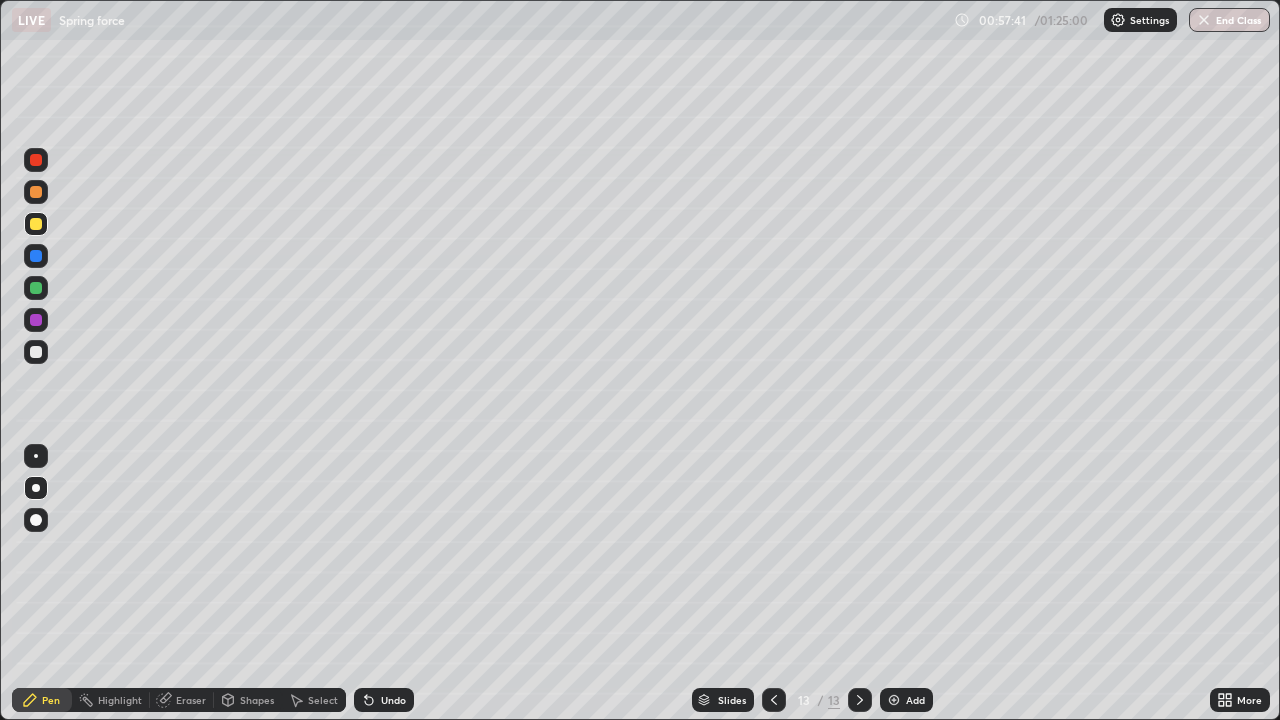 click at bounding box center (36, 352) 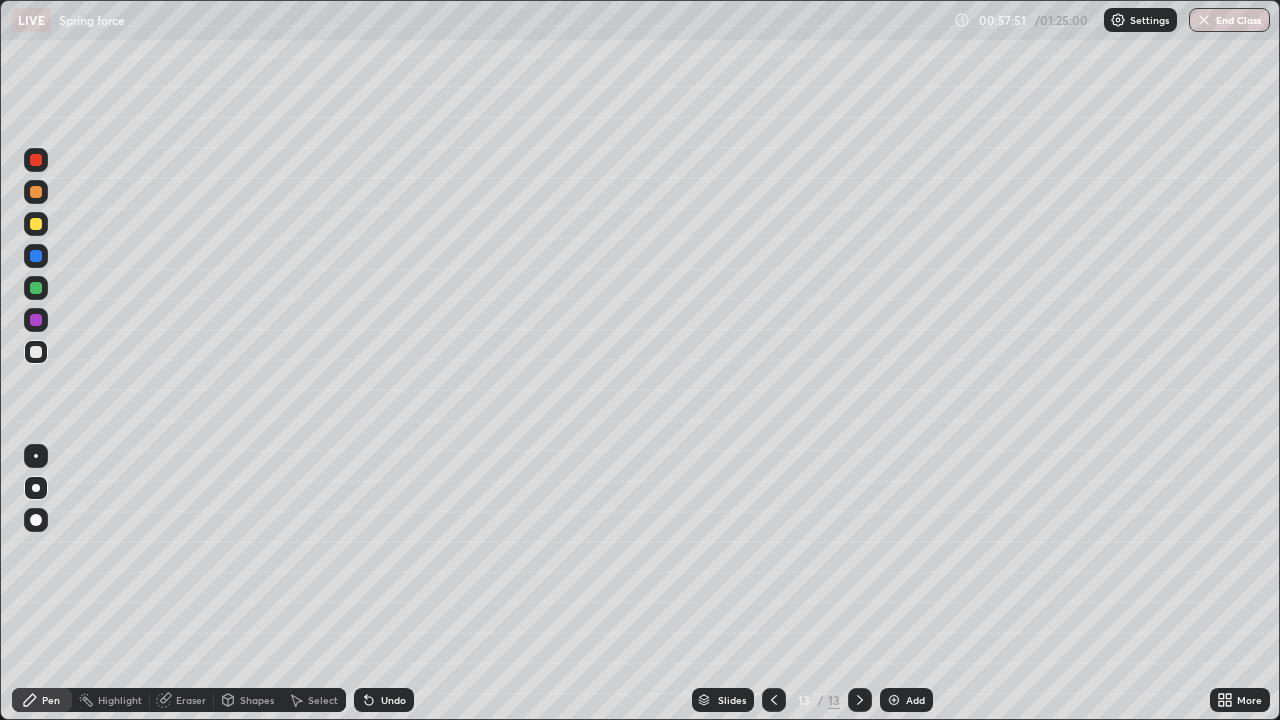 click at bounding box center (36, 224) 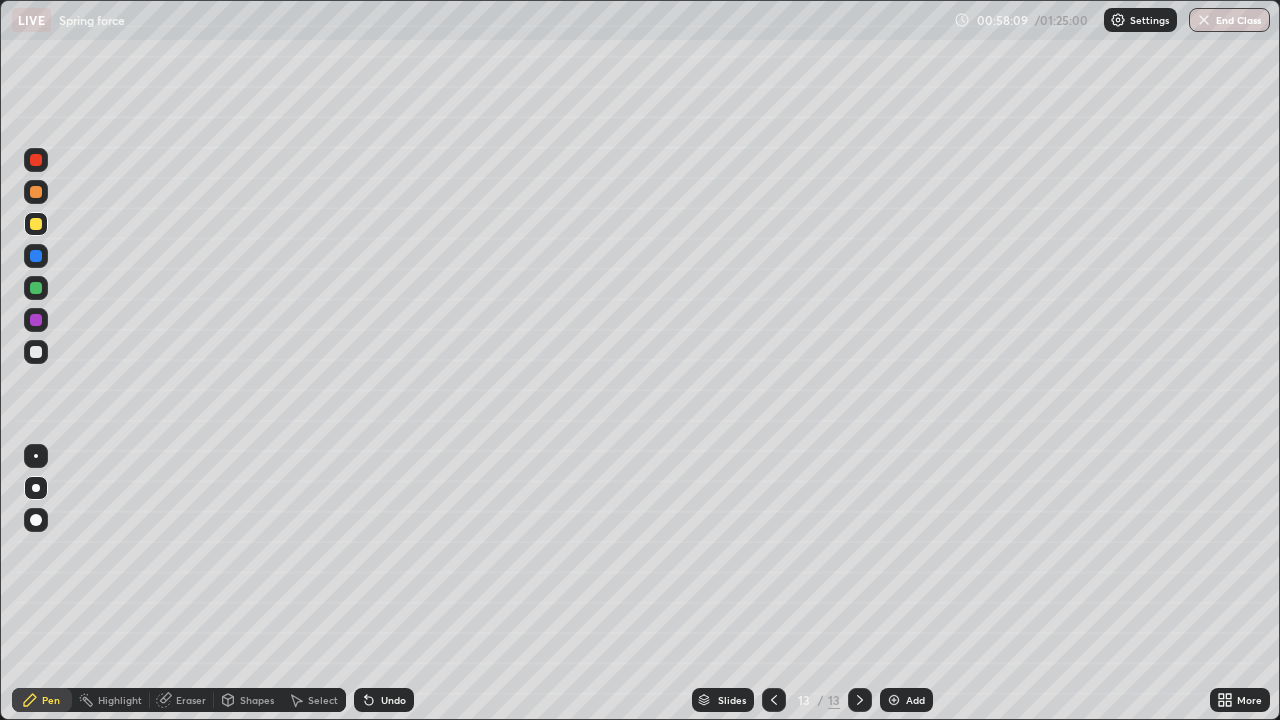 click at bounding box center [36, 352] 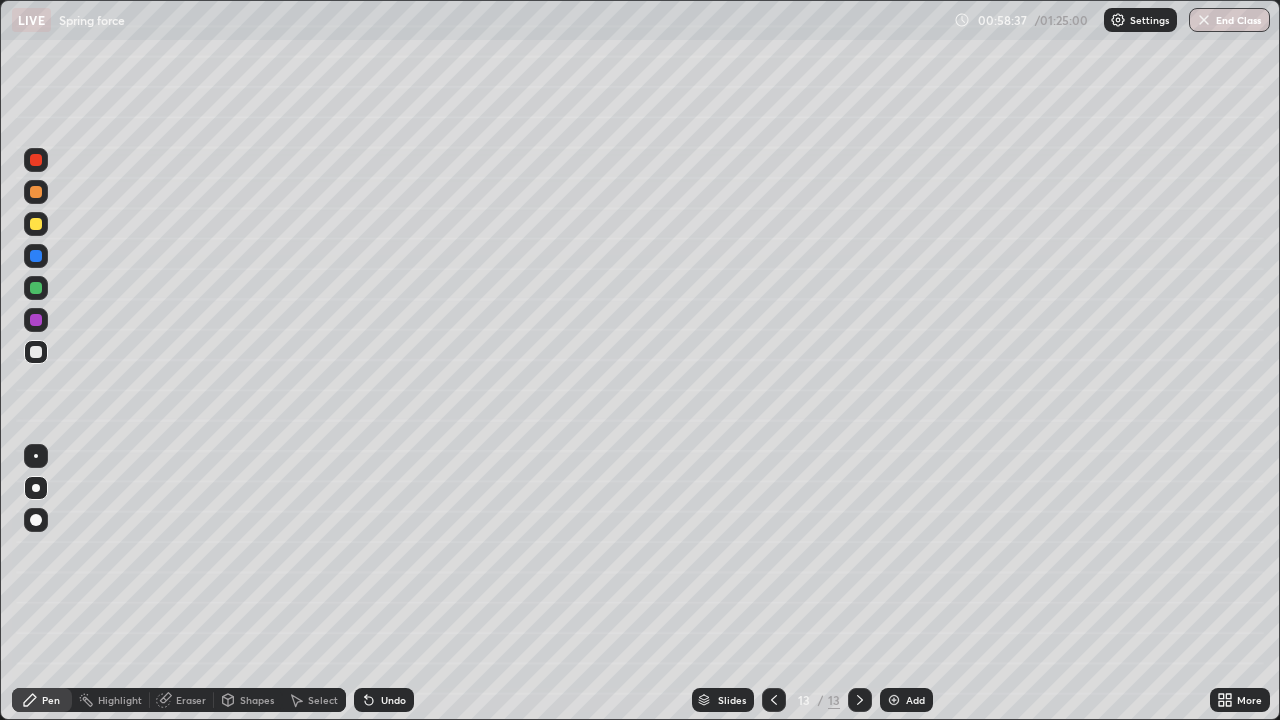 click at bounding box center (36, 192) 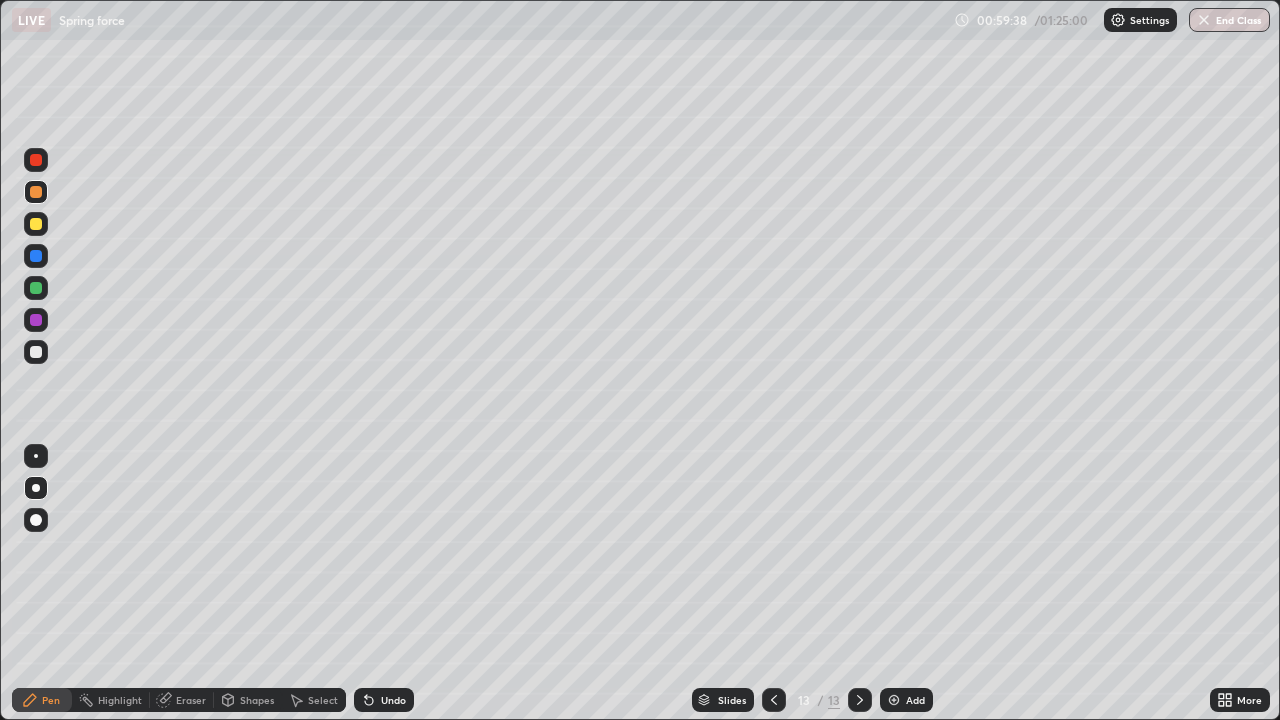 click at bounding box center [36, 256] 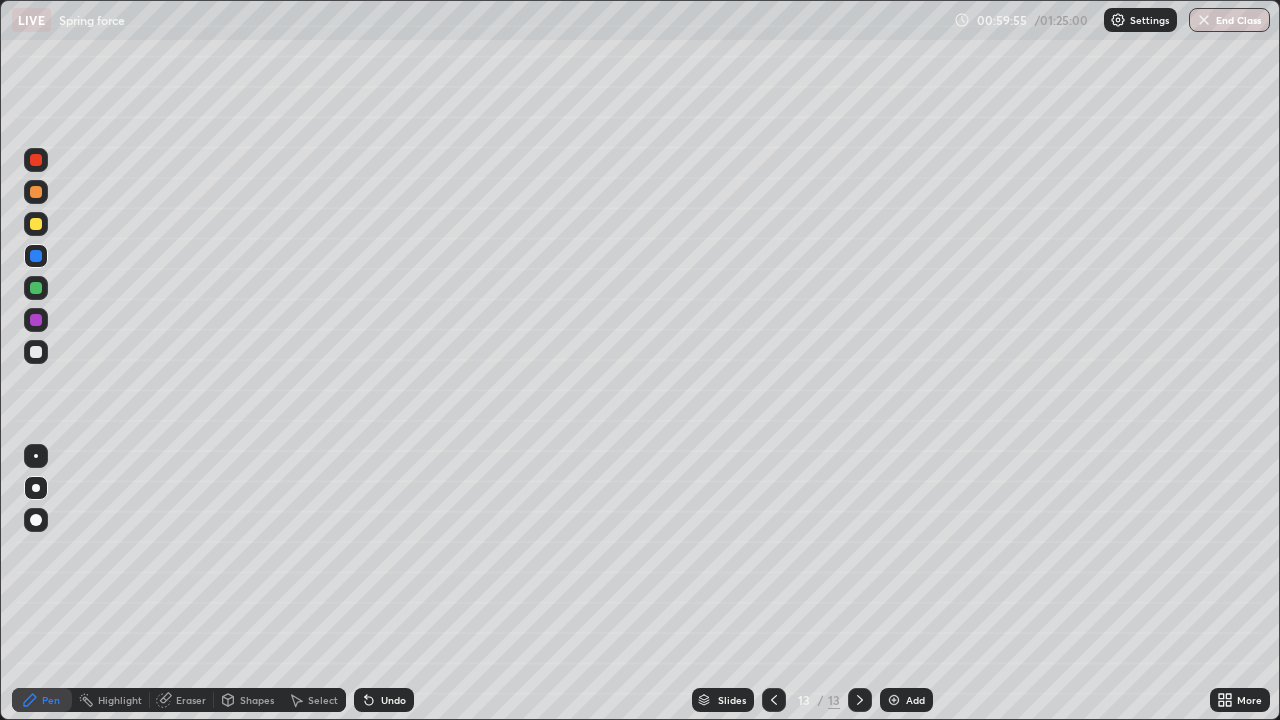 click at bounding box center [36, 288] 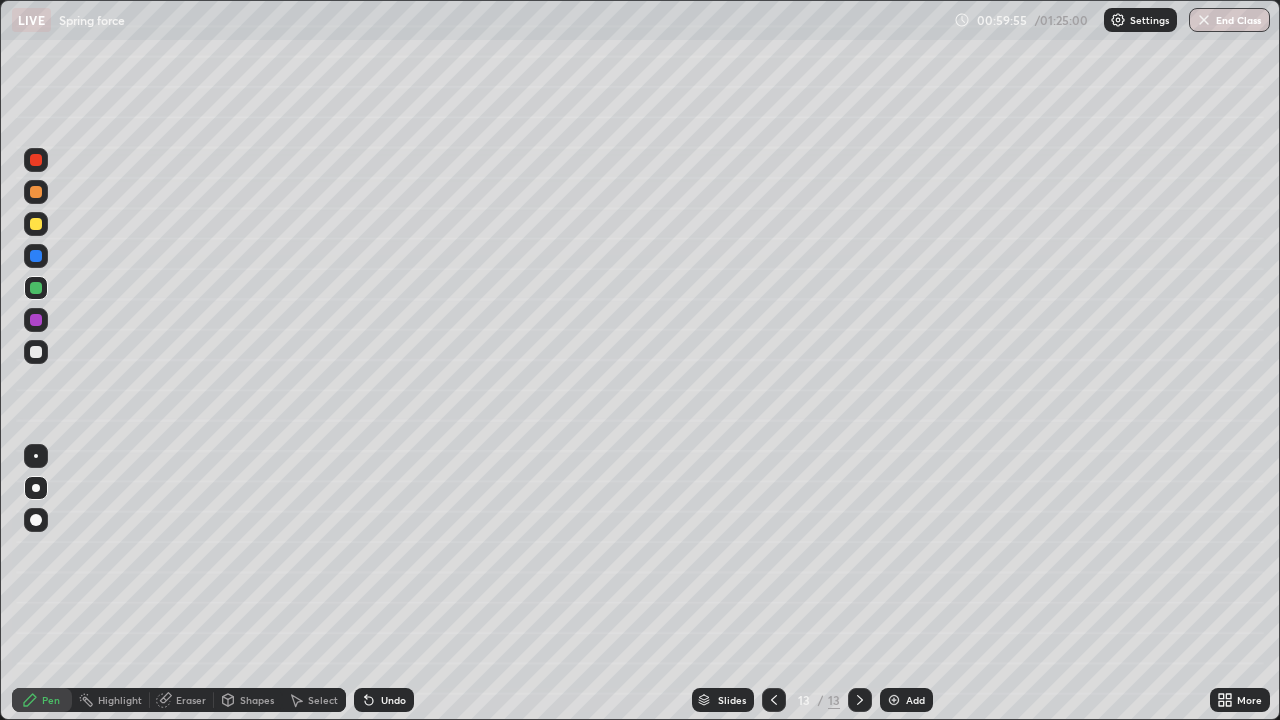 click at bounding box center [36, 352] 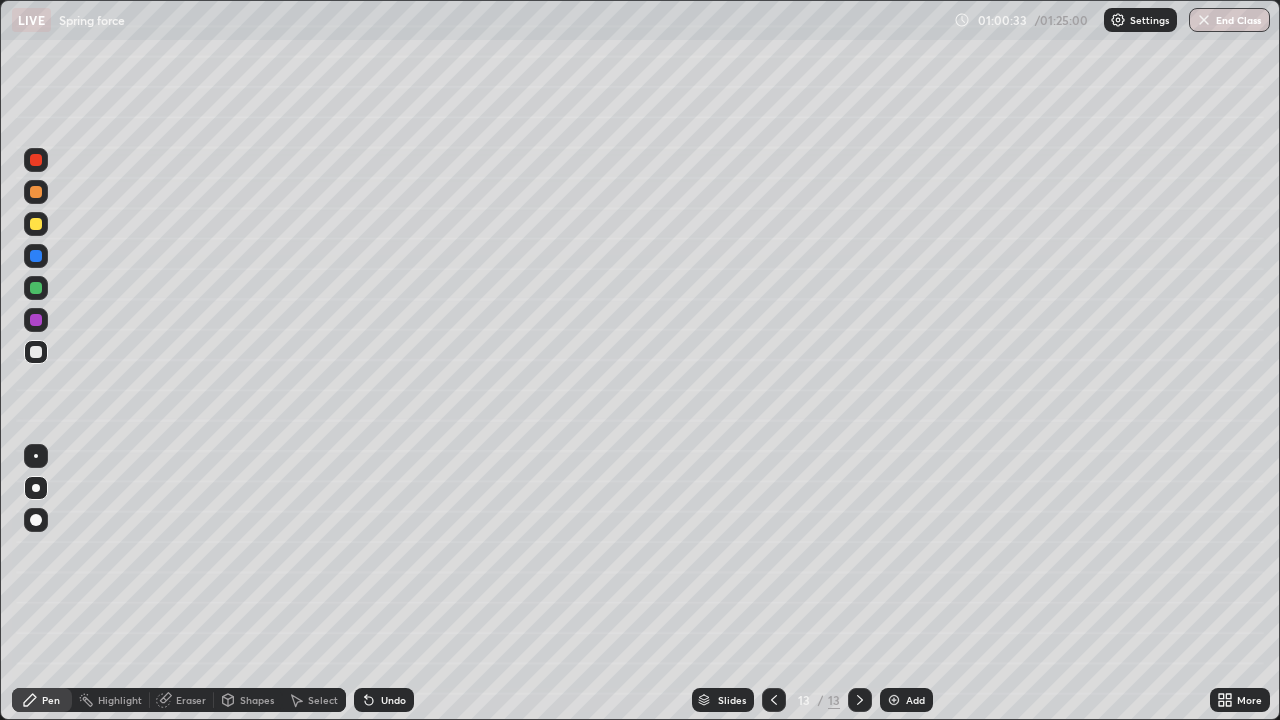 click at bounding box center (36, 224) 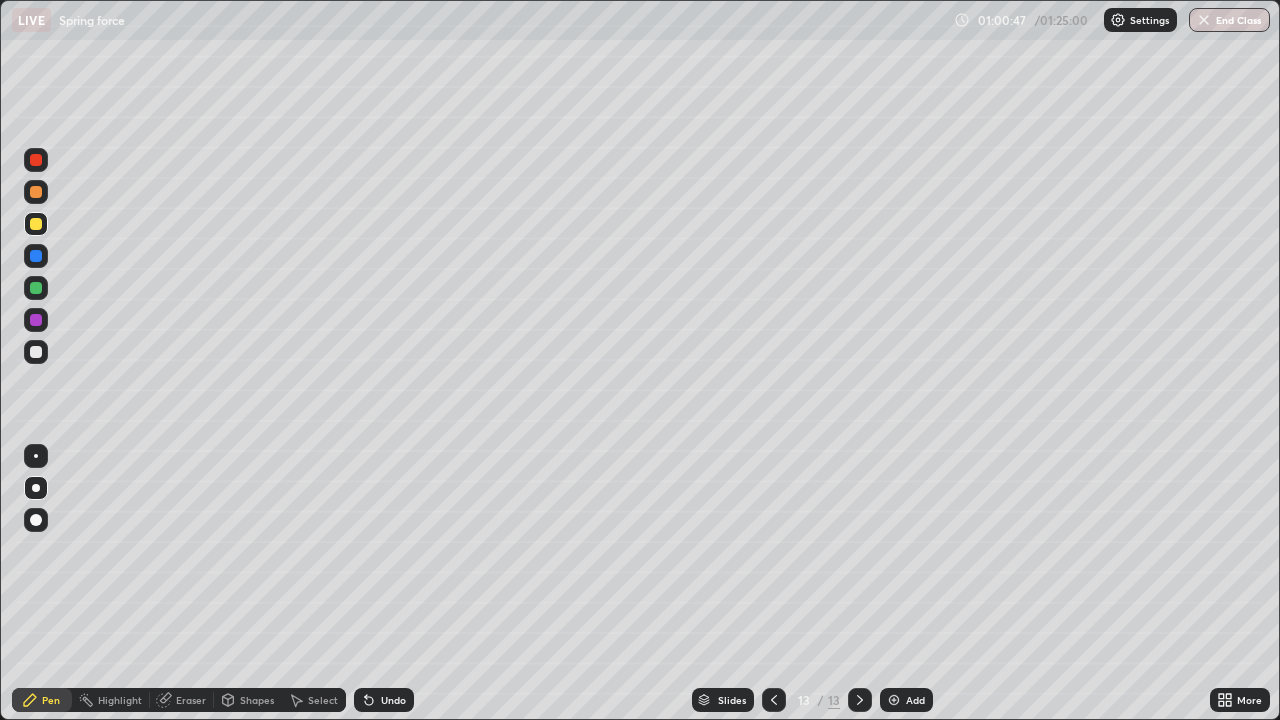 click at bounding box center (36, 352) 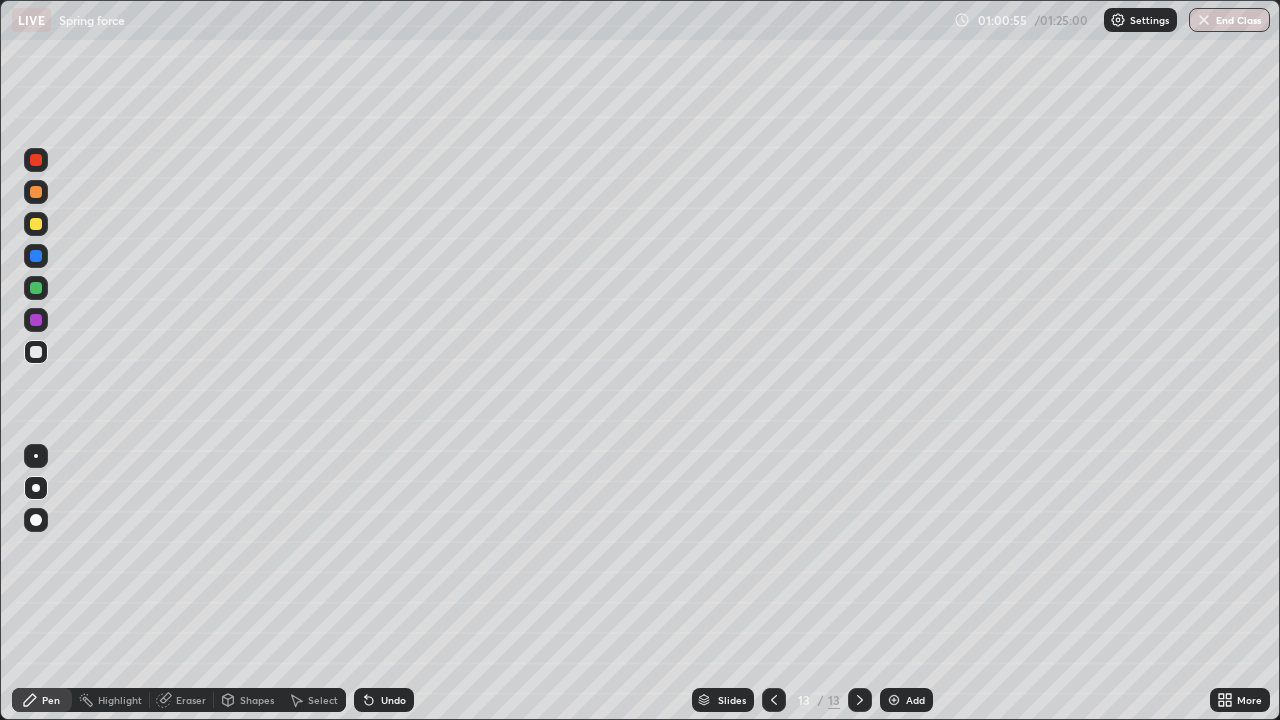 click at bounding box center [36, 256] 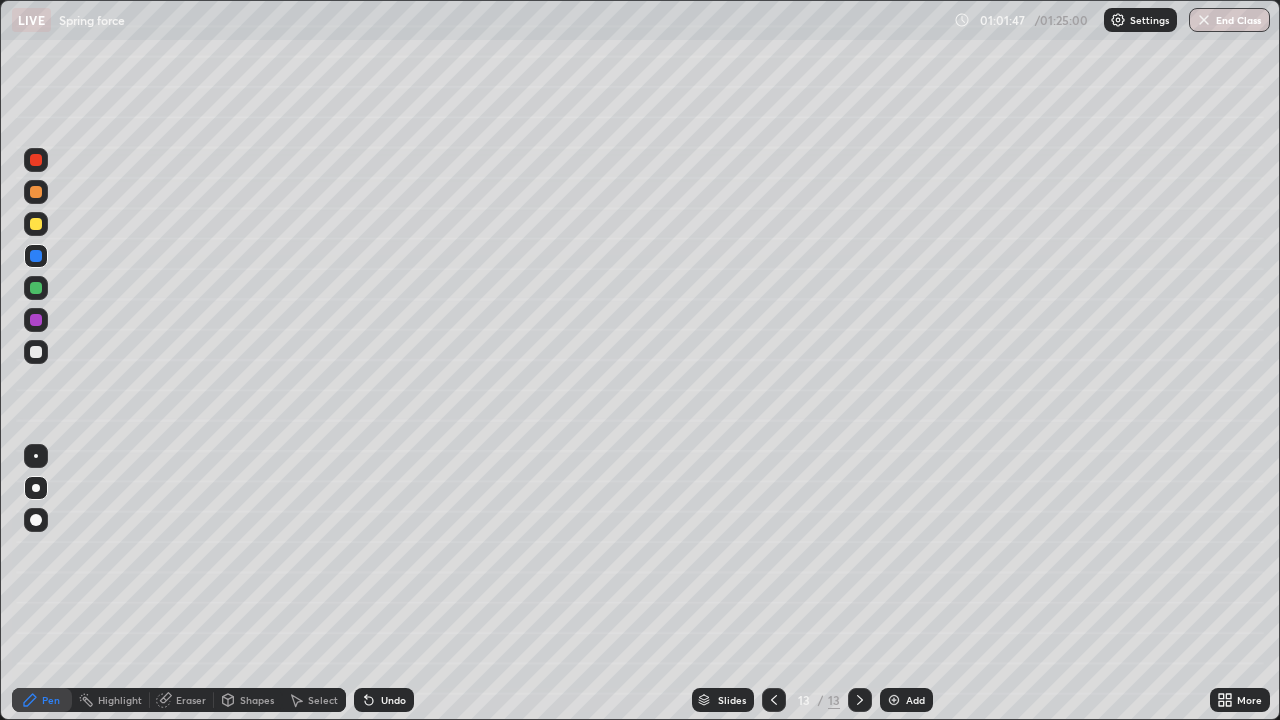 click on "Add" at bounding box center (915, 700) 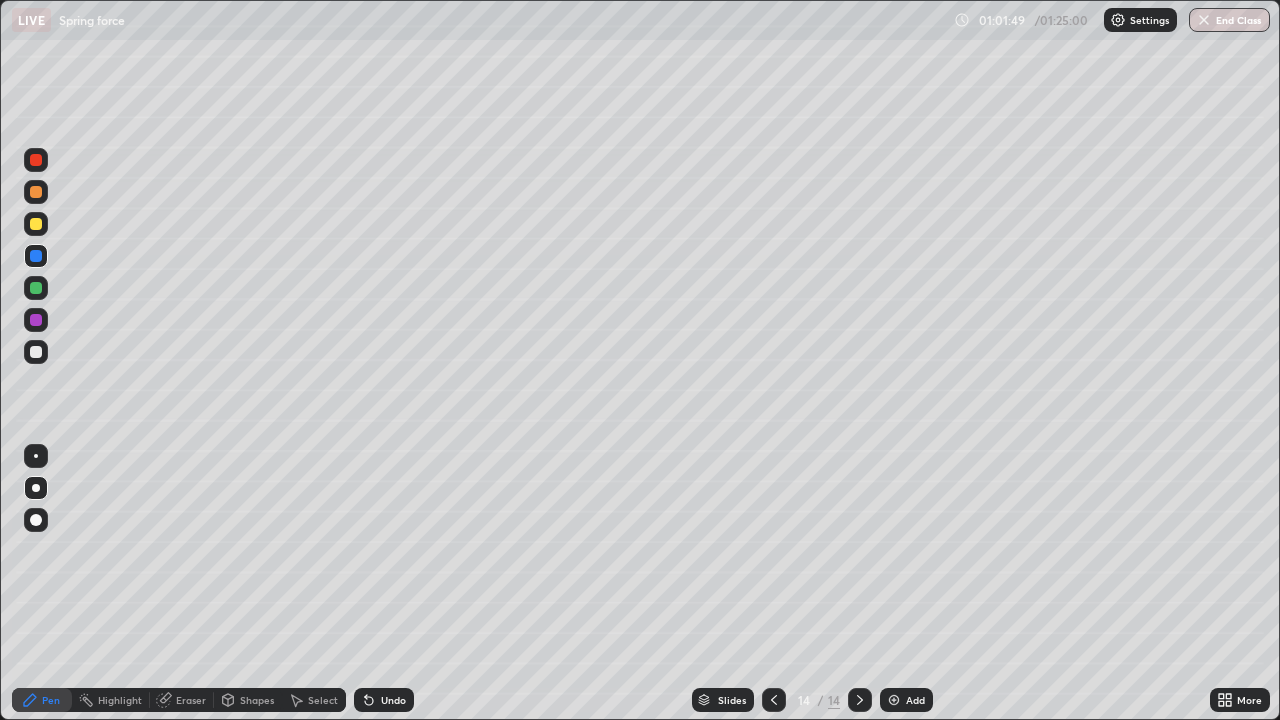click at bounding box center [36, 224] 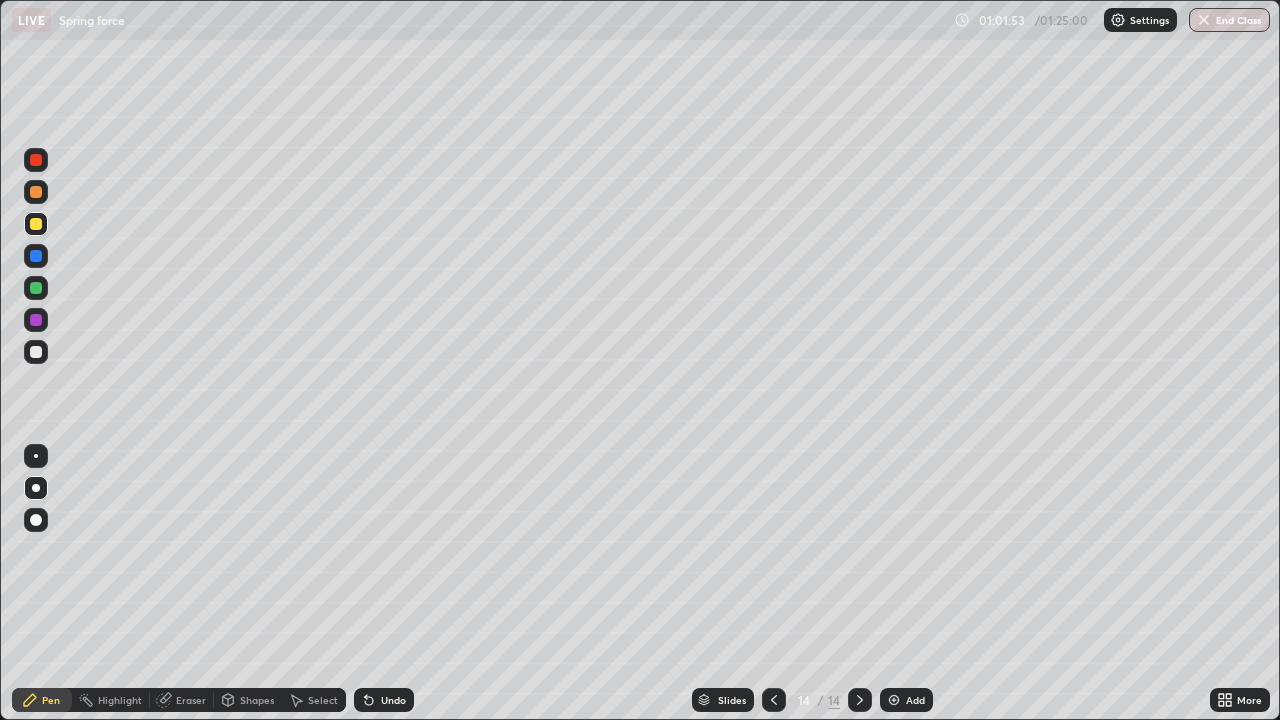 click 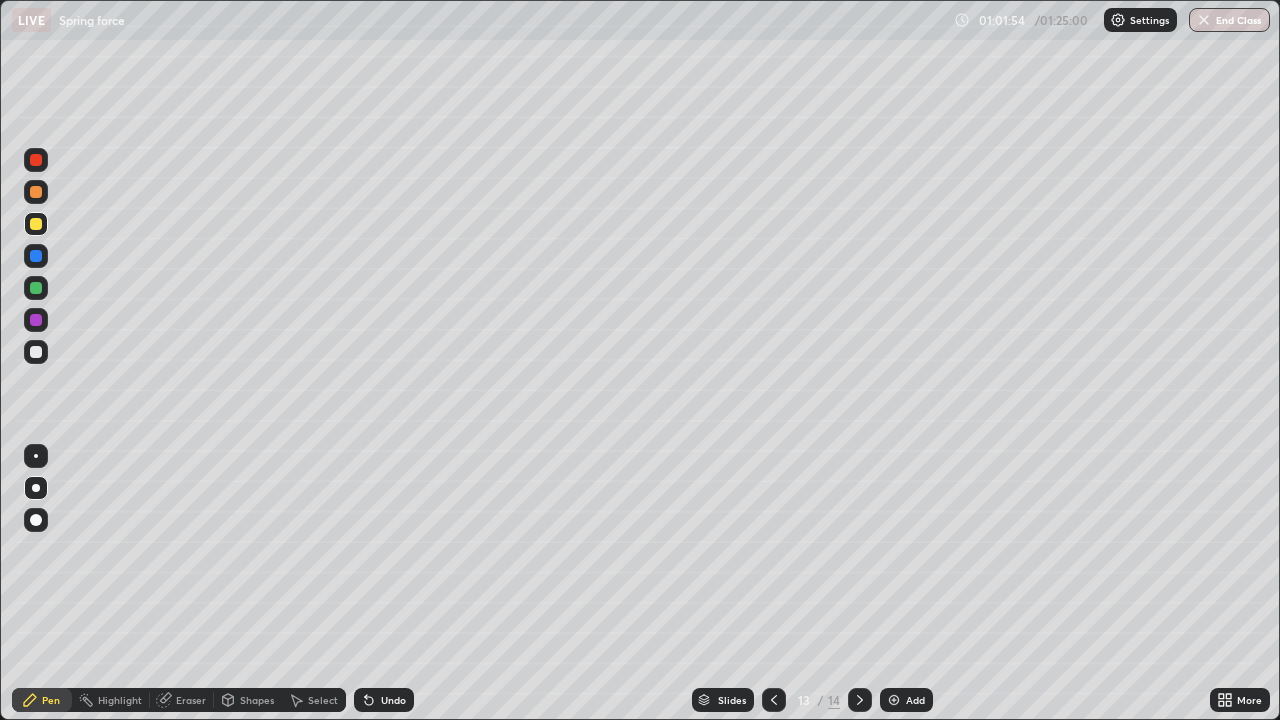 click 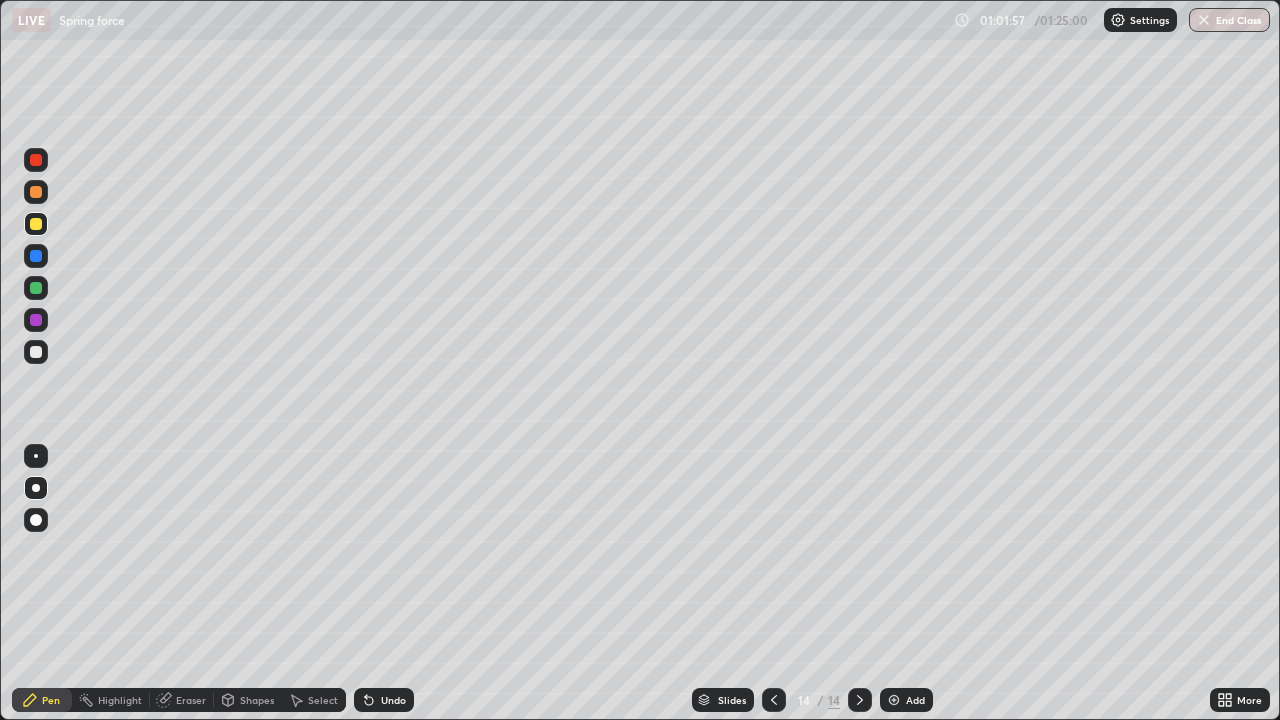 click 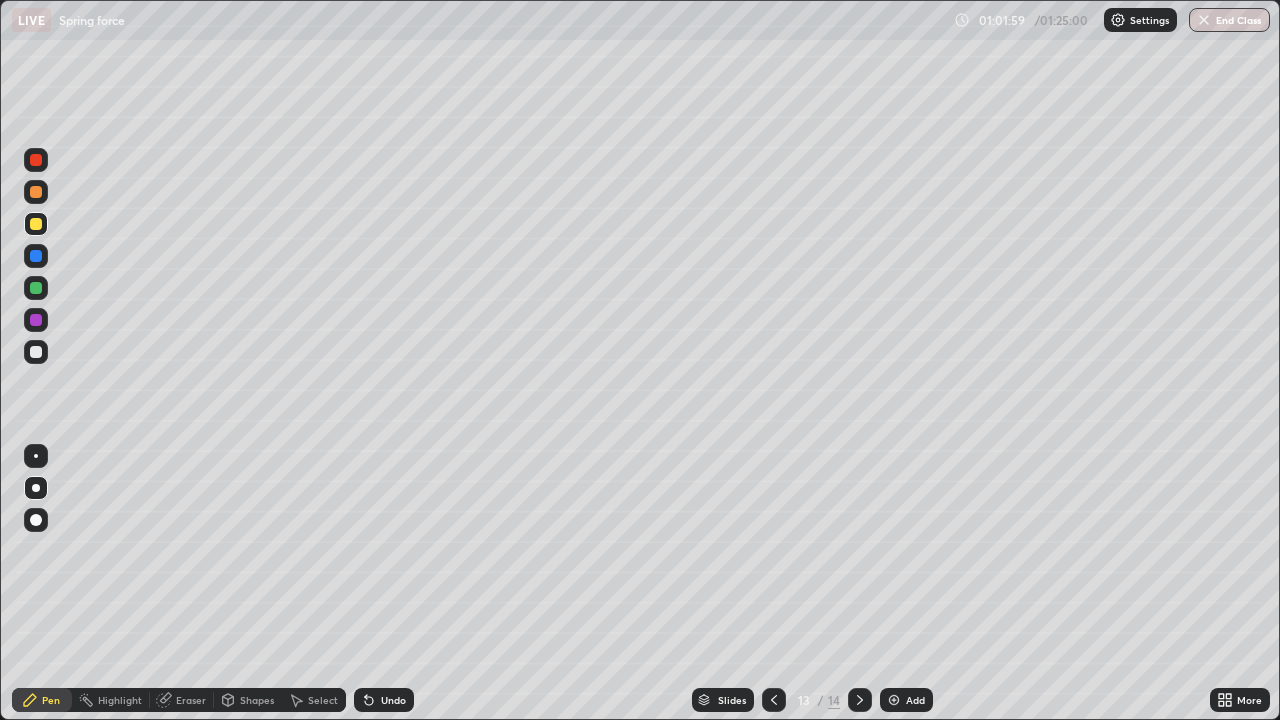 click 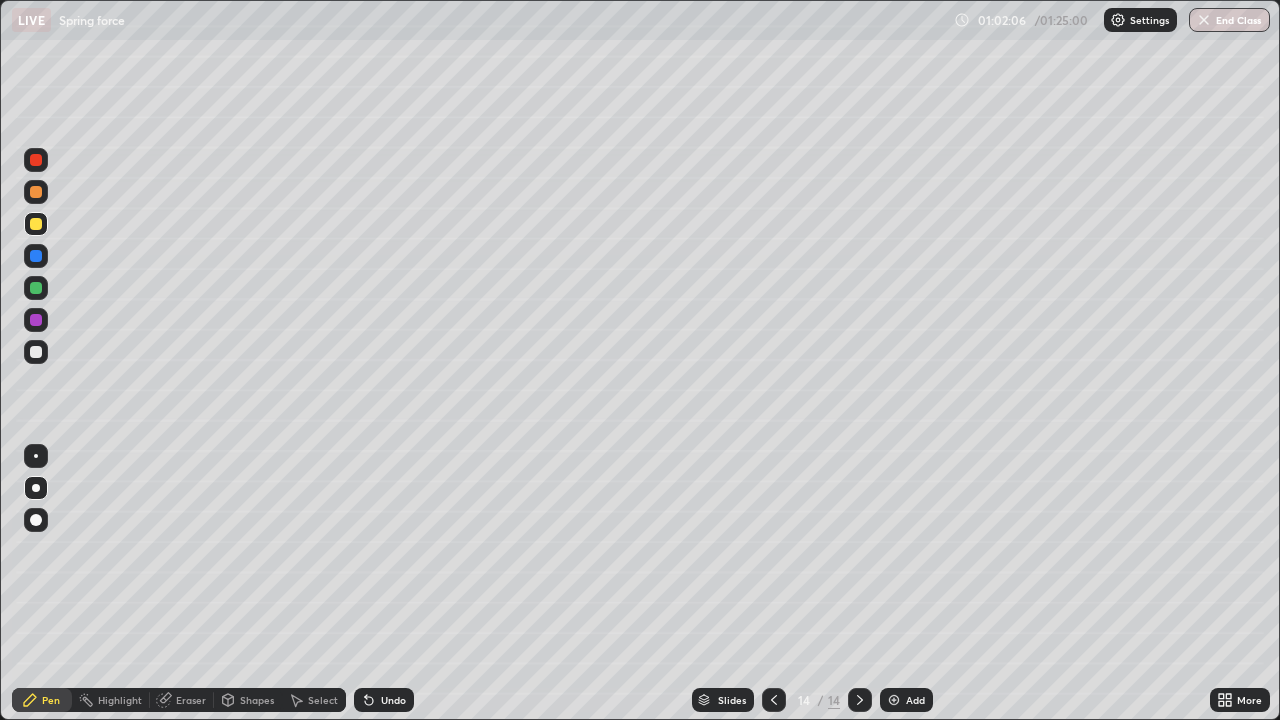 click at bounding box center [36, 256] 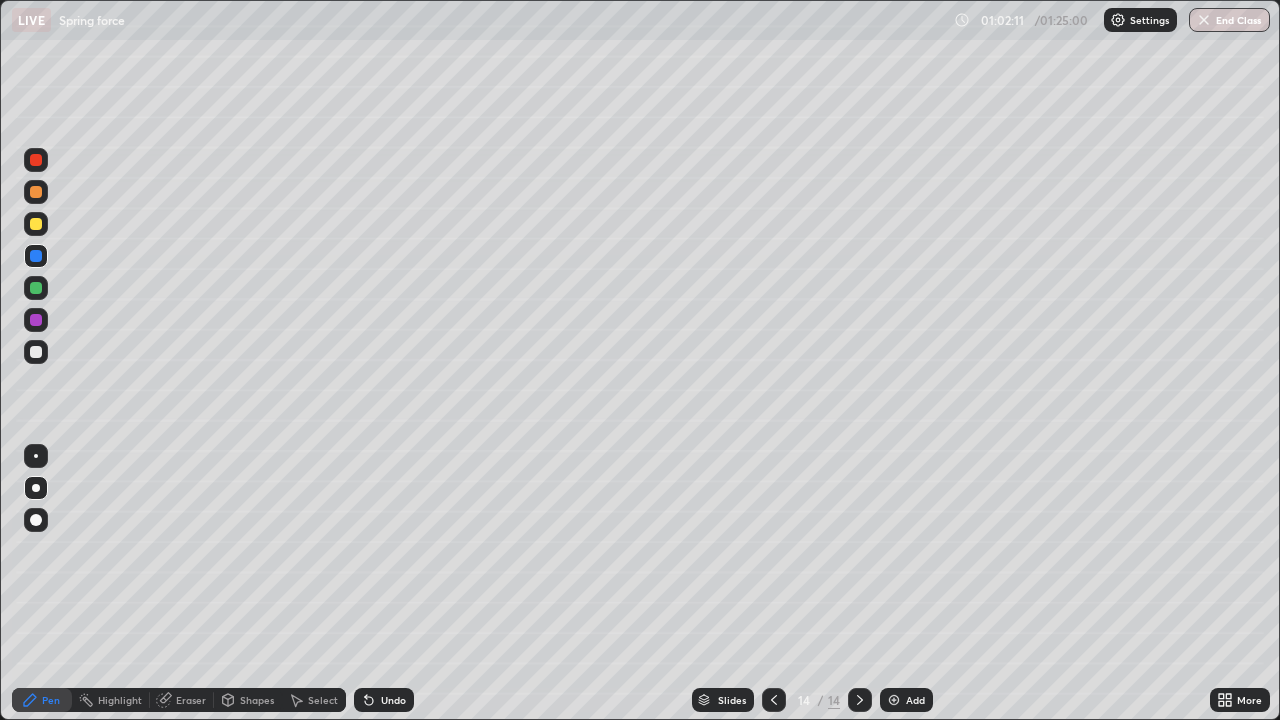 click at bounding box center [36, 352] 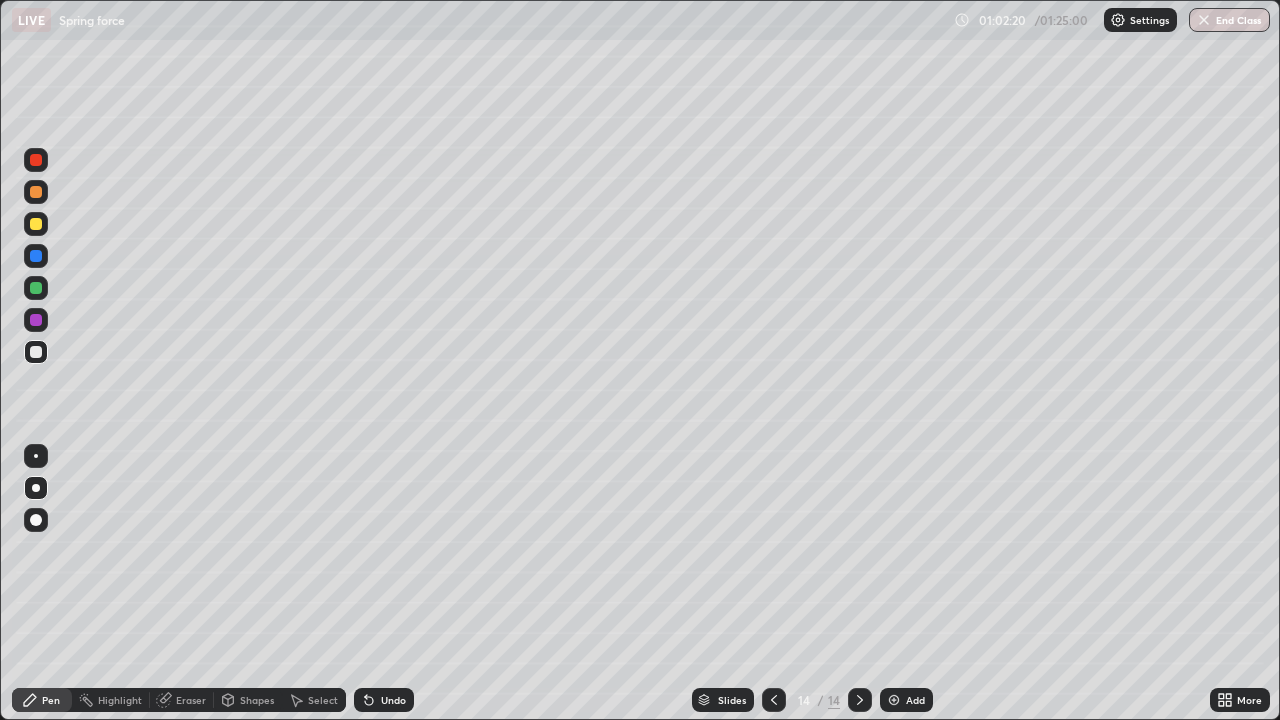 click 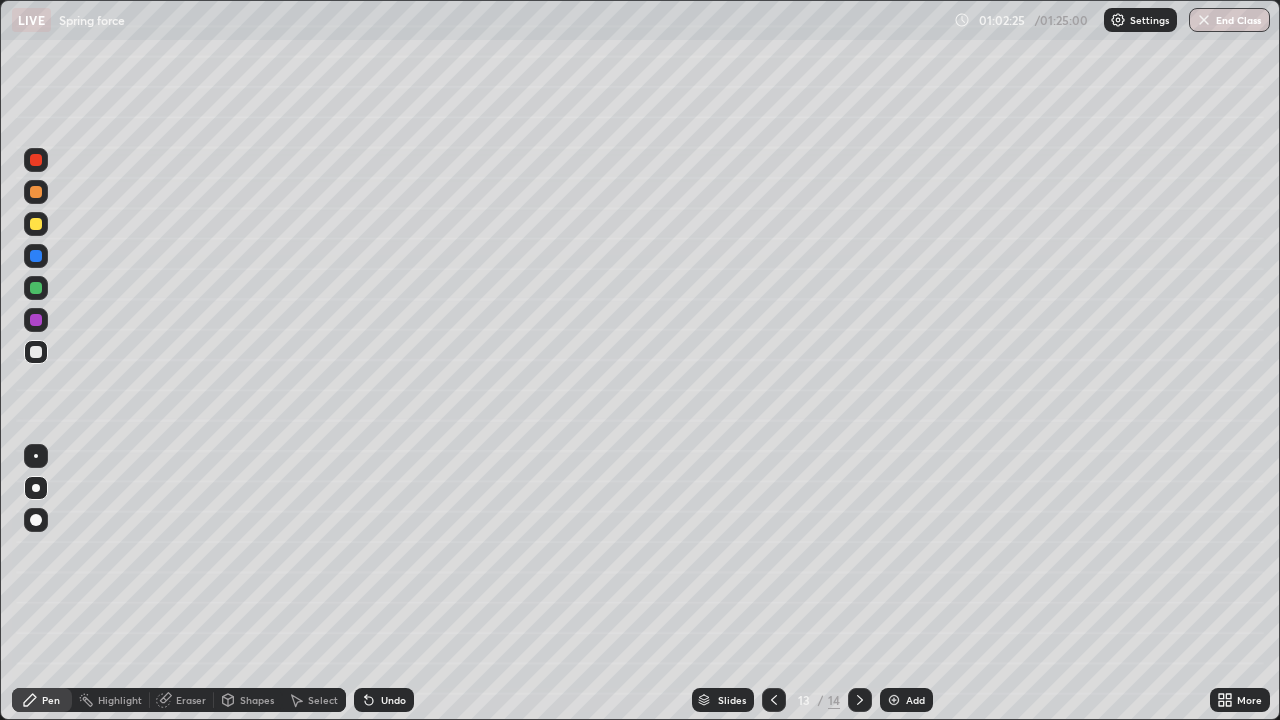 click at bounding box center (860, 700) 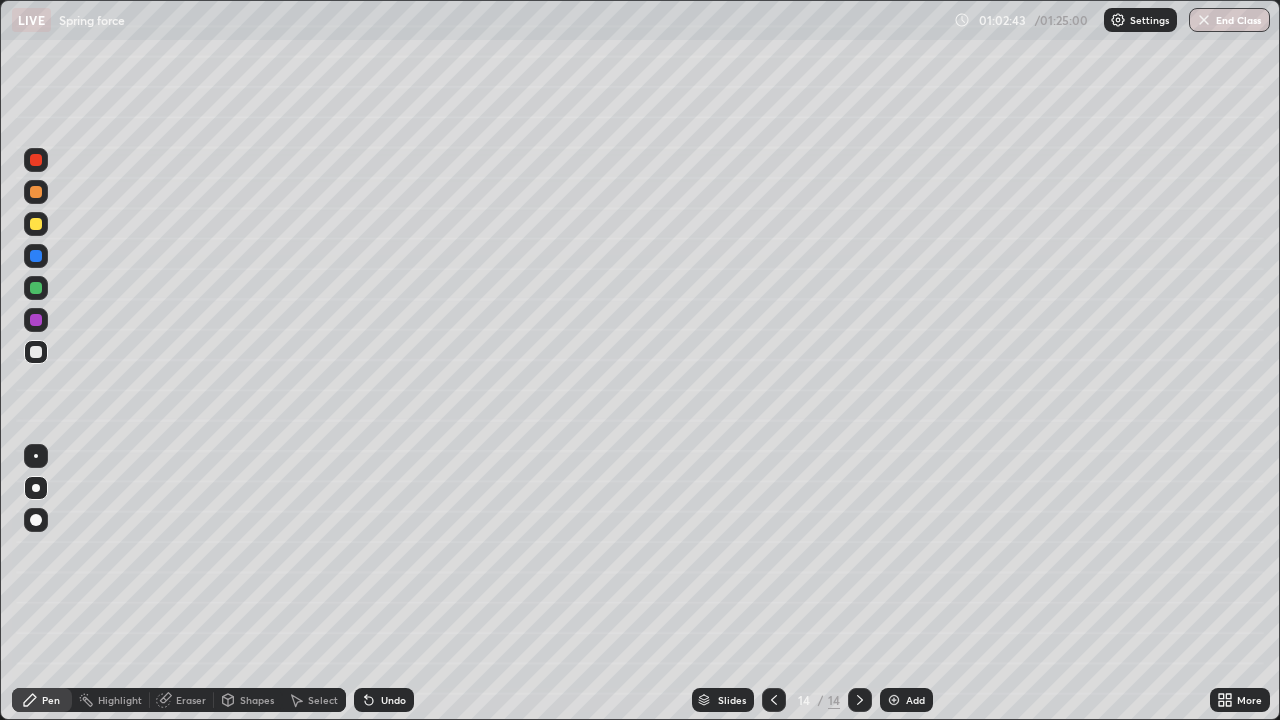 click at bounding box center (36, 192) 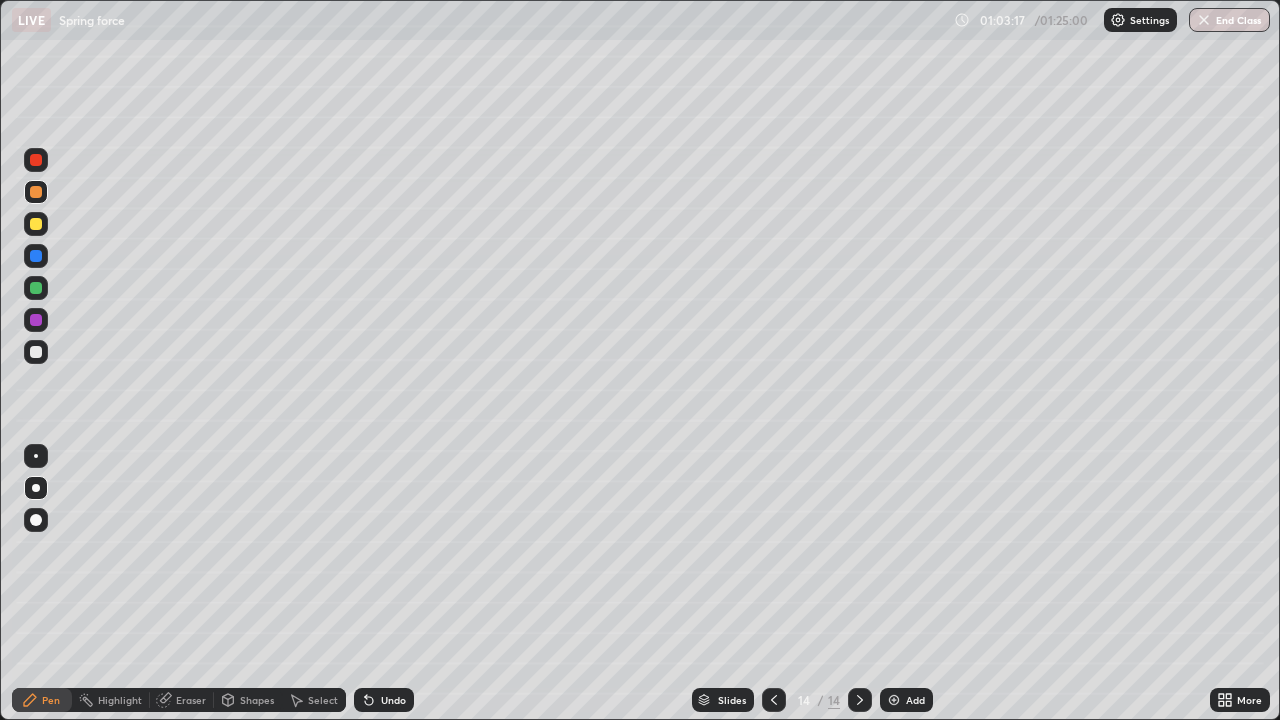 click on "Undo" at bounding box center [393, 700] 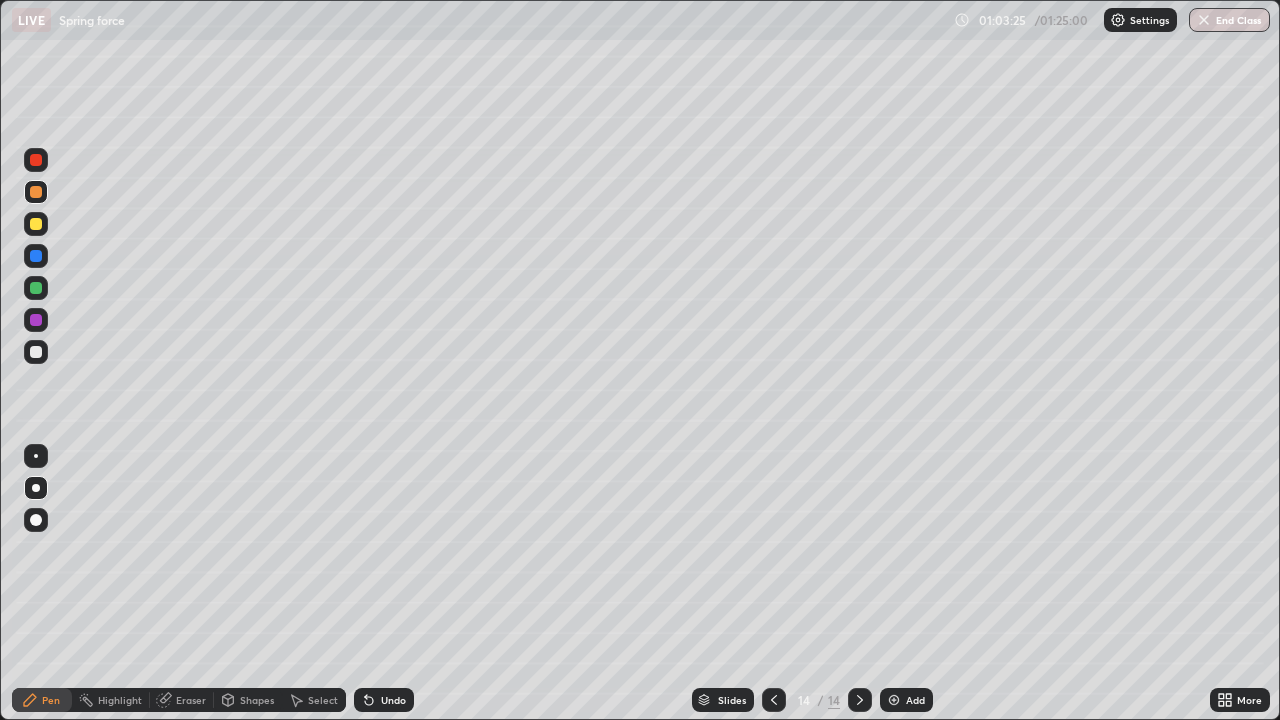 click on "Select" at bounding box center (314, 700) 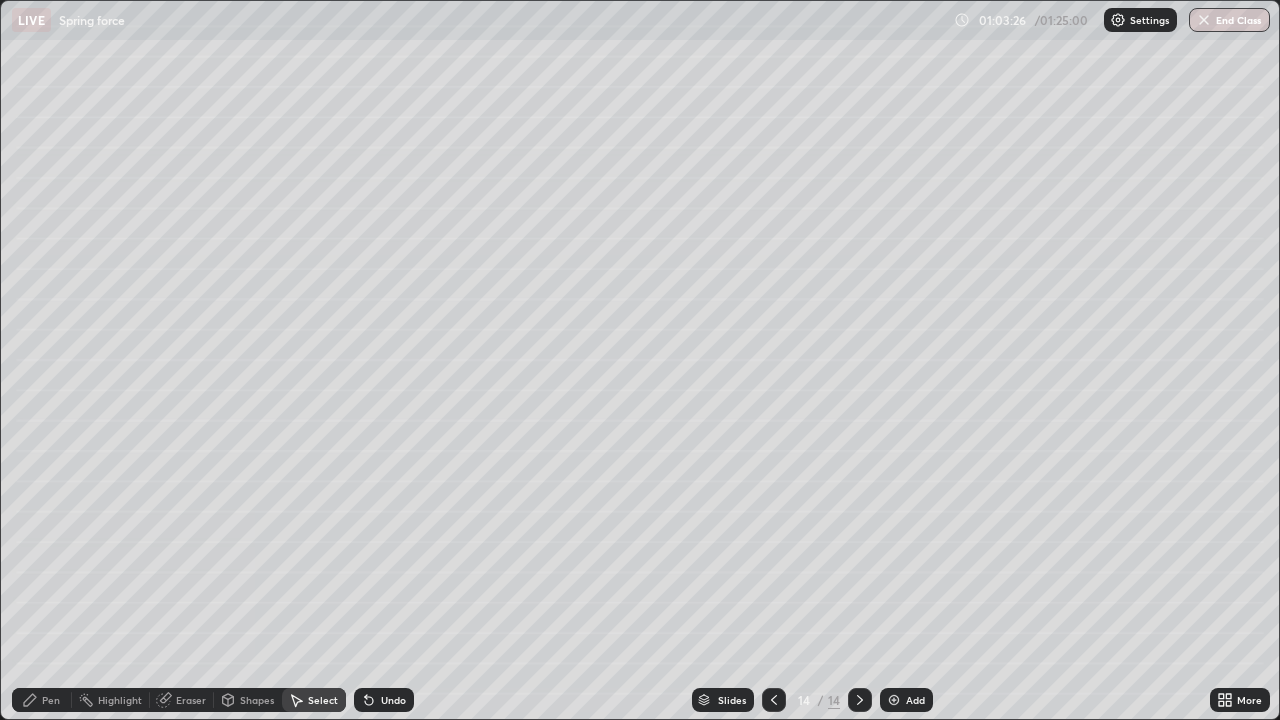 click 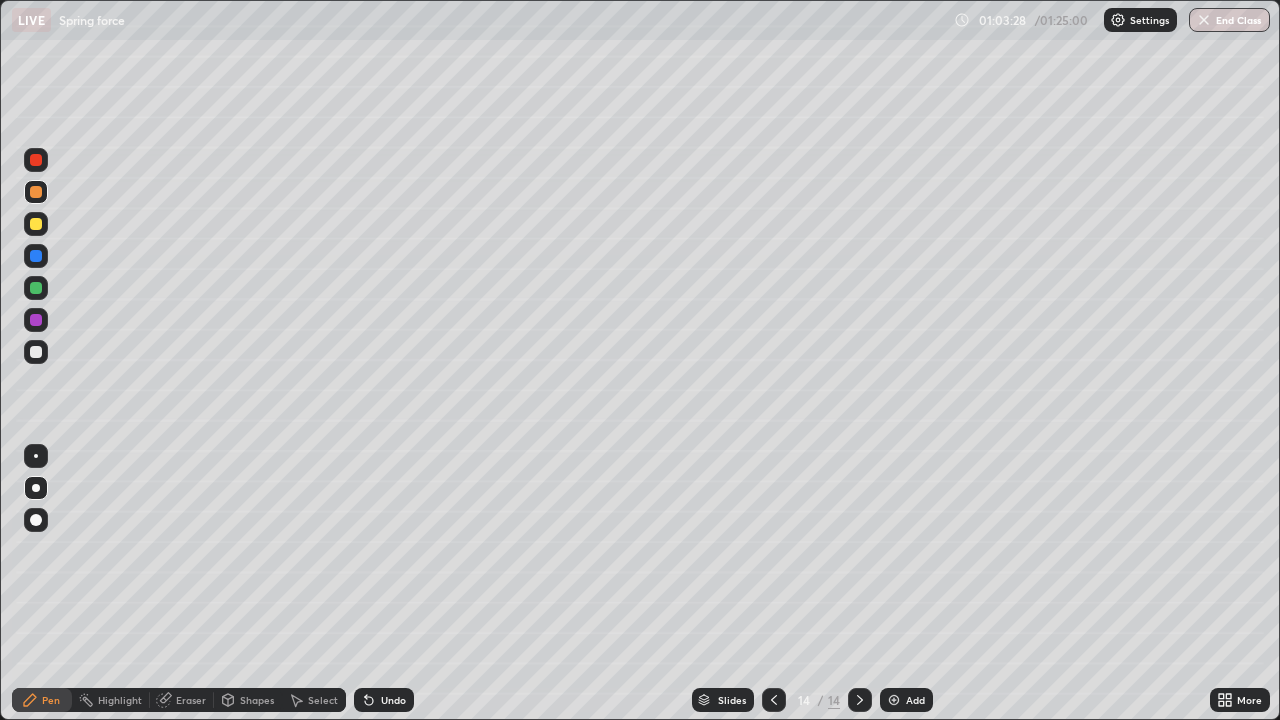 click on "Select" at bounding box center (314, 700) 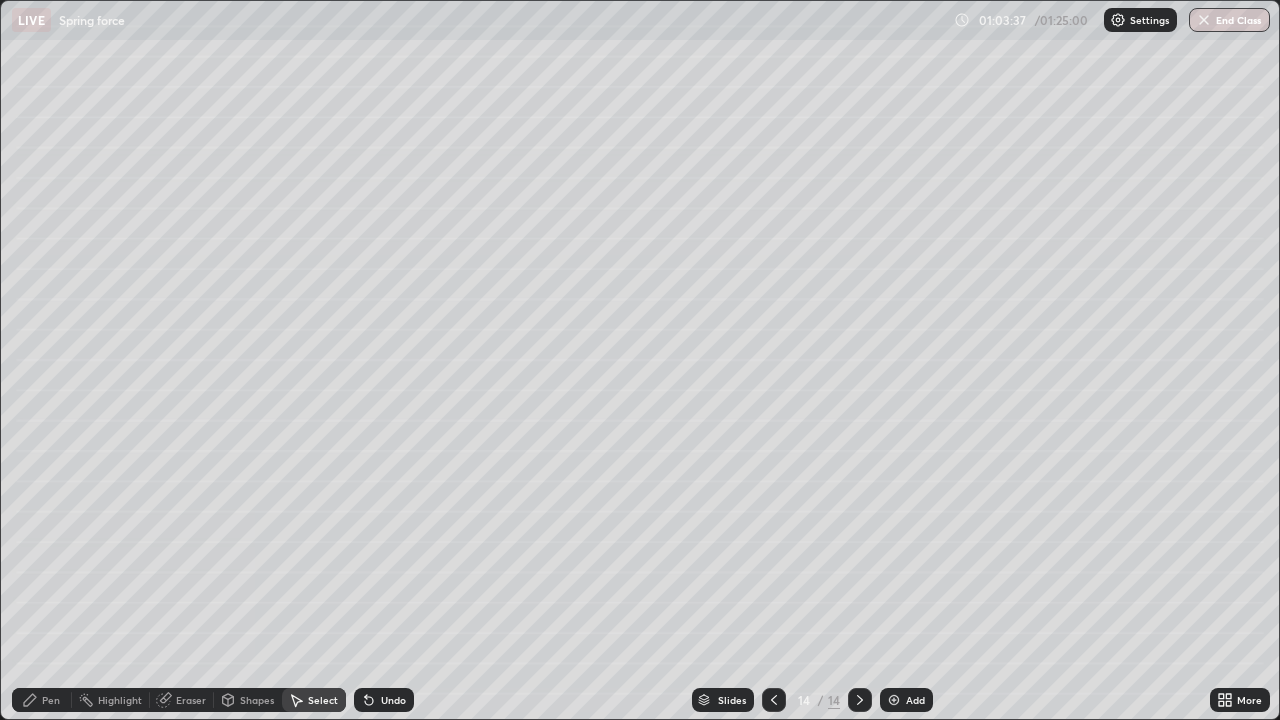 click 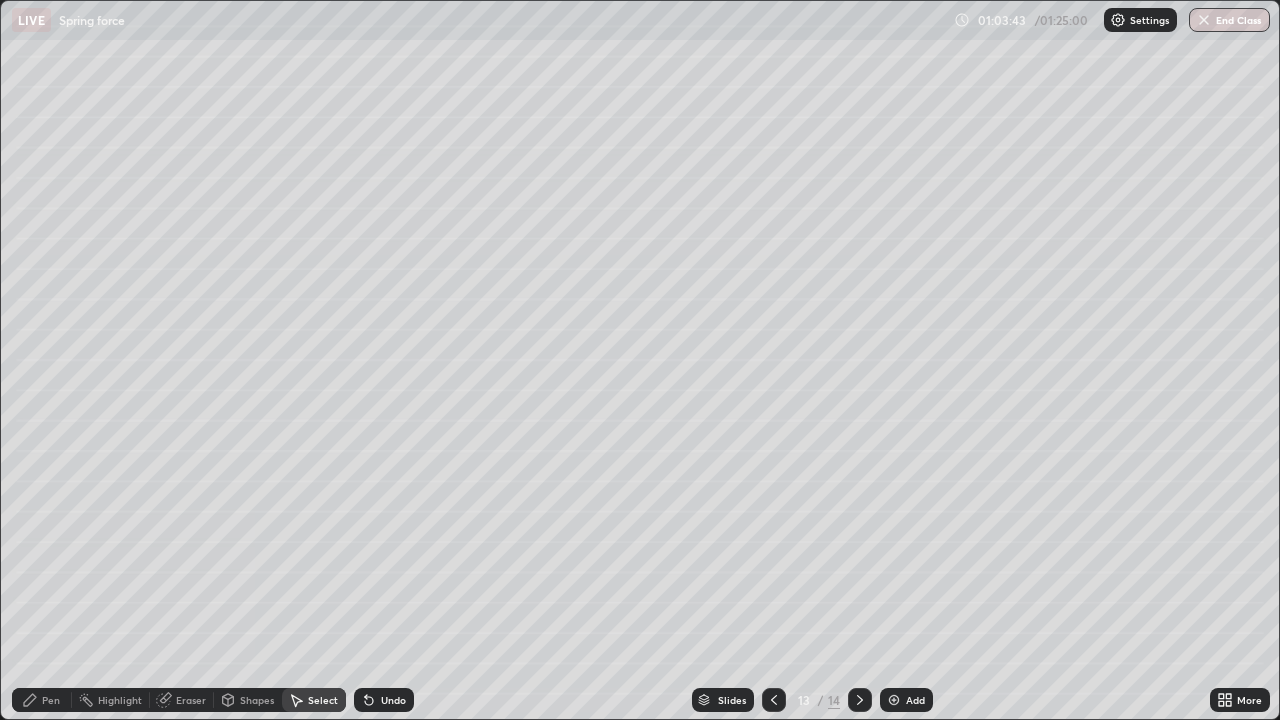 click 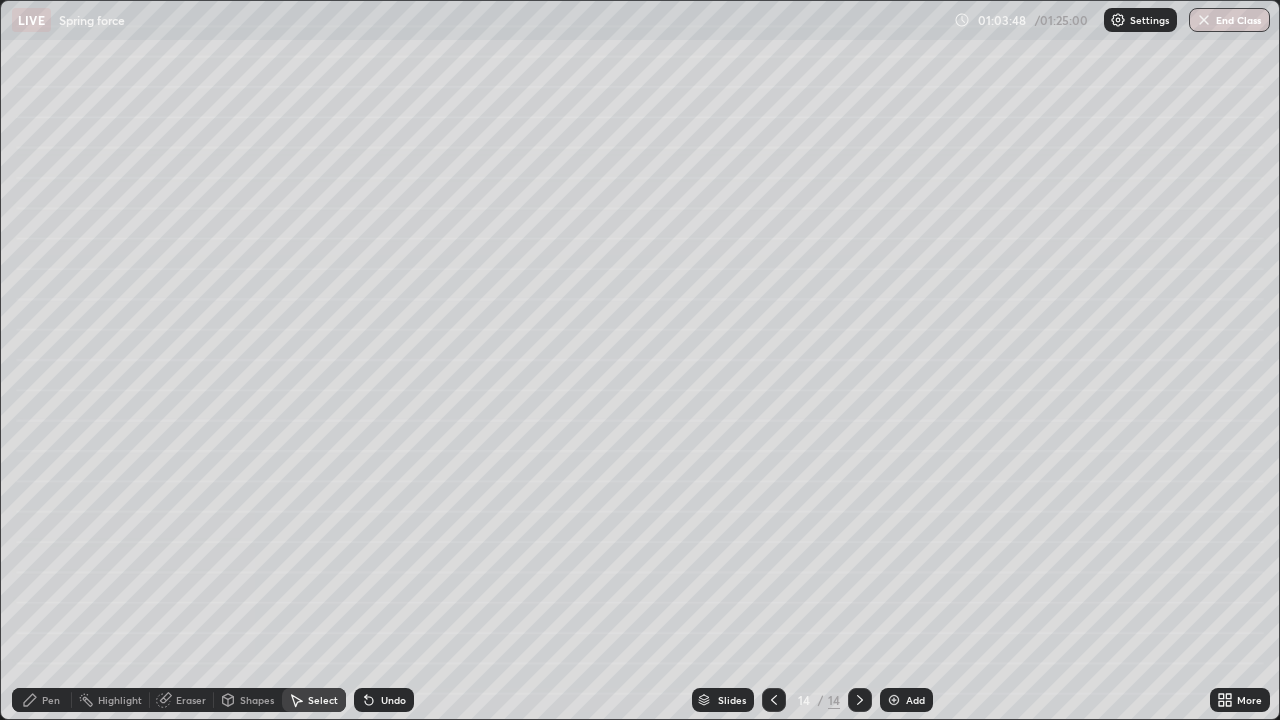 click on "Pen" at bounding box center (42, 700) 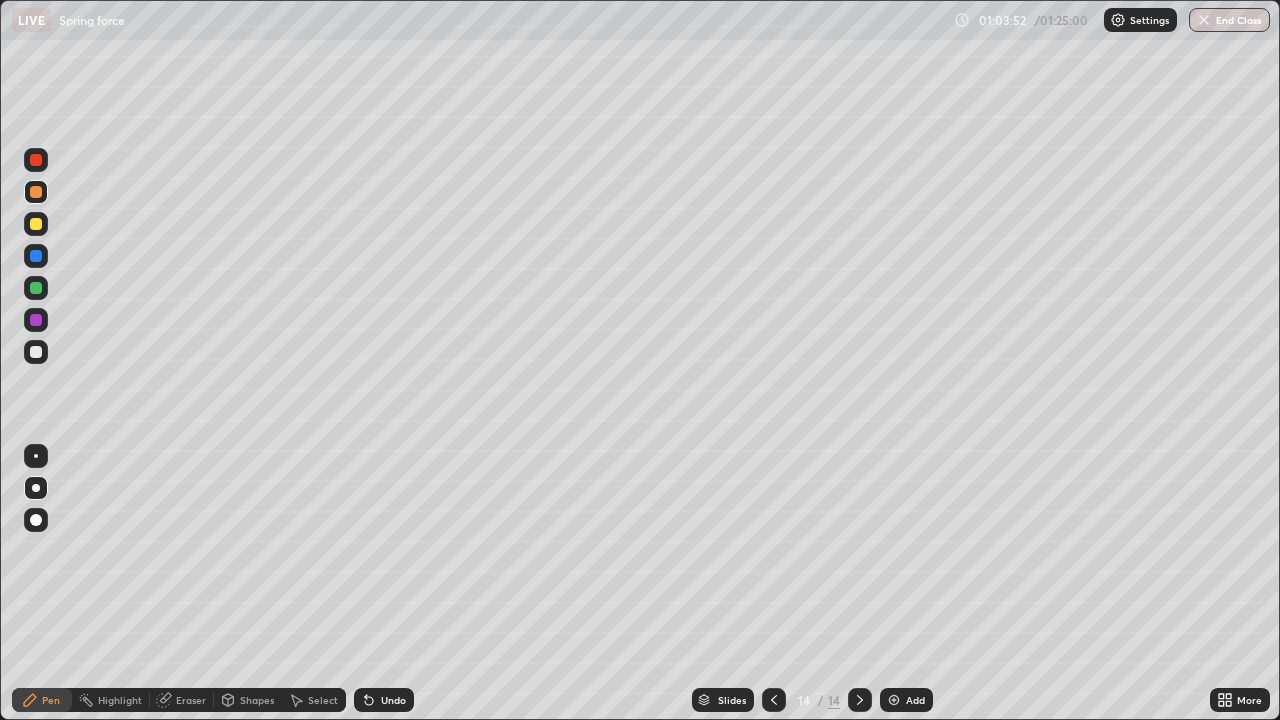 click at bounding box center [774, 700] 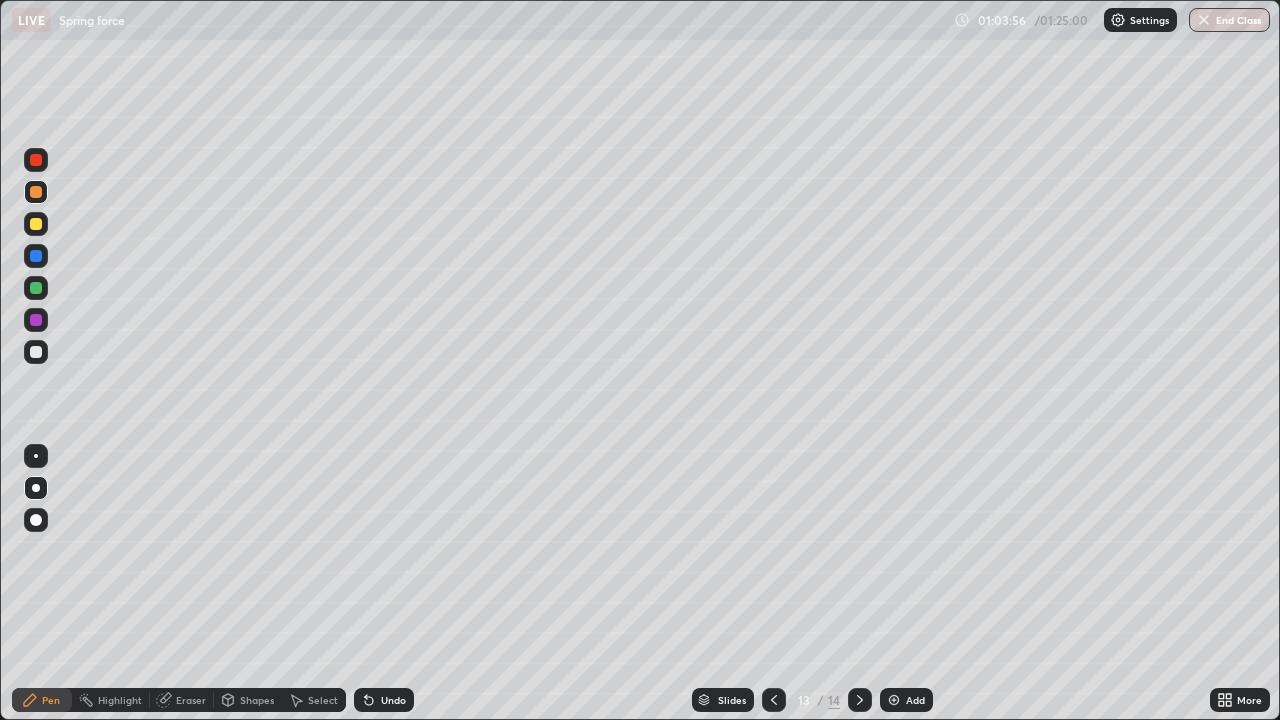 click 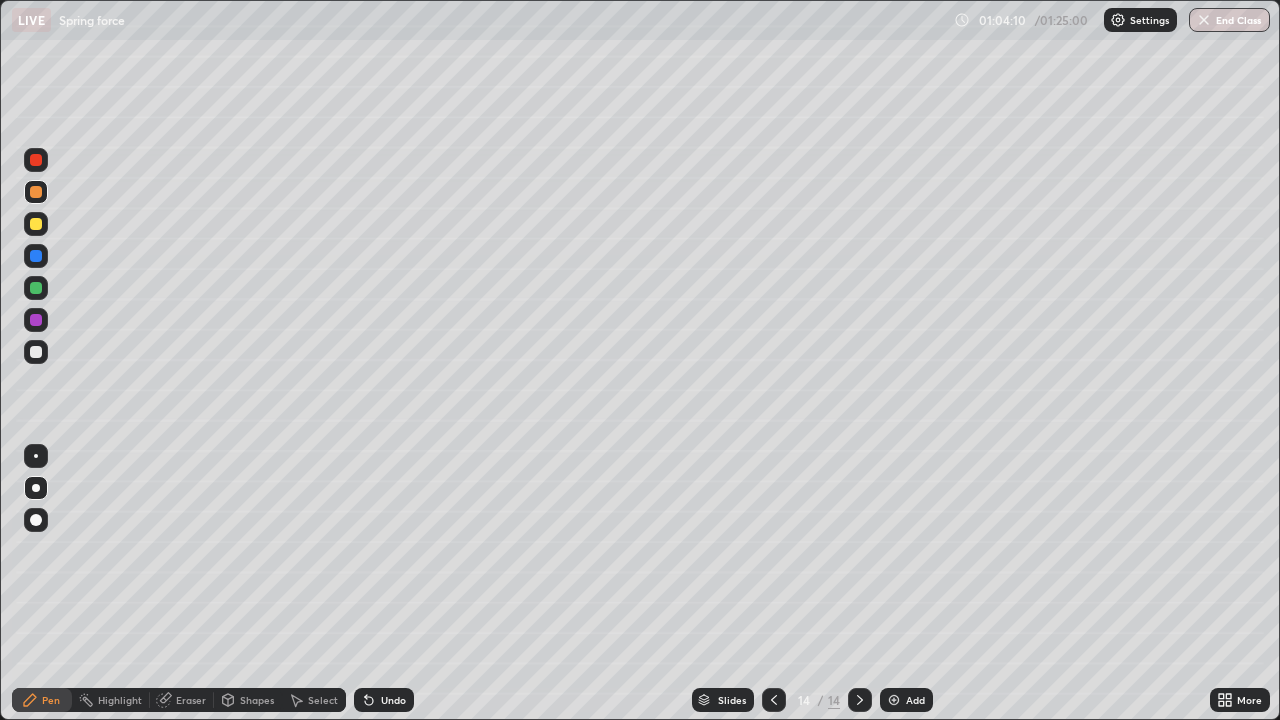 click 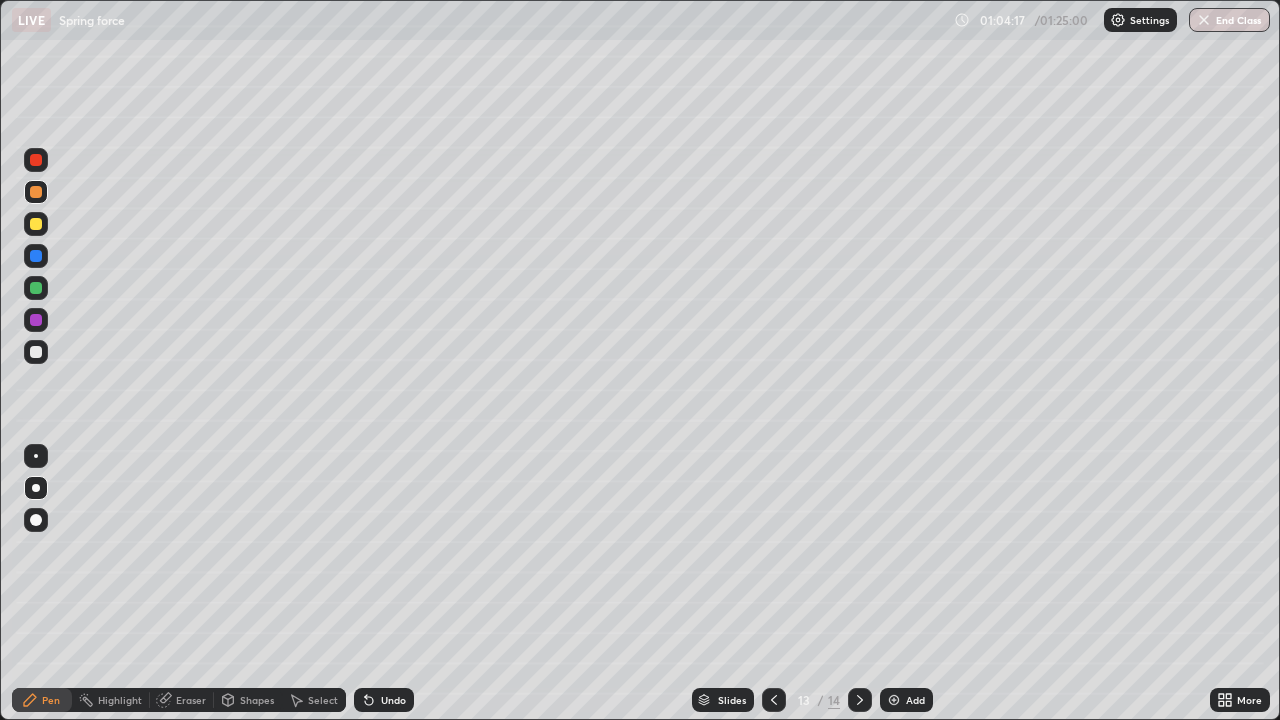 click at bounding box center [860, 700] 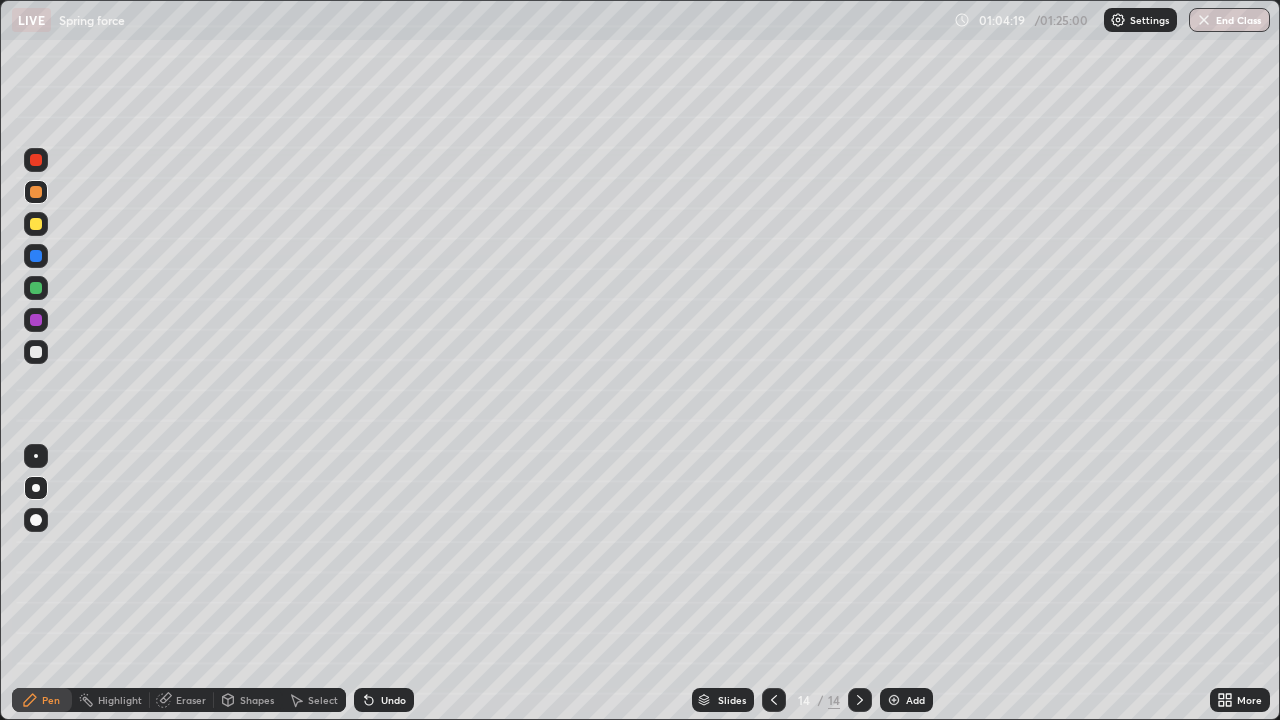 click at bounding box center (36, 288) 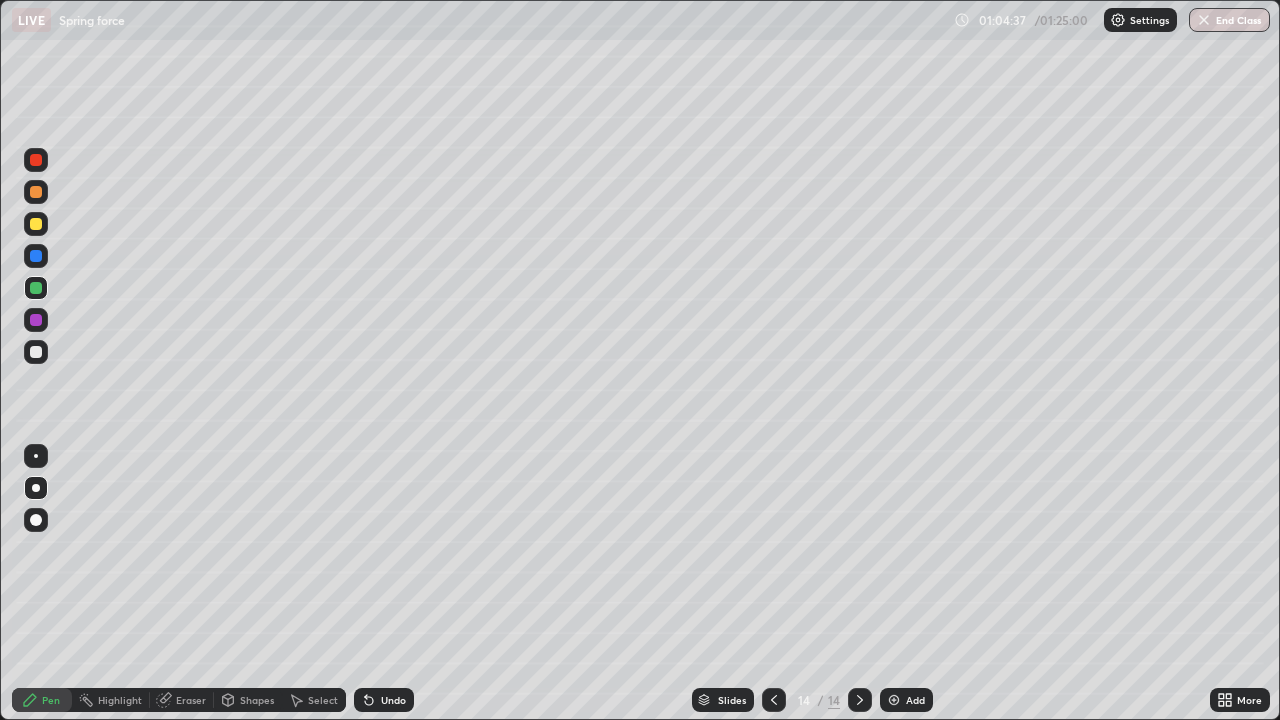 click 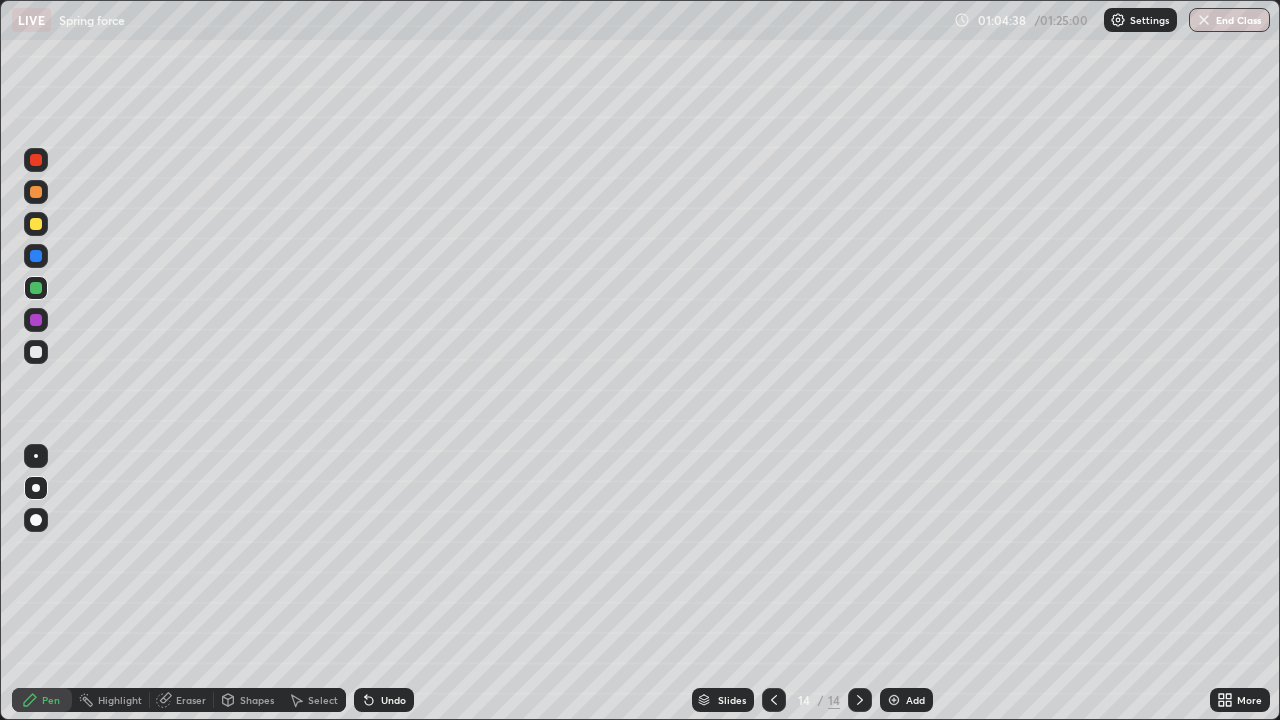 click 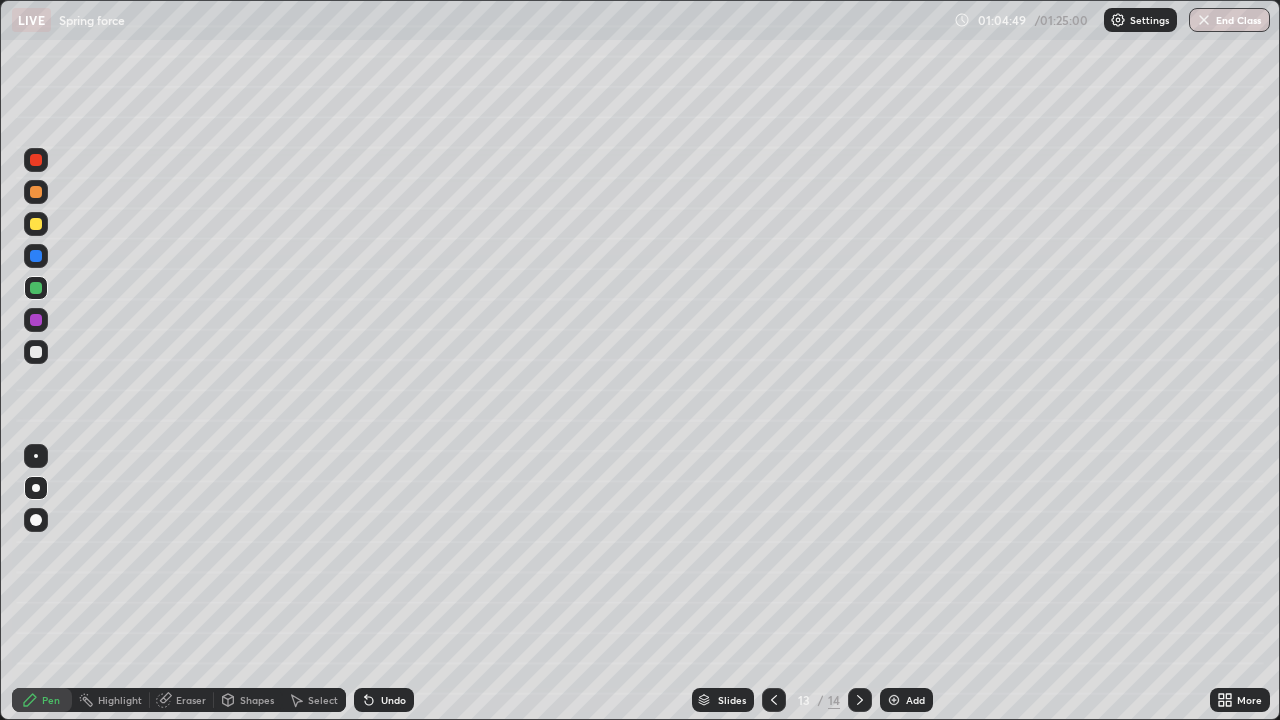 click 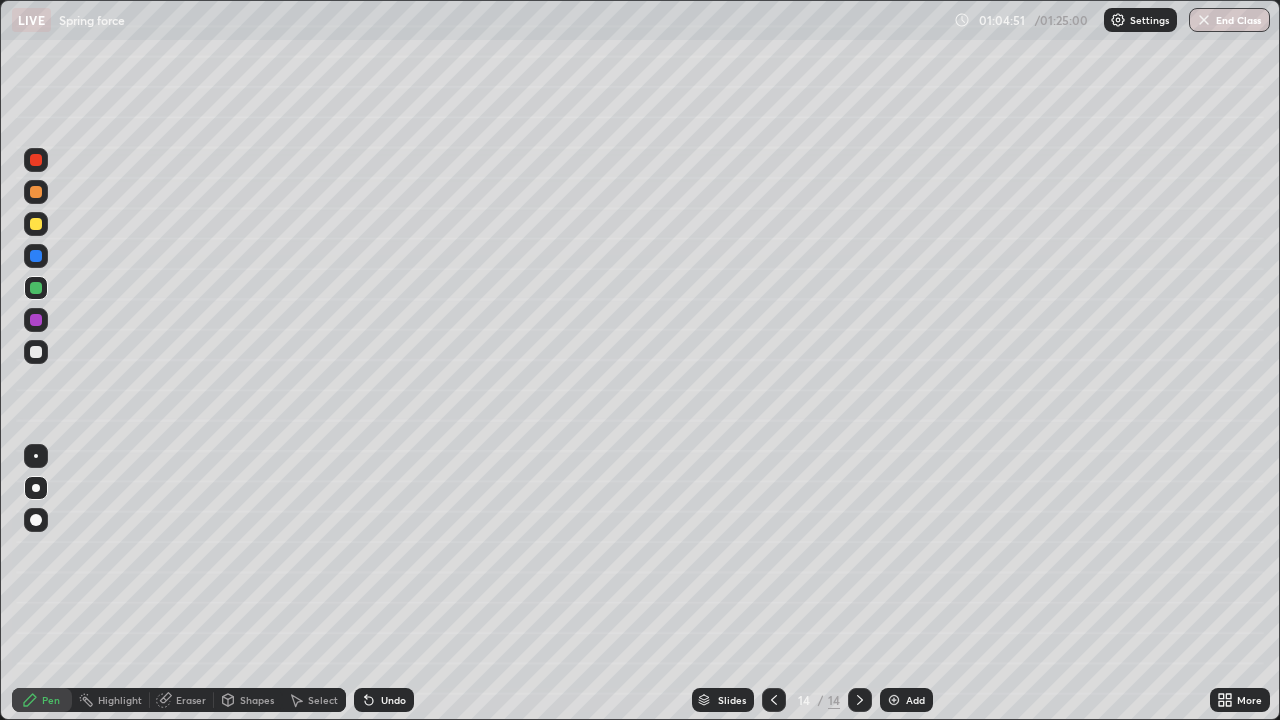 click on "Add" at bounding box center [915, 700] 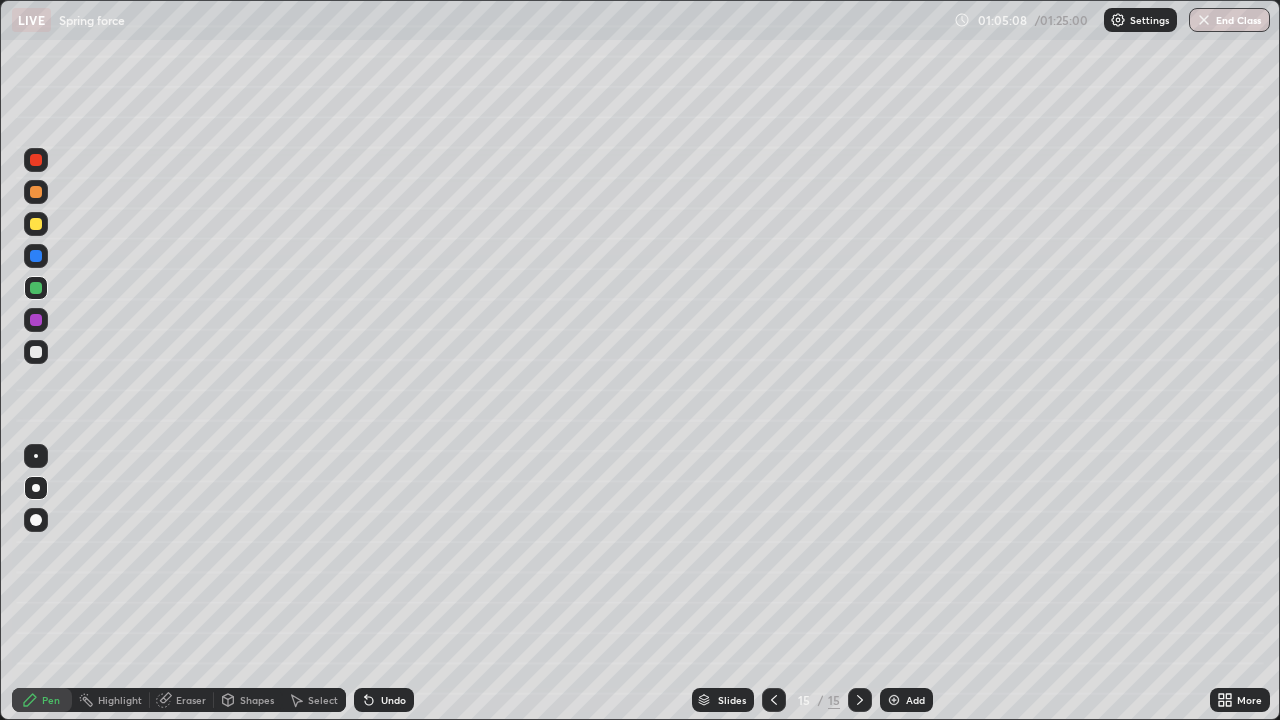 click on "Shapes" at bounding box center [257, 700] 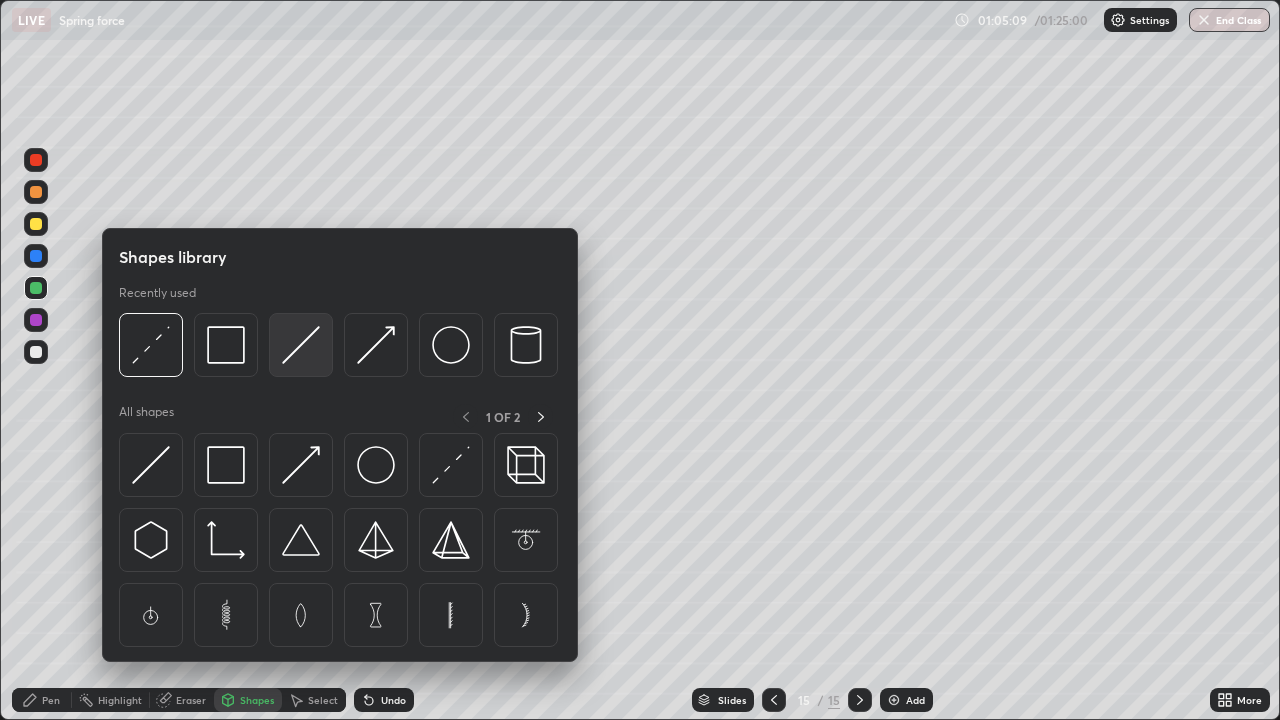 click at bounding box center [301, 345] 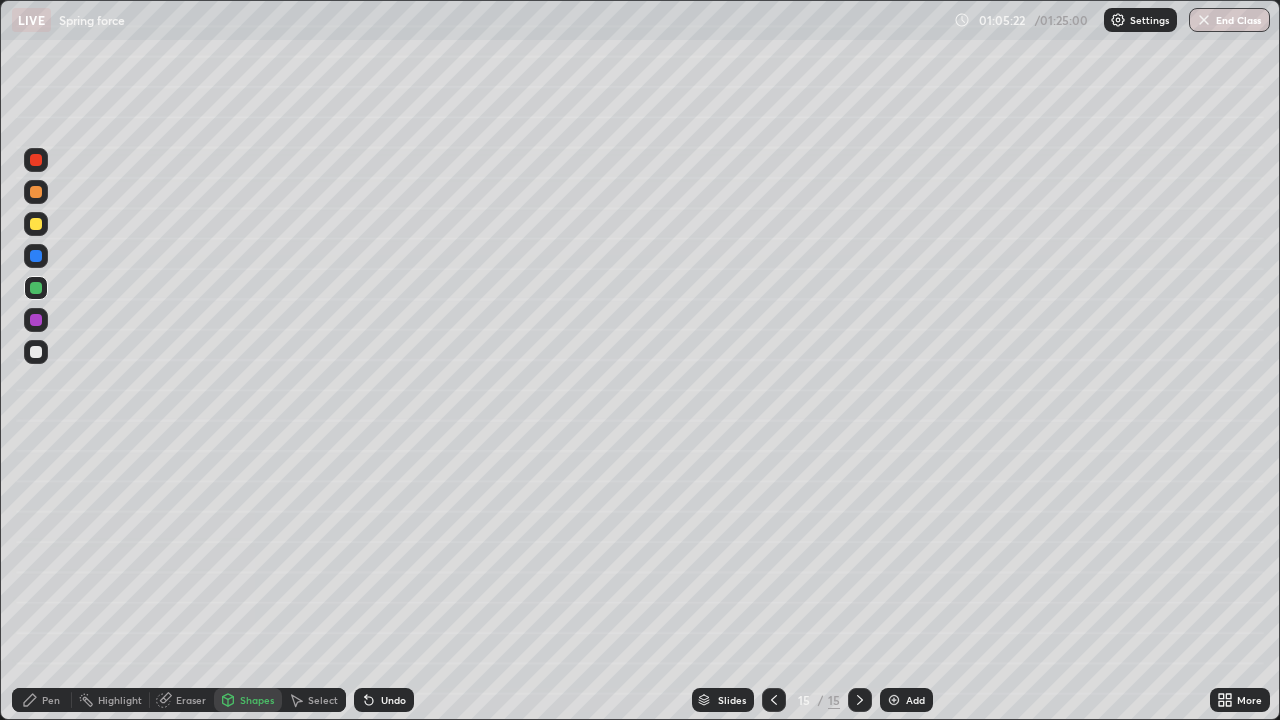 click on "Pen" at bounding box center (42, 700) 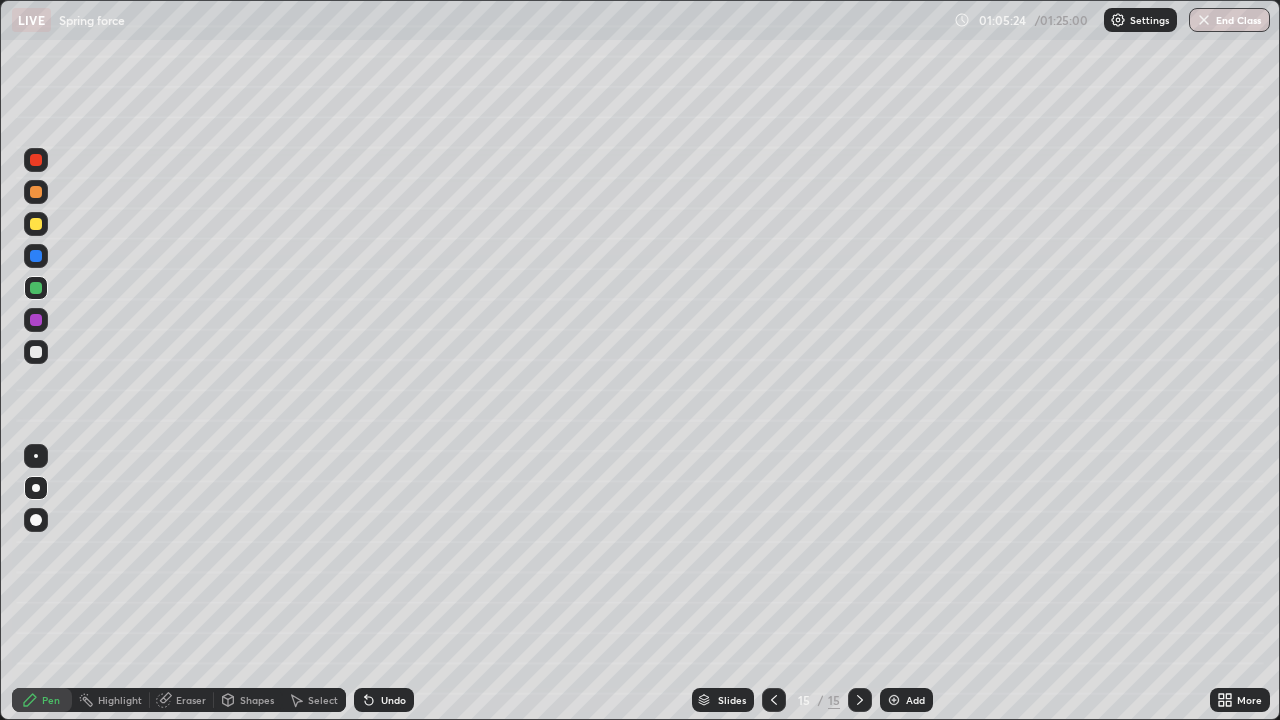 click on "Undo" at bounding box center [393, 700] 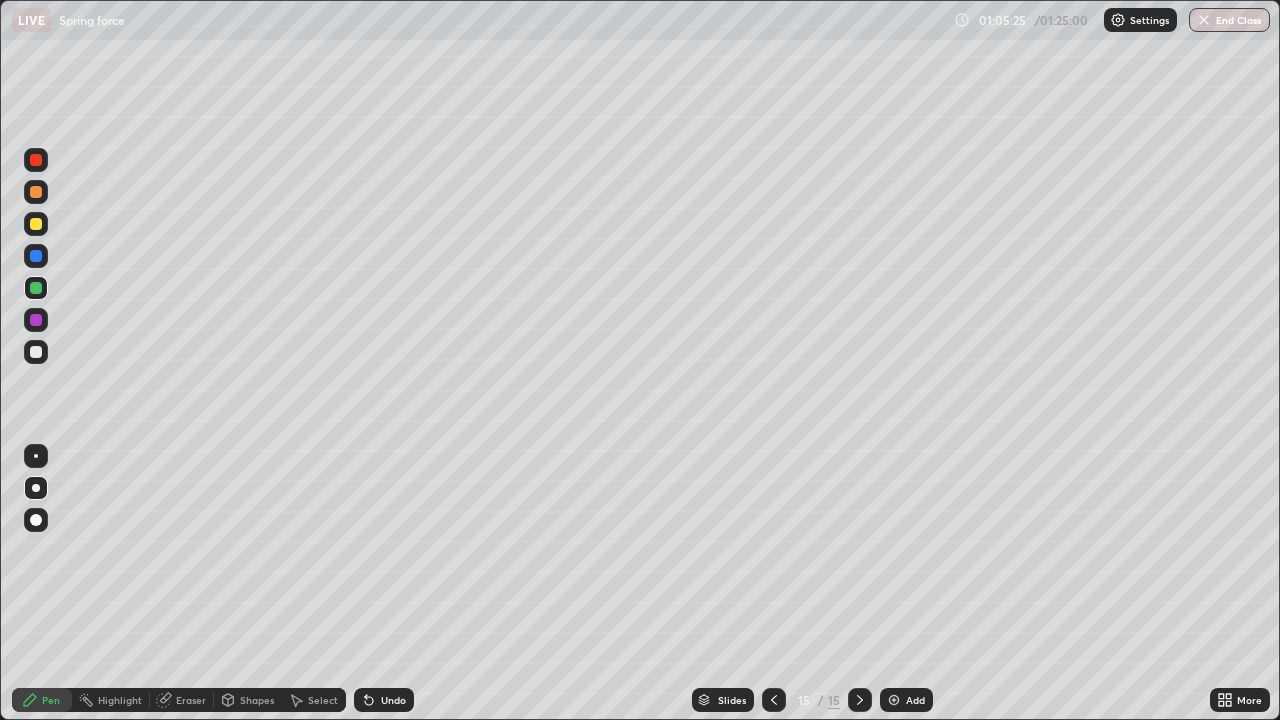 click at bounding box center [36, 352] 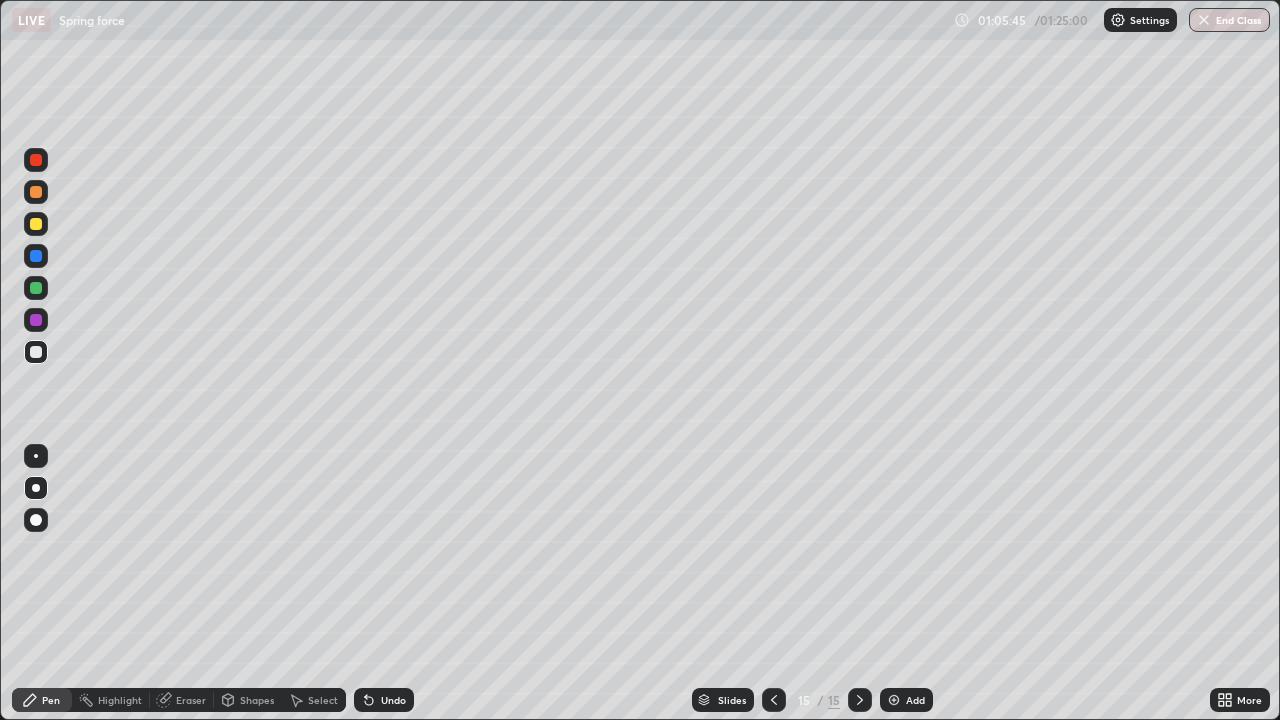 click at bounding box center [36, 224] 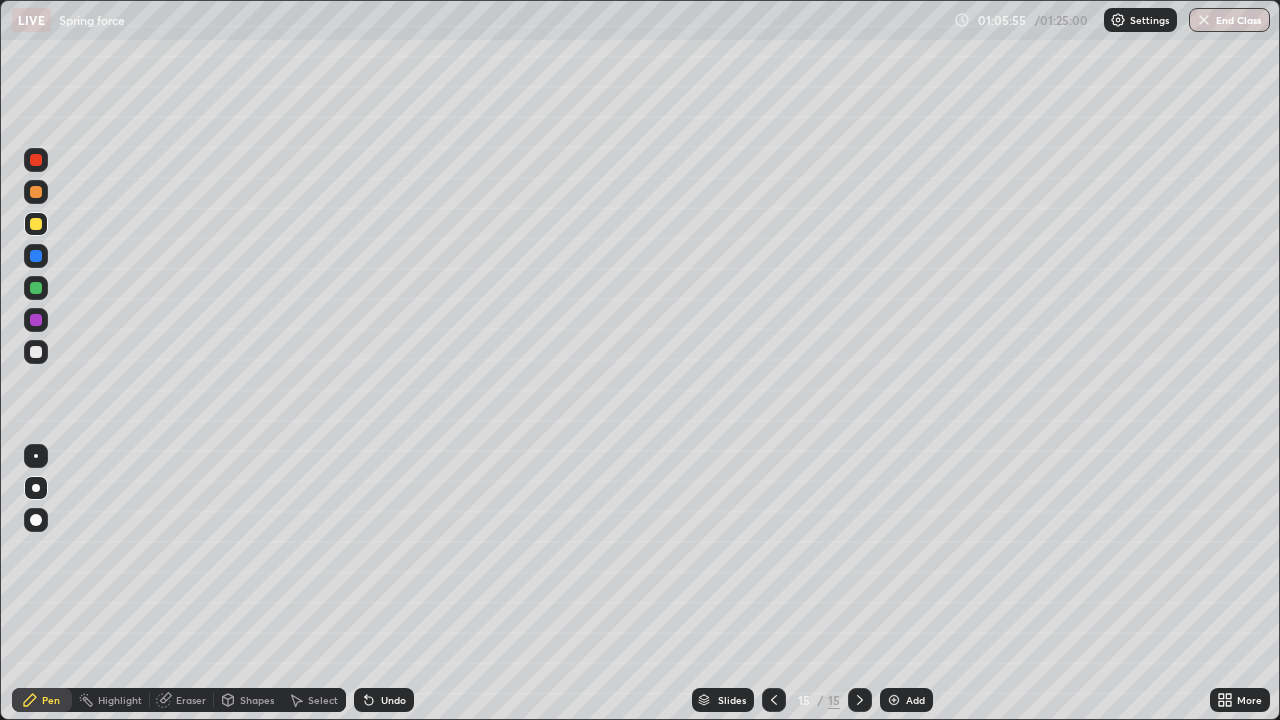 click at bounding box center [36, 352] 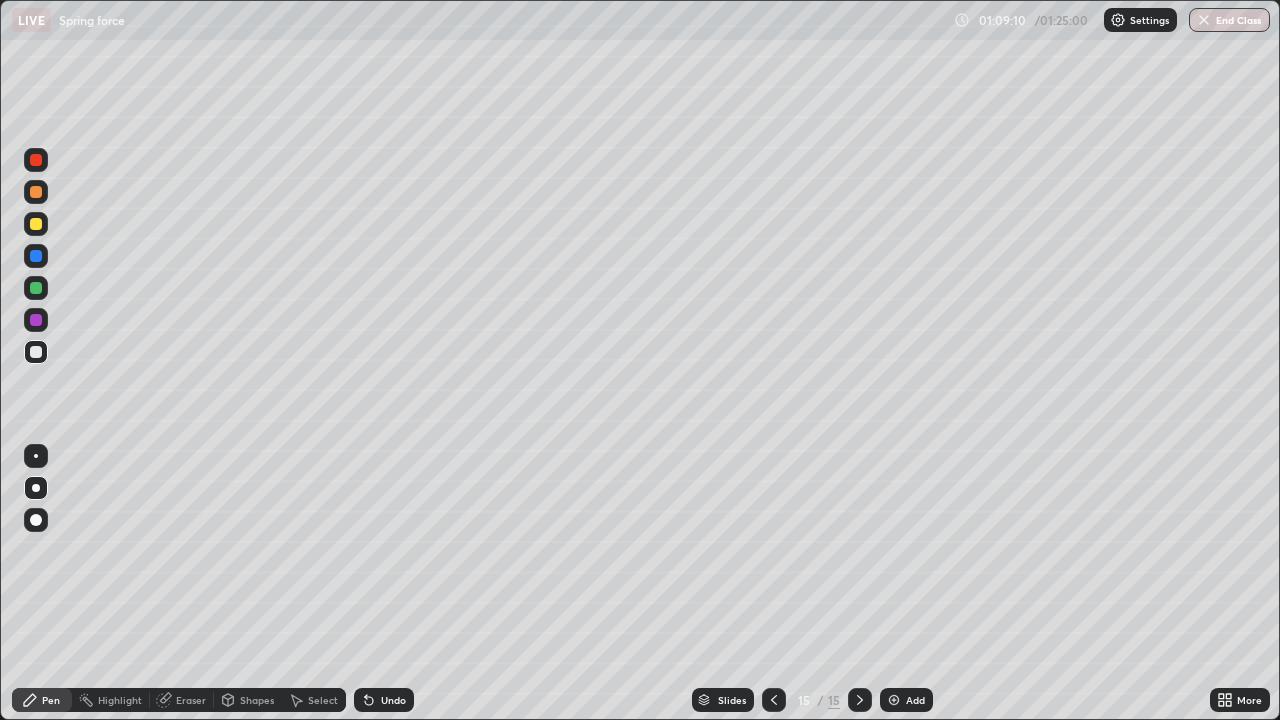 click at bounding box center [36, 256] 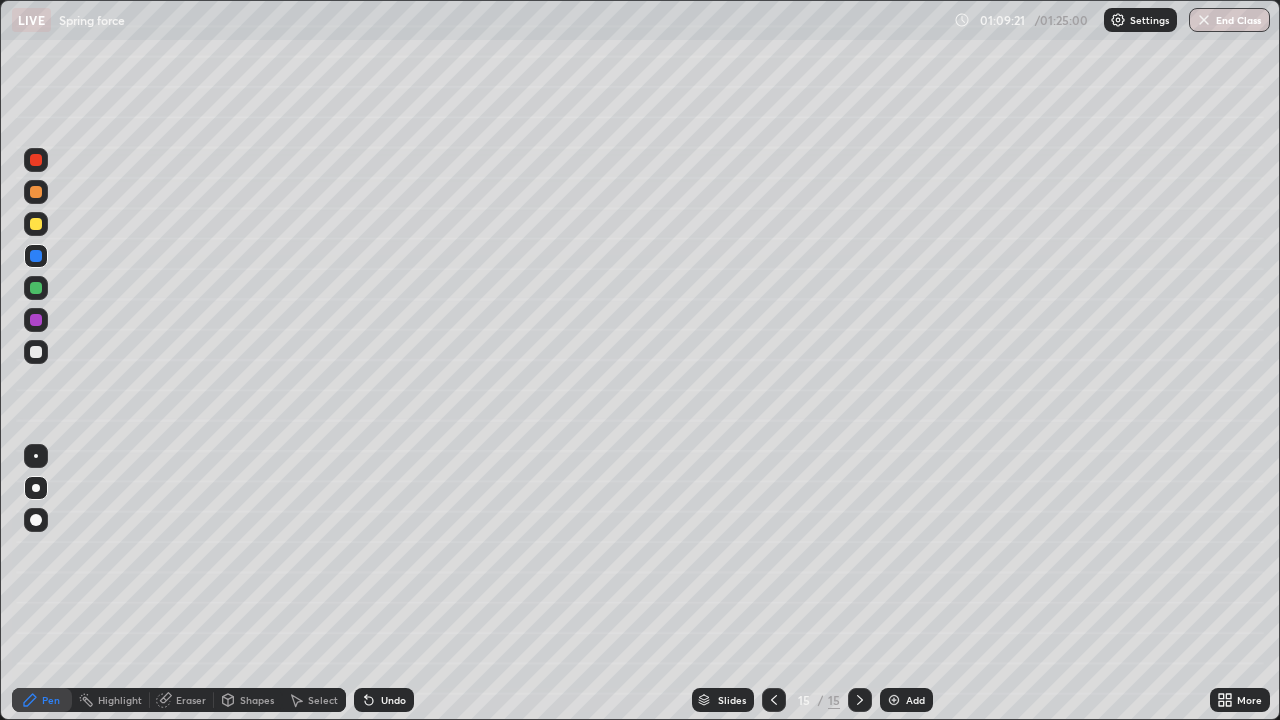 click at bounding box center [36, 352] 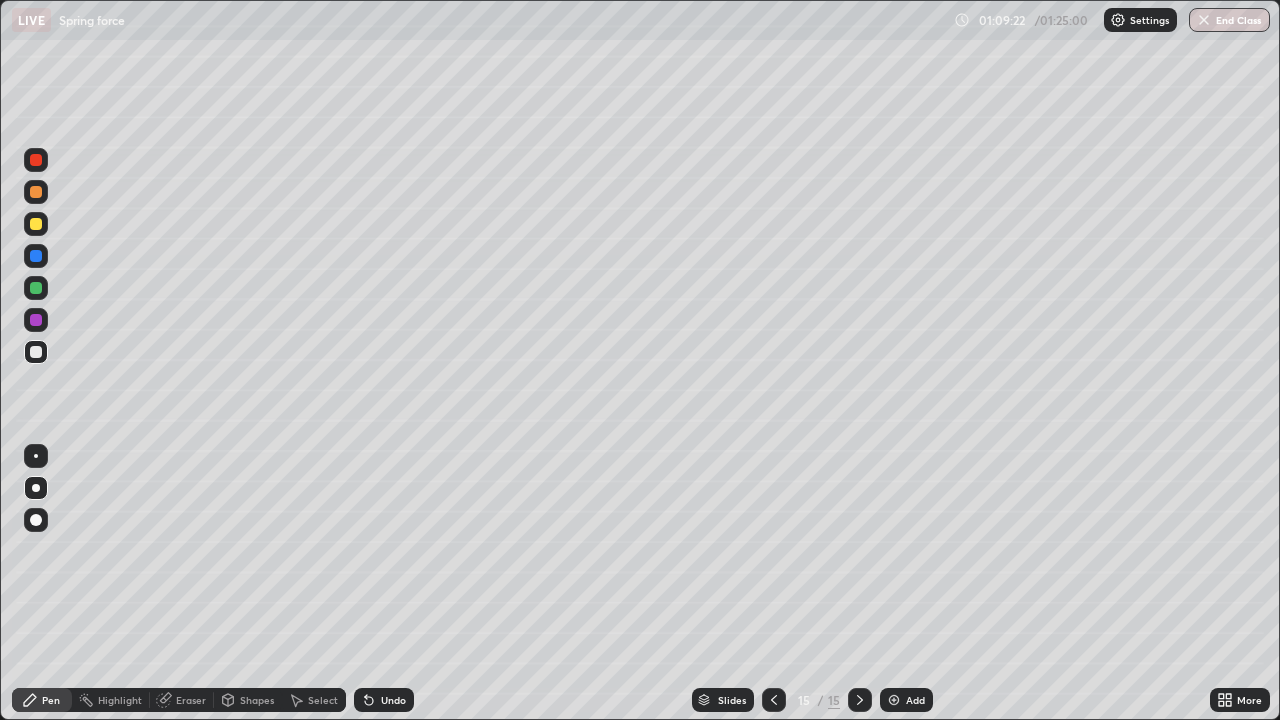 click at bounding box center (36, 320) 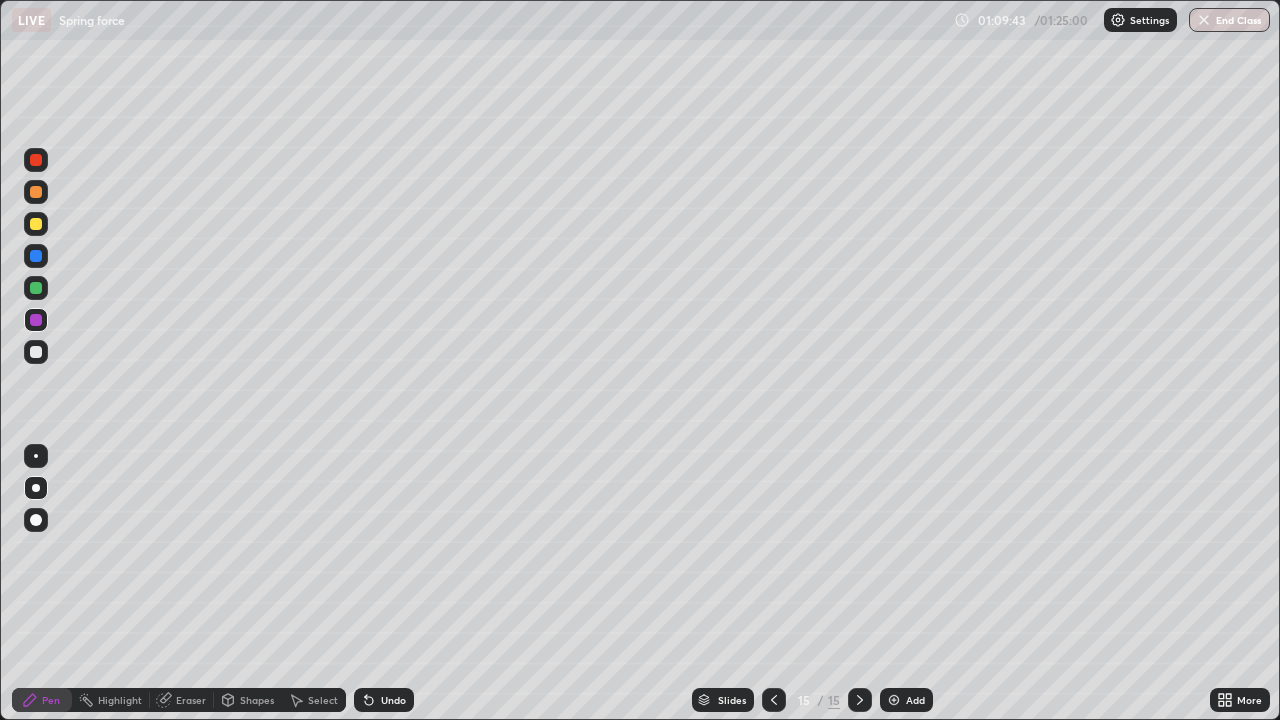 click at bounding box center (36, 288) 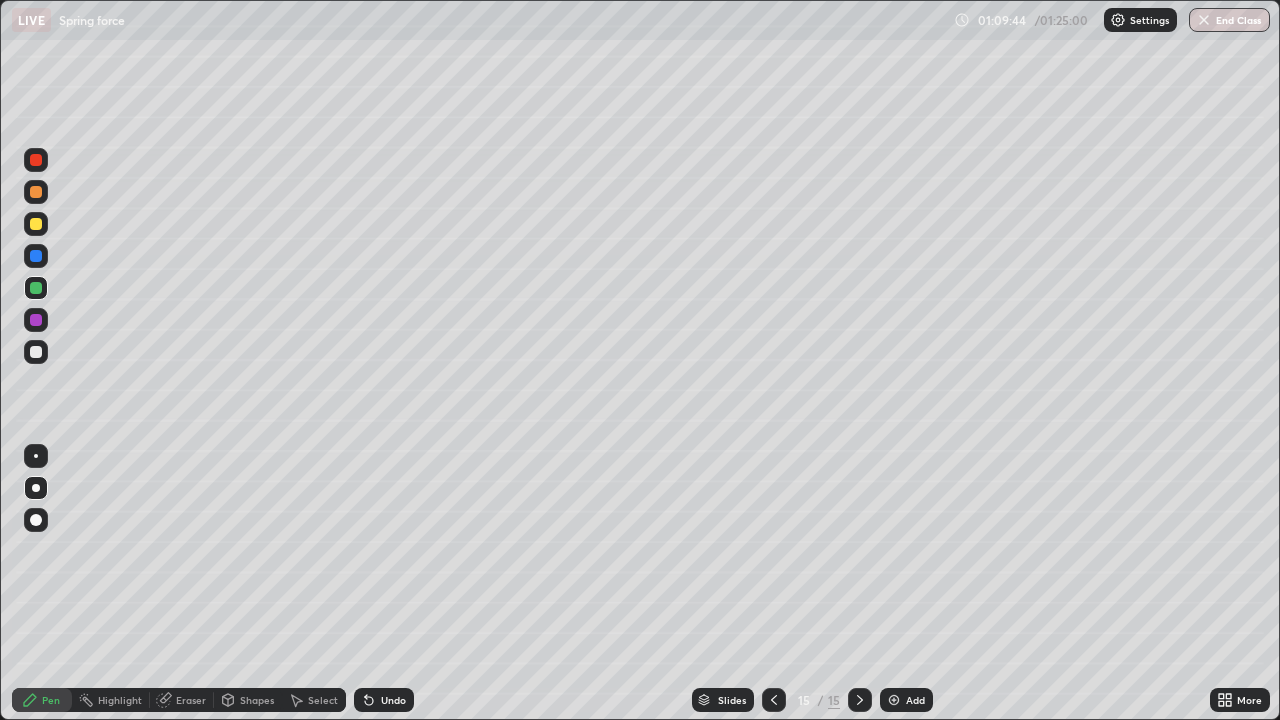 click at bounding box center (36, 160) 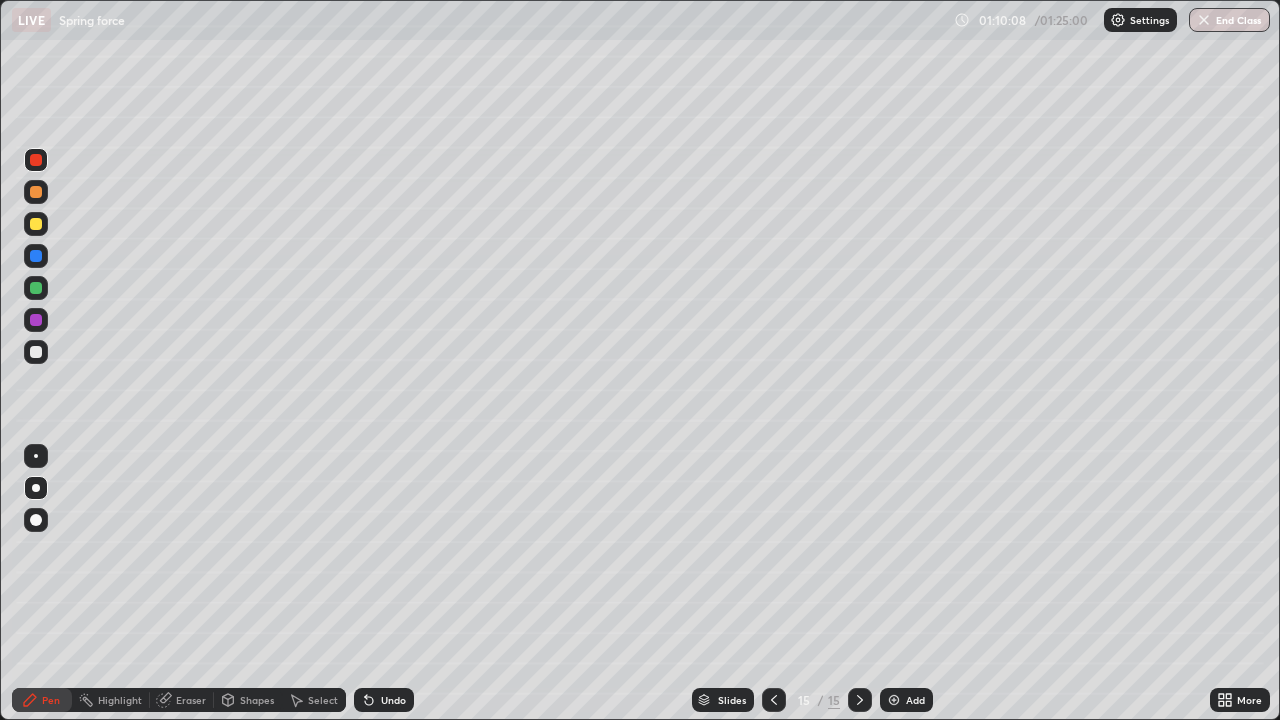 click at bounding box center [36, 352] 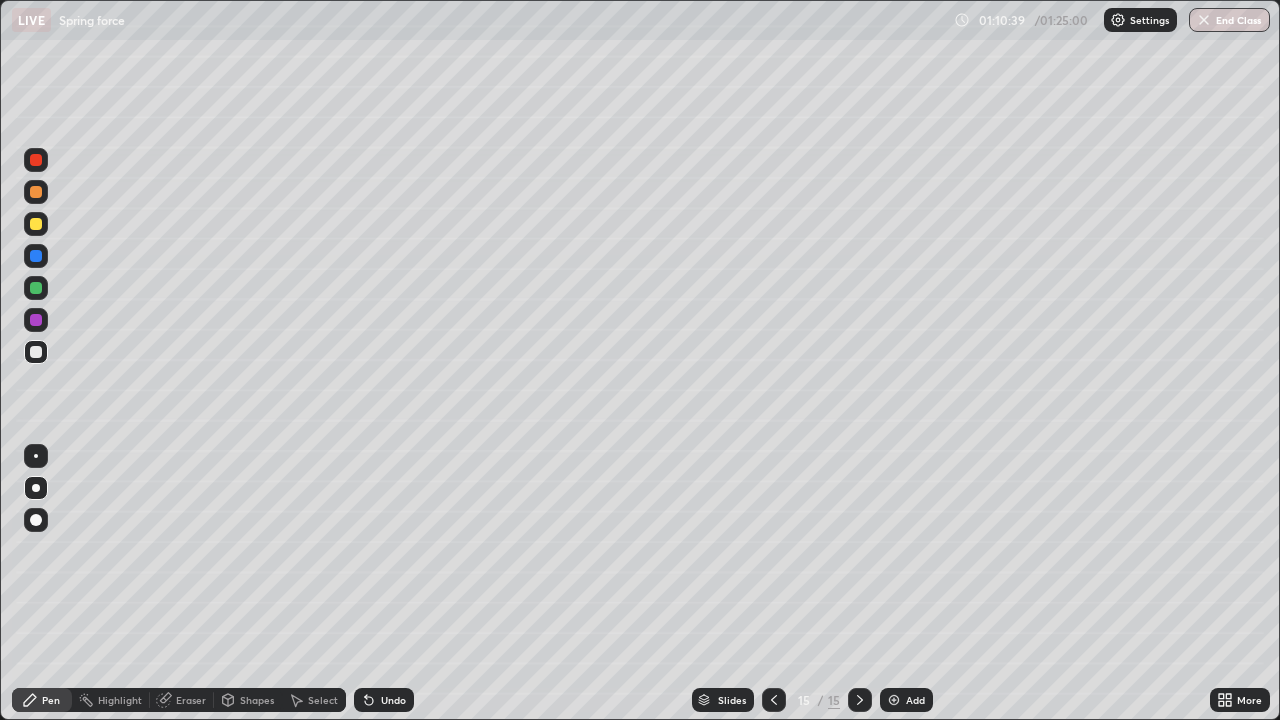 click on "Undo" at bounding box center (393, 700) 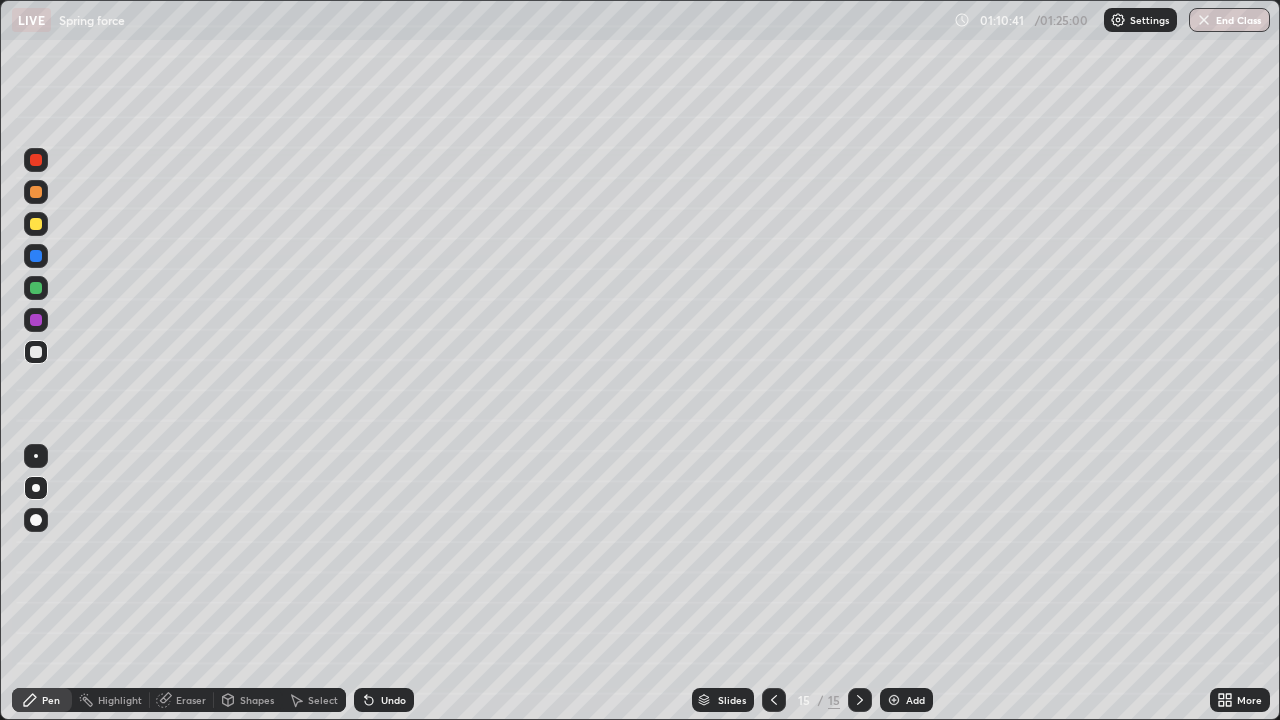 click on "Undo" at bounding box center (393, 700) 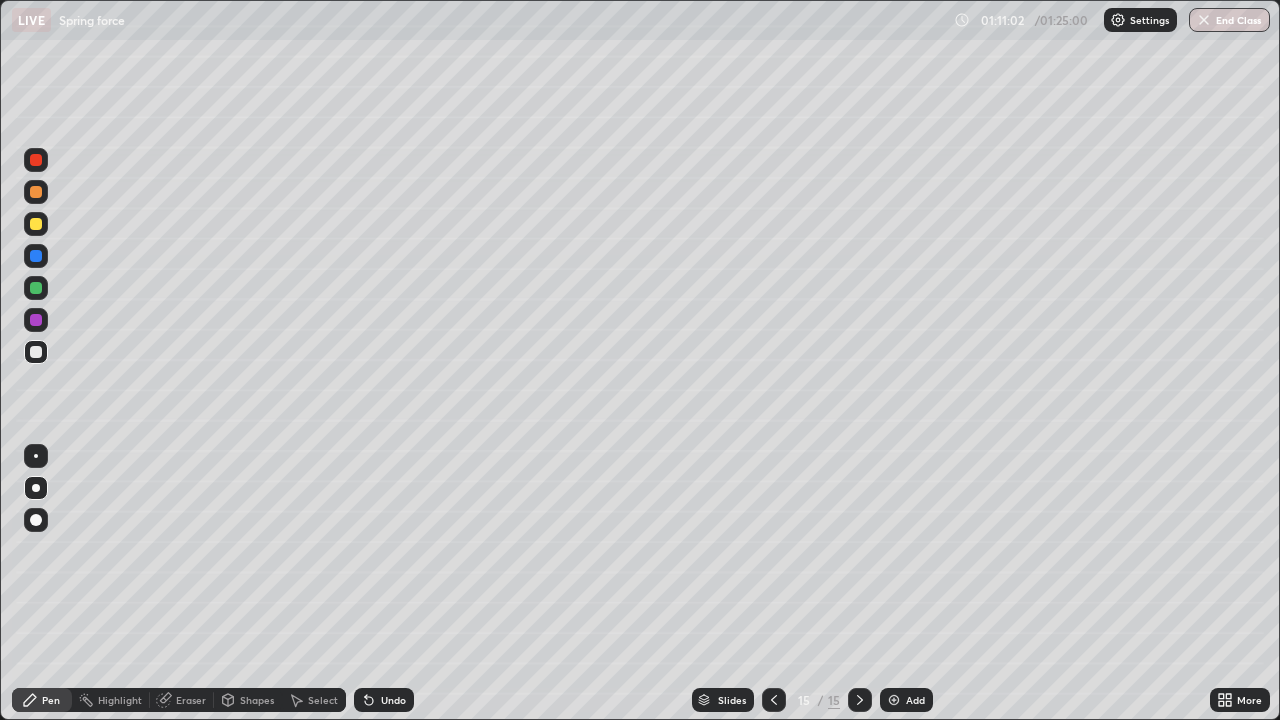 click on "Undo" at bounding box center (393, 700) 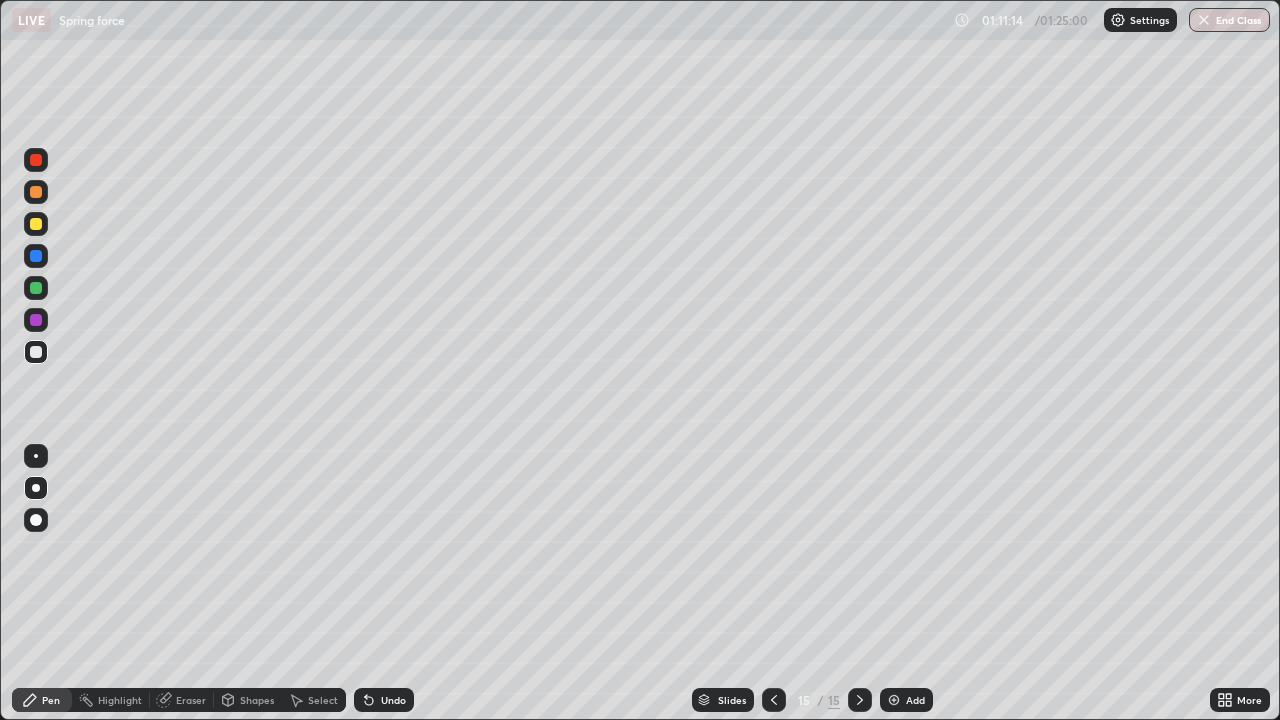 click at bounding box center (860, 700) 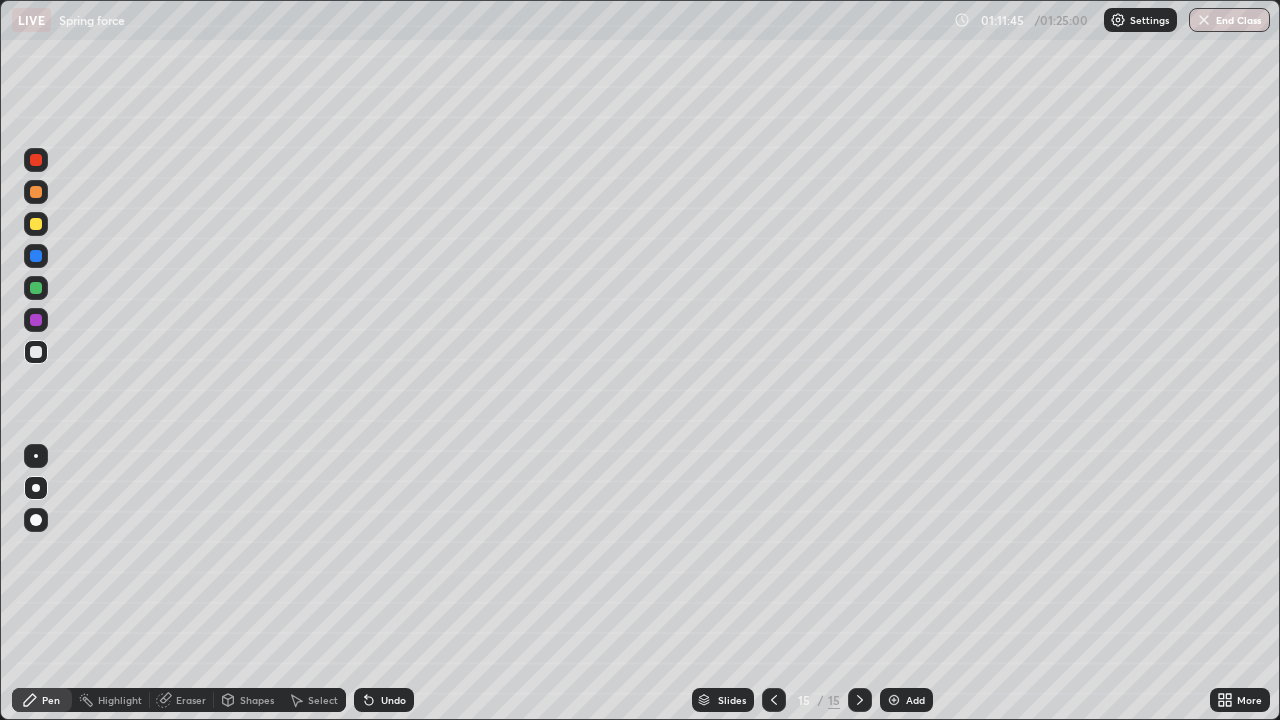 click on "Add" at bounding box center [915, 700] 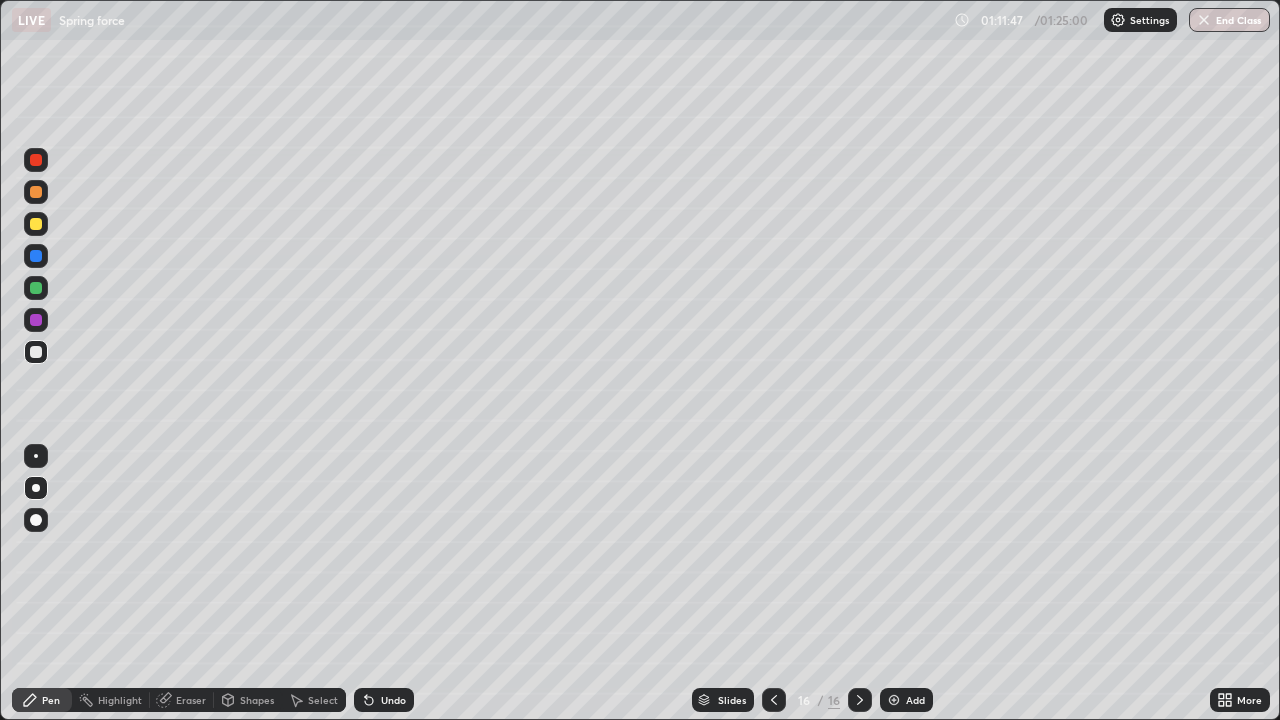 click at bounding box center [36, 224] 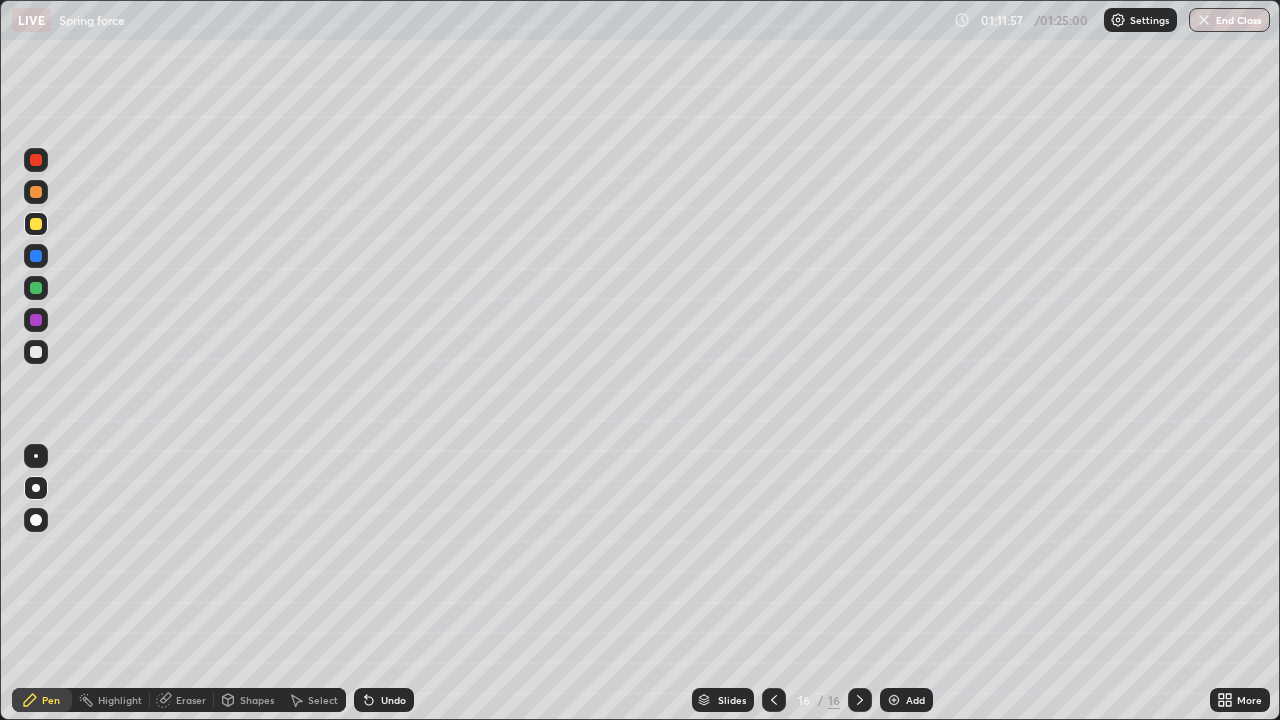 click on "Shapes" at bounding box center [257, 700] 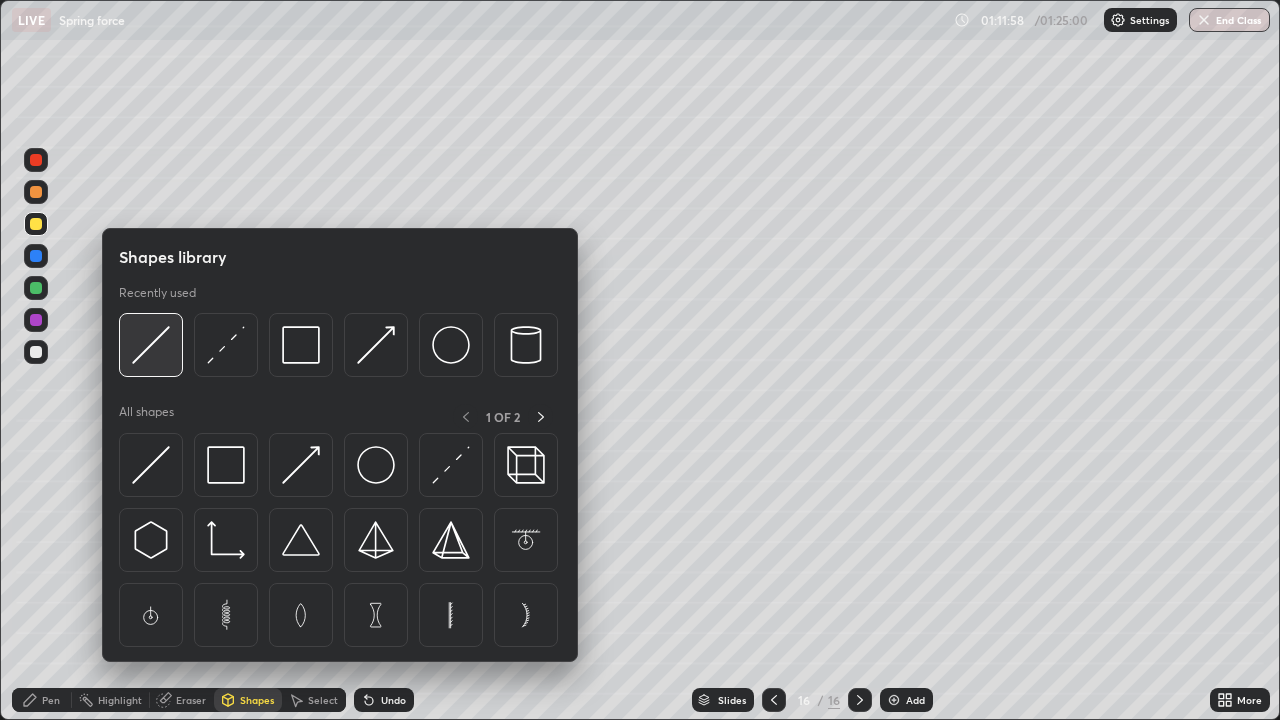 click at bounding box center [151, 345] 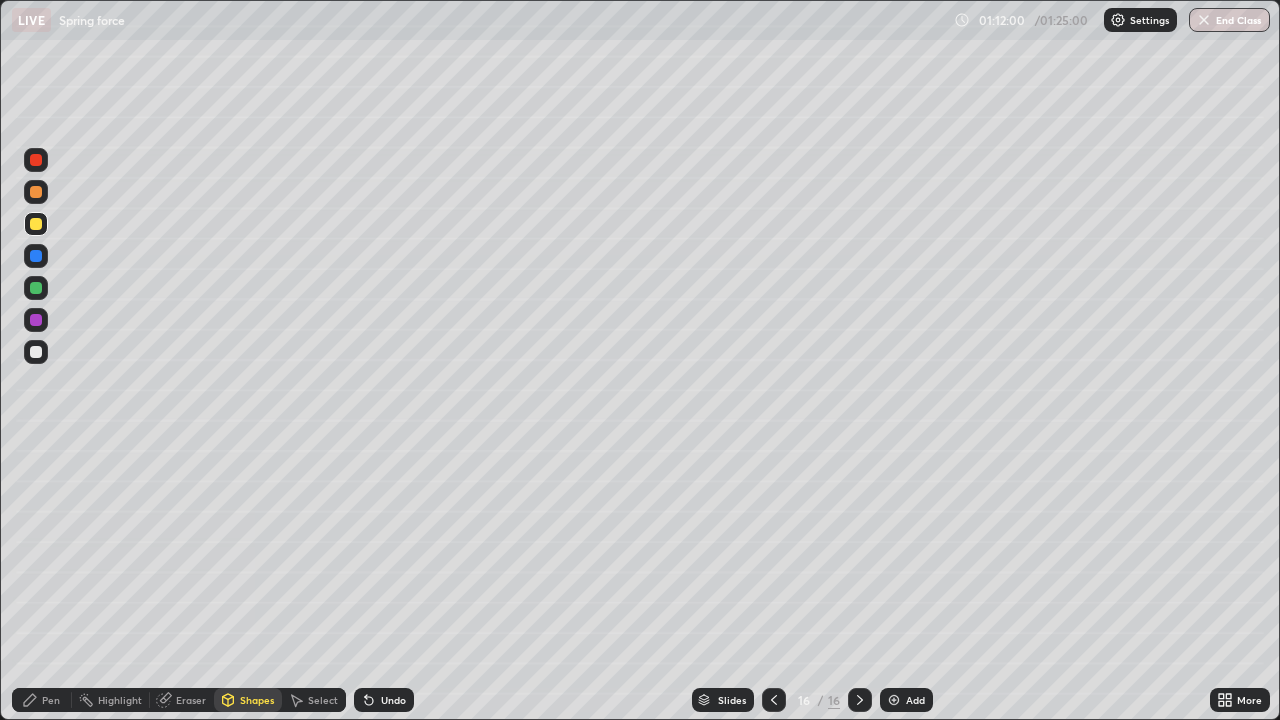 click on "Shapes" at bounding box center [257, 700] 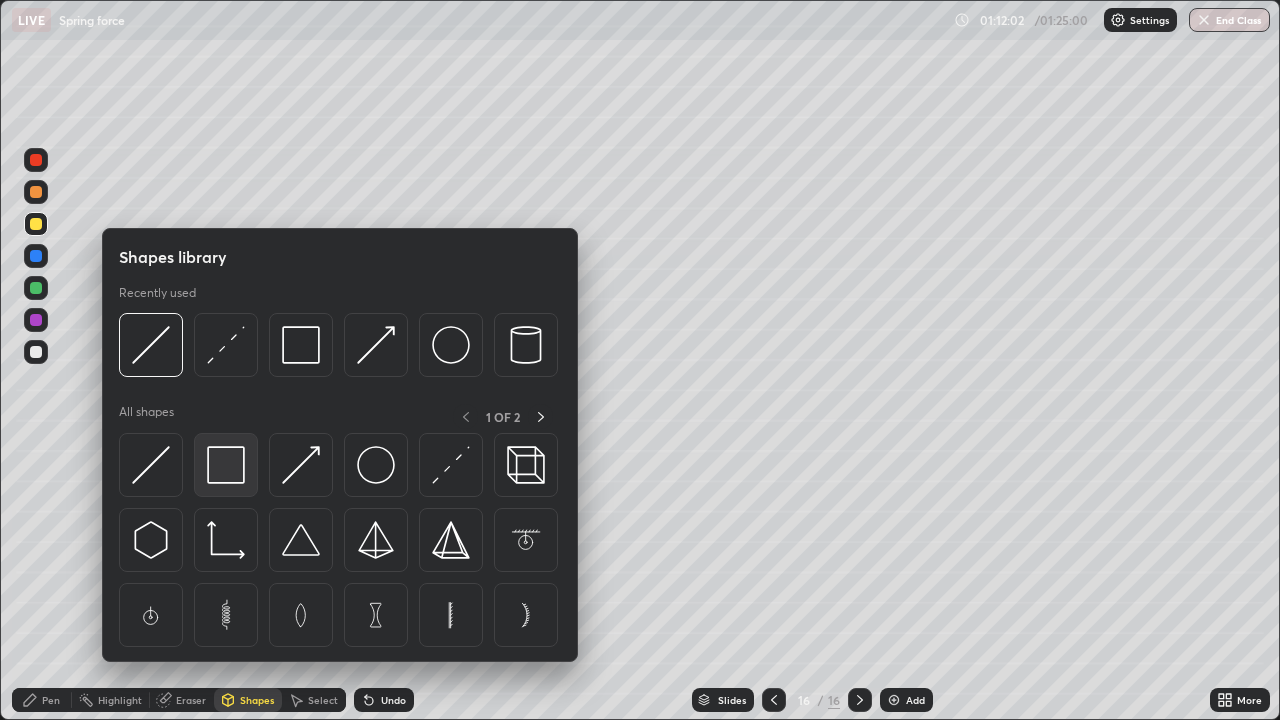 click at bounding box center (226, 465) 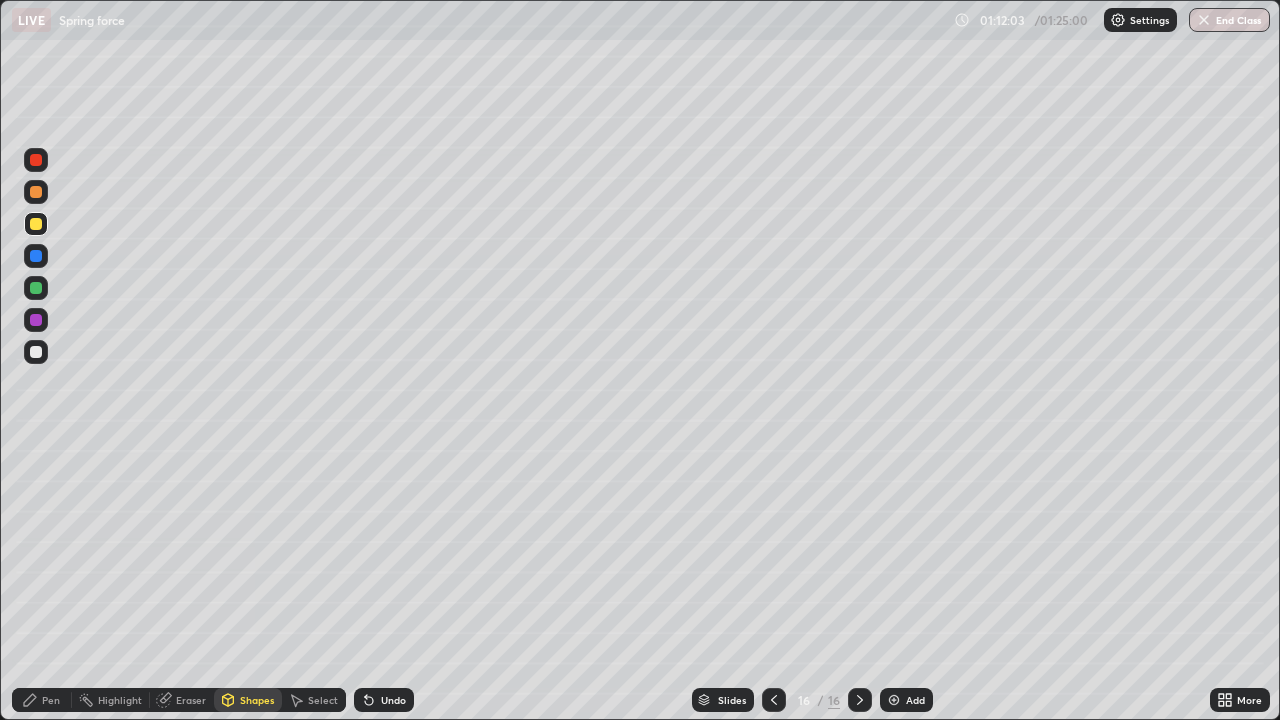 click on "Shapes" at bounding box center (257, 700) 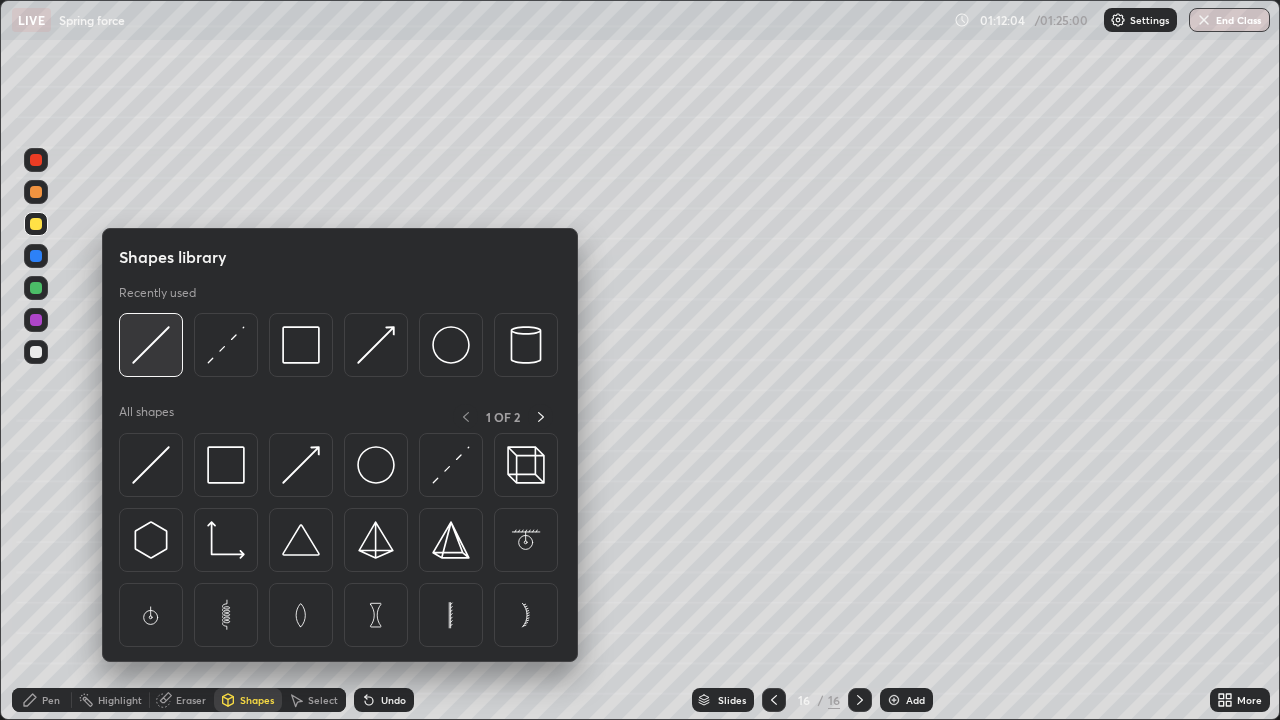 click at bounding box center (151, 345) 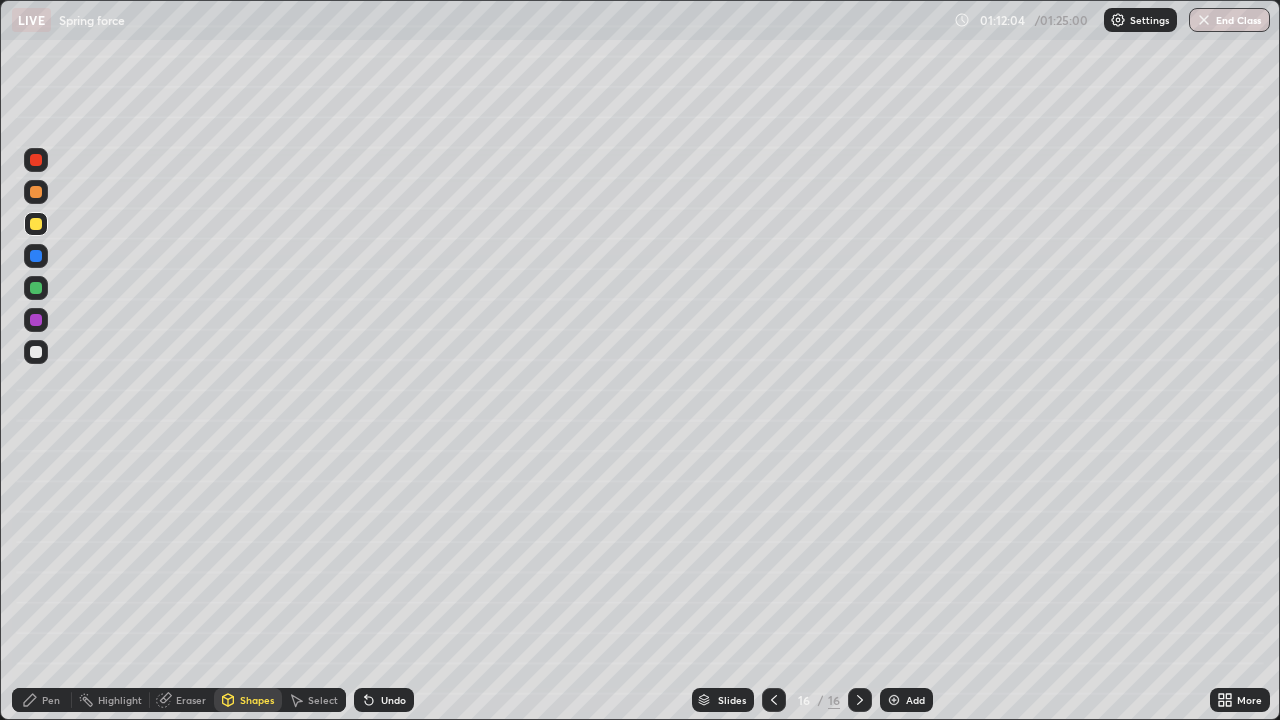 click at bounding box center [36, 352] 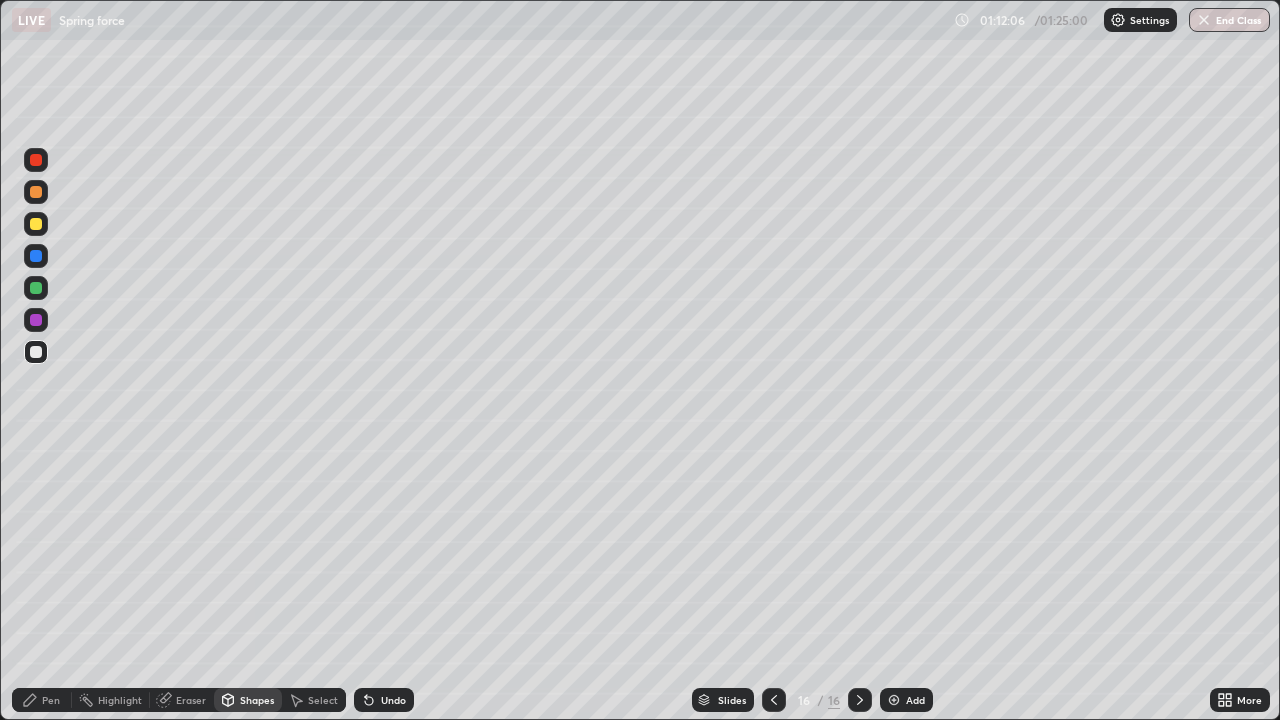 click on "Shapes" at bounding box center [257, 700] 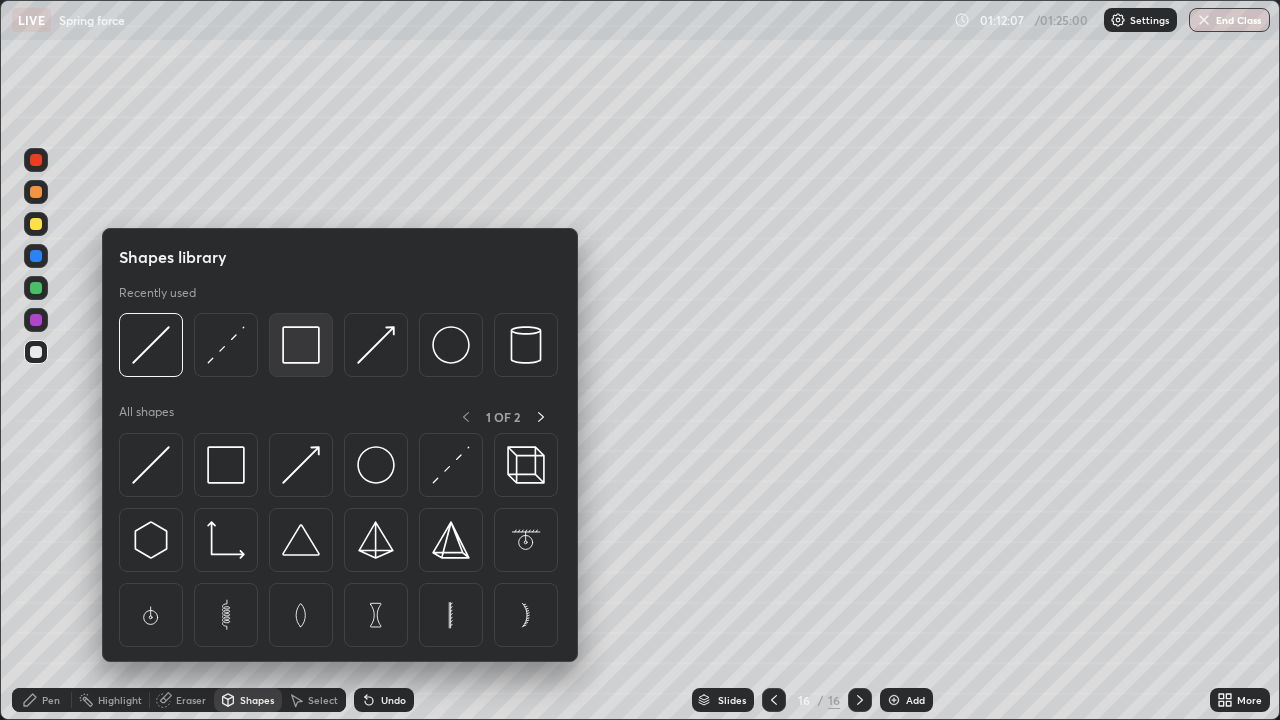click at bounding box center (301, 345) 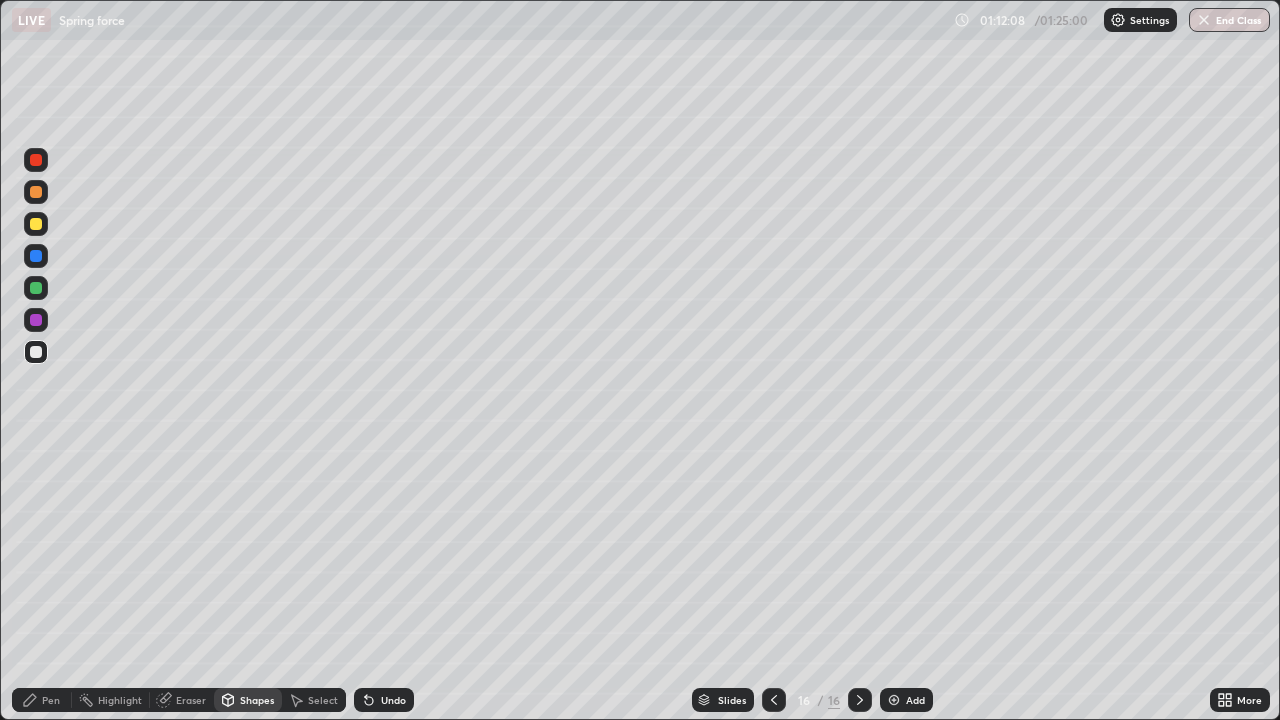 click at bounding box center [36, 160] 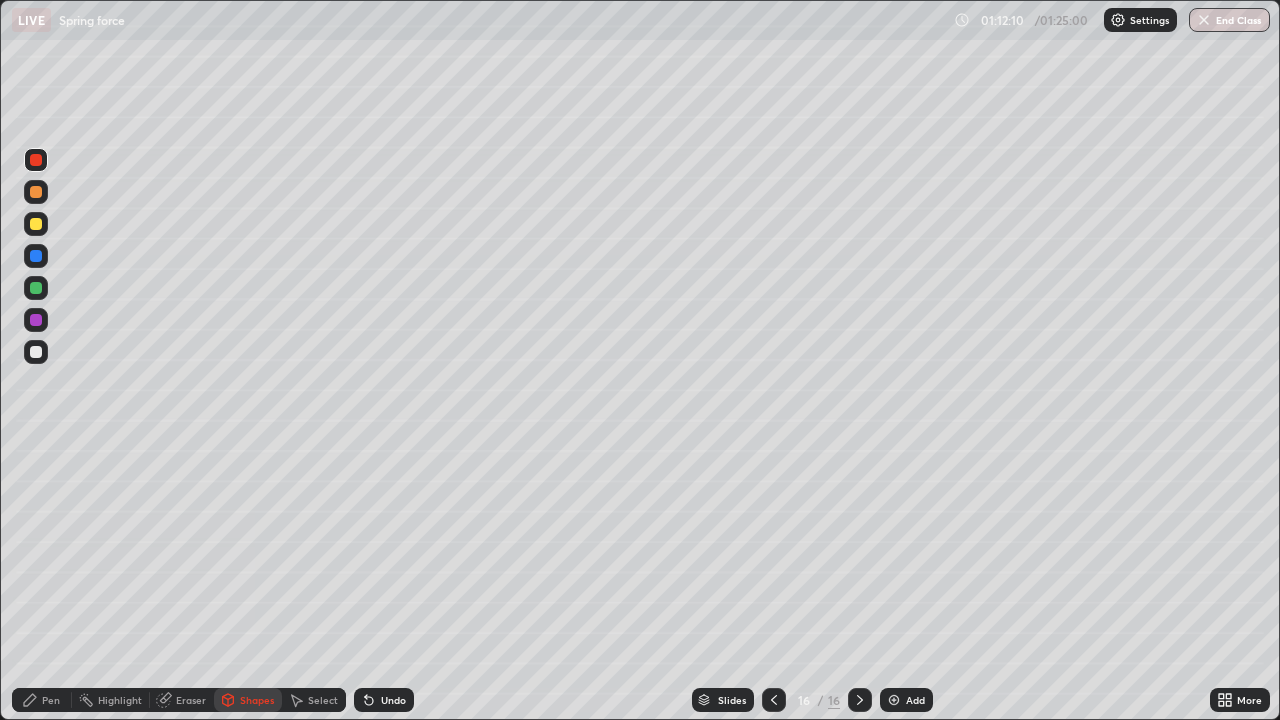 click at bounding box center [36, 288] 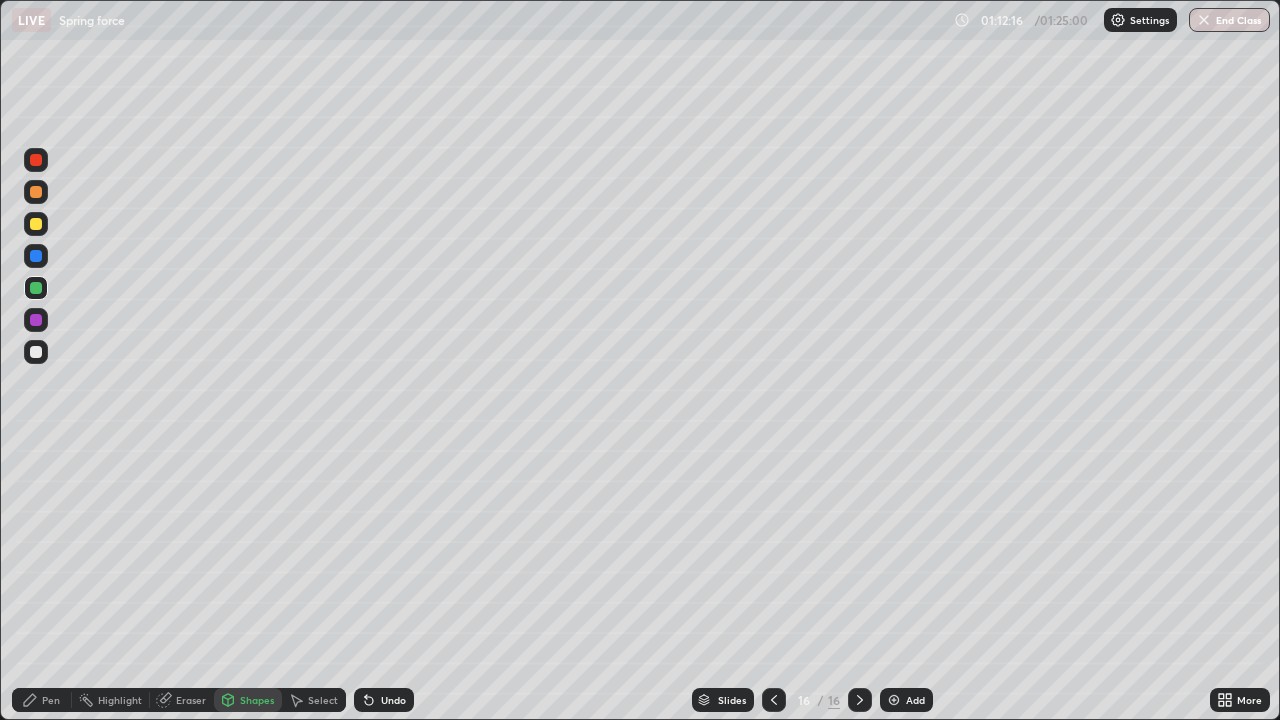 click on "Pen" at bounding box center (51, 700) 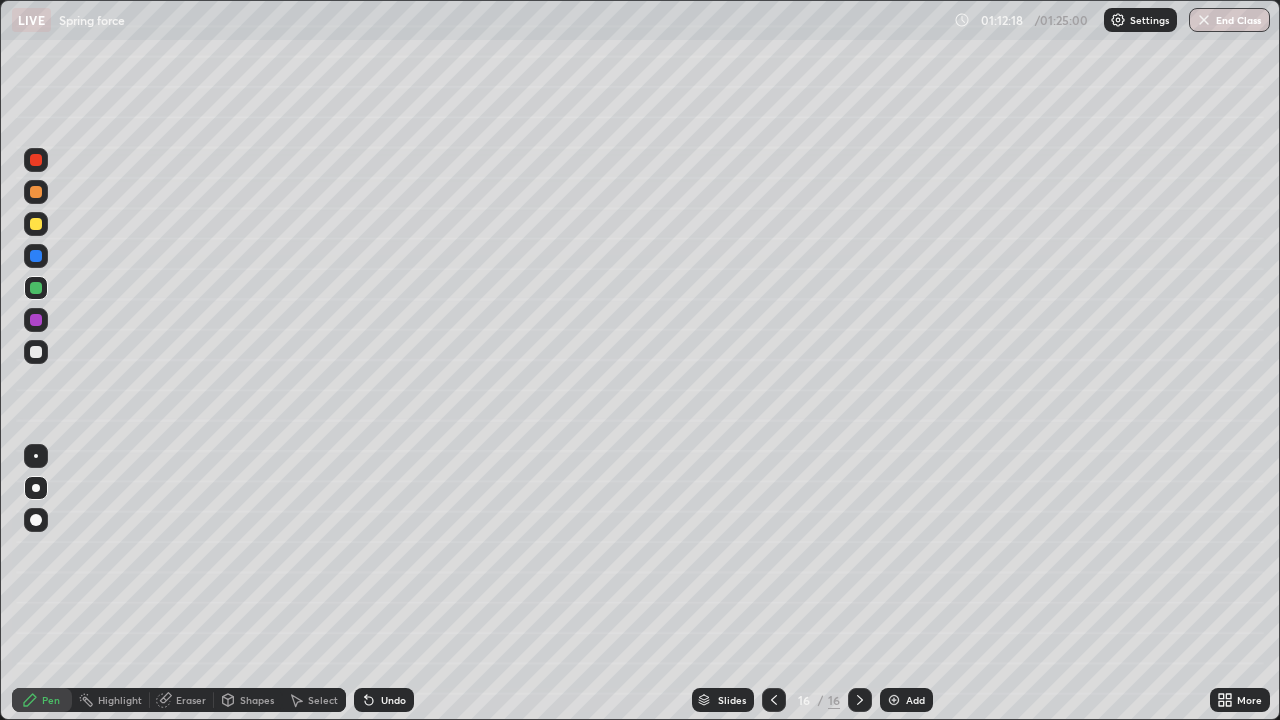 click on "Shapes" at bounding box center (257, 700) 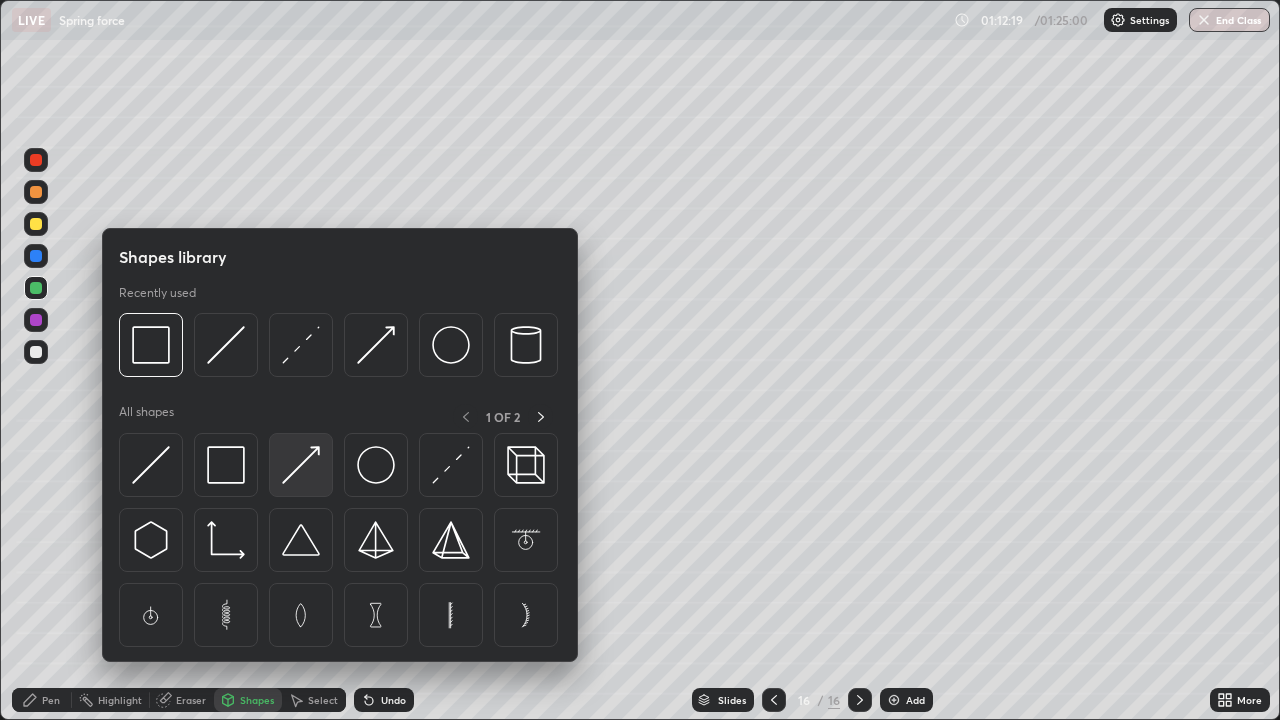 click at bounding box center [301, 465] 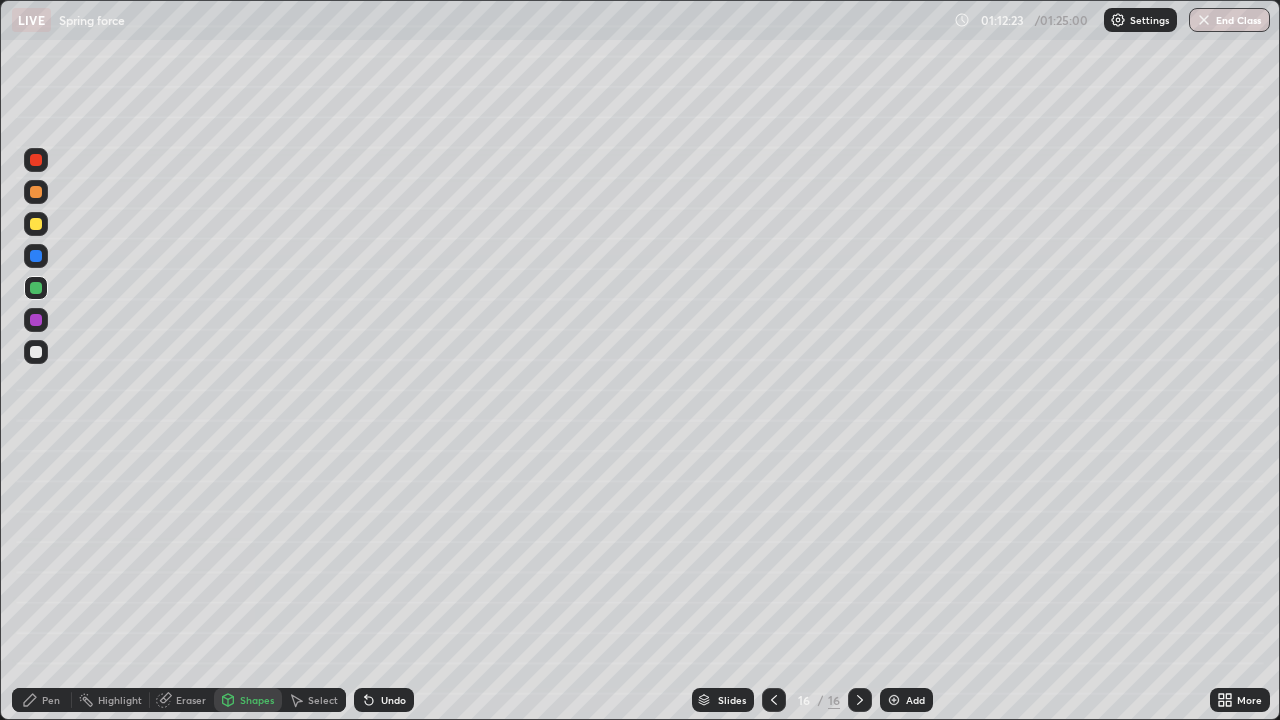 click on "Pen" at bounding box center [51, 700] 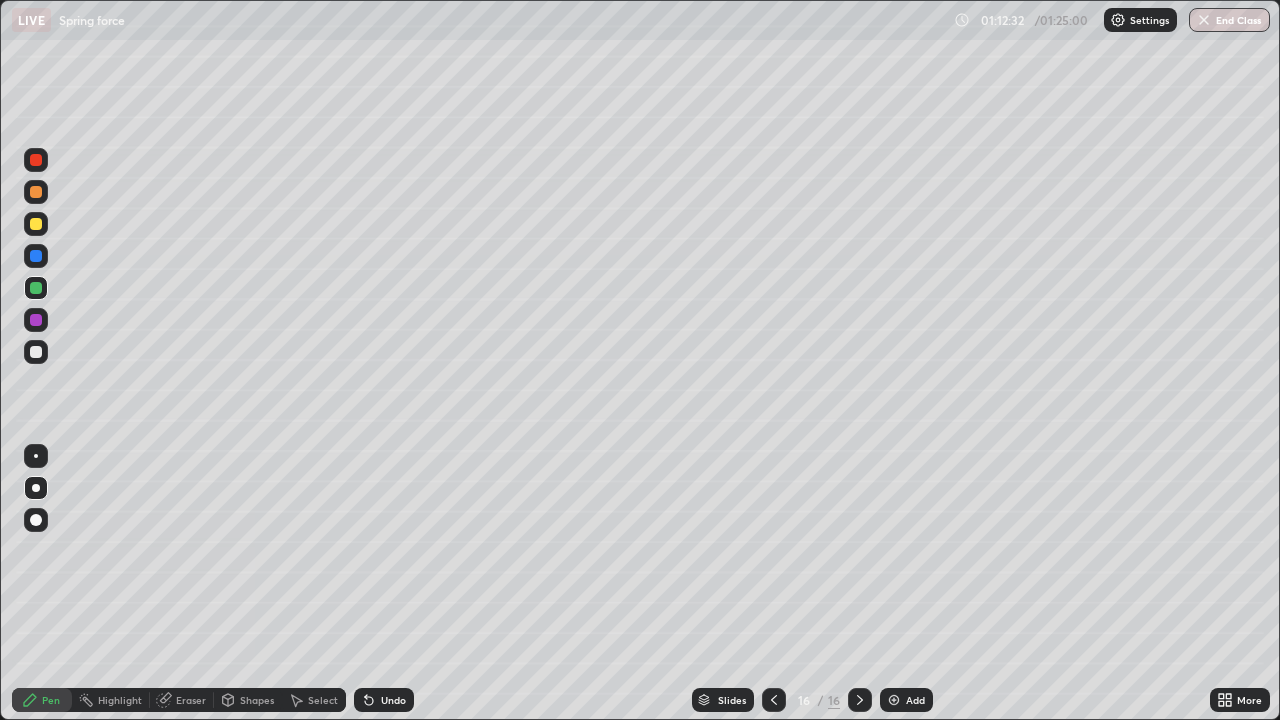 click at bounding box center (36, 224) 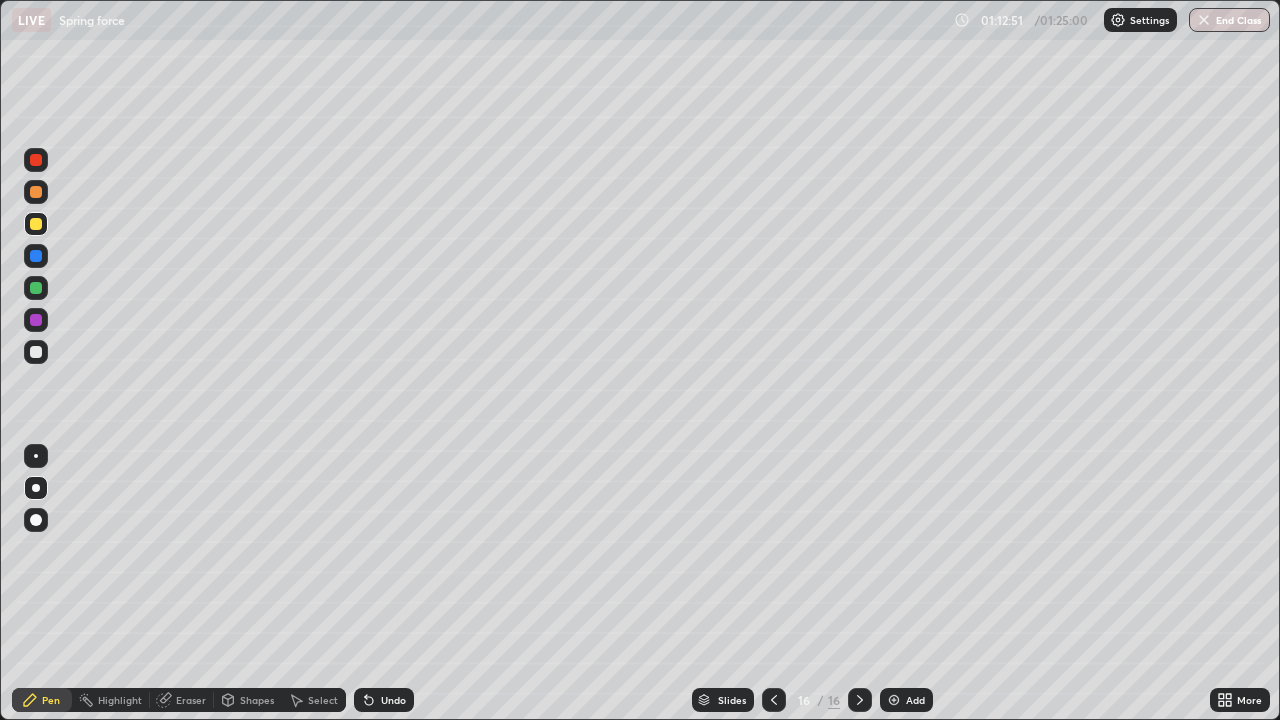 click at bounding box center [36, 256] 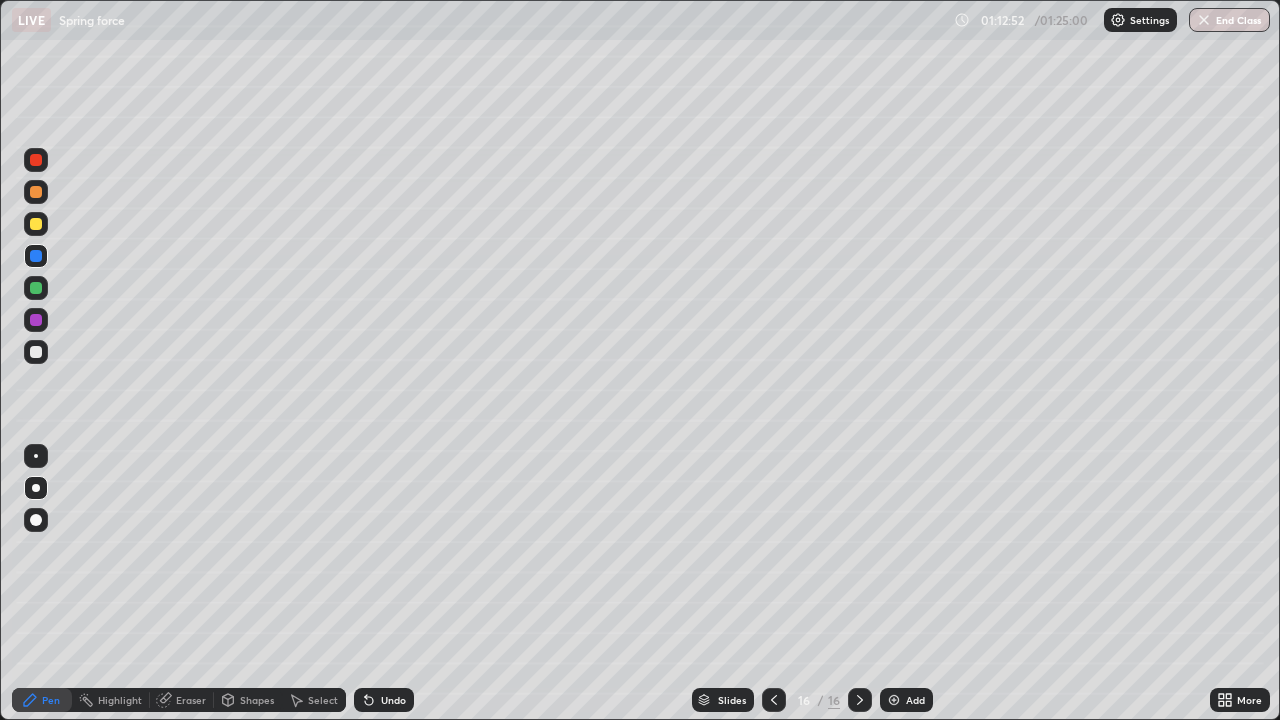 click on "Shapes" at bounding box center (257, 700) 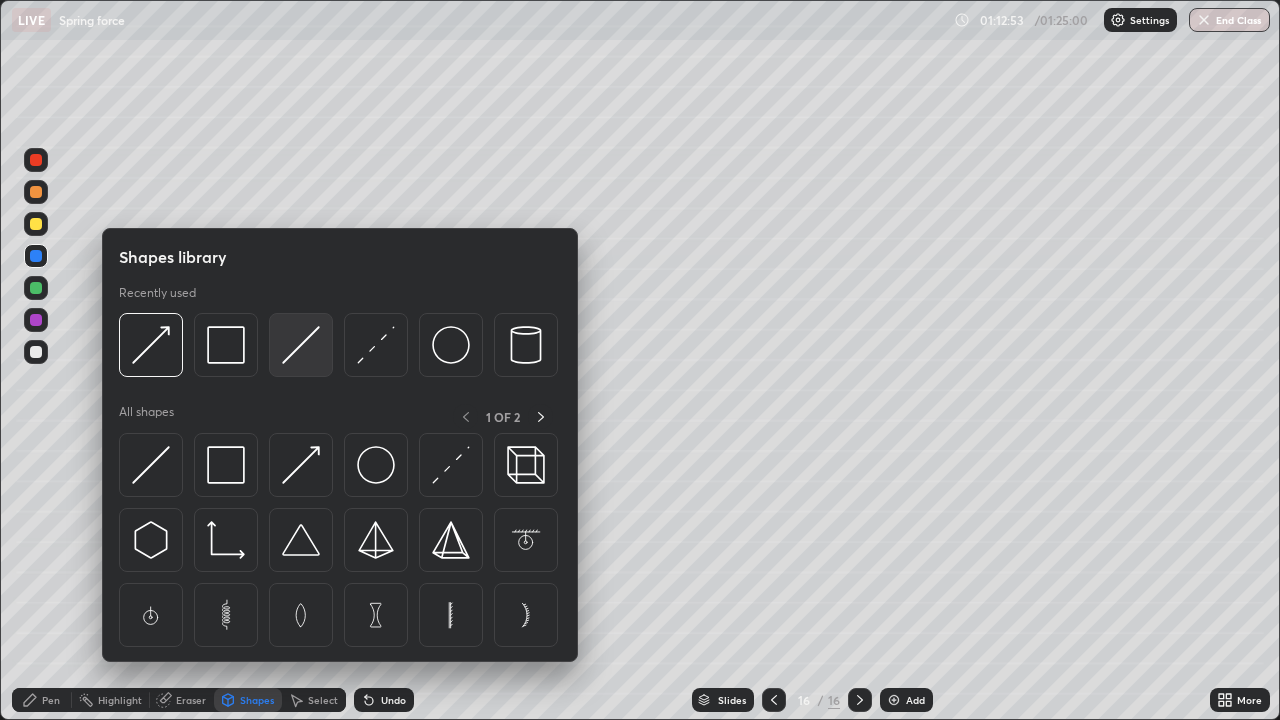 click at bounding box center (301, 345) 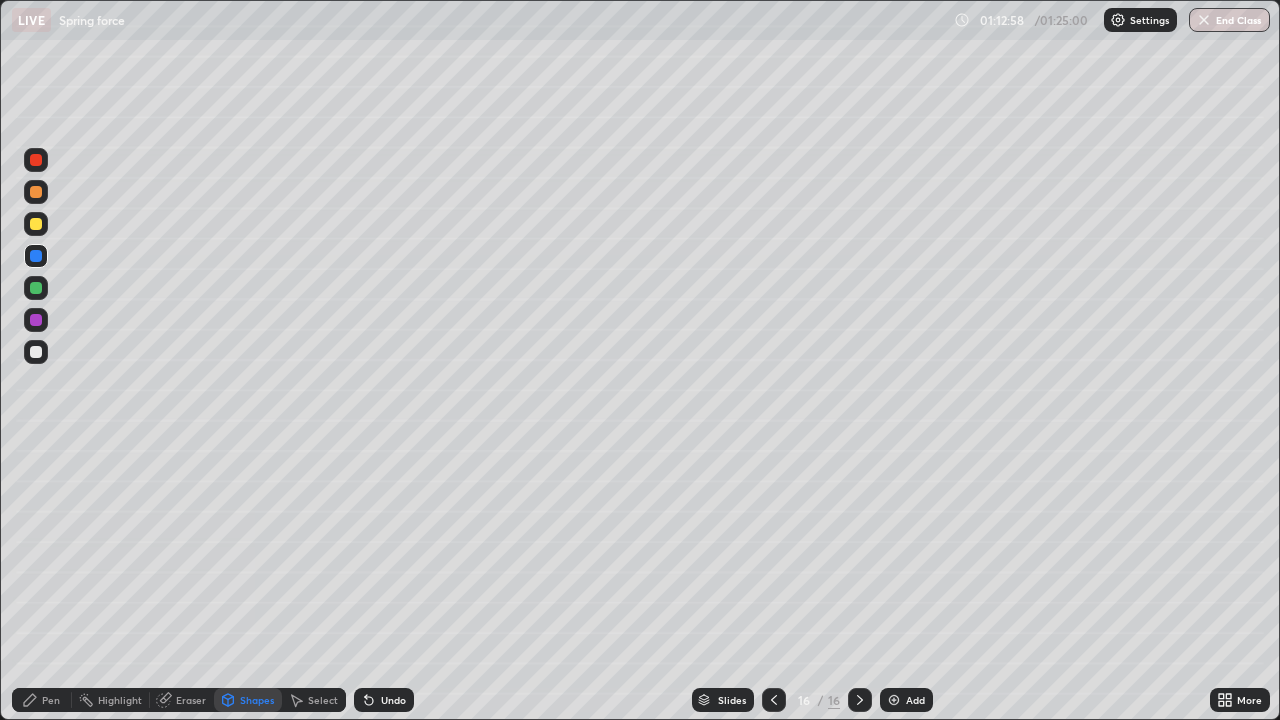 click on "Shapes" at bounding box center [257, 700] 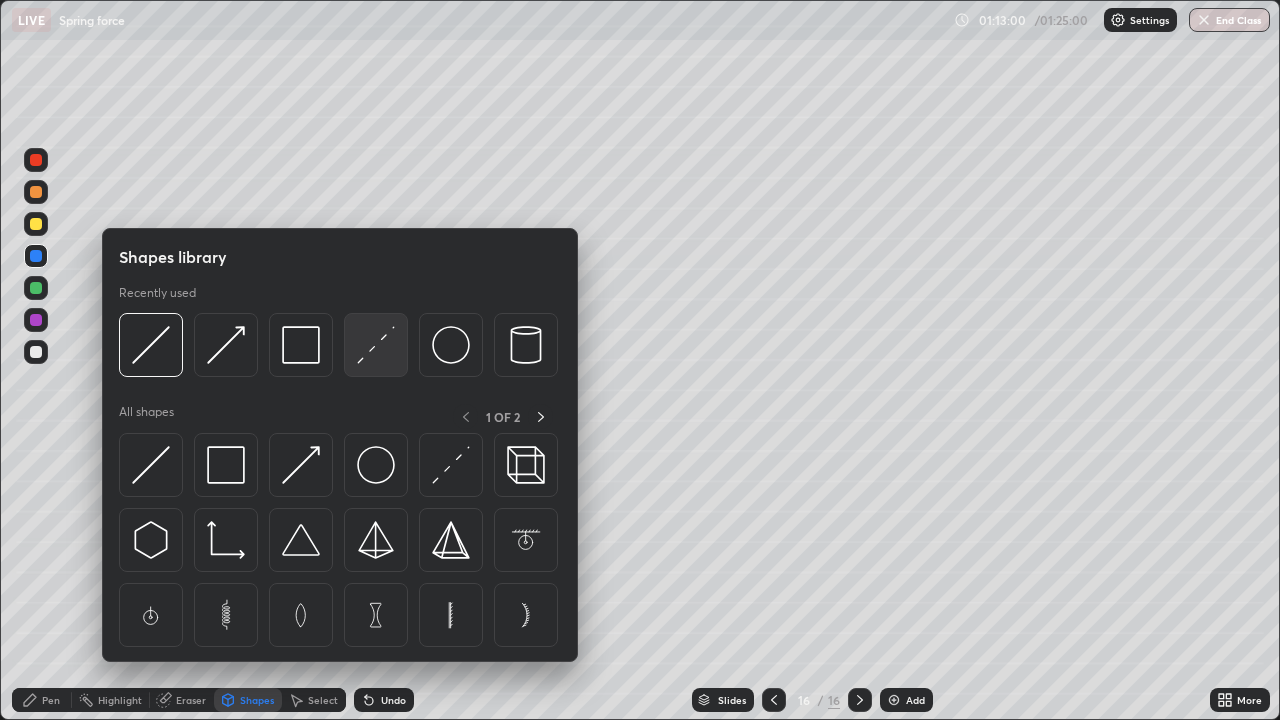 click at bounding box center [376, 345] 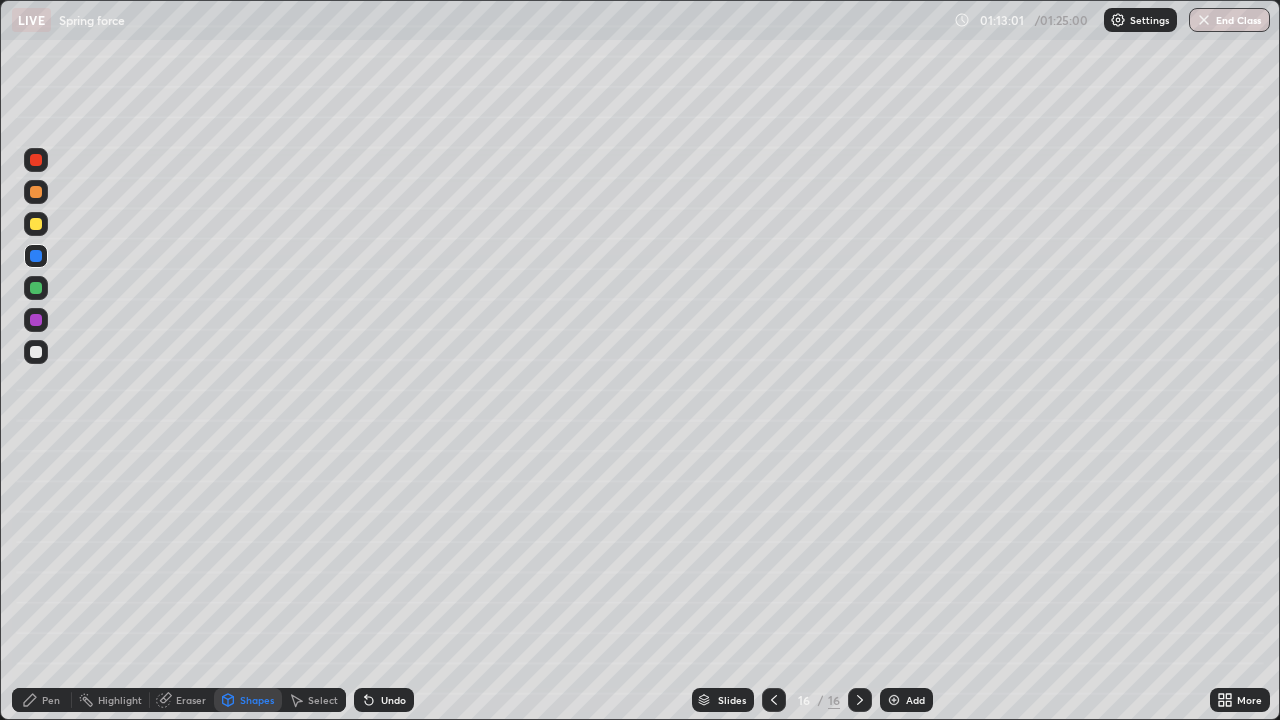 click at bounding box center [36, 224] 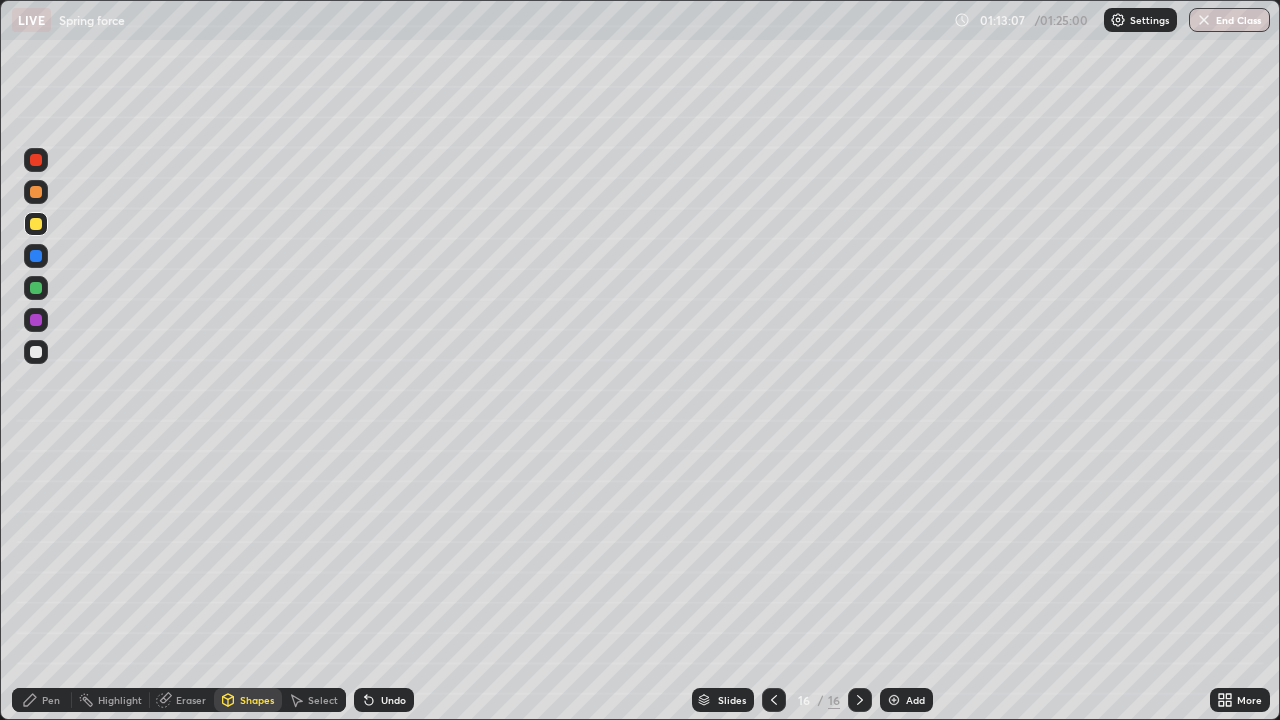 click on "Pen" at bounding box center [51, 700] 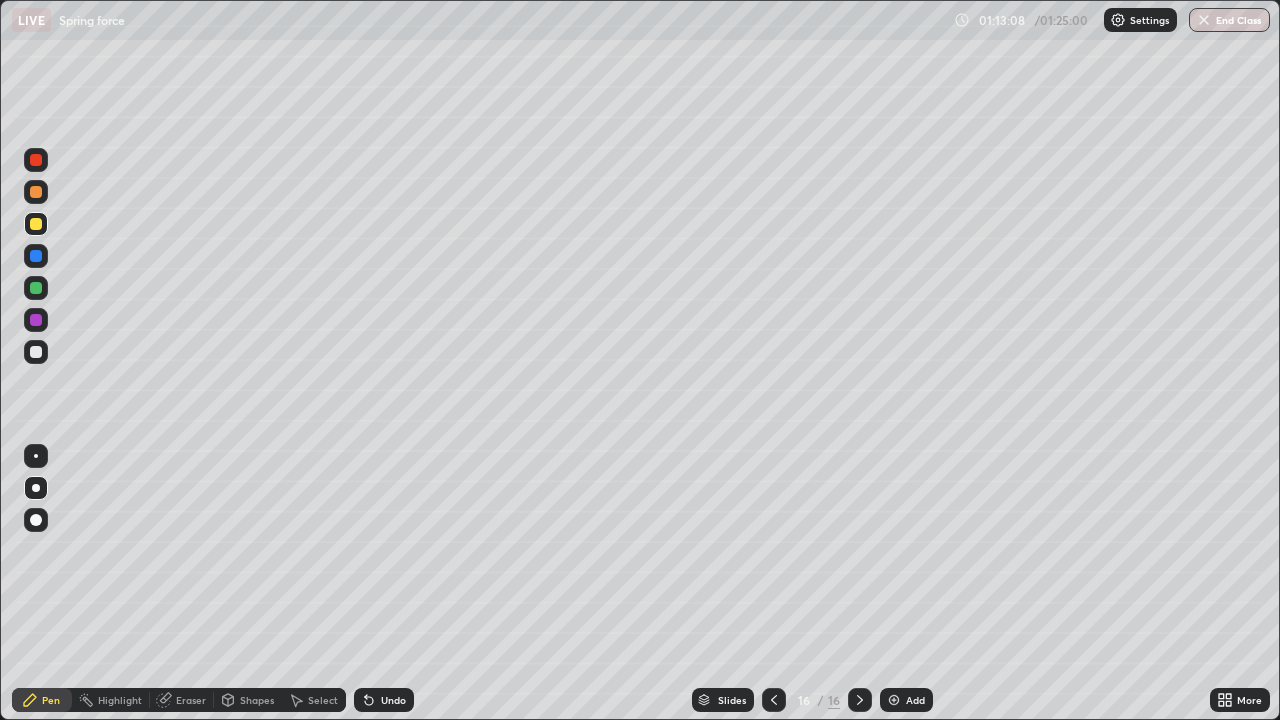 click at bounding box center (36, 288) 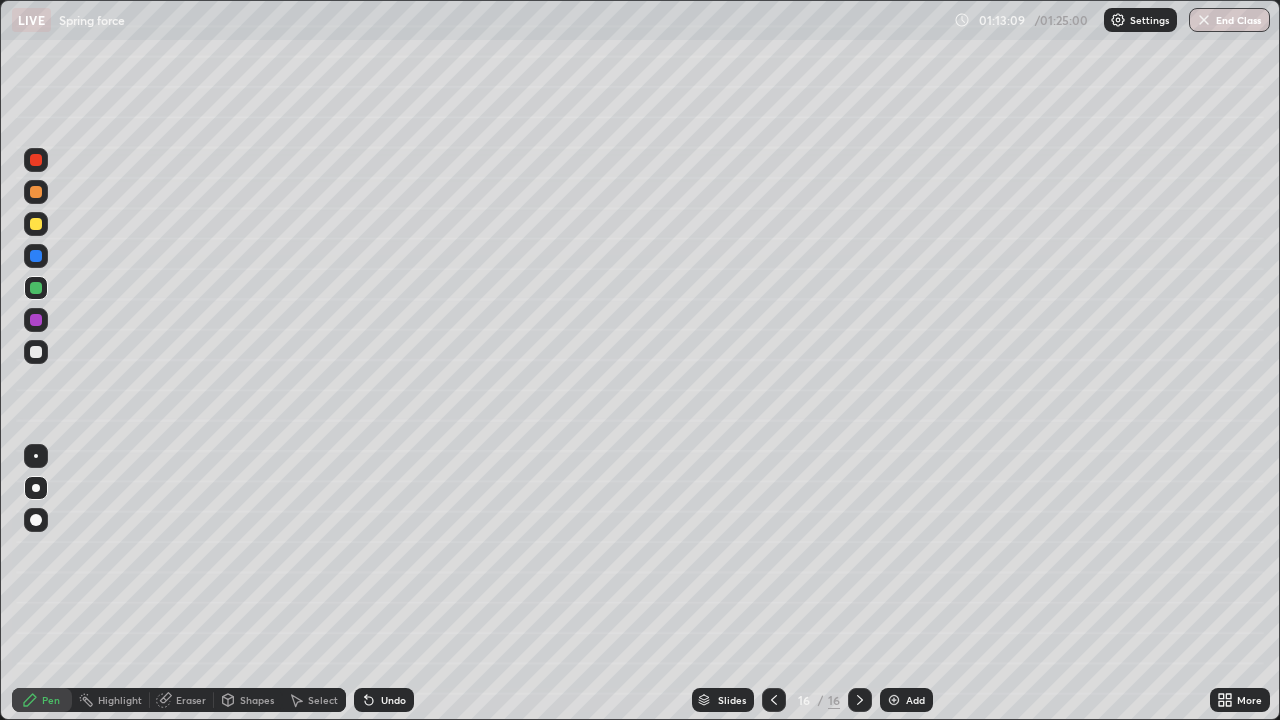 click at bounding box center (36, 192) 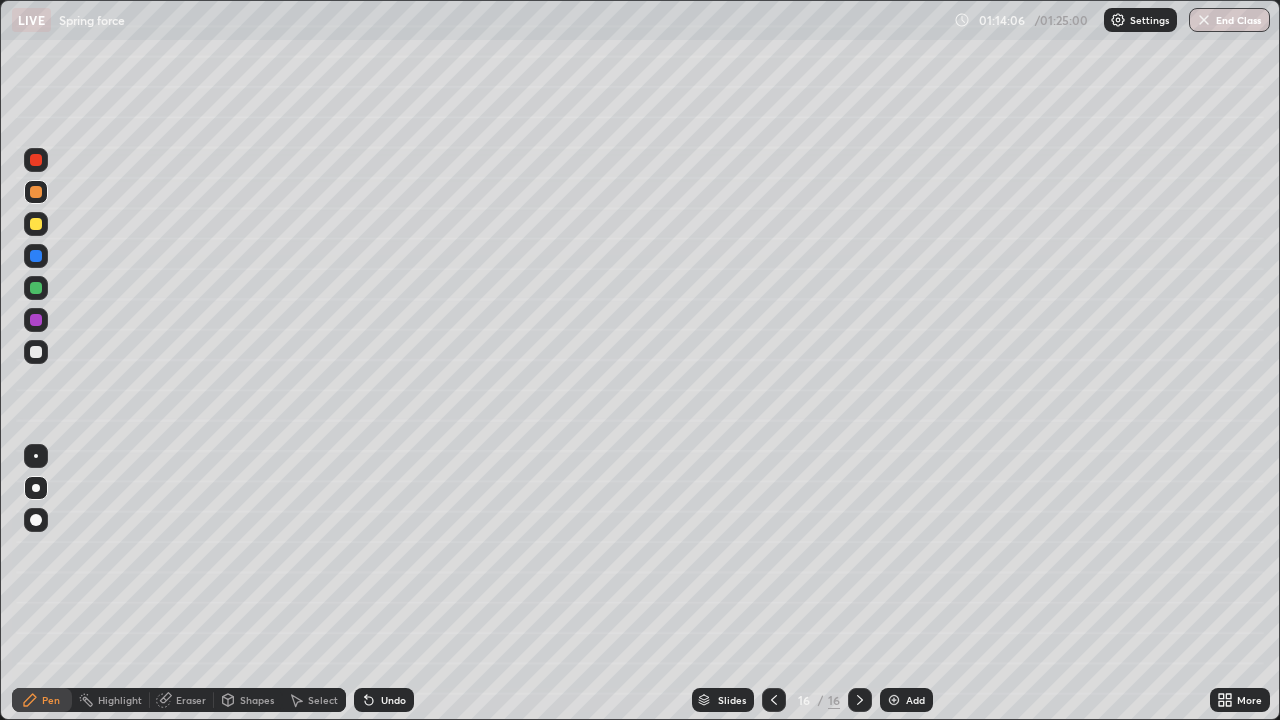 click at bounding box center (36, 352) 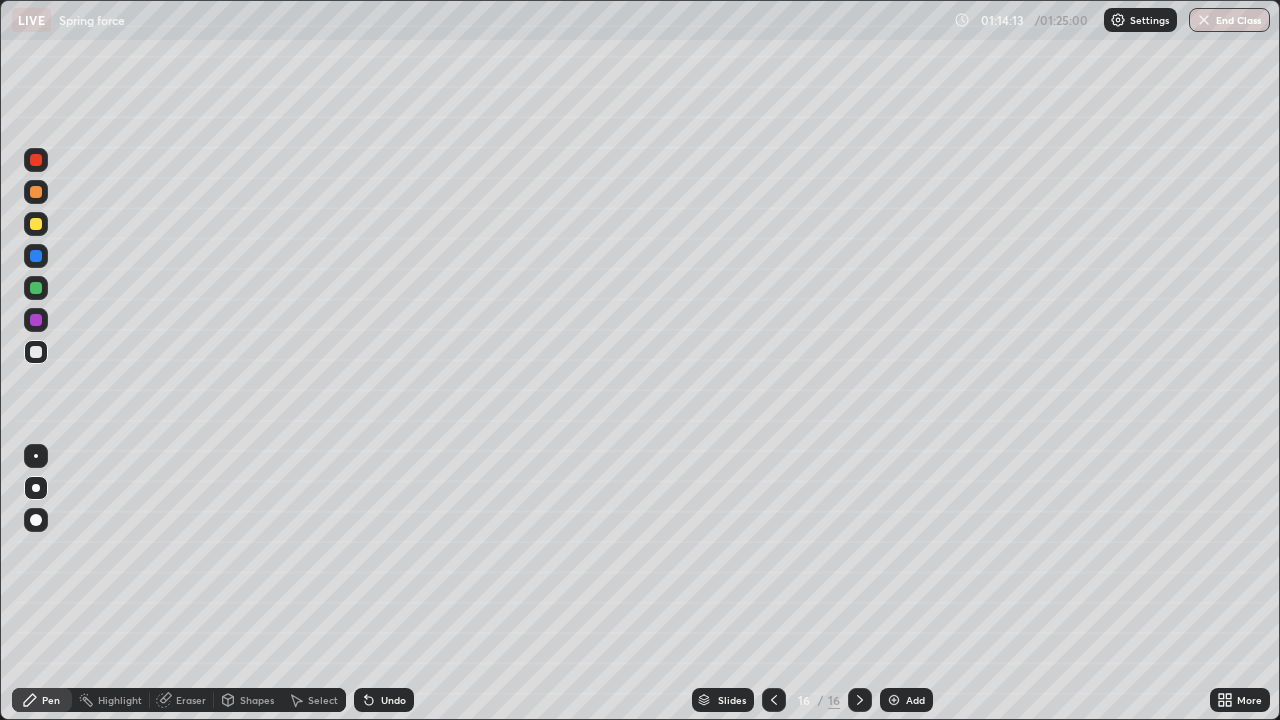 click on "Undo" at bounding box center [393, 700] 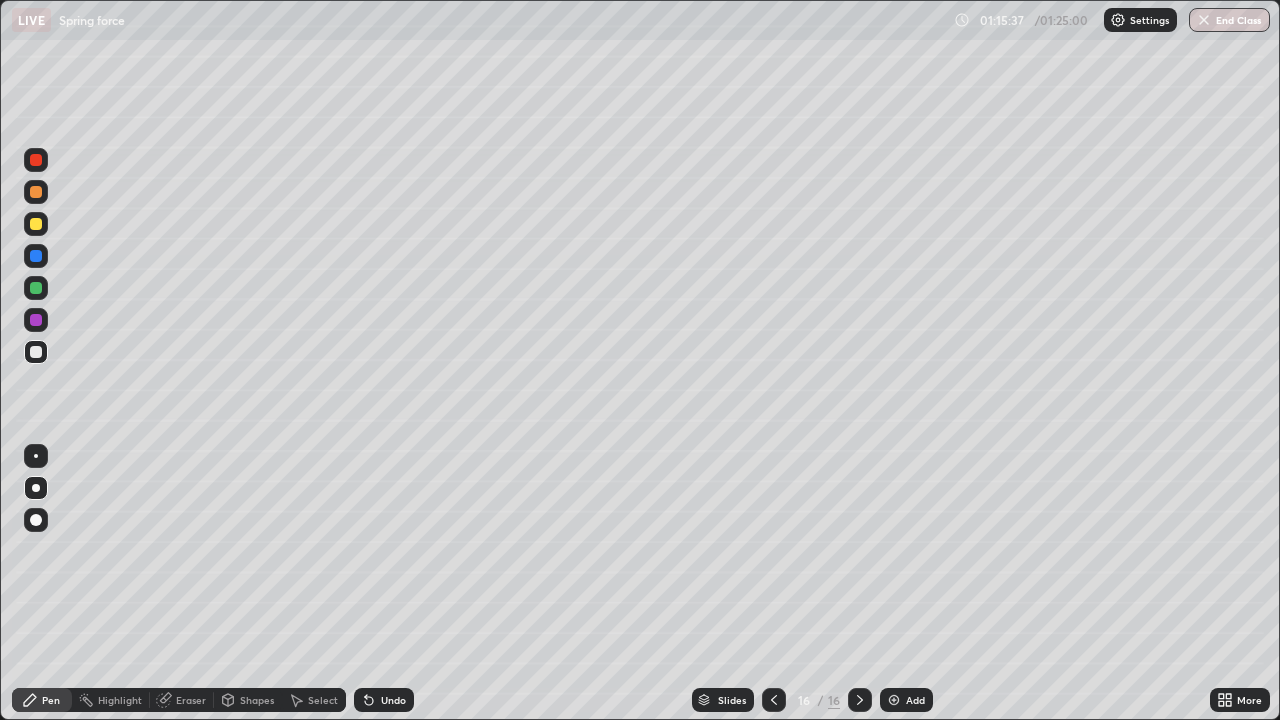 click on "Shapes" at bounding box center (257, 700) 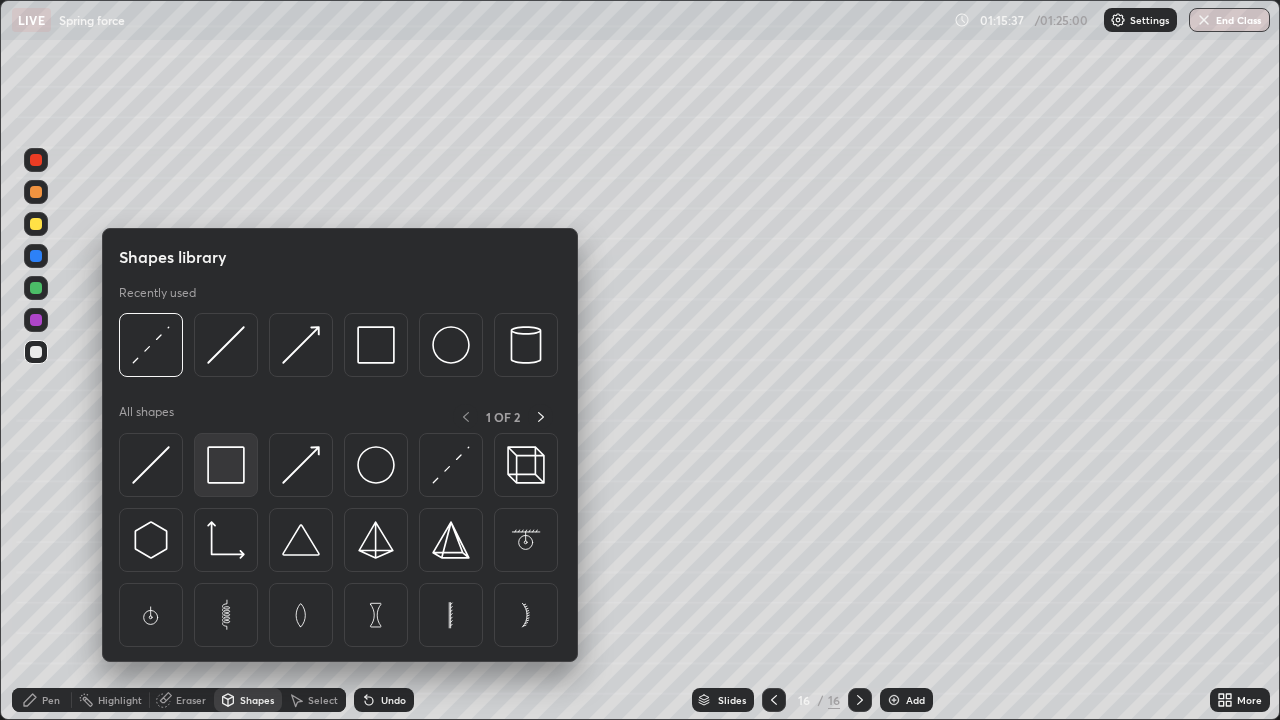 click at bounding box center [226, 465] 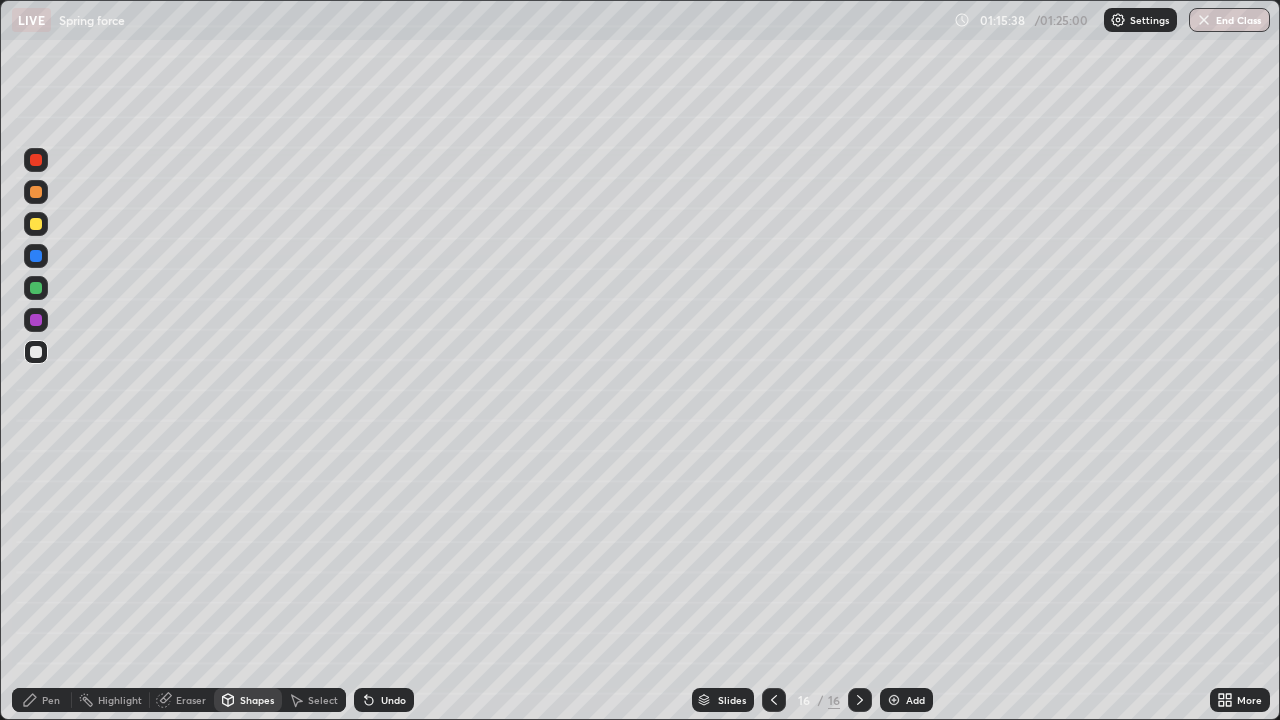 click at bounding box center (36, 224) 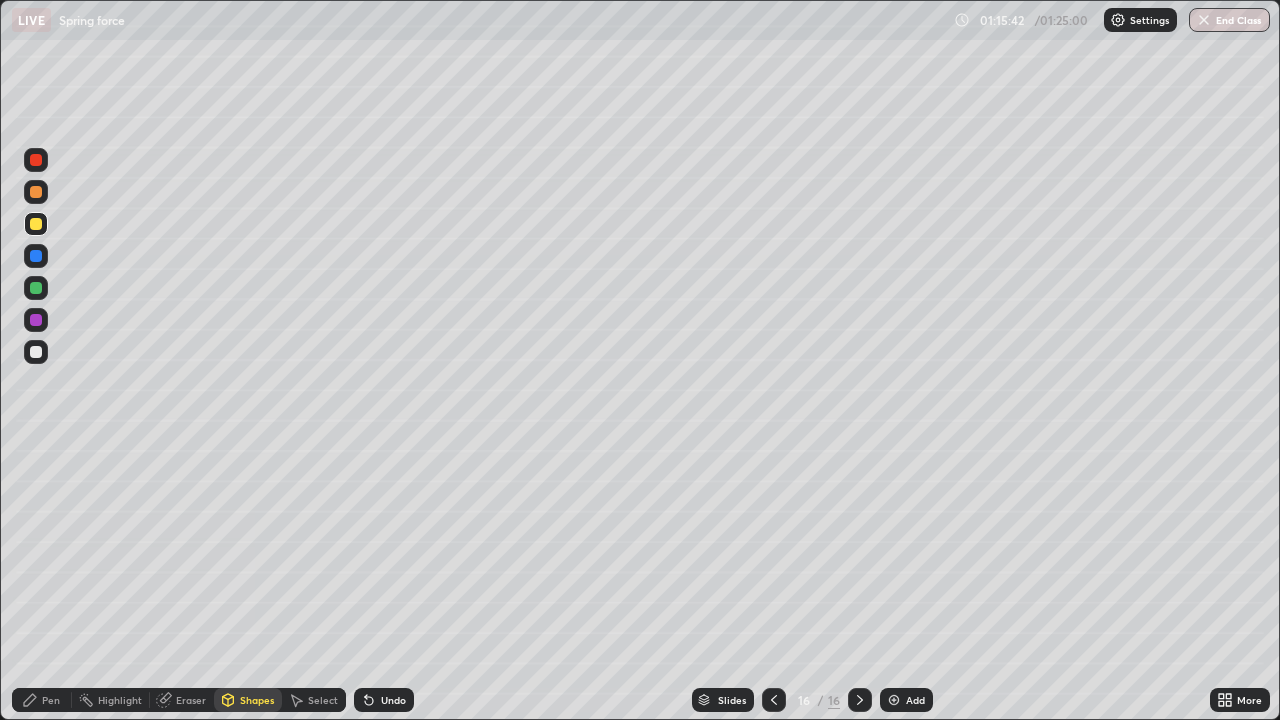 click on "Shapes" at bounding box center [257, 700] 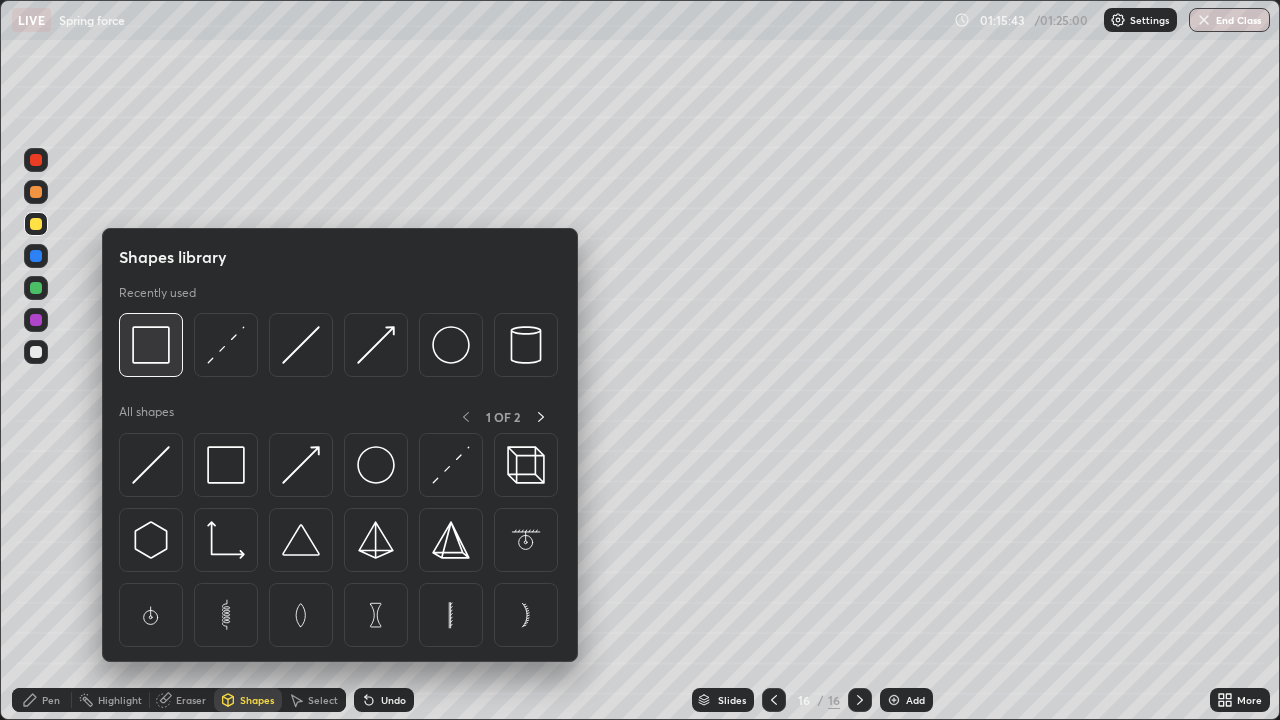 click at bounding box center [151, 345] 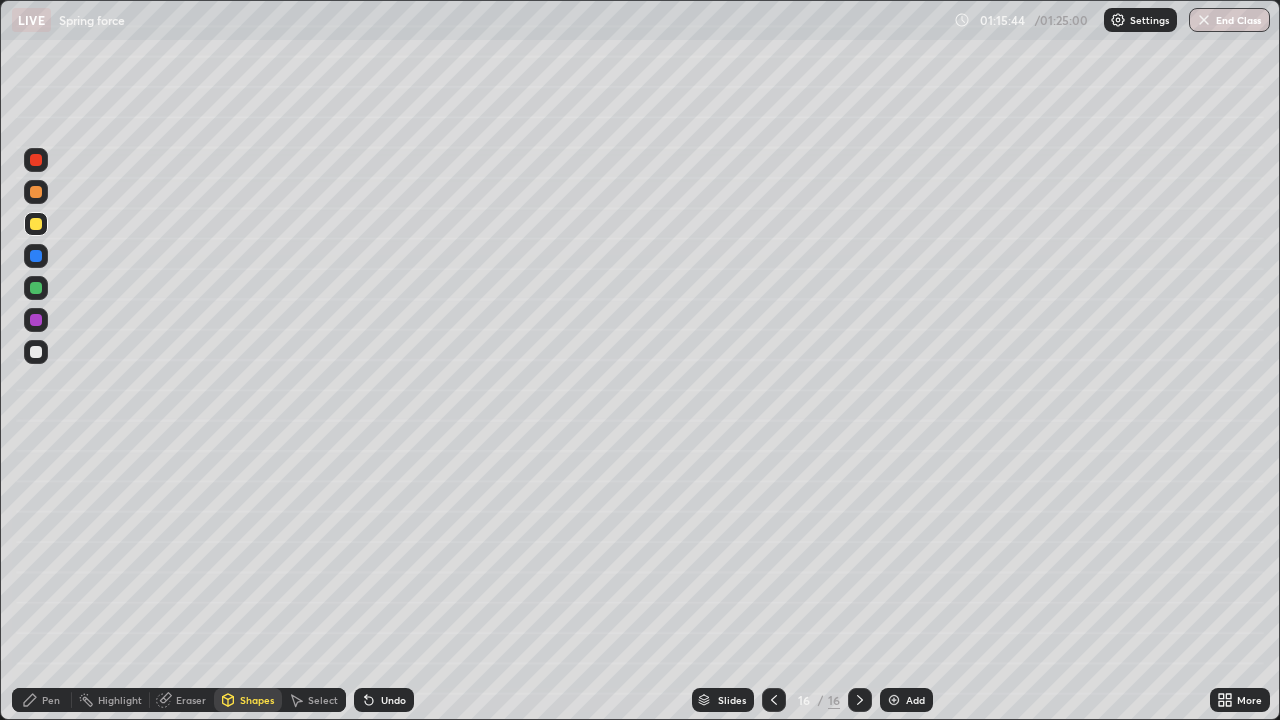 click at bounding box center [36, 192] 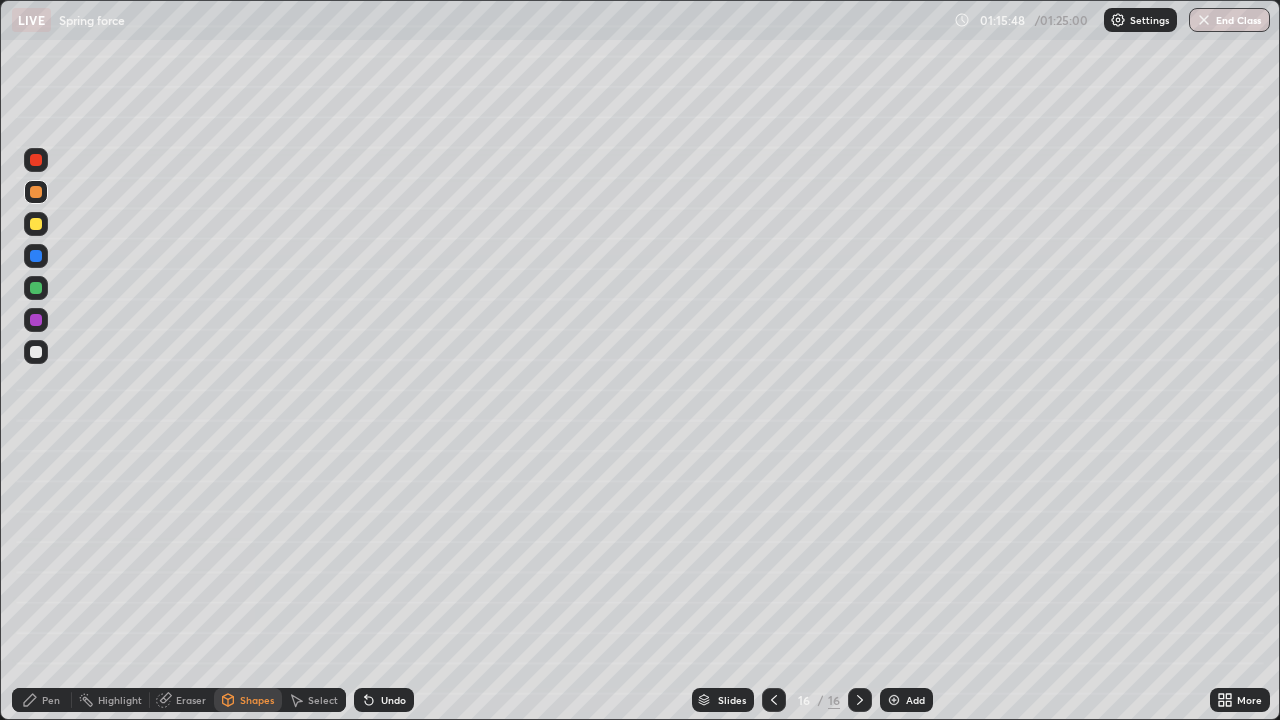 click on "Shapes" at bounding box center (257, 700) 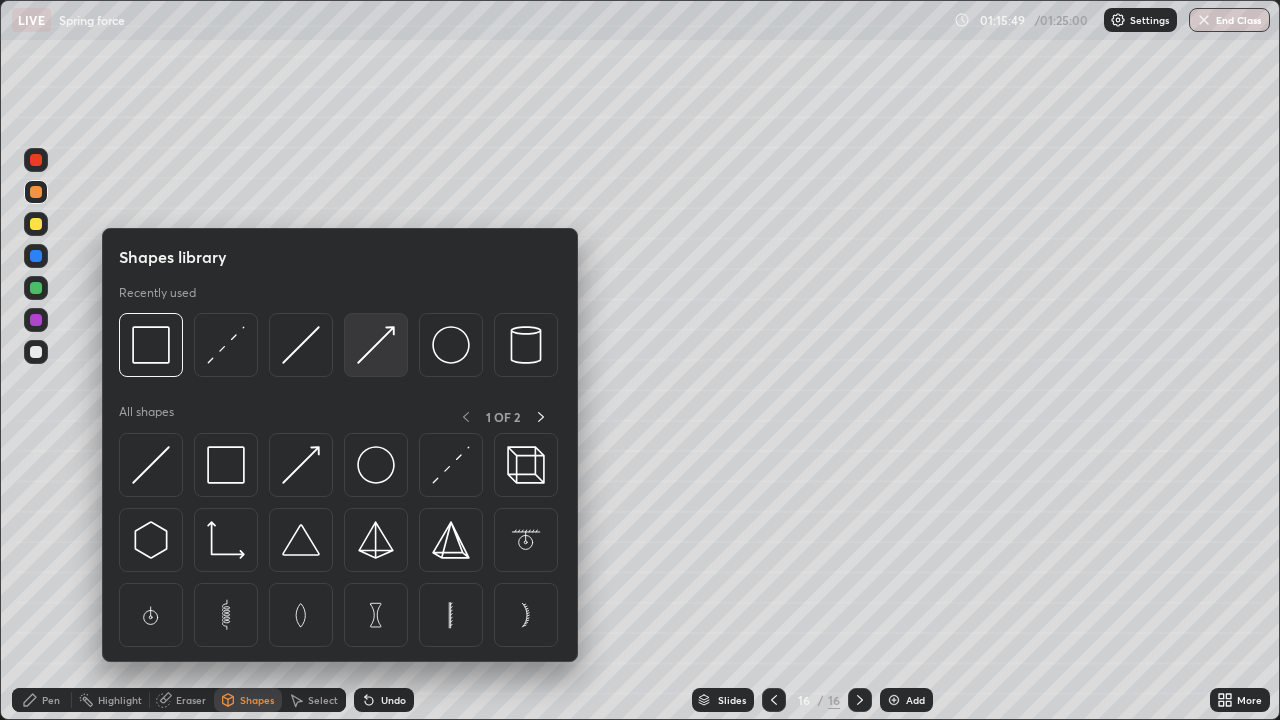 click at bounding box center (376, 345) 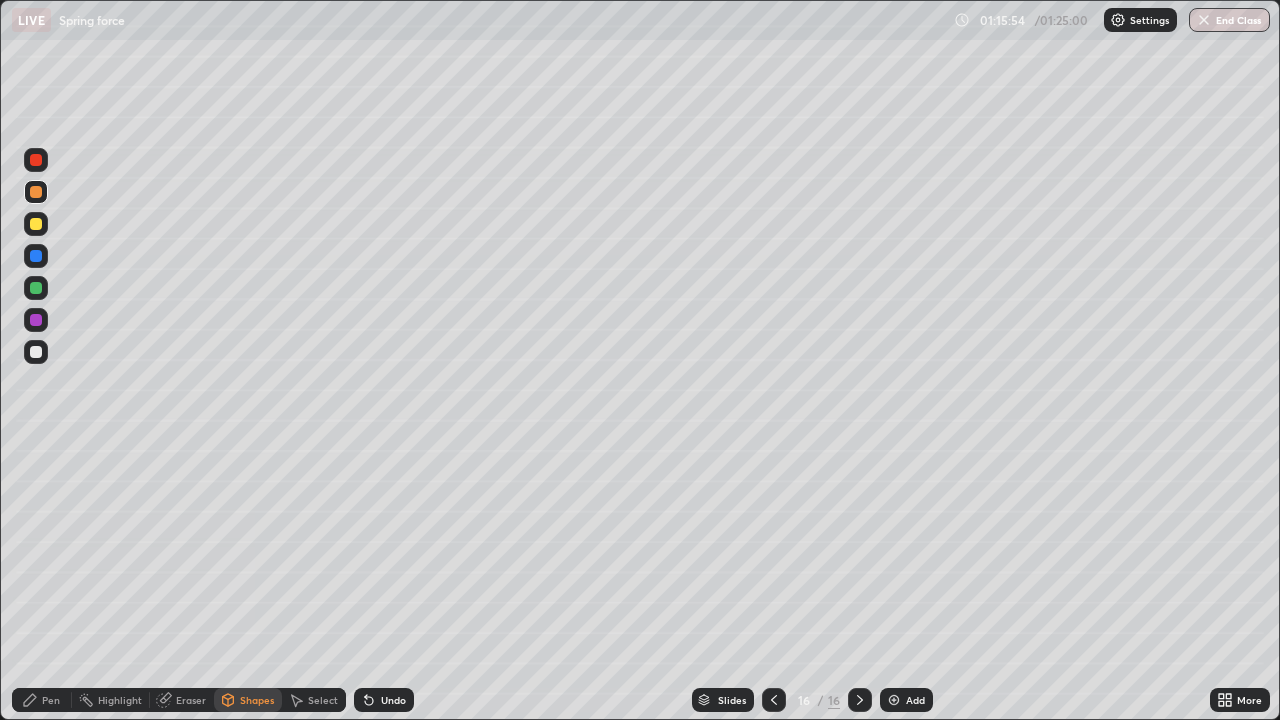 click on "Pen" at bounding box center [42, 700] 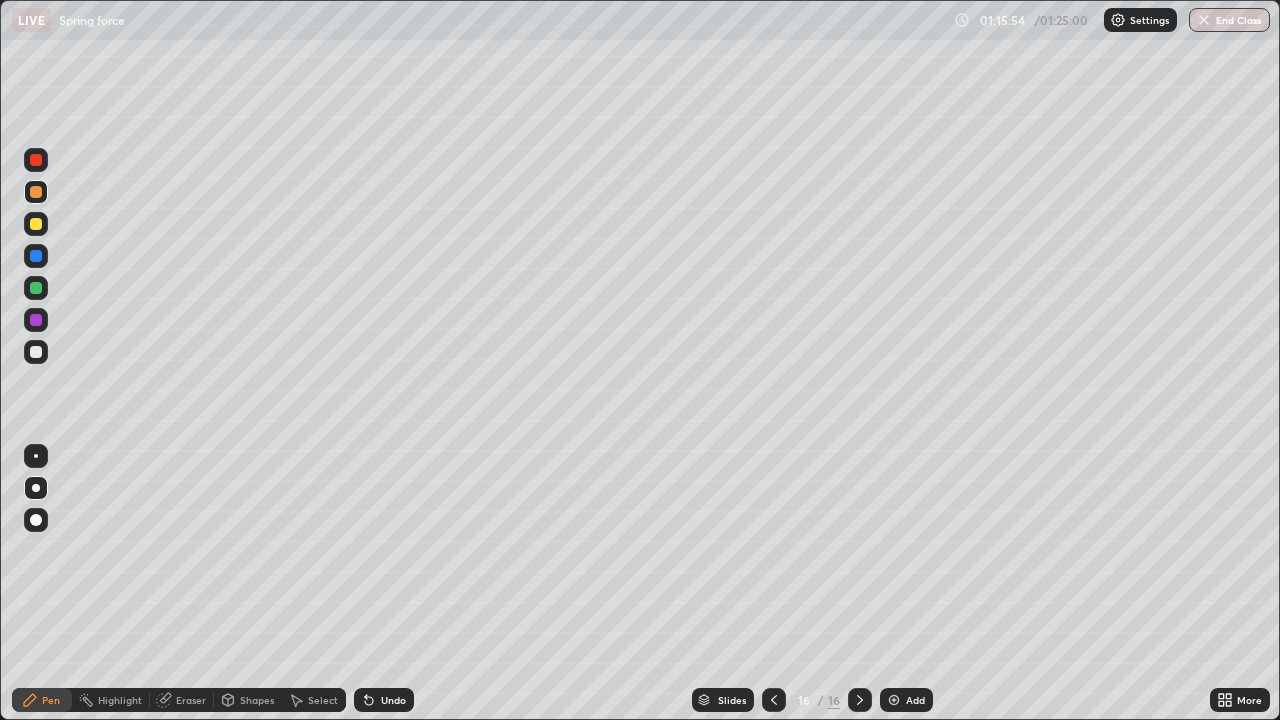 click at bounding box center (36, 352) 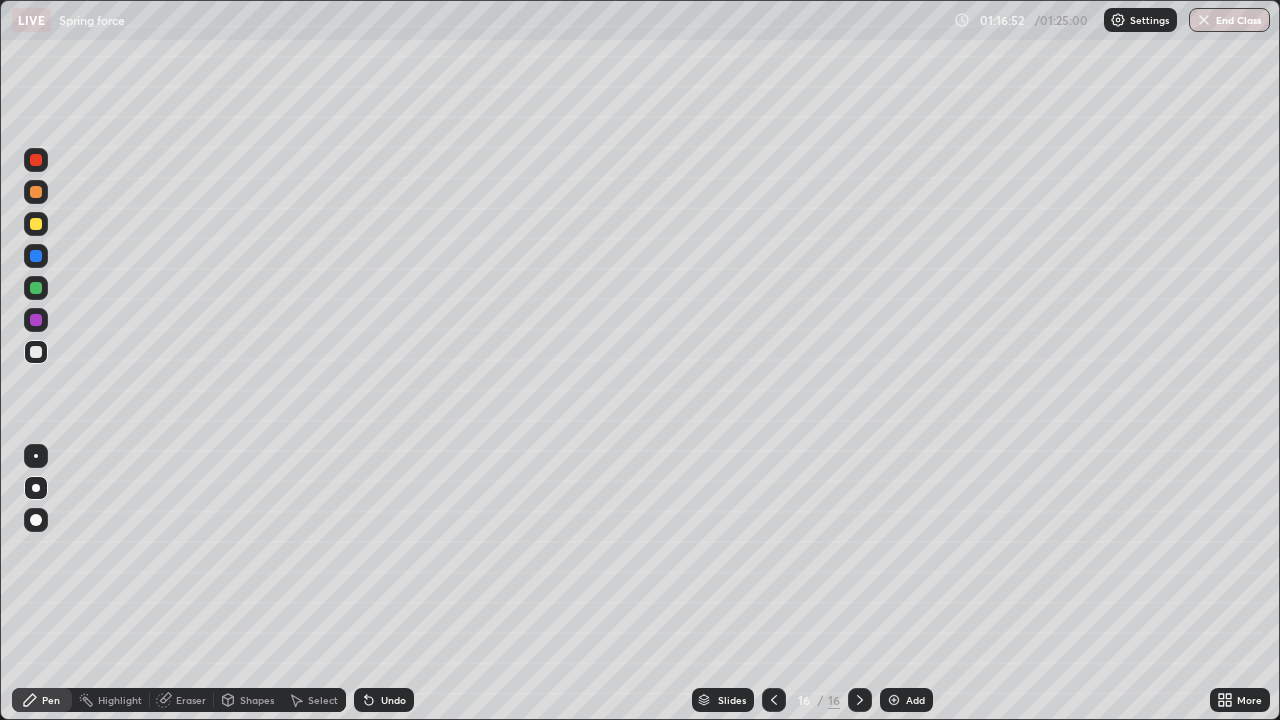 click at bounding box center (36, 160) 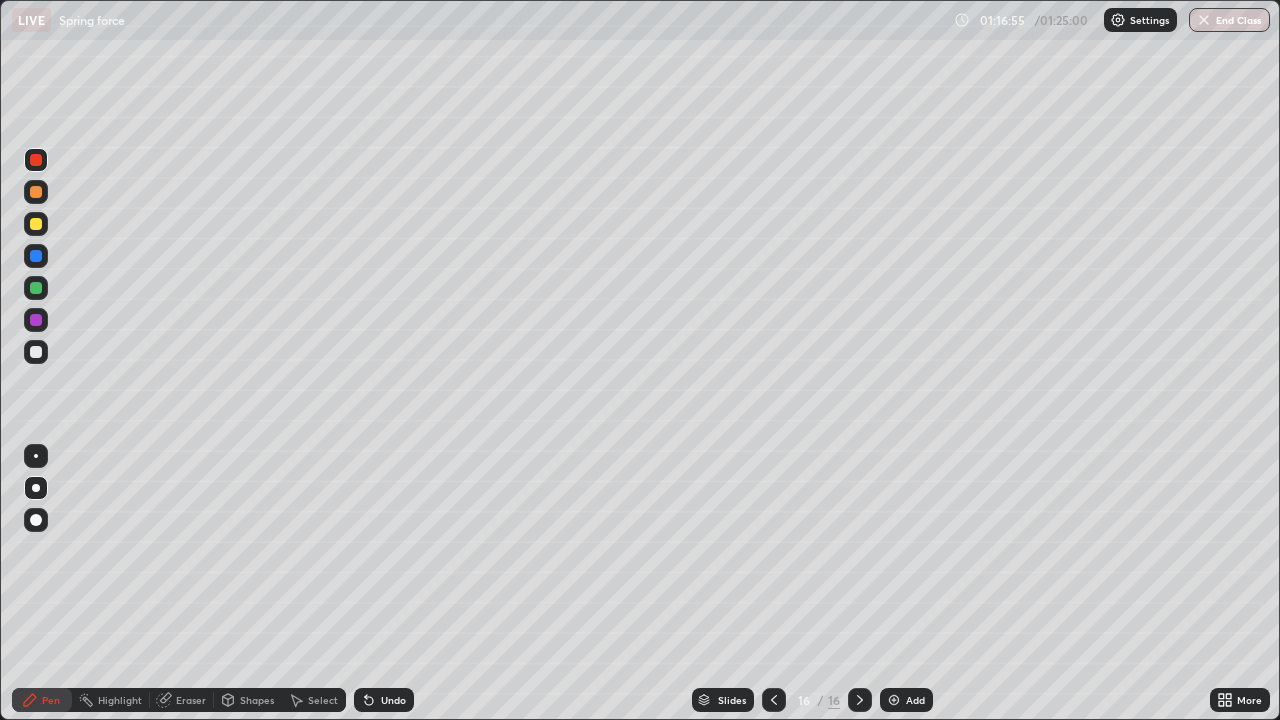 click on "Shapes" at bounding box center [257, 700] 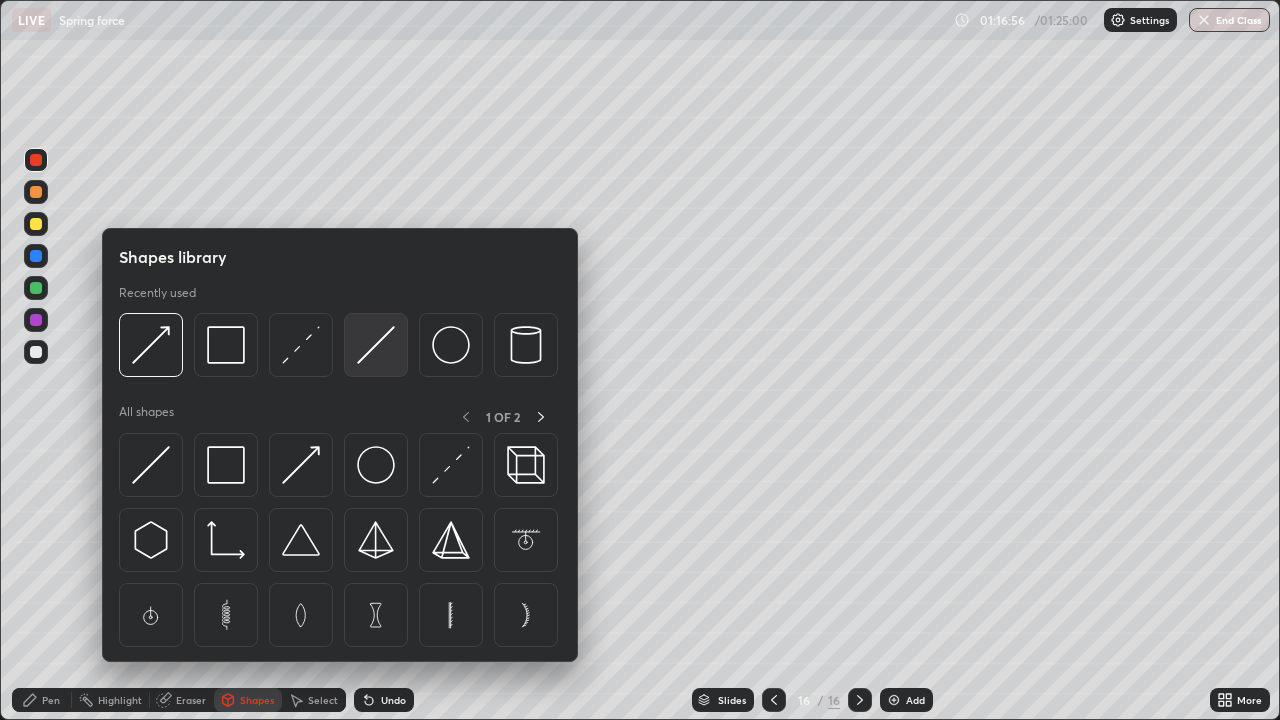 click at bounding box center (376, 345) 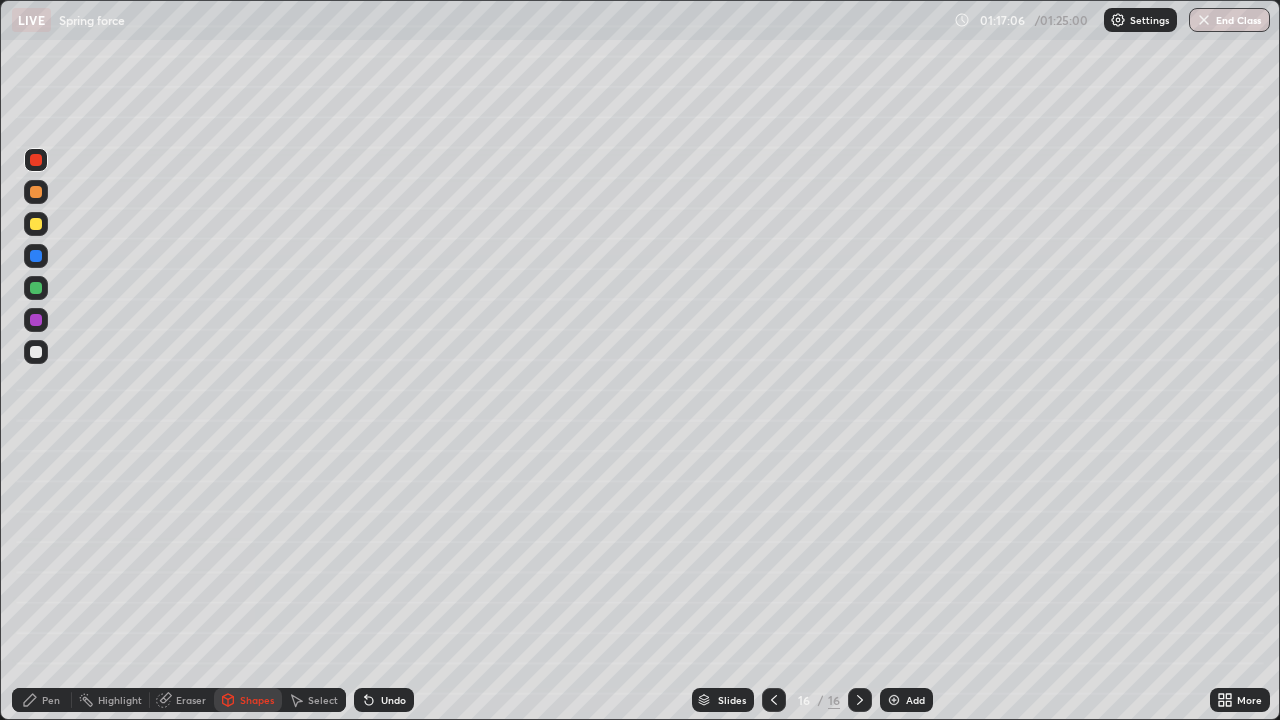 click on "Shapes" at bounding box center (257, 700) 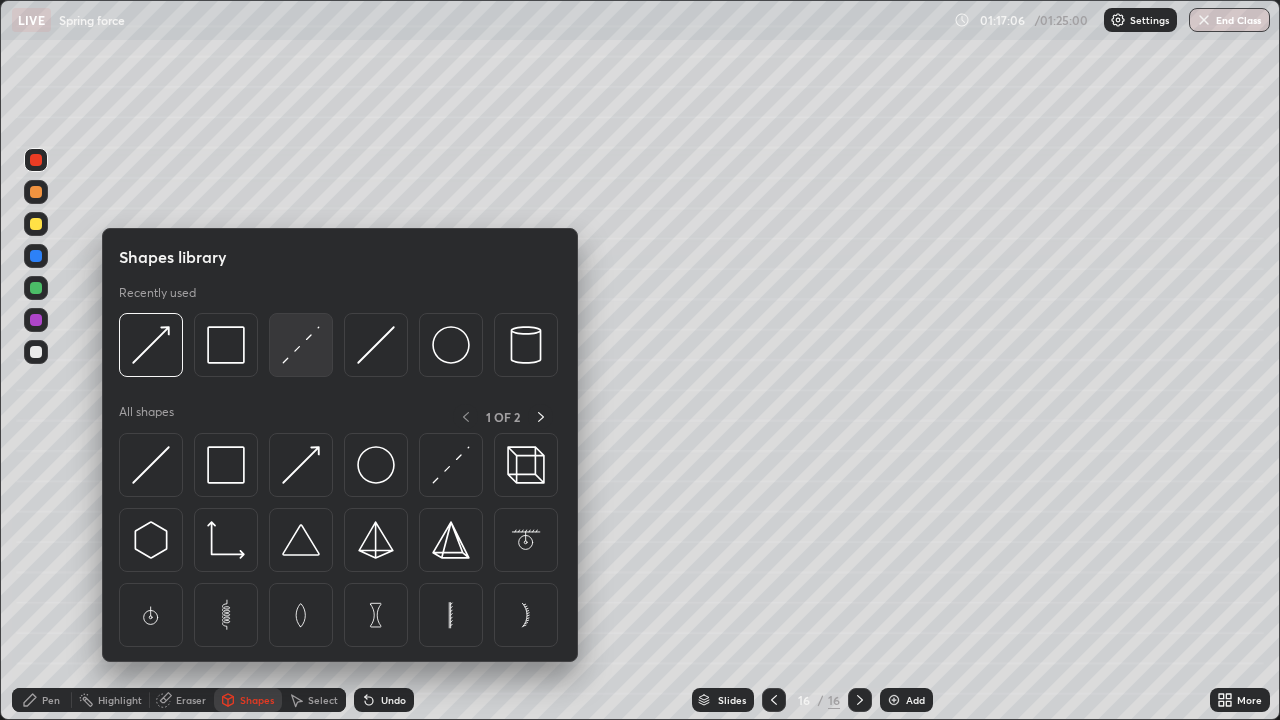 click at bounding box center [301, 345] 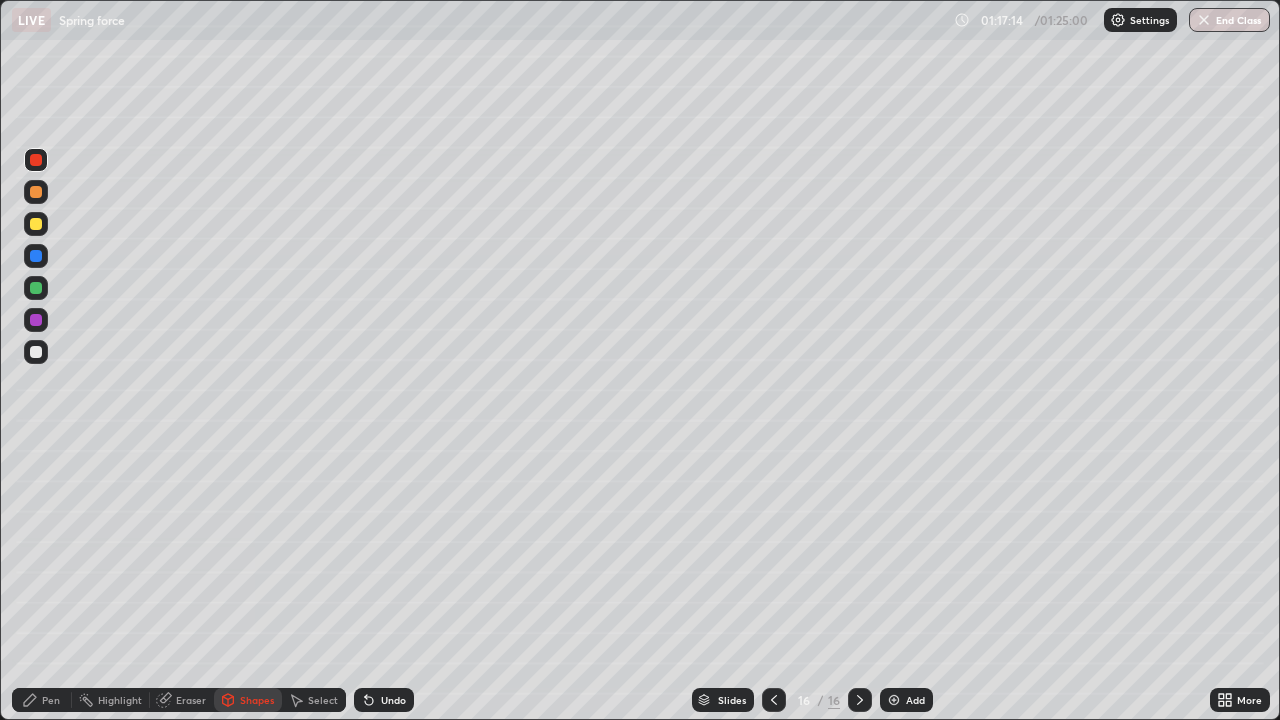 click 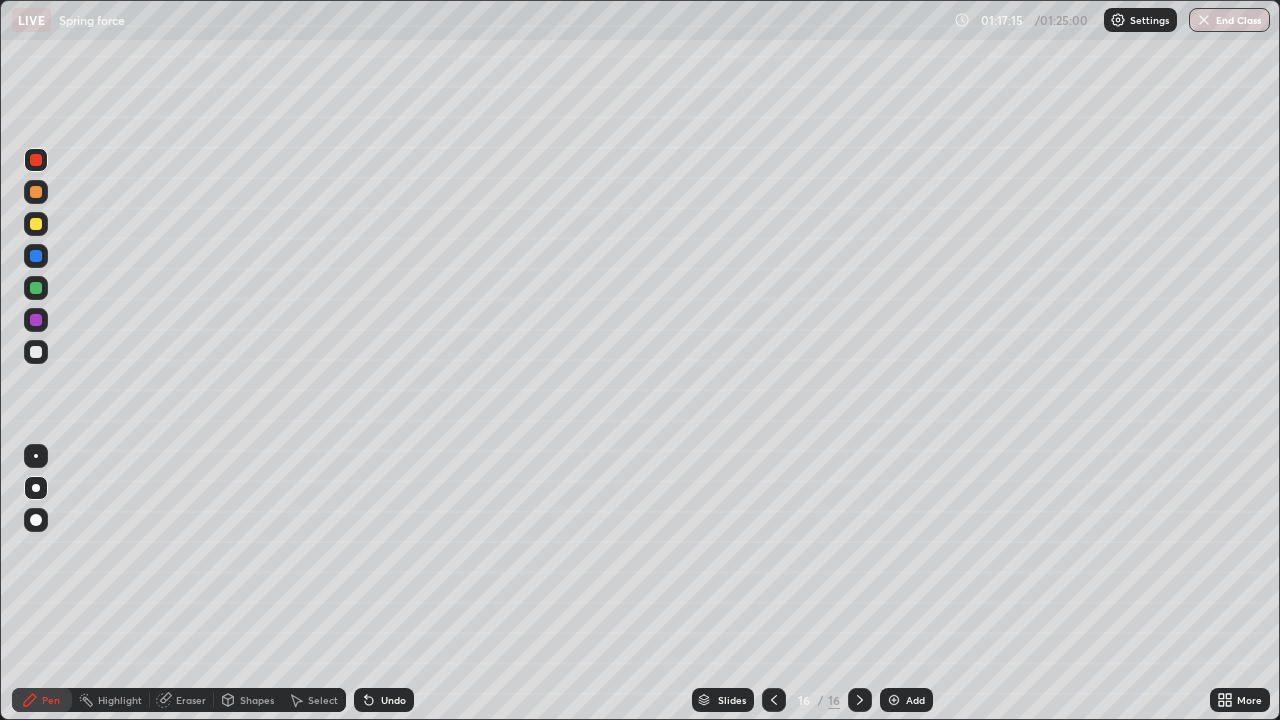 click at bounding box center (36, 352) 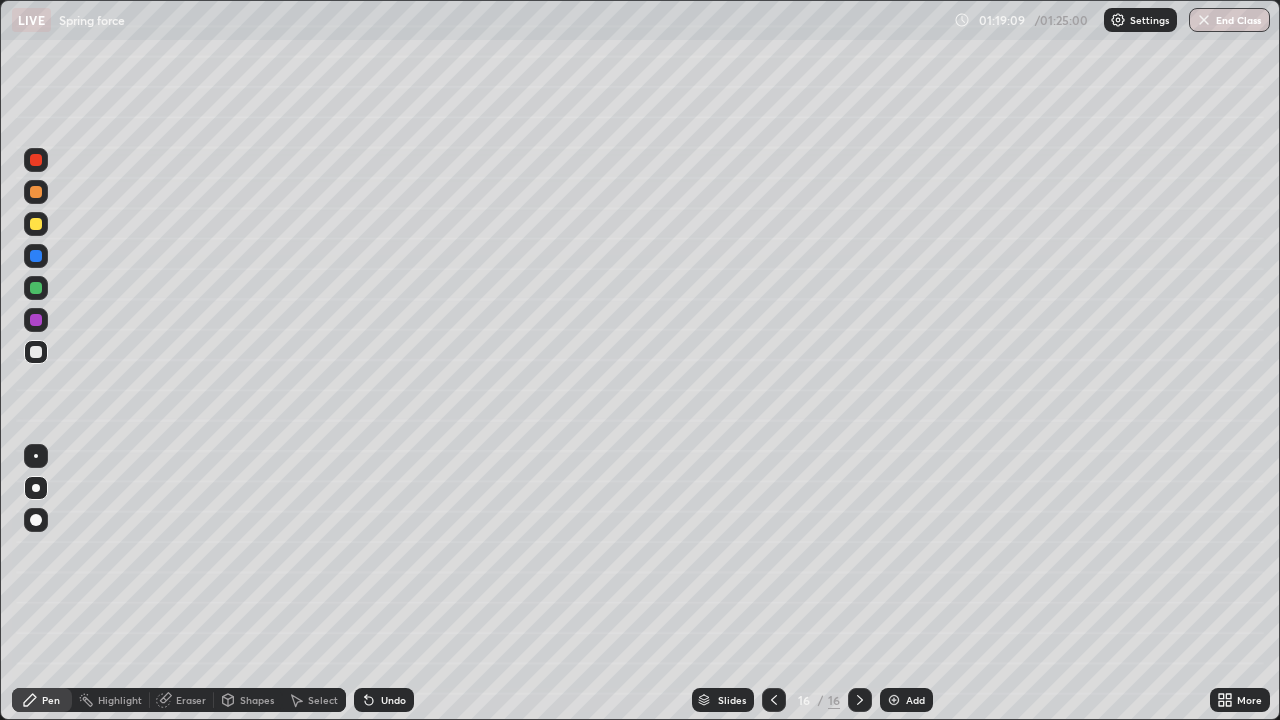 click on "Add" at bounding box center (915, 700) 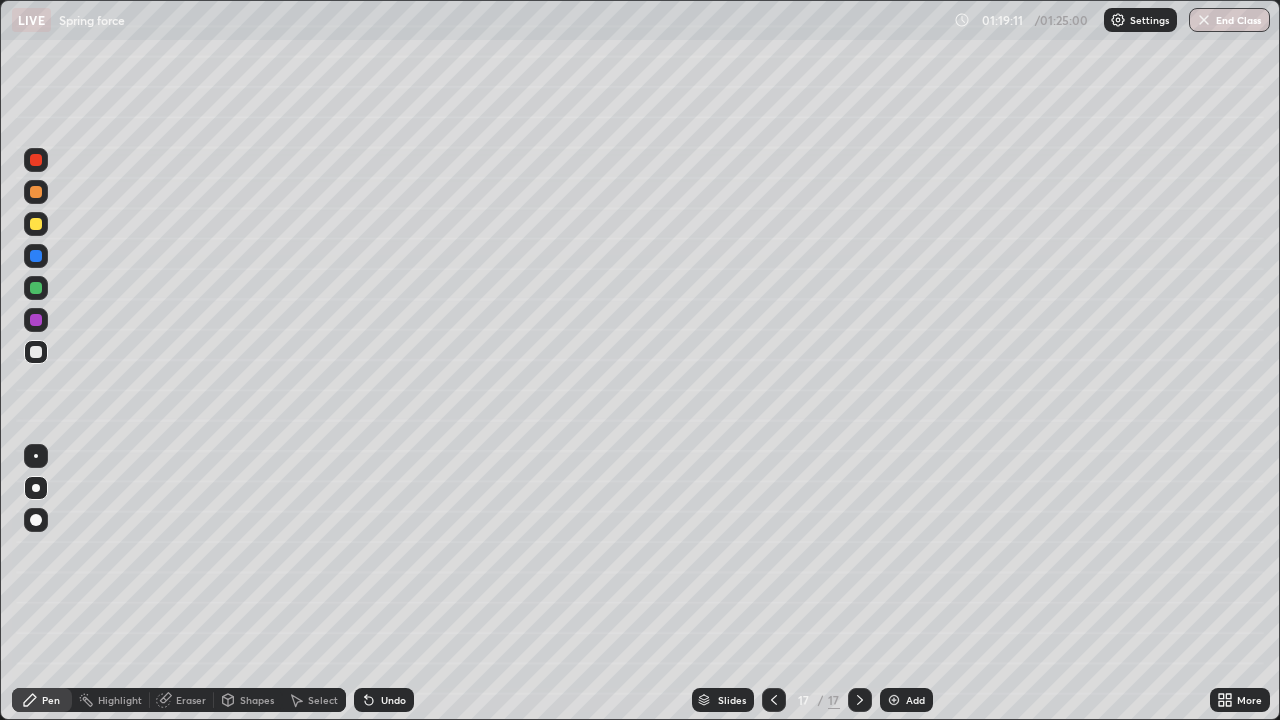 click on "Shapes" at bounding box center [257, 700] 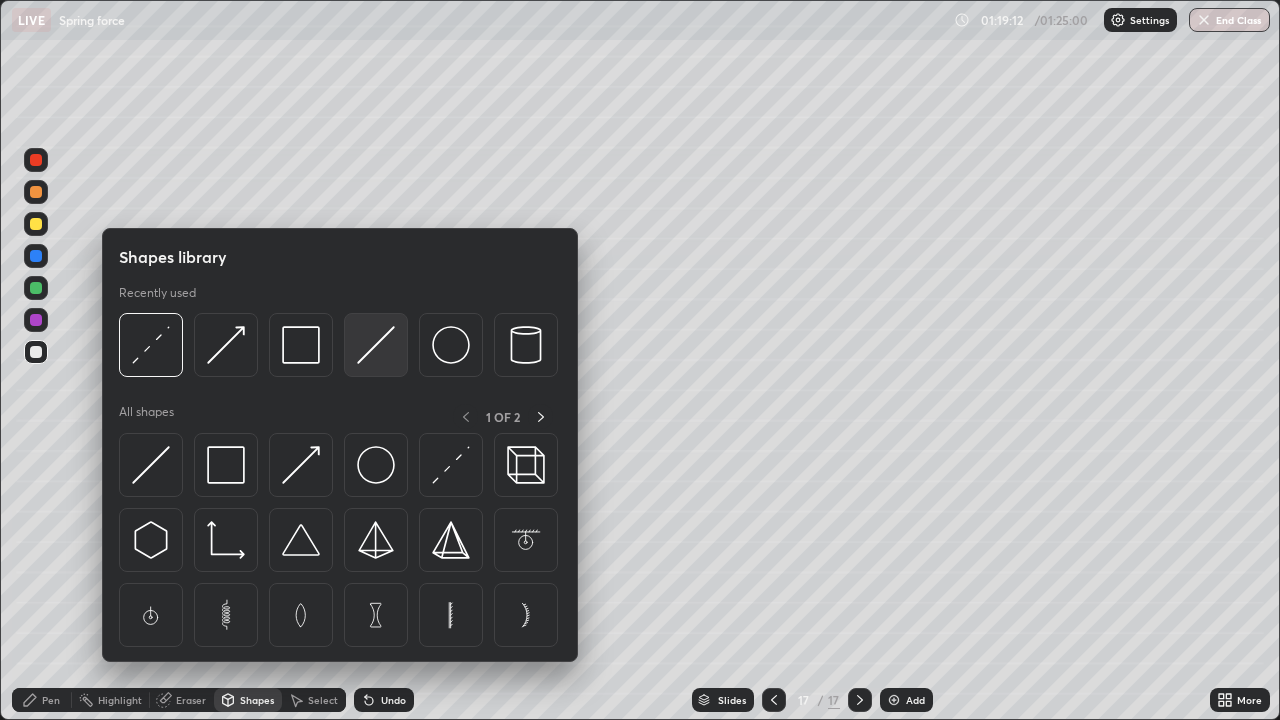 click at bounding box center [376, 345] 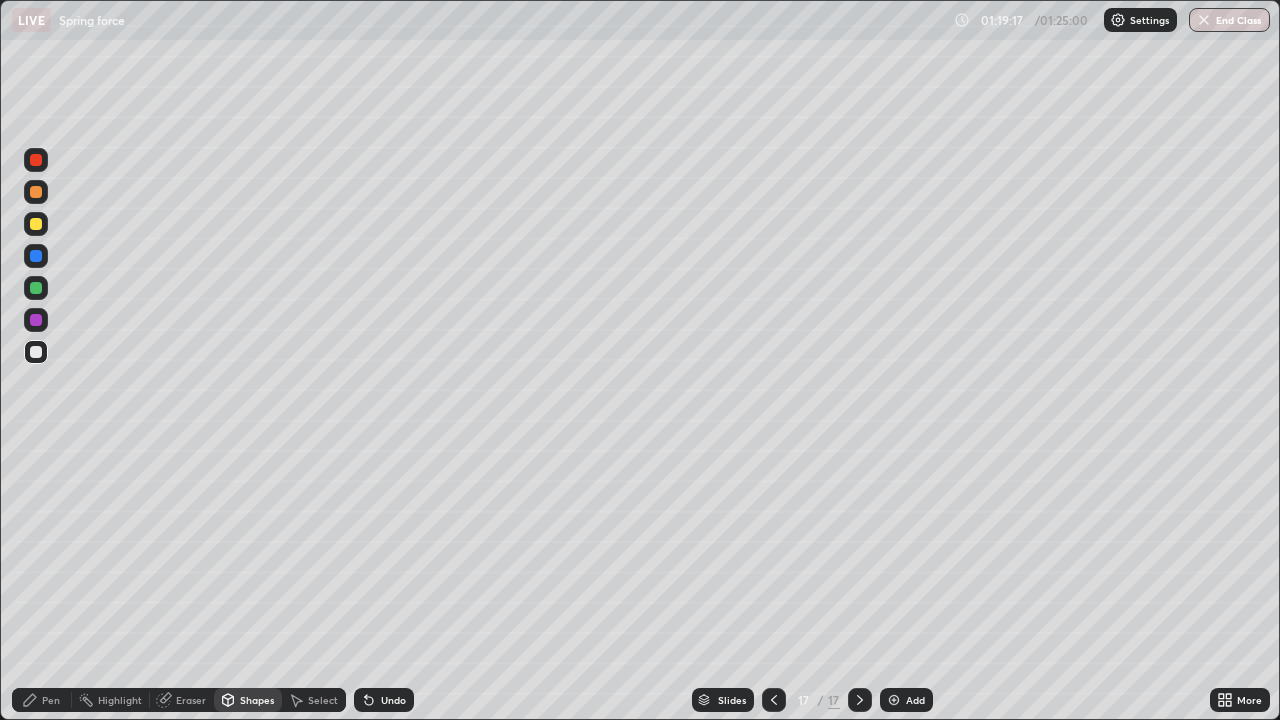 click on "Pen" at bounding box center [42, 700] 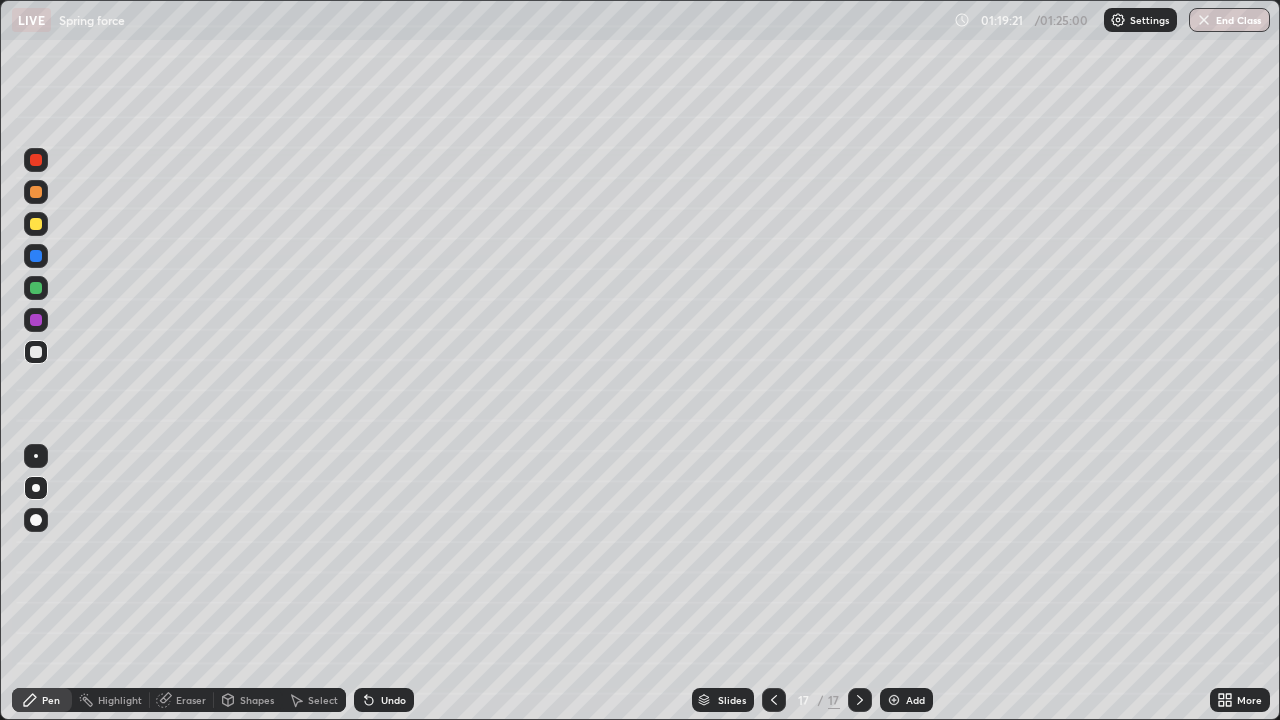 click on "Shapes" at bounding box center (248, 700) 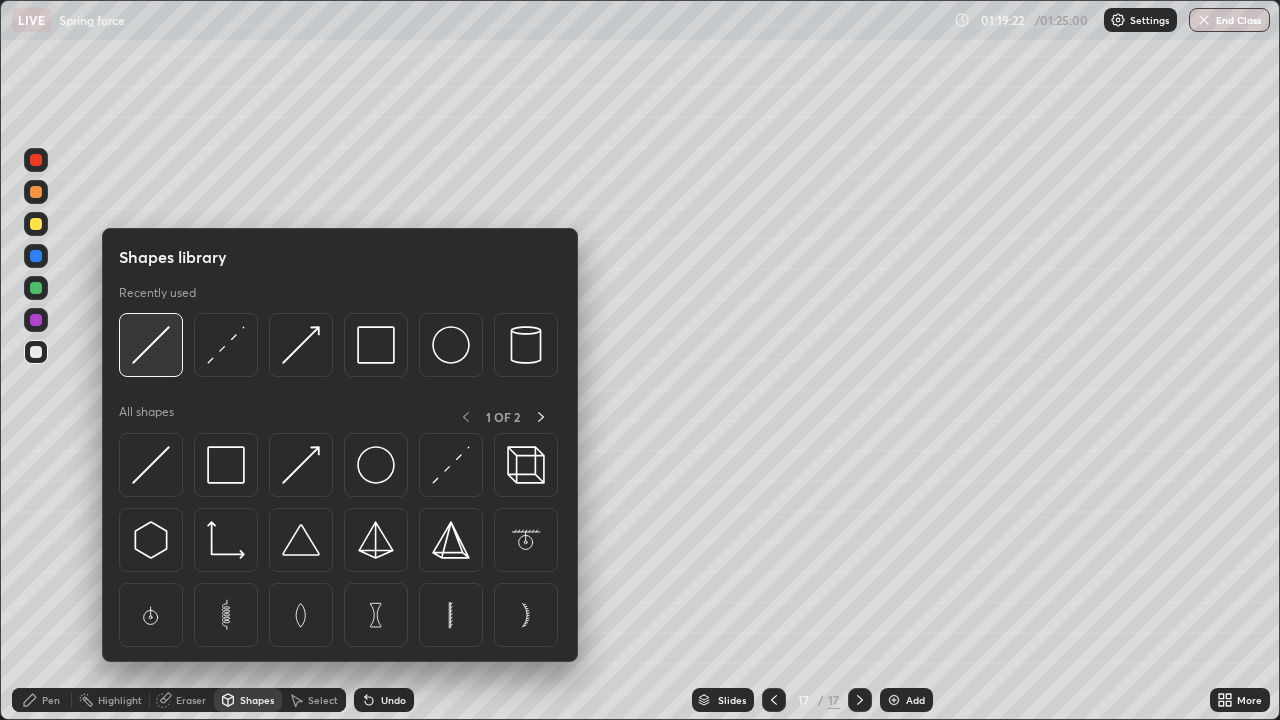 click at bounding box center [151, 345] 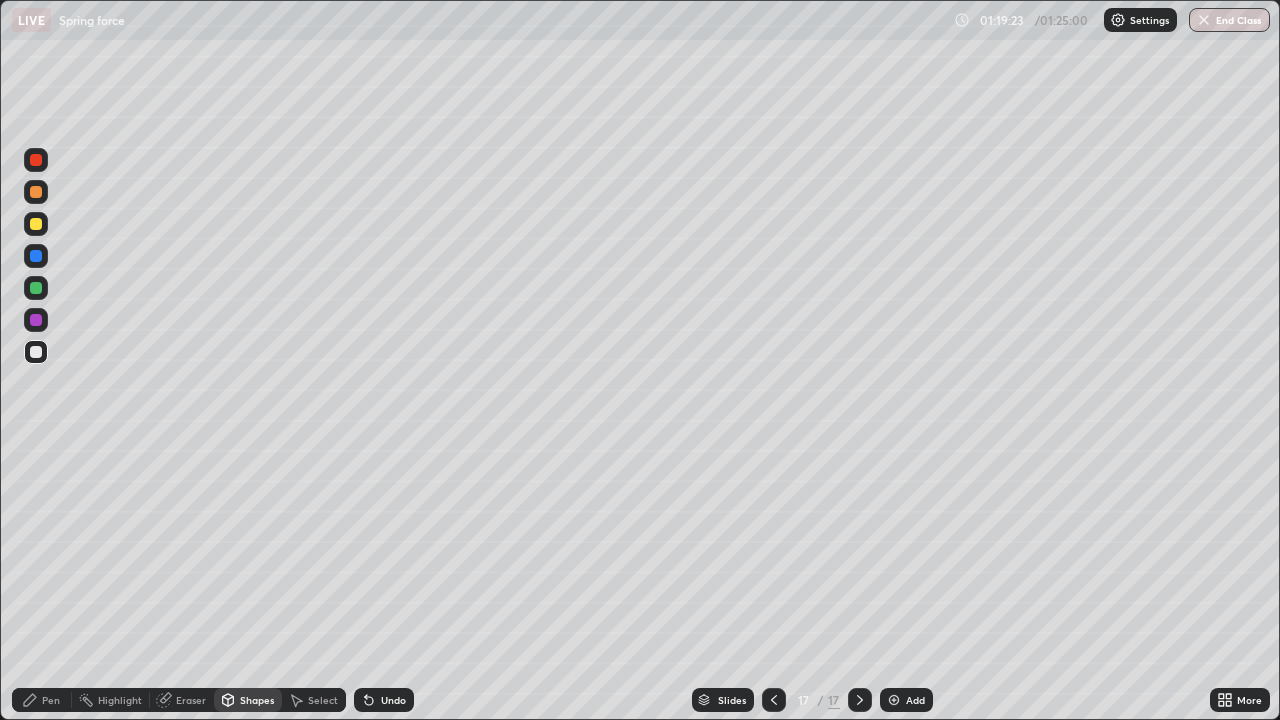 click at bounding box center (36, 256) 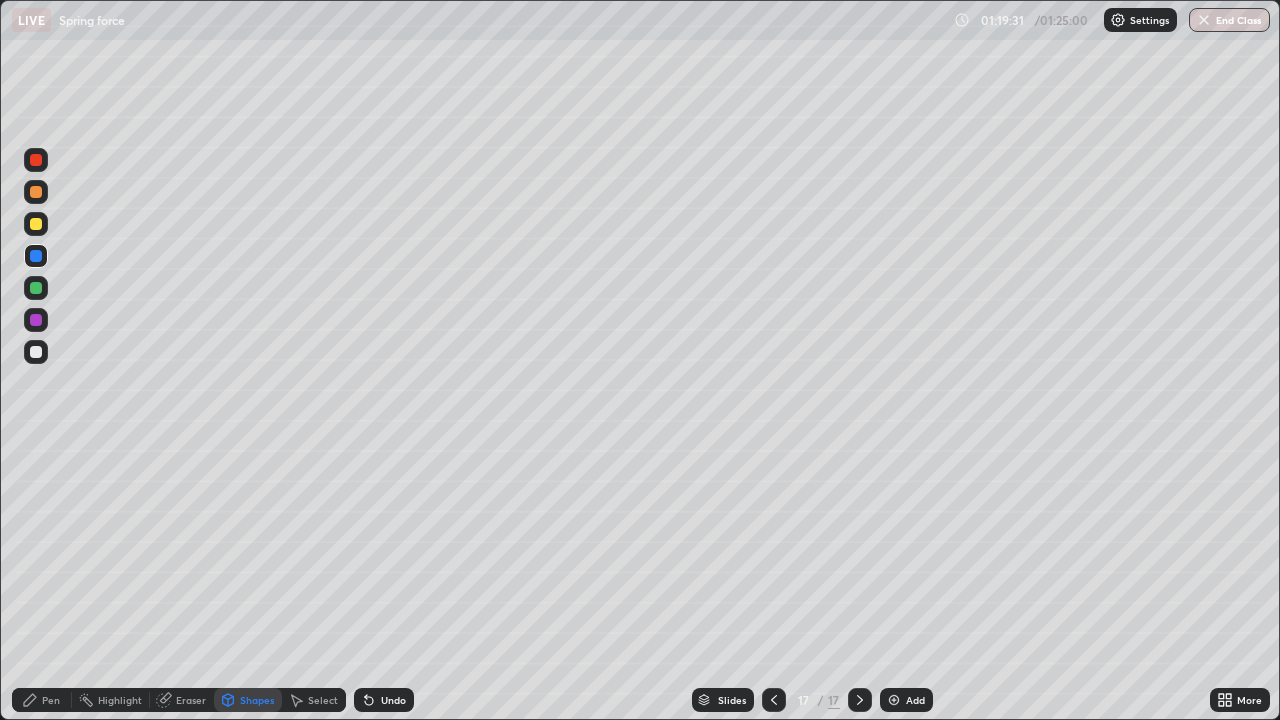click on "Shapes" at bounding box center [257, 700] 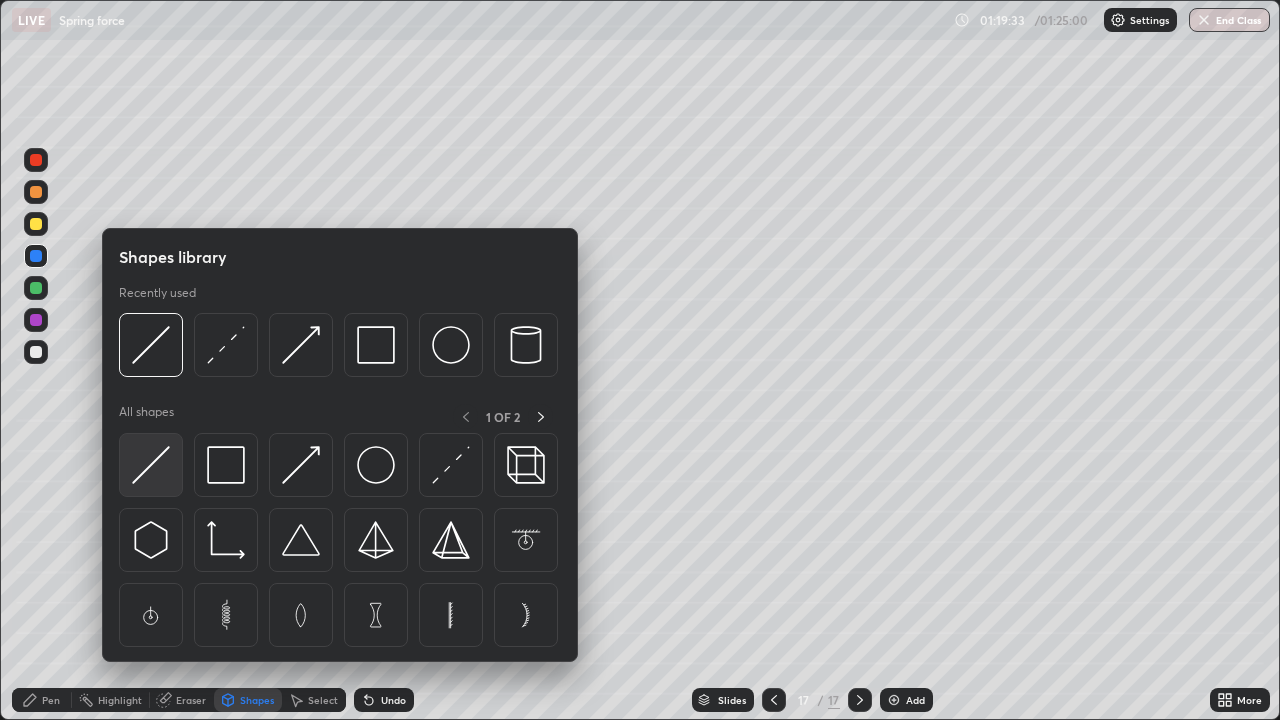 click at bounding box center [151, 465] 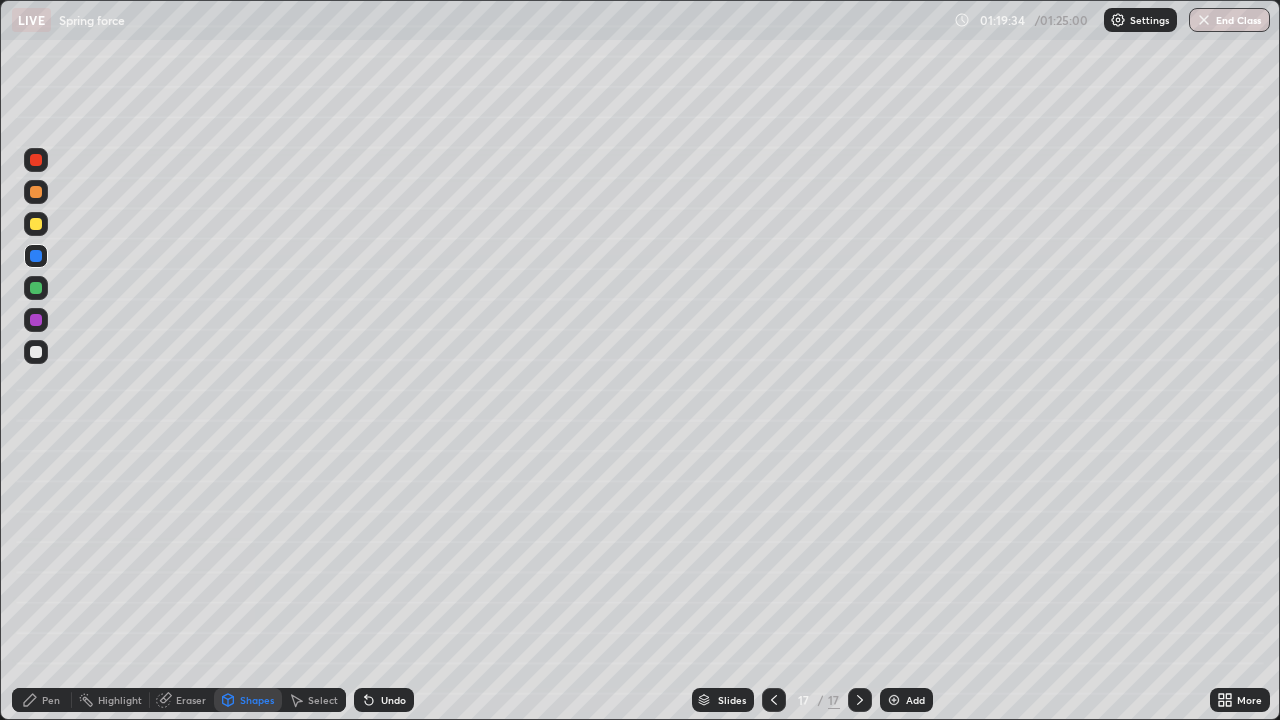click at bounding box center [36, 288] 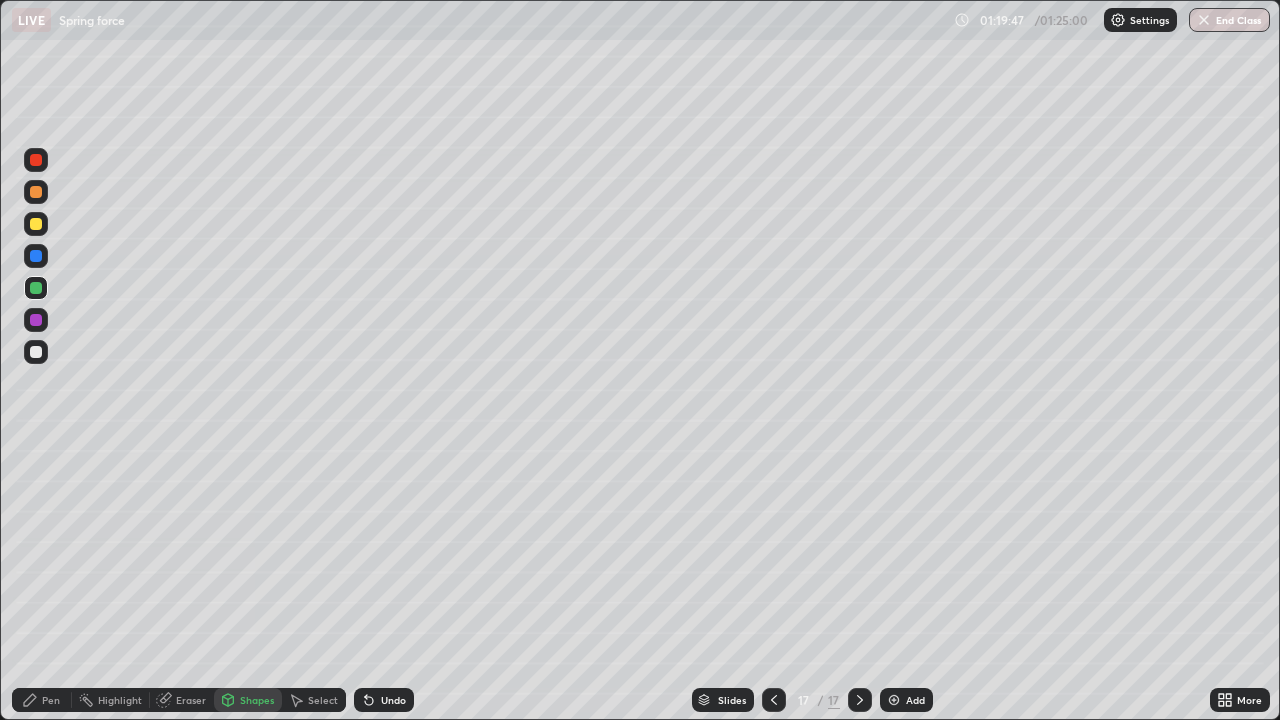 click on "Undo" at bounding box center [393, 700] 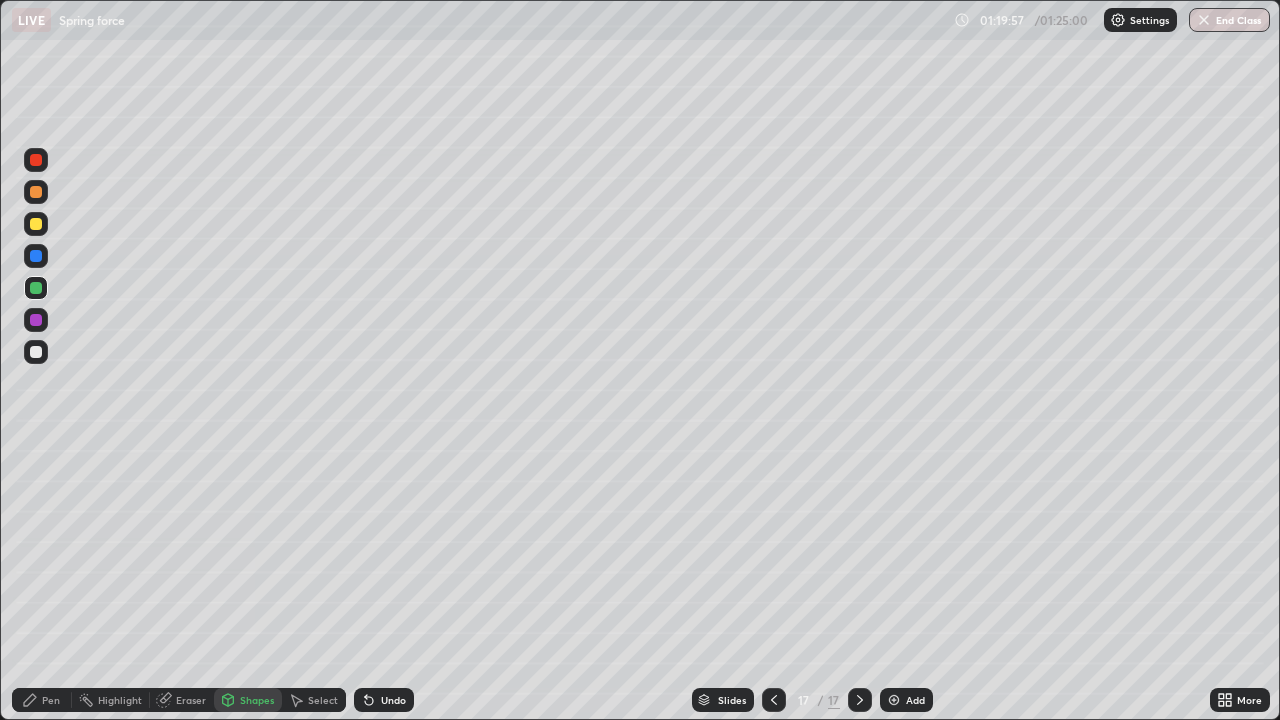 click on "Shapes" at bounding box center (257, 700) 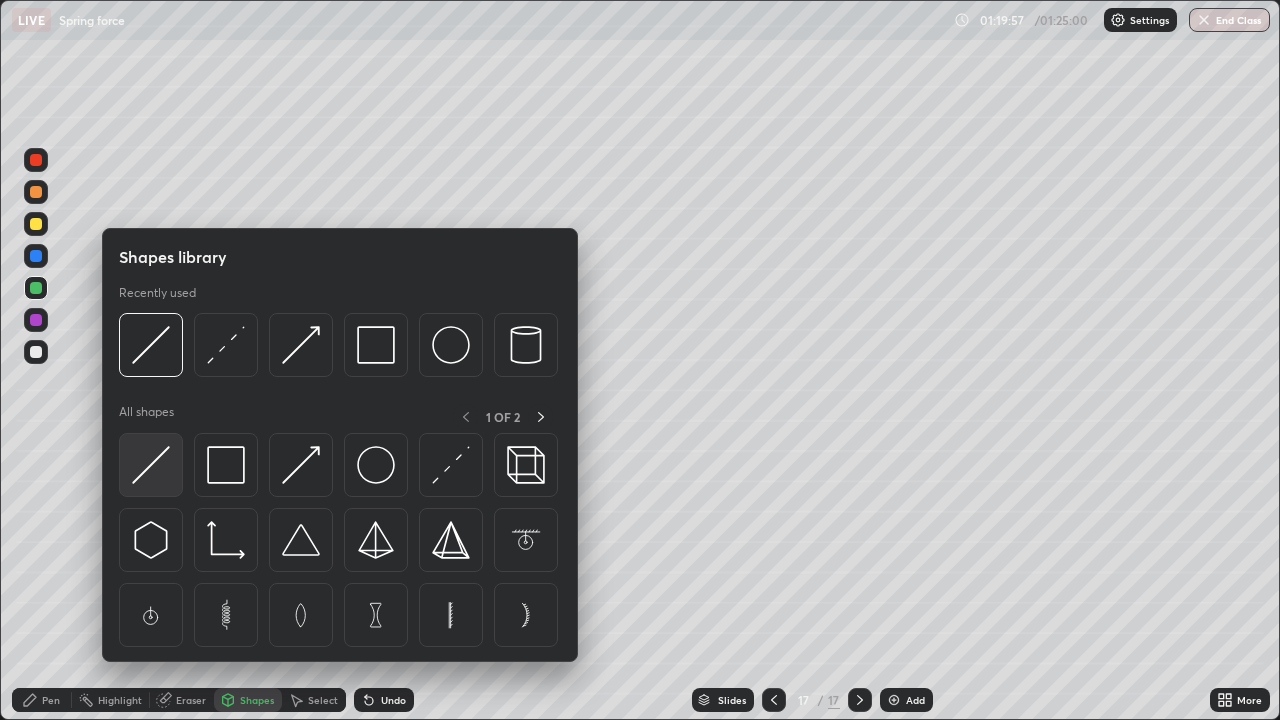 click at bounding box center (151, 465) 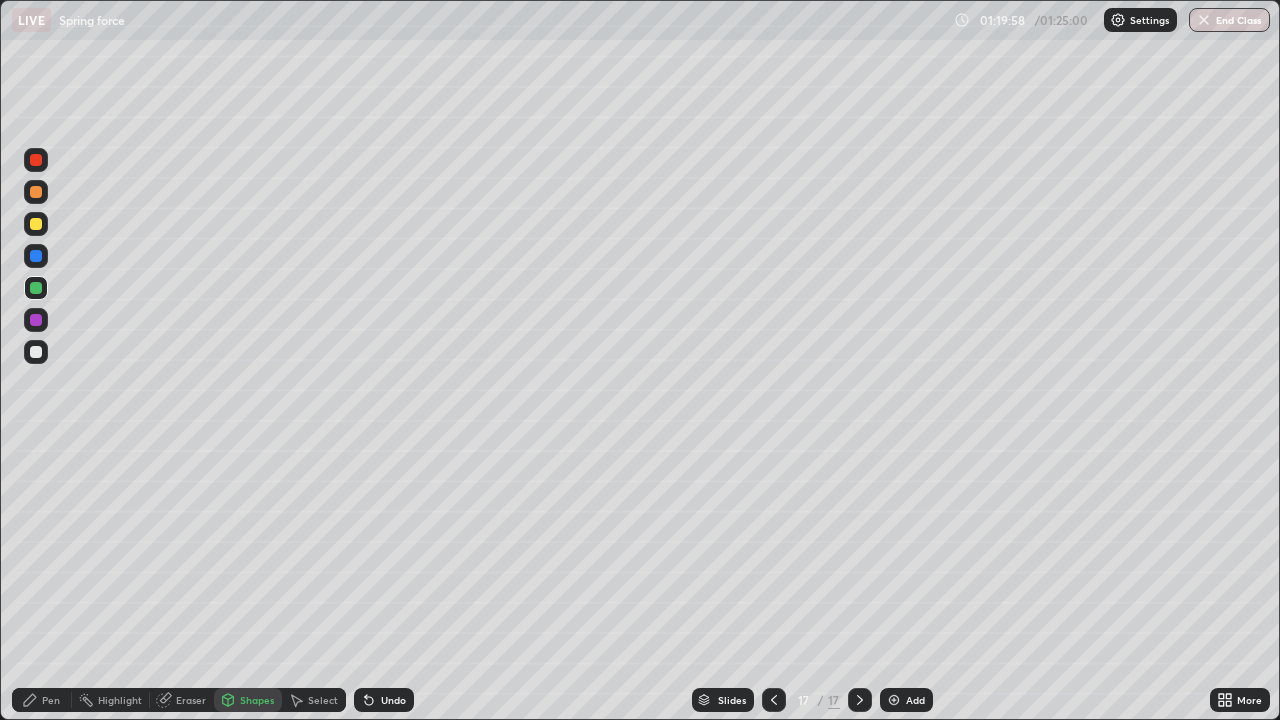 click at bounding box center (36, 352) 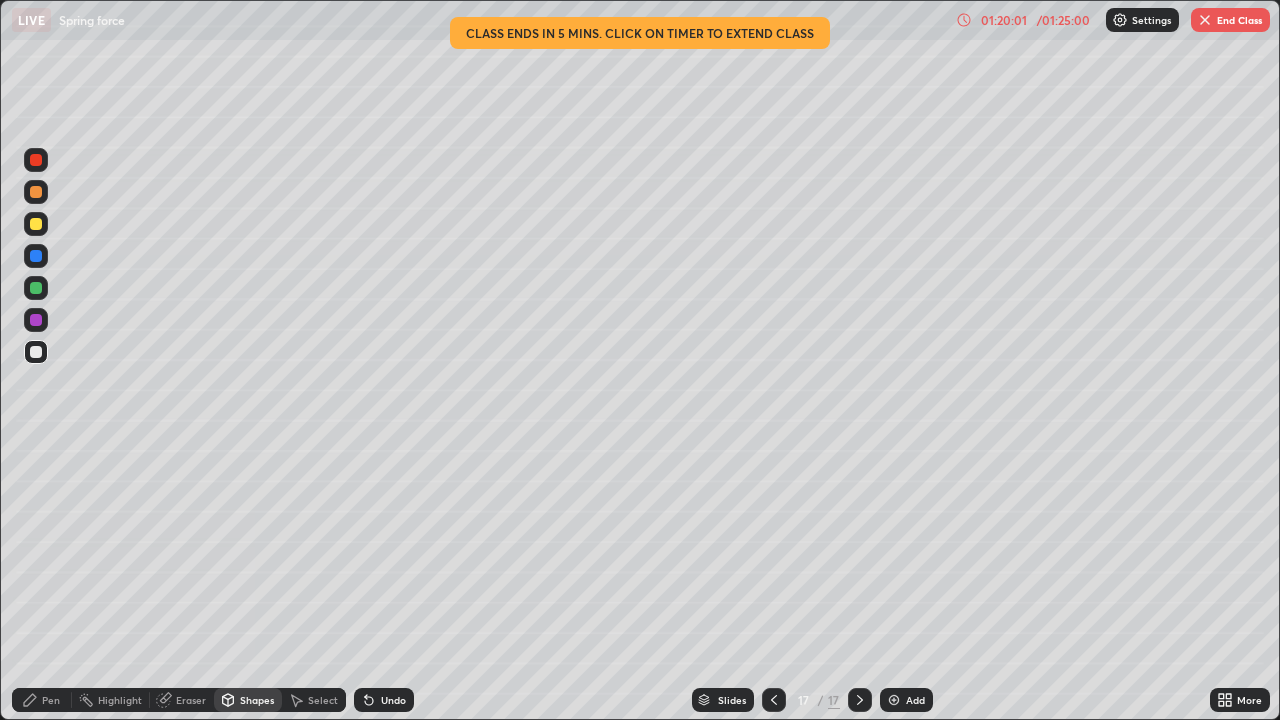 click on "Pen" at bounding box center (42, 700) 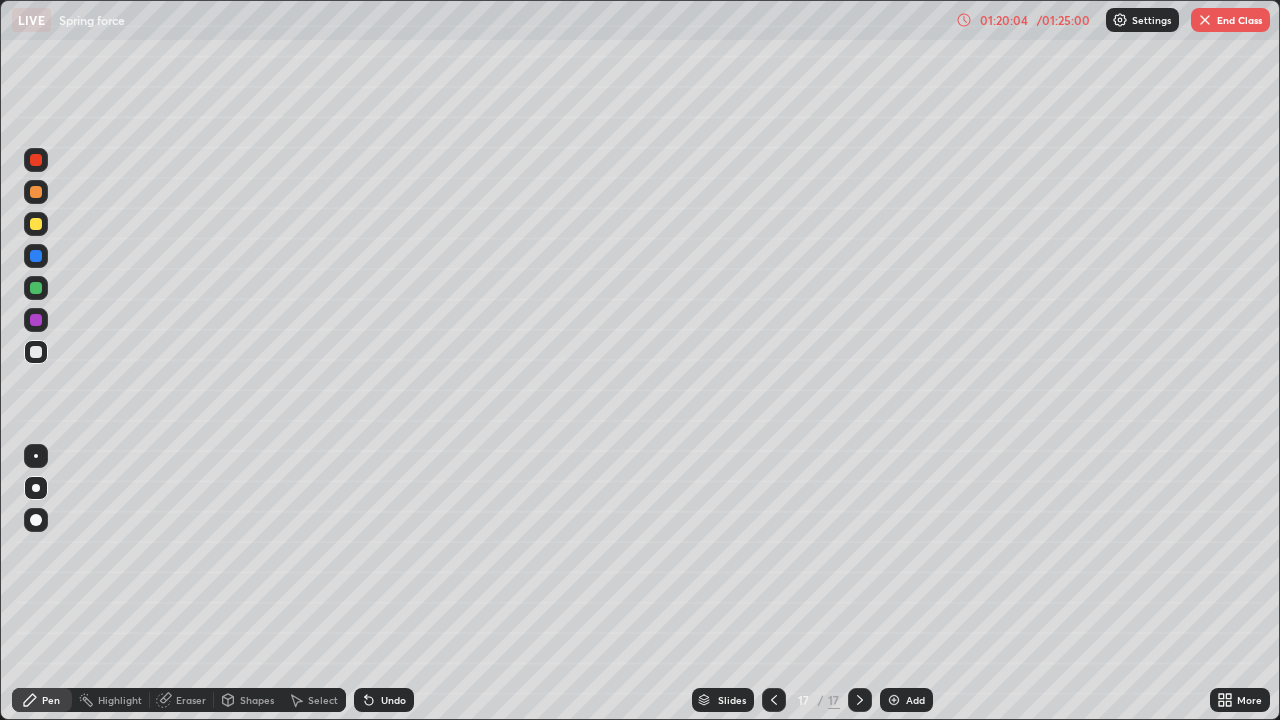 click at bounding box center (36, 352) 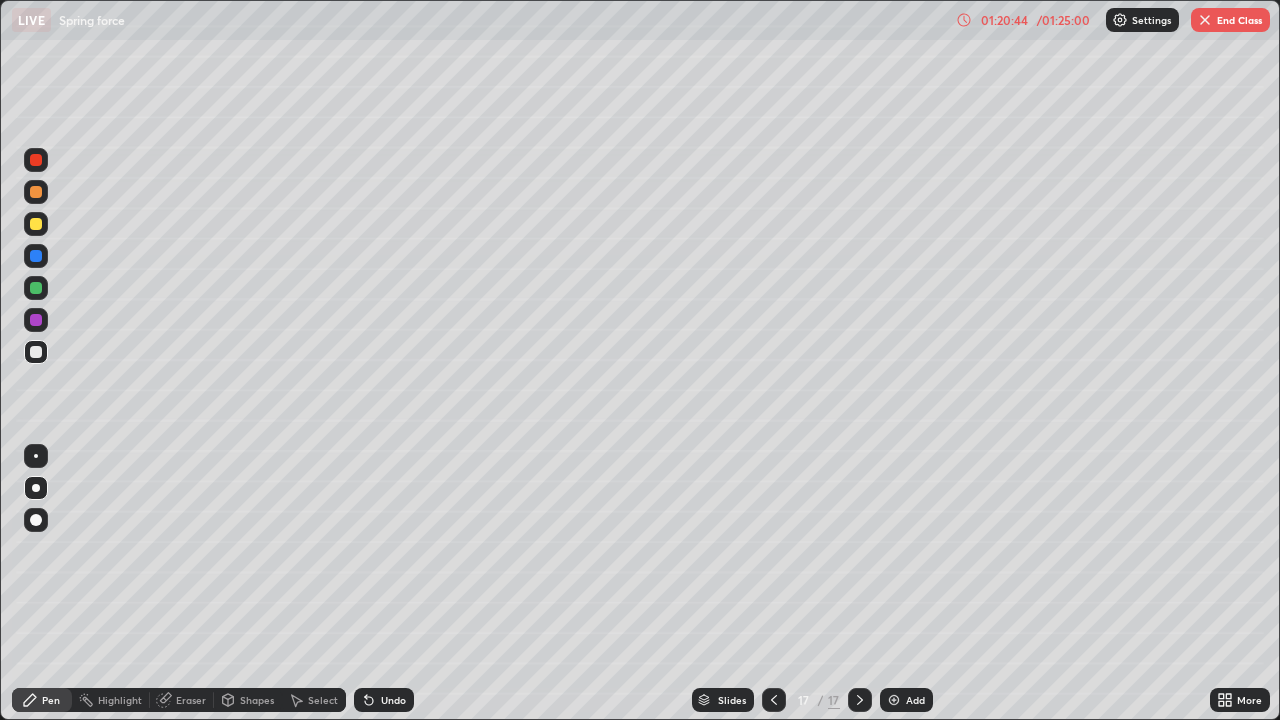 click on "Shapes" at bounding box center (257, 700) 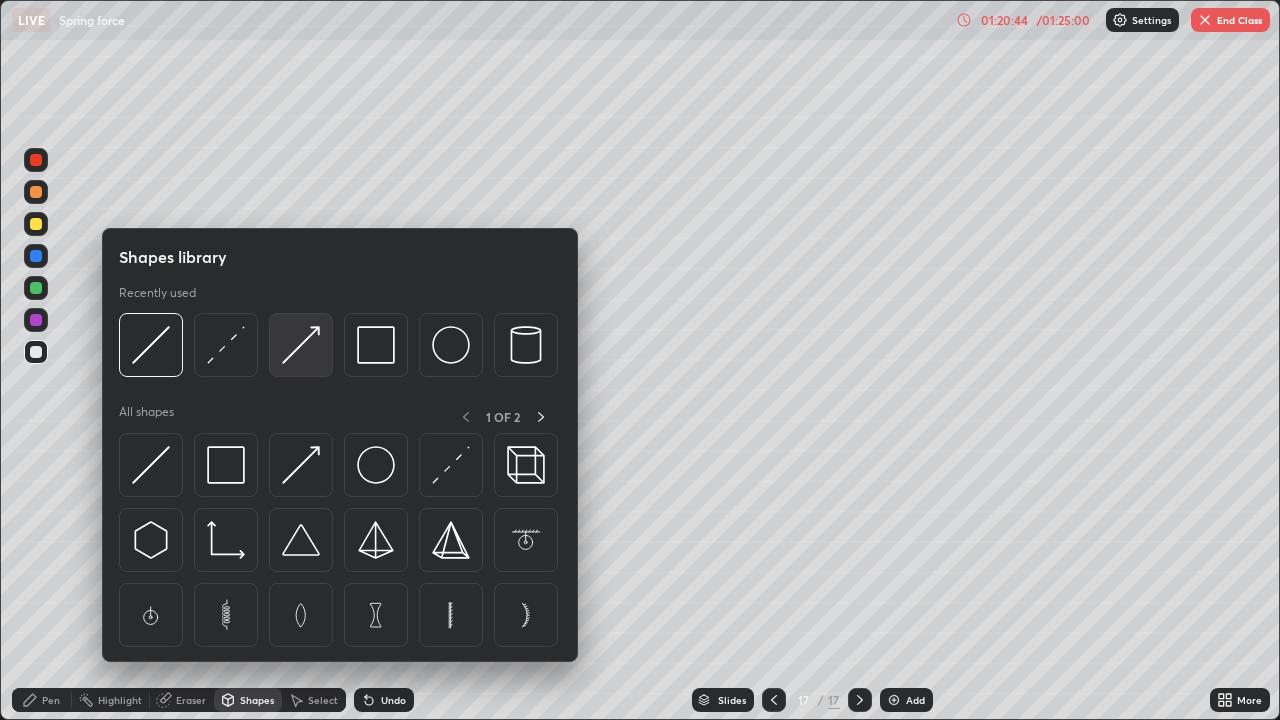 click at bounding box center [301, 345] 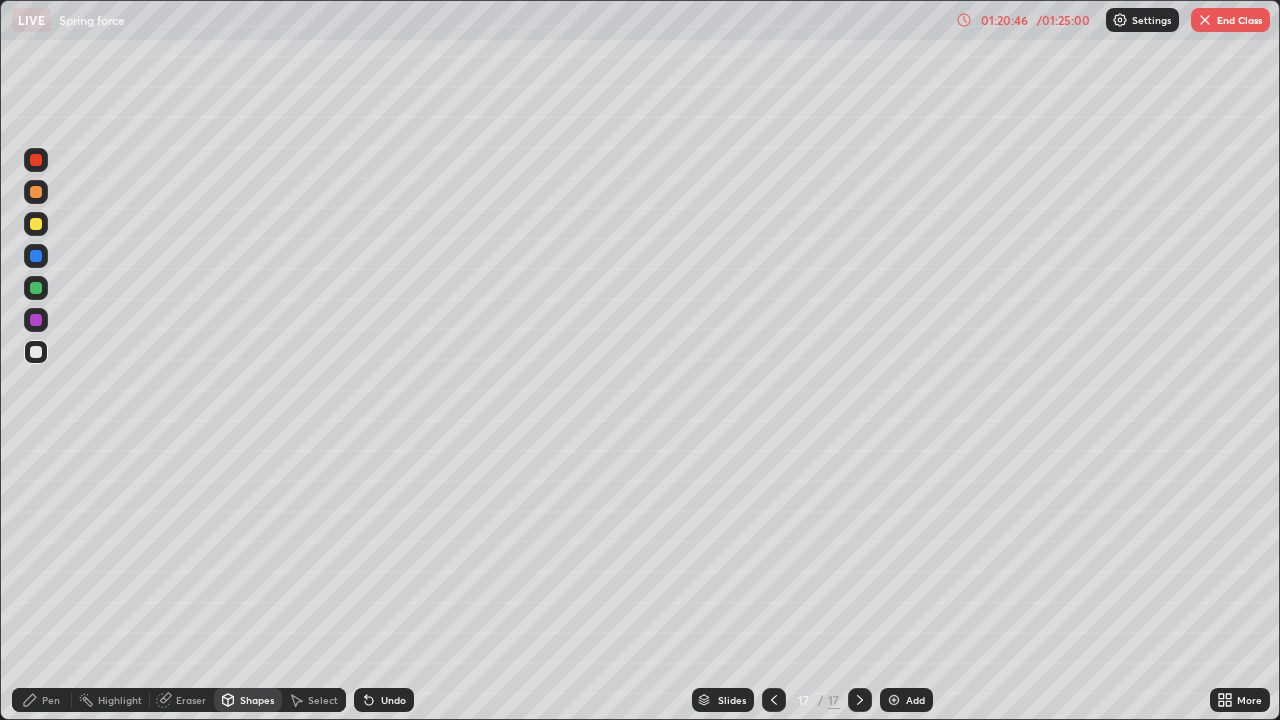 click at bounding box center (36, 160) 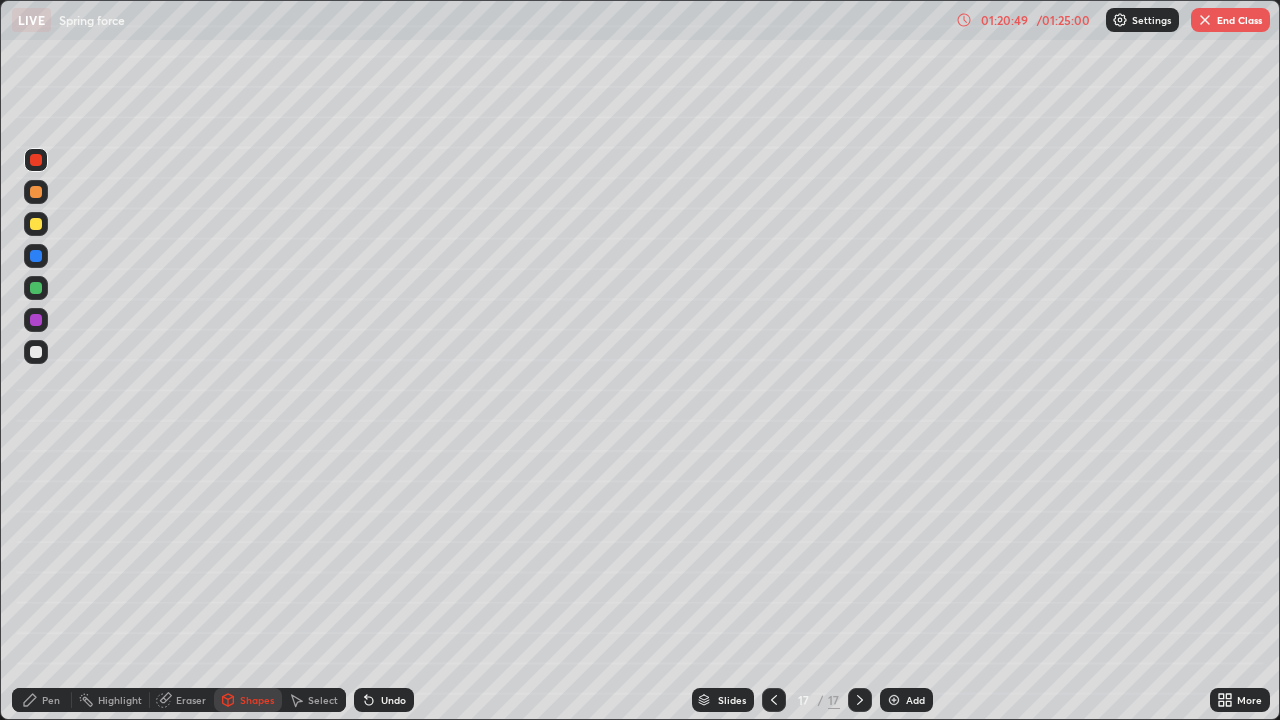 click 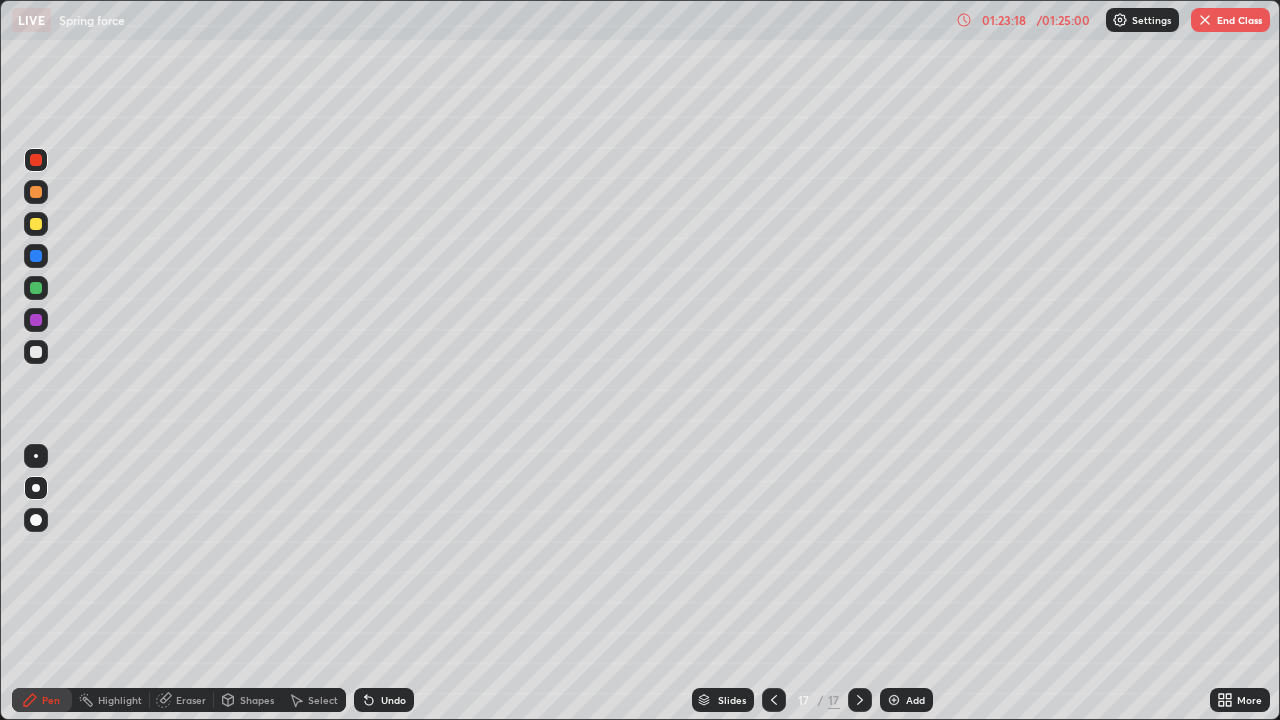 click at bounding box center [36, 224] 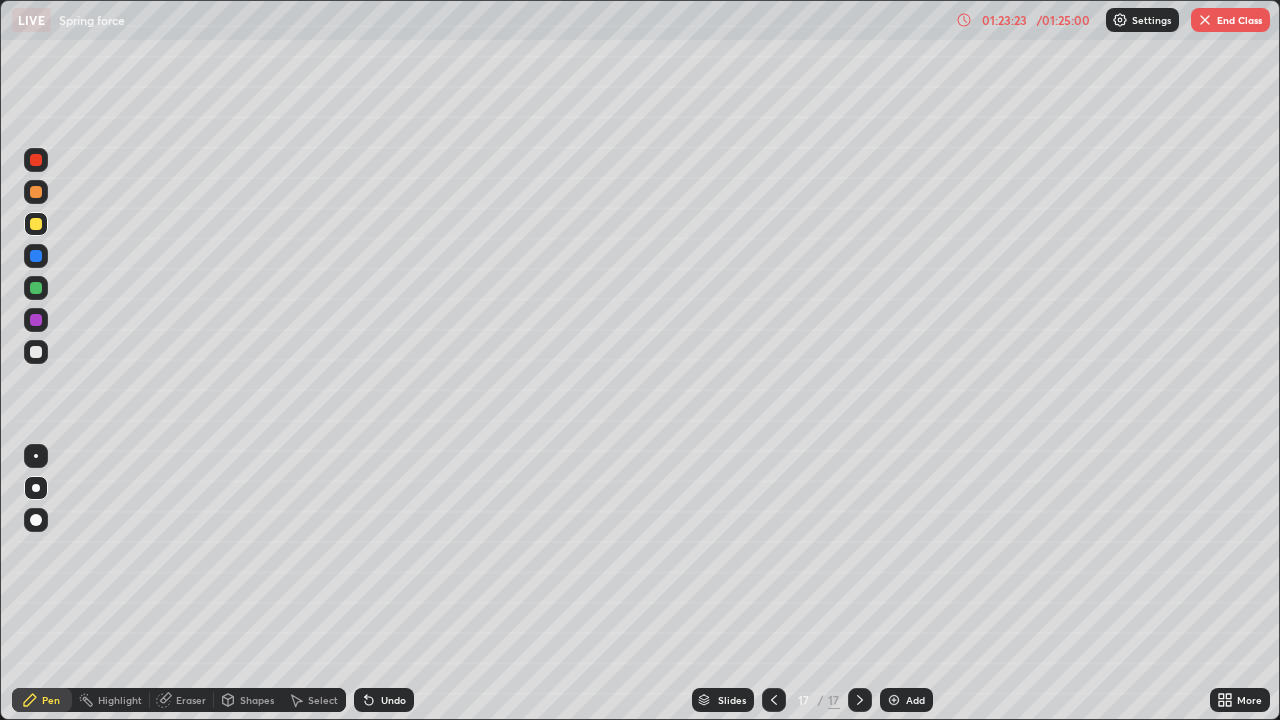 click on "Shapes" at bounding box center (257, 700) 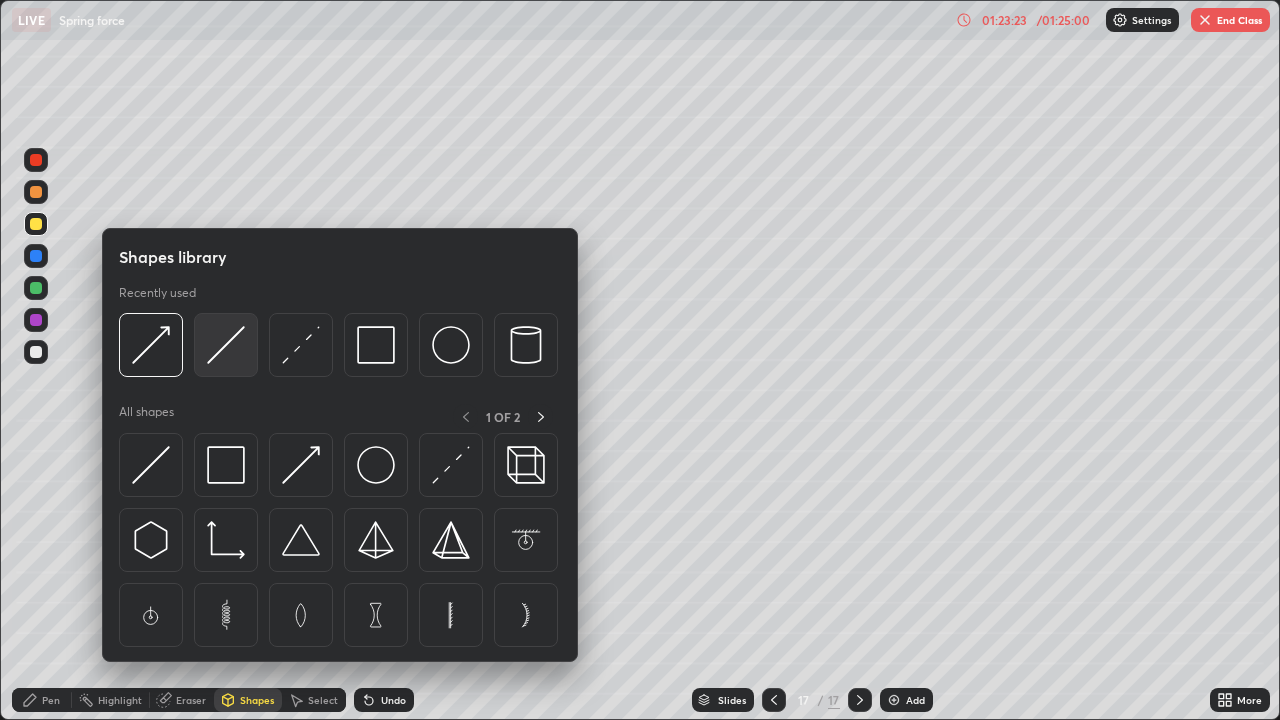 click at bounding box center [226, 345] 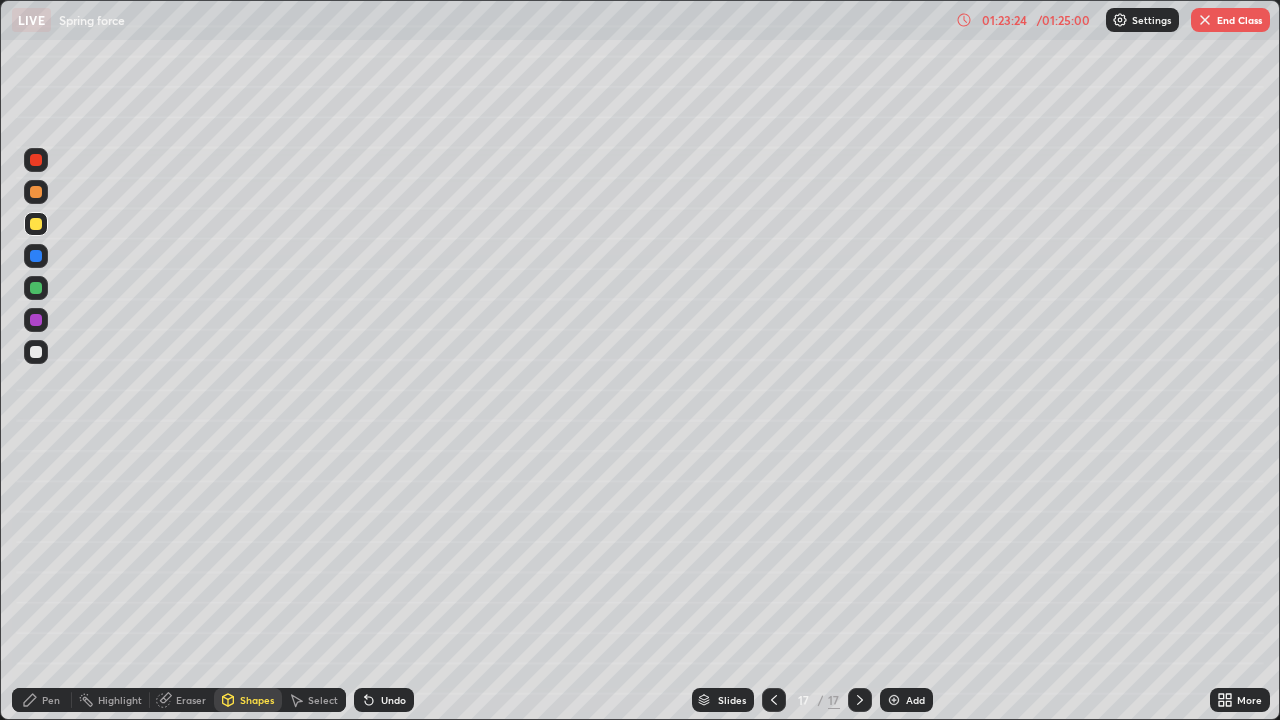 click on "Pen" at bounding box center (42, 700) 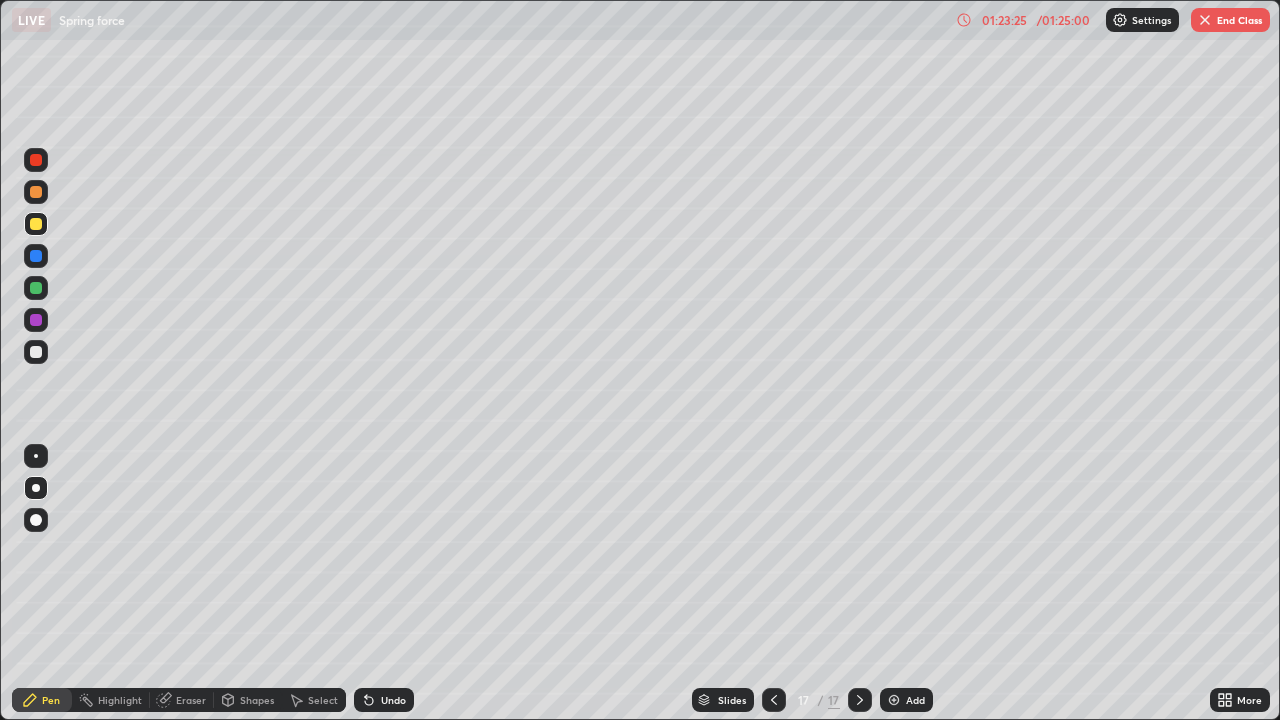 click at bounding box center [36, 520] 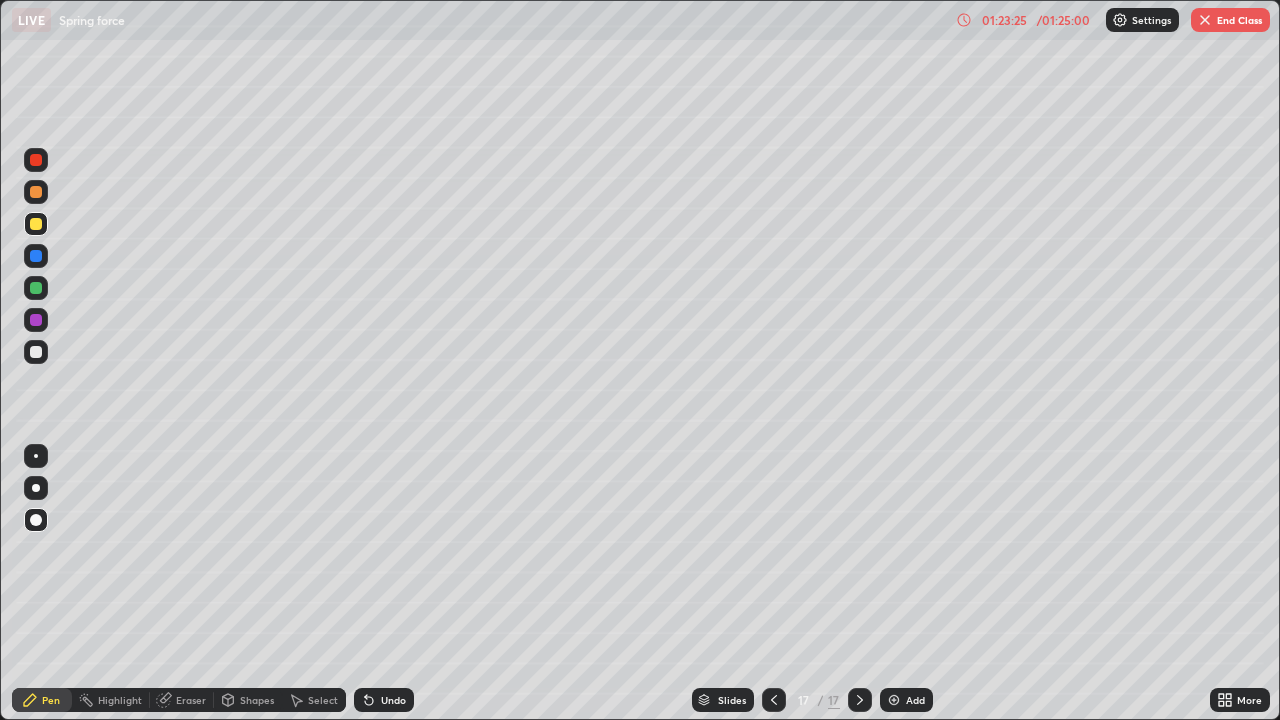 click on "Shapes" at bounding box center (248, 700) 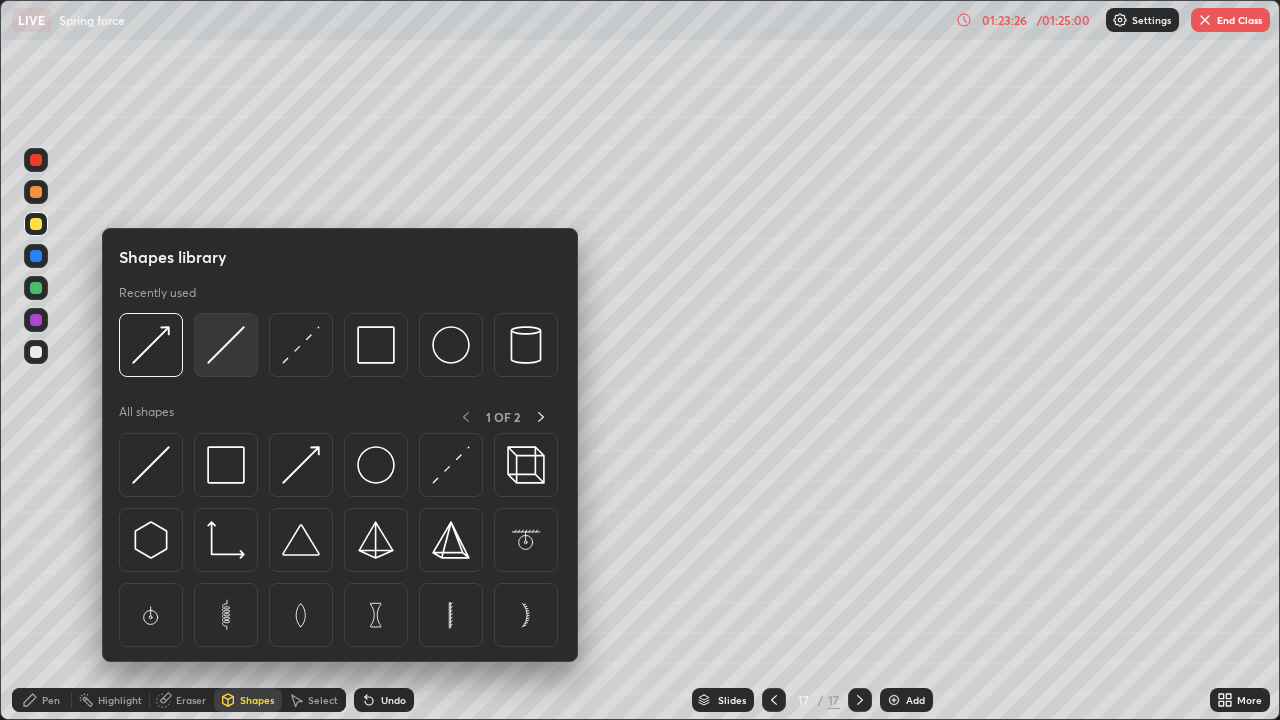 click at bounding box center (226, 345) 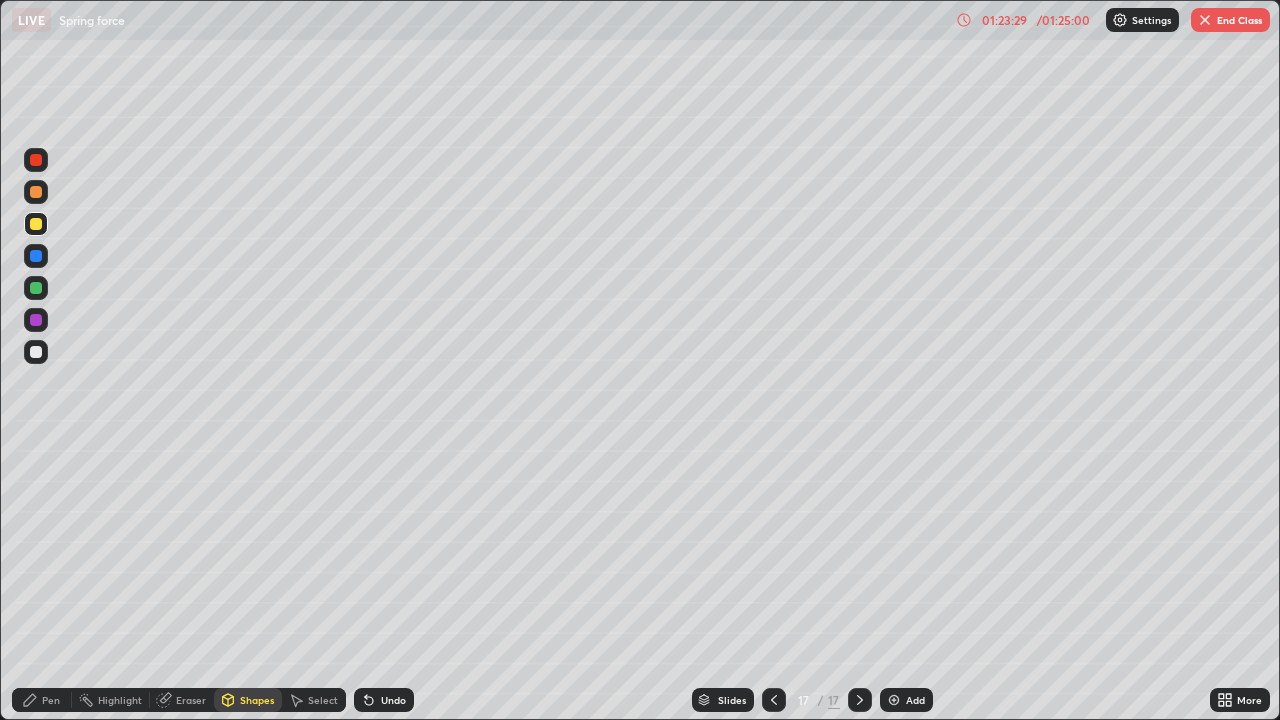click on "Undo" at bounding box center (384, 700) 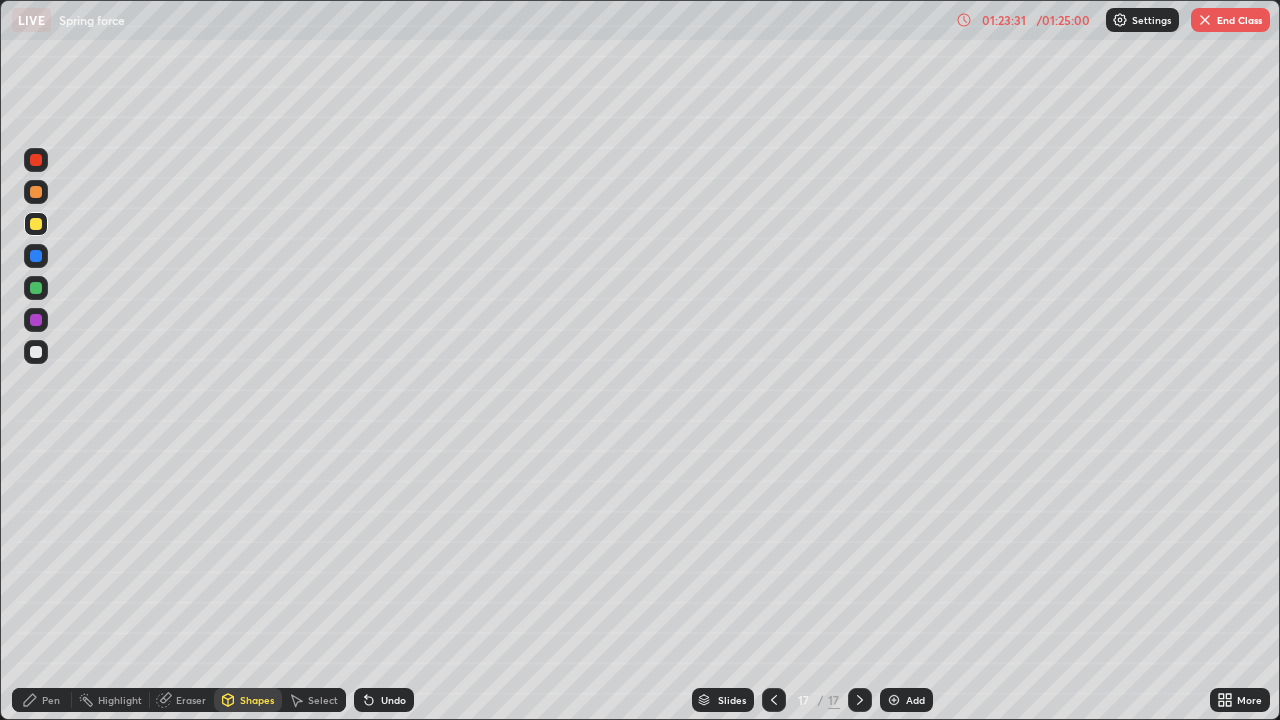 click at bounding box center (36, 352) 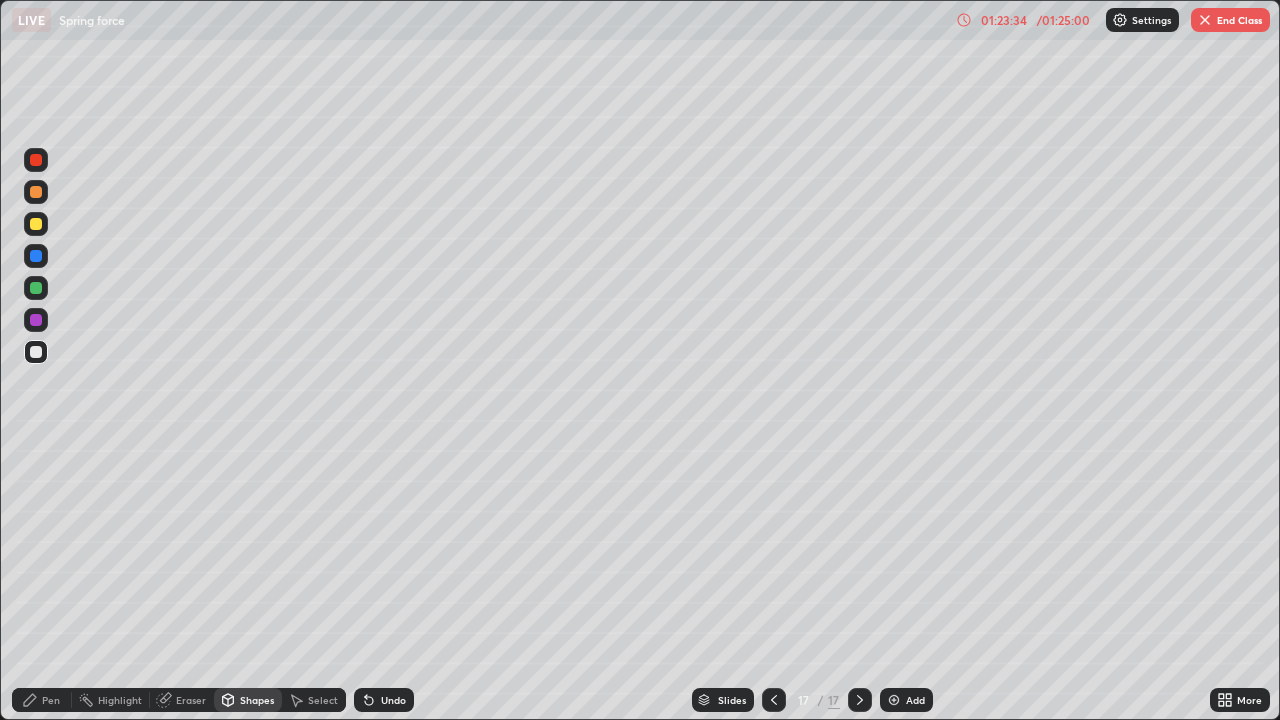 click on "Shapes" at bounding box center (257, 700) 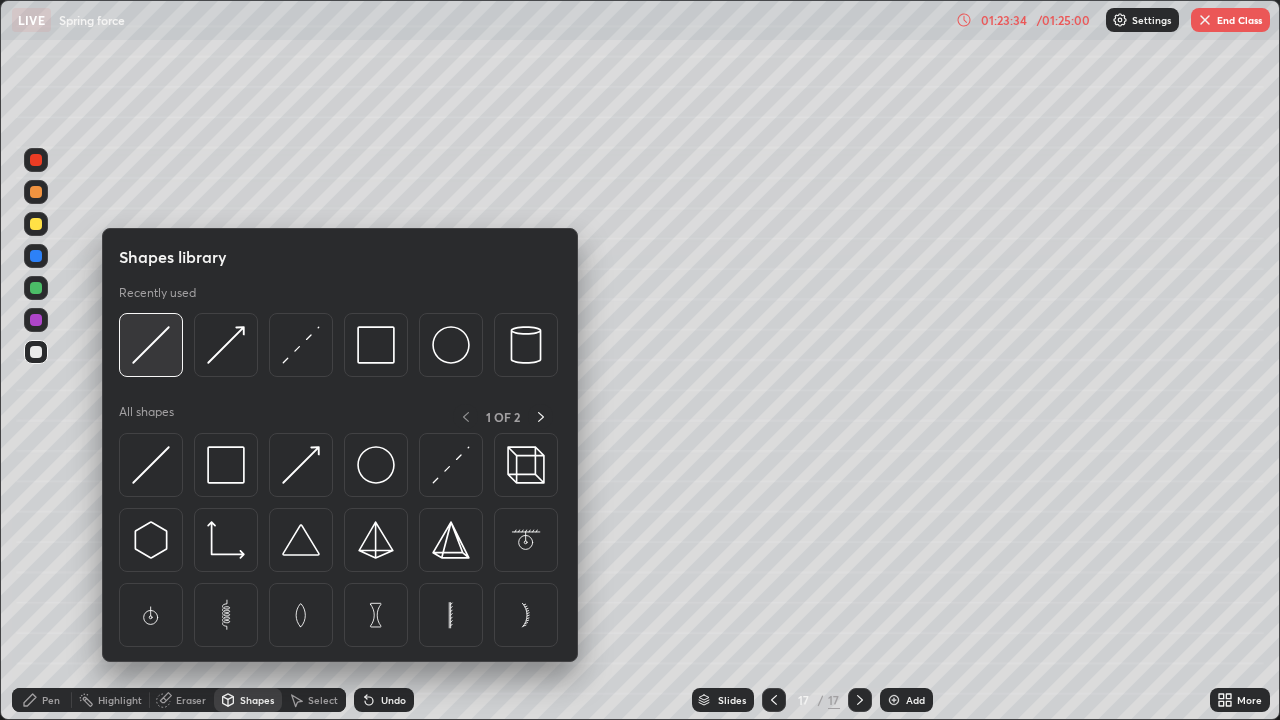 click at bounding box center [151, 345] 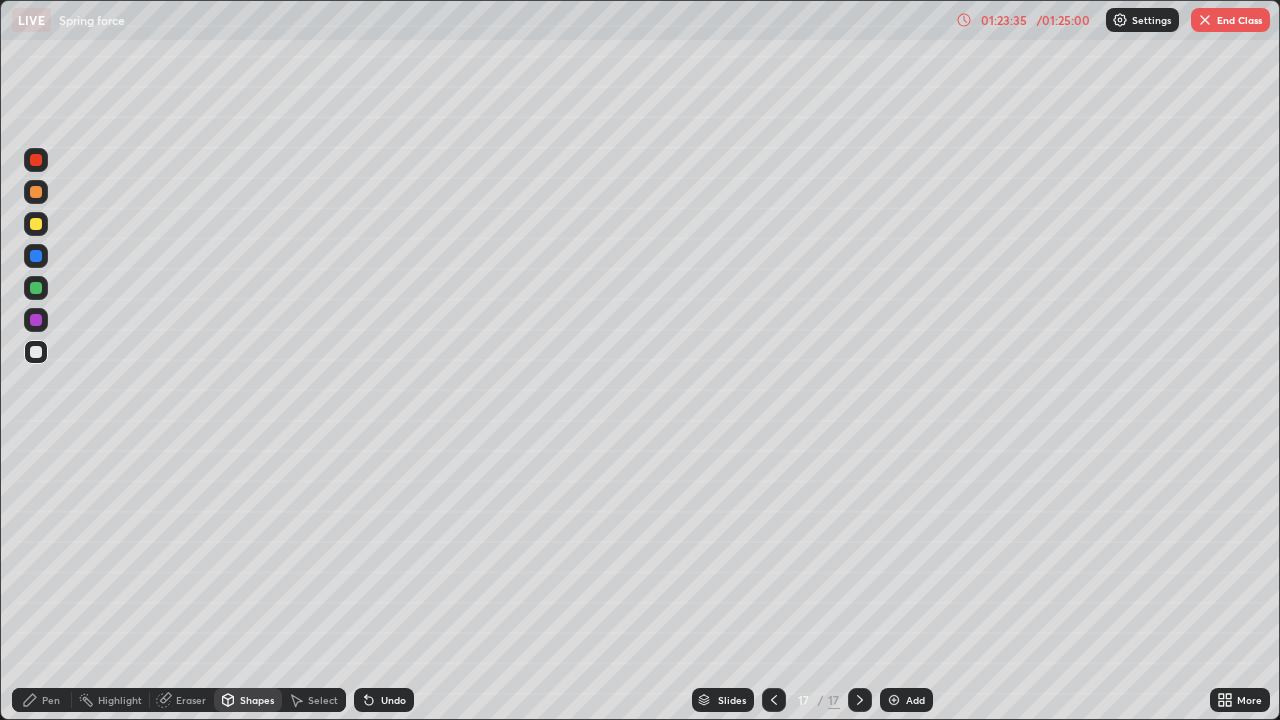 click at bounding box center (36, 288) 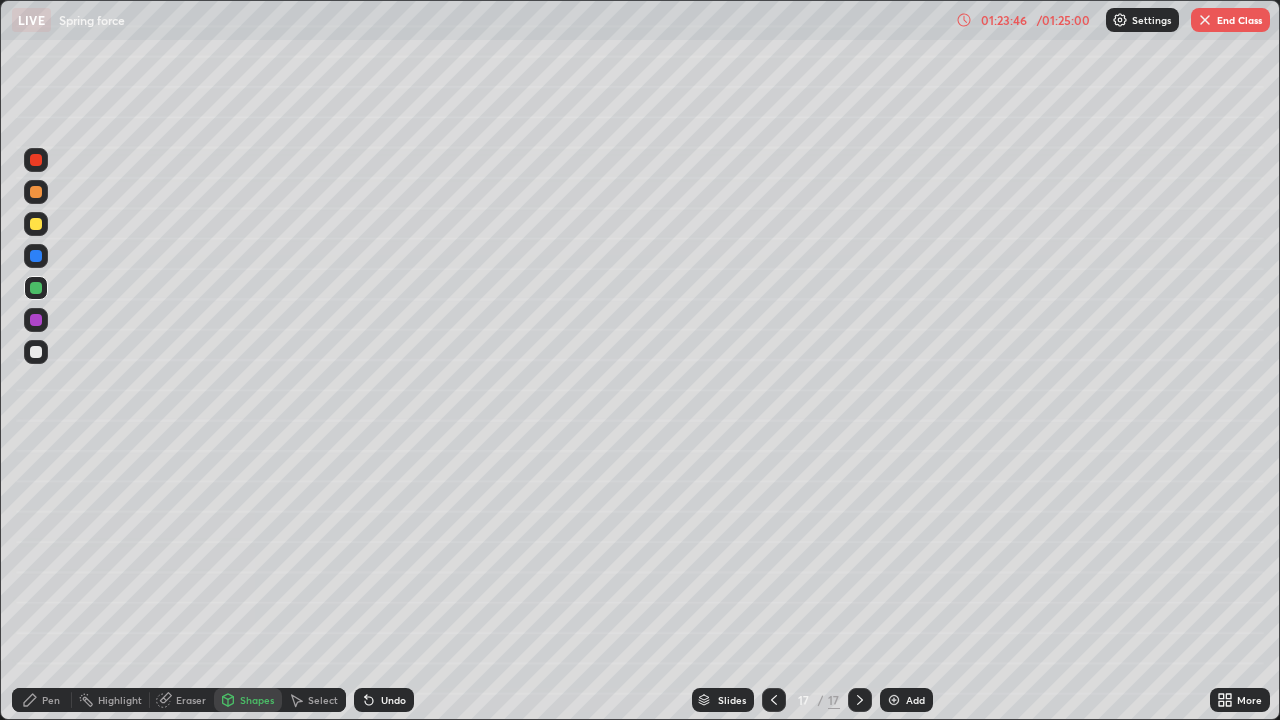 click on "Shapes" at bounding box center (257, 700) 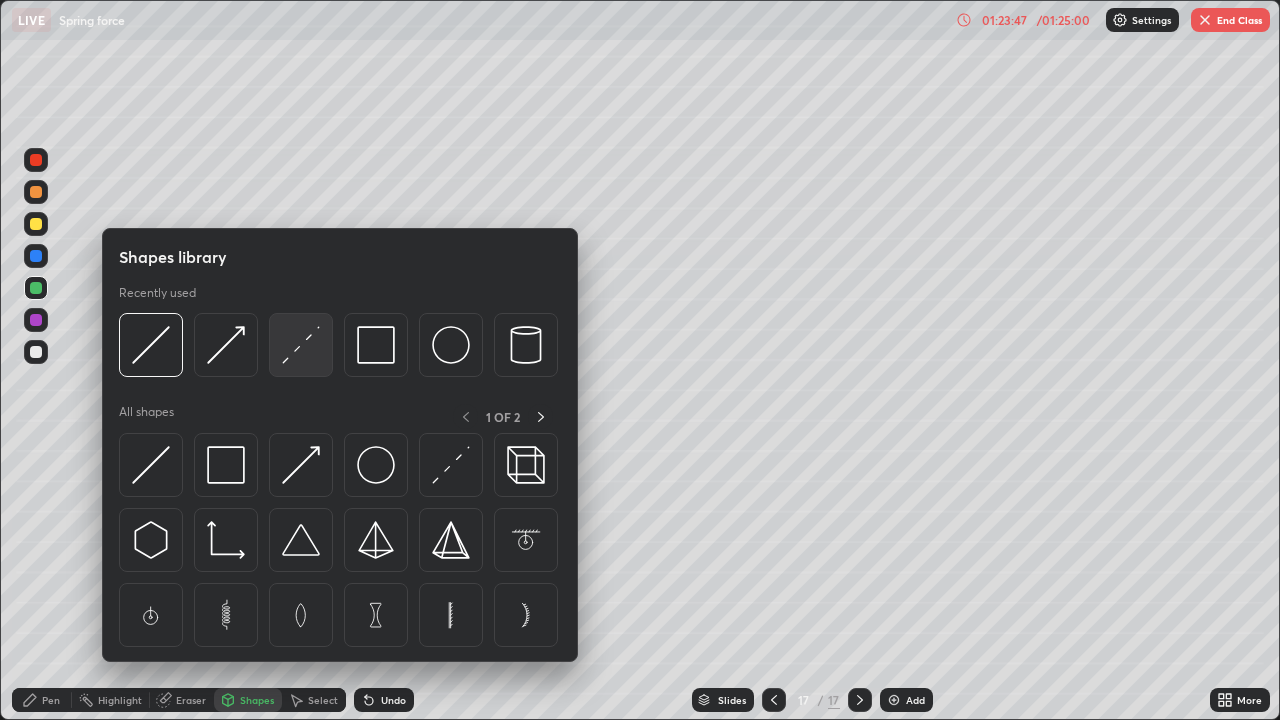 click at bounding box center (301, 345) 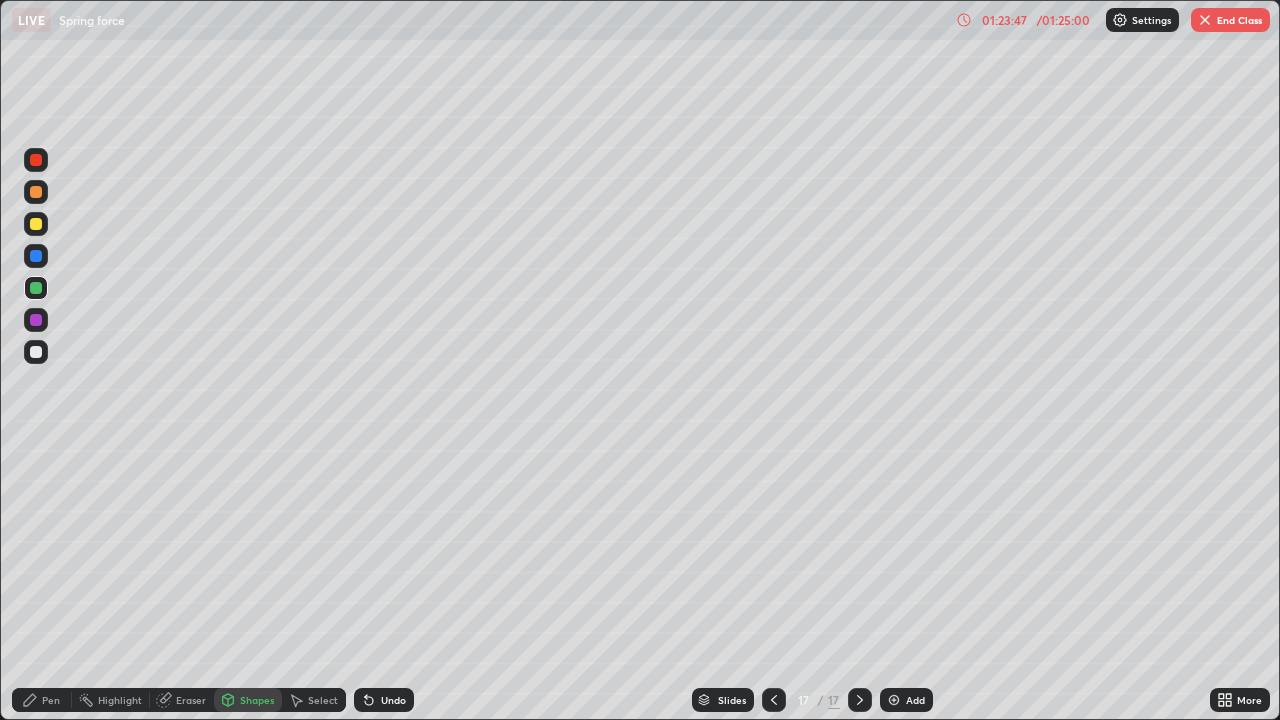 click on "Pen" at bounding box center (42, 700) 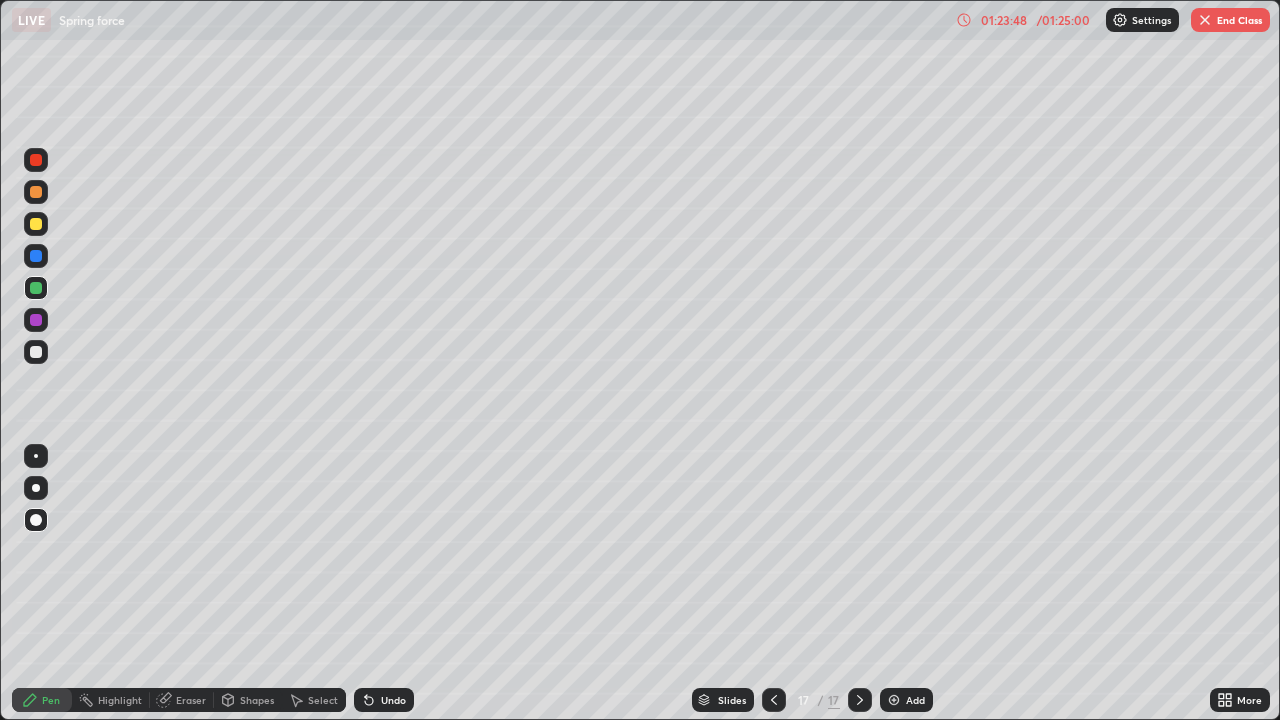 click at bounding box center [36, 488] 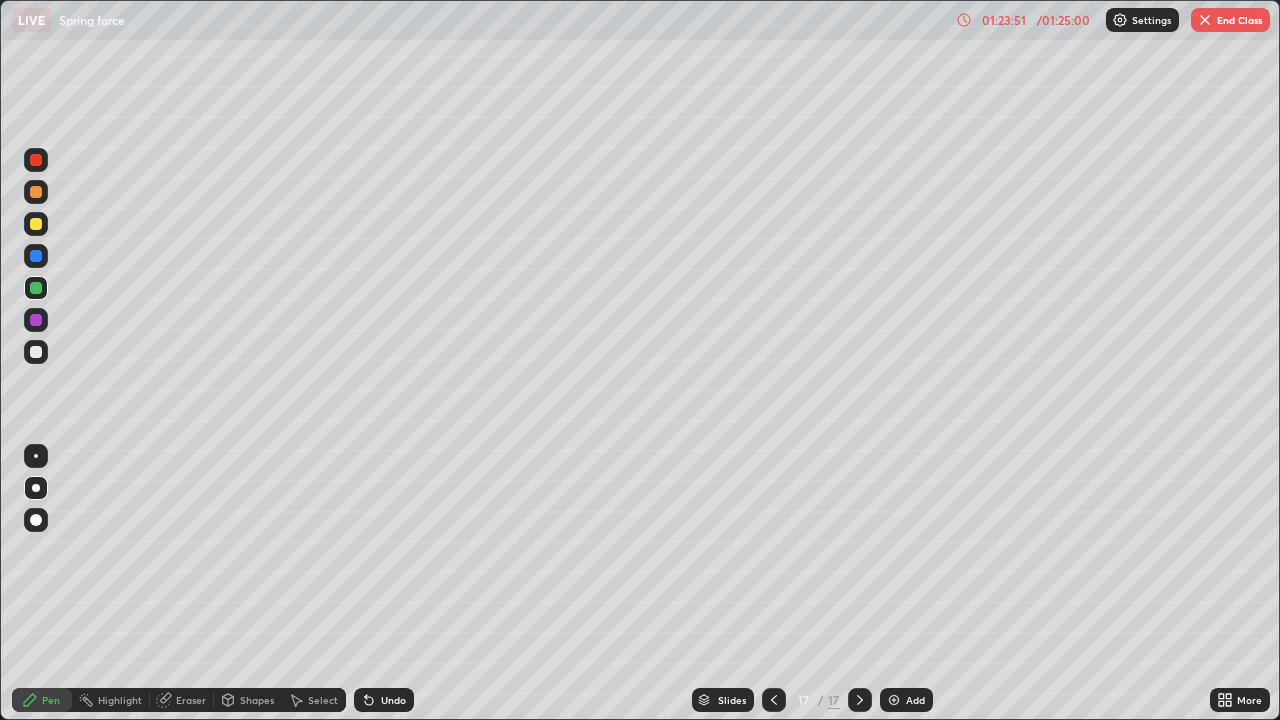 click on "Undo" at bounding box center (393, 700) 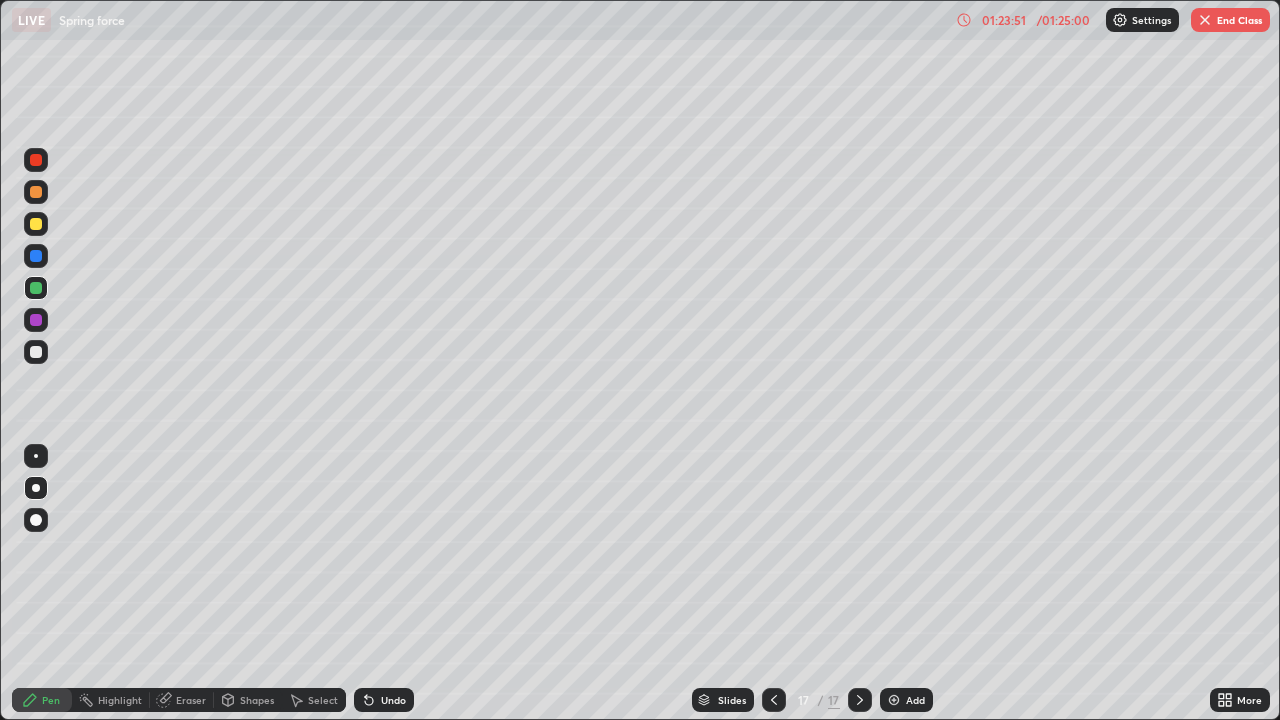 click on "Shapes" at bounding box center [257, 700] 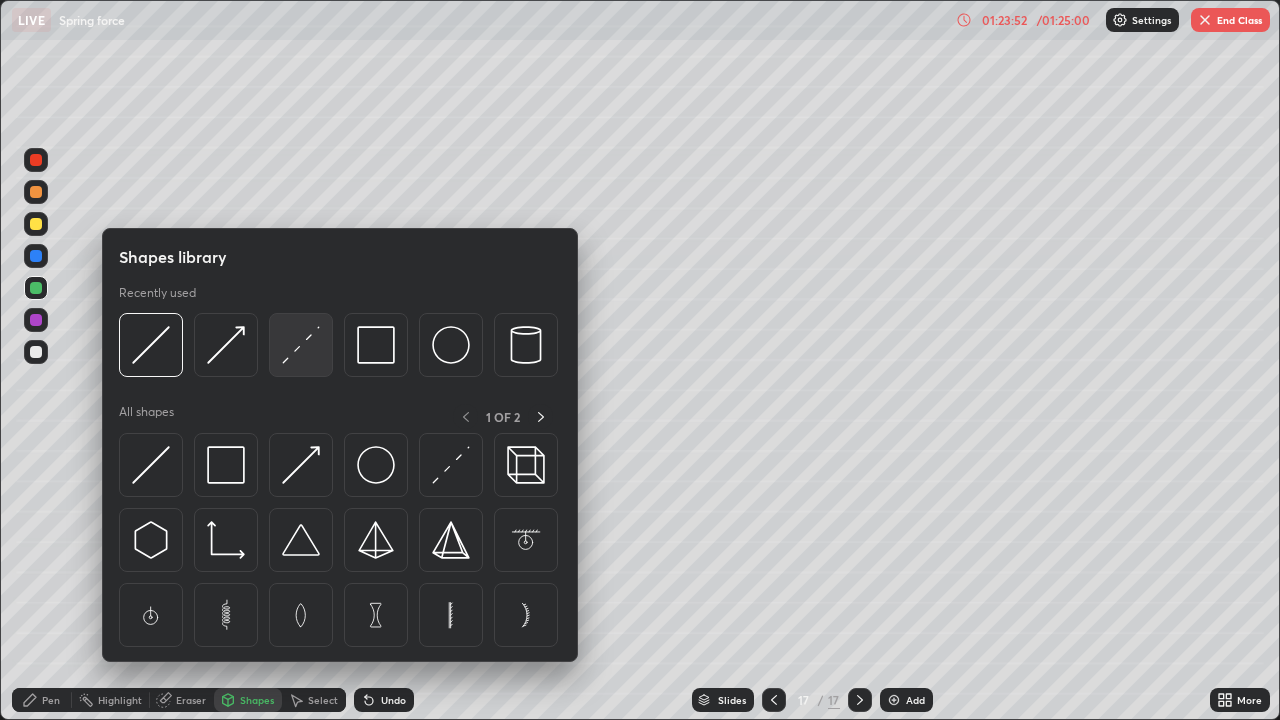 click at bounding box center [301, 345] 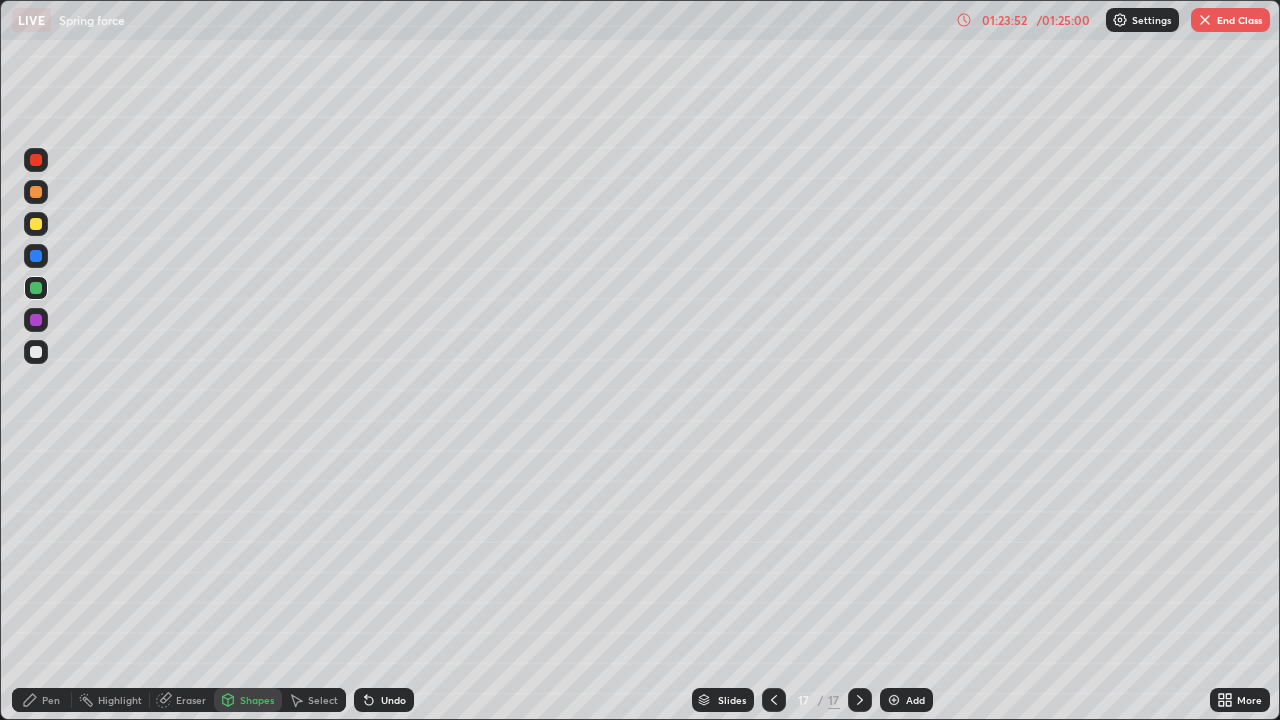 click at bounding box center (36, 352) 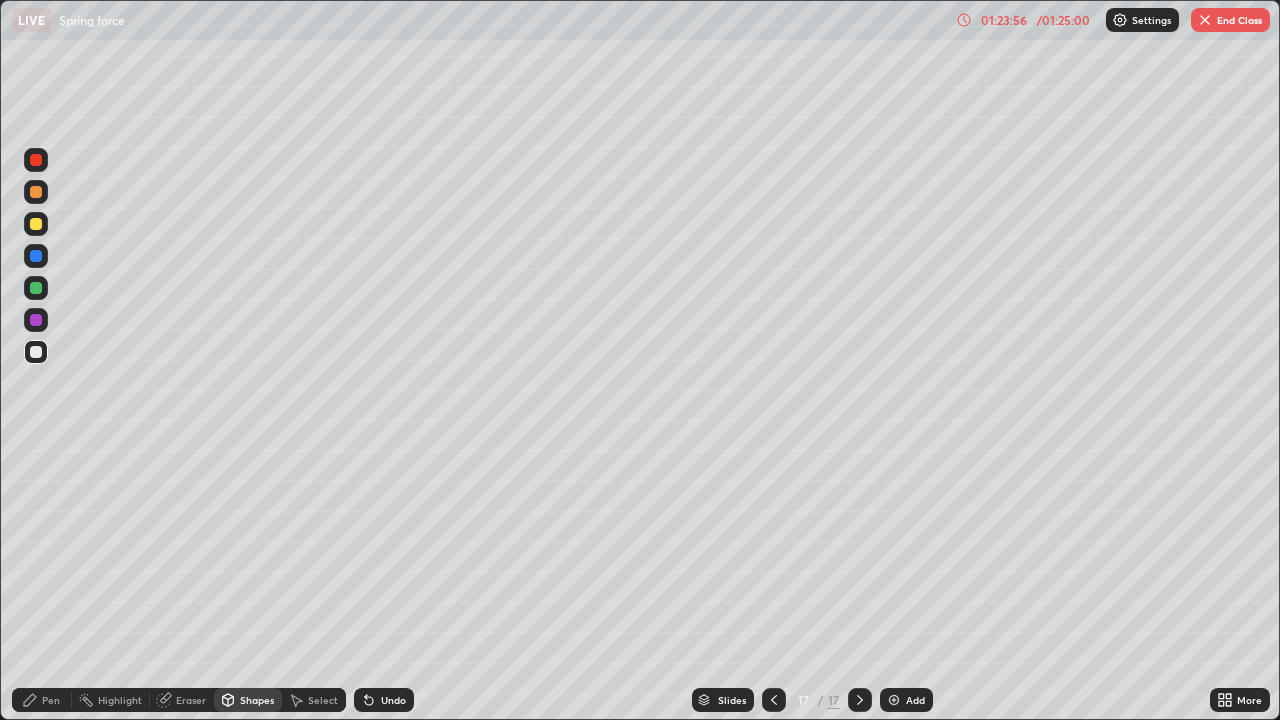 click 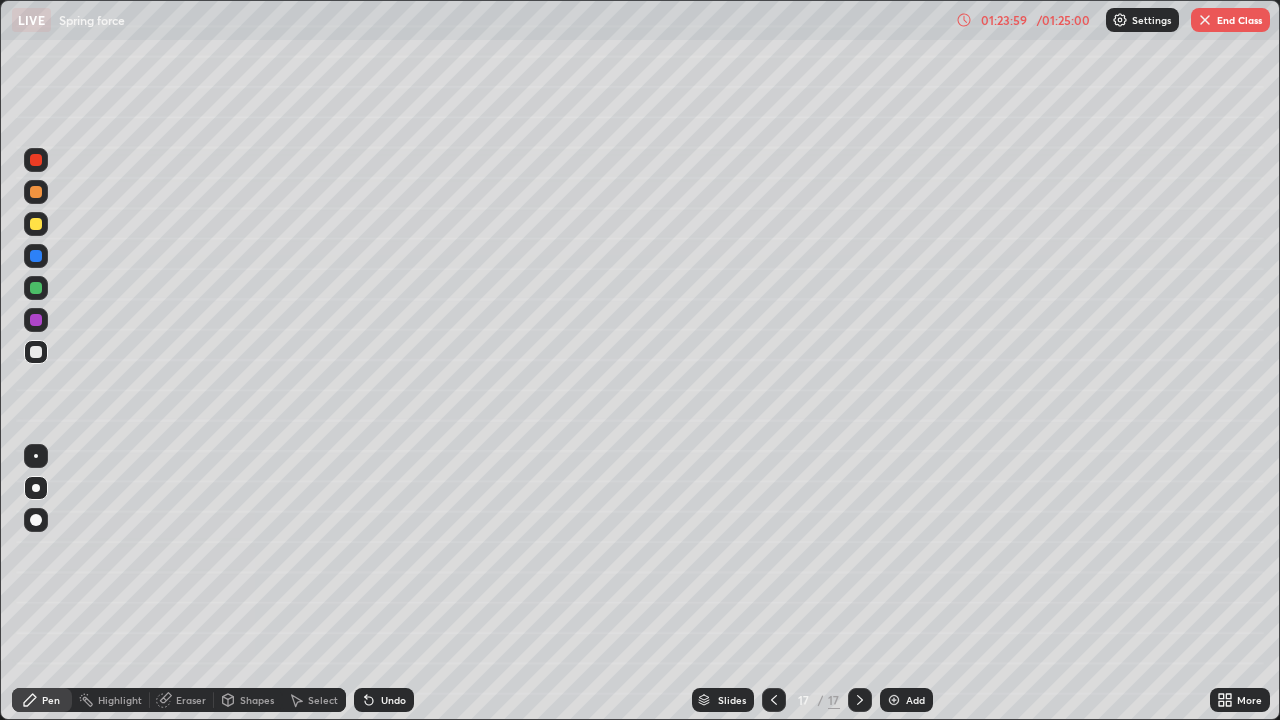 click on "Shapes" at bounding box center [257, 700] 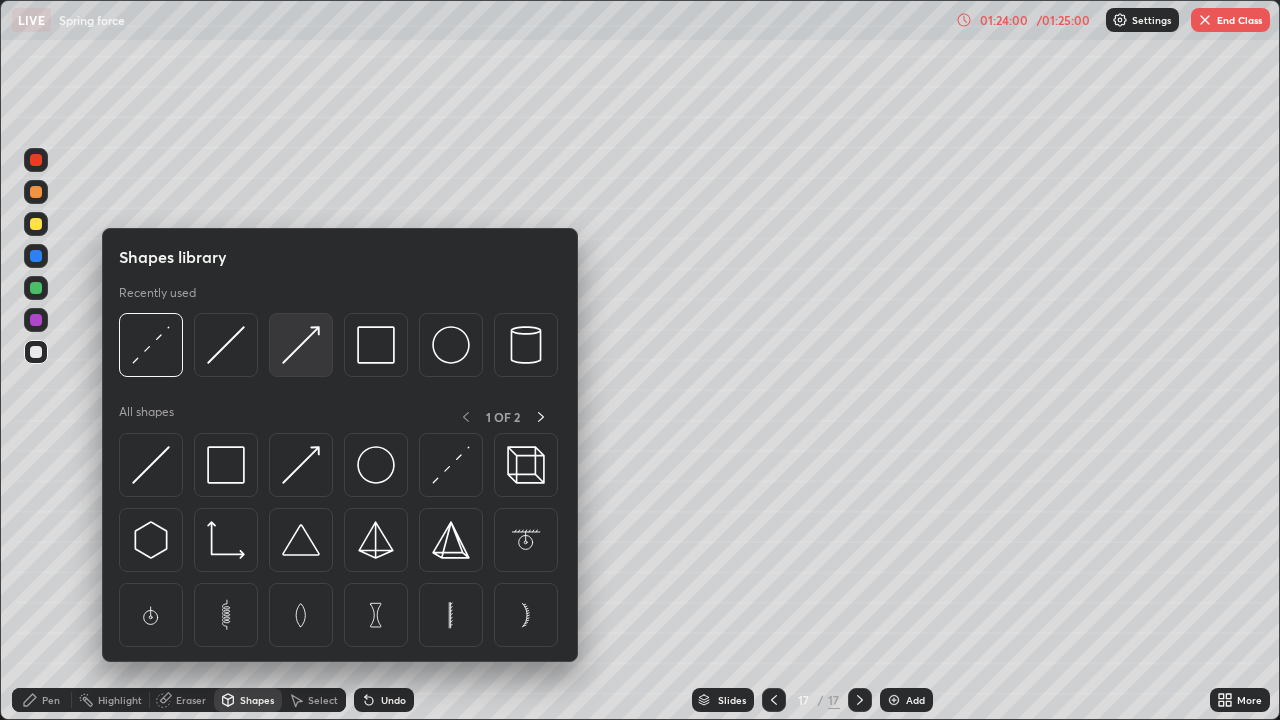 click at bounding box center [301, 345] 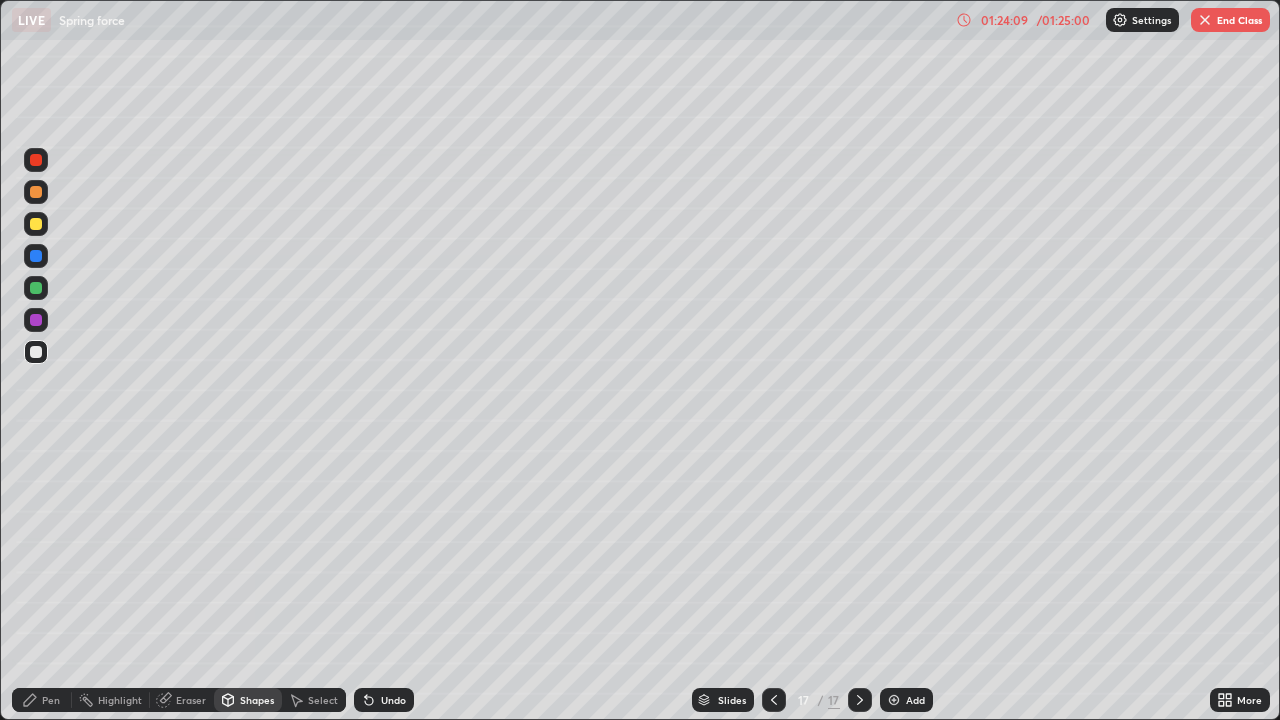 click on "Pen" at bounding box center [42, 700] 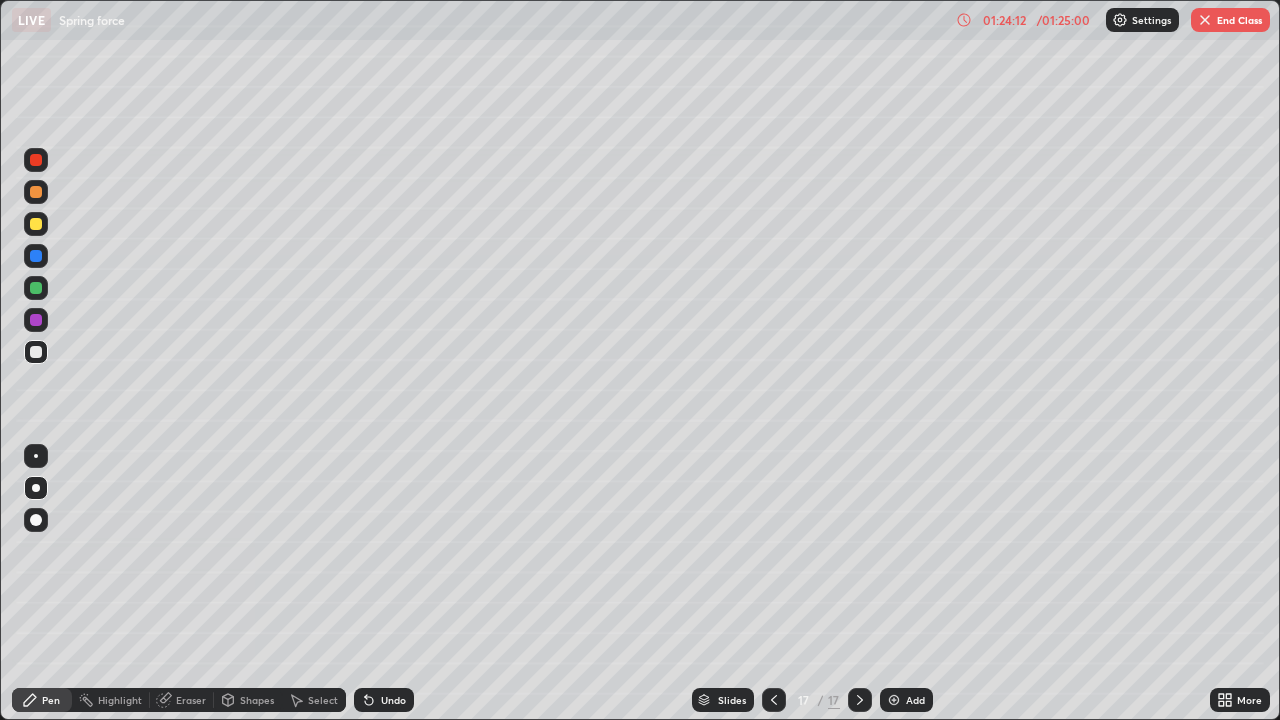 click on "Shapes" at bounding box center (257, 700) 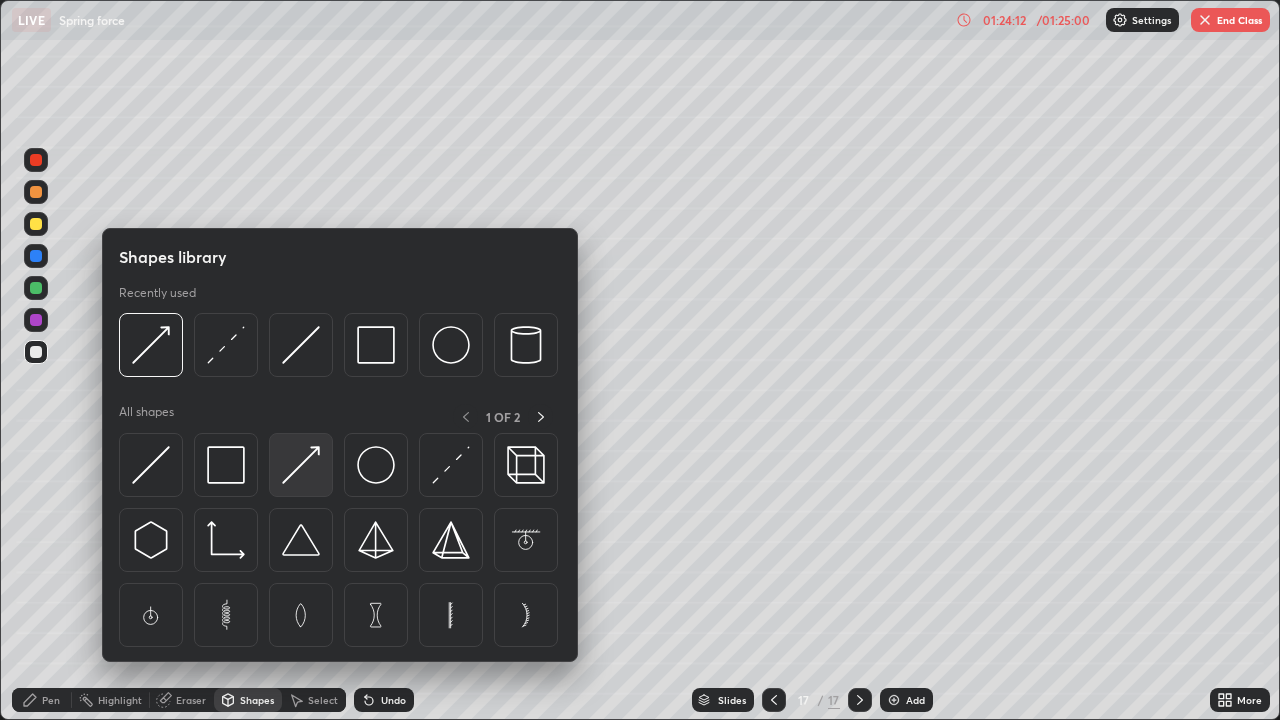 click at bounding box center [301, 465] 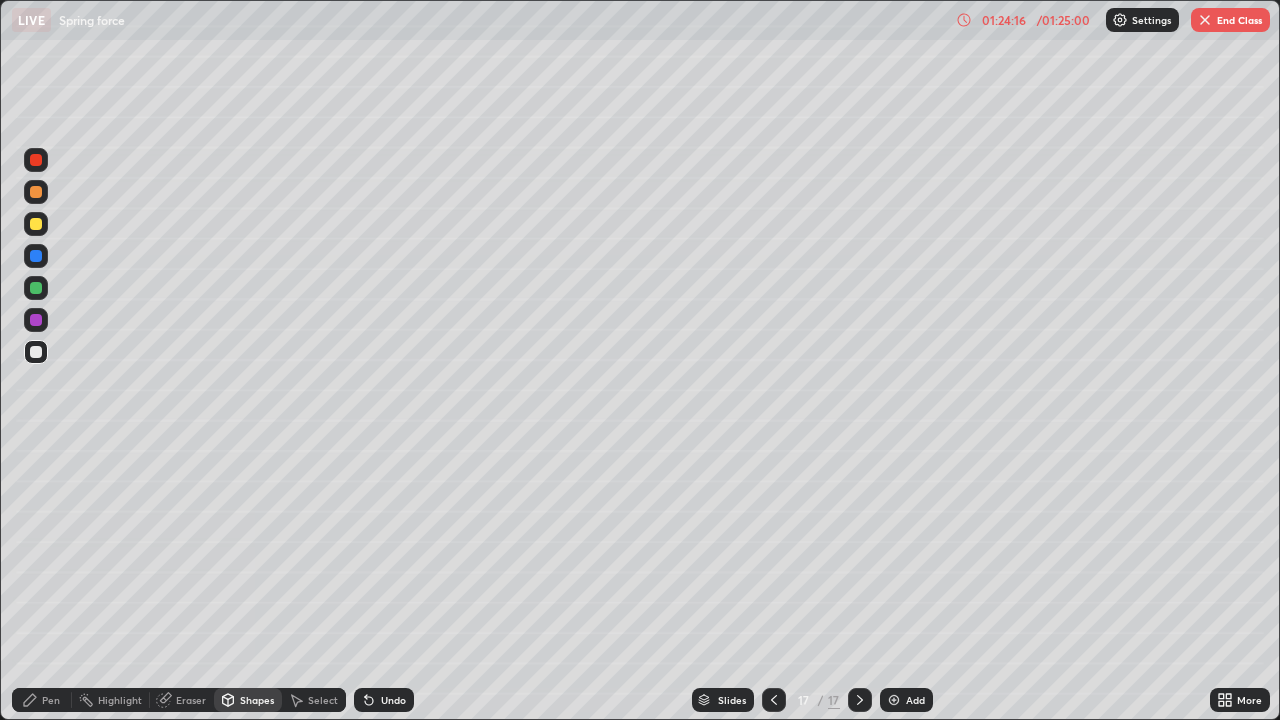 click on "Pen" at bounding box center [51, 700] 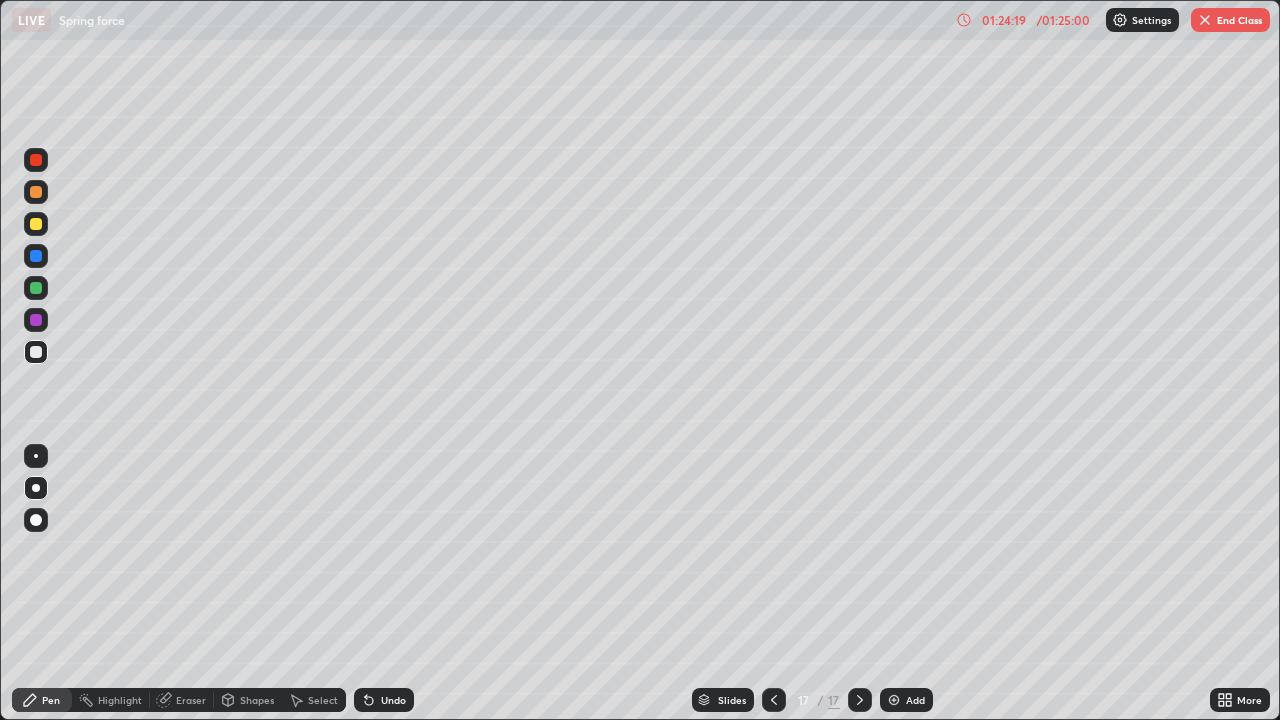 click on "Shapes" at bounding box center [257, 700] 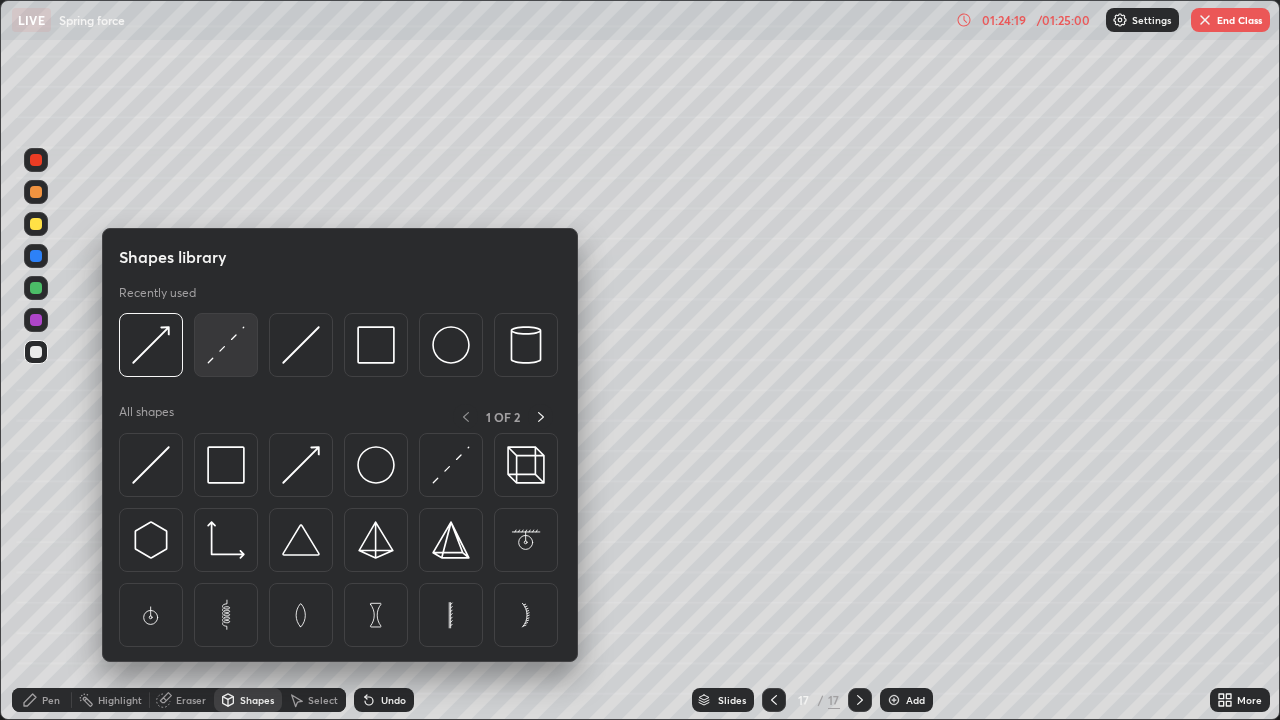 click at bounding box center [226, 345] 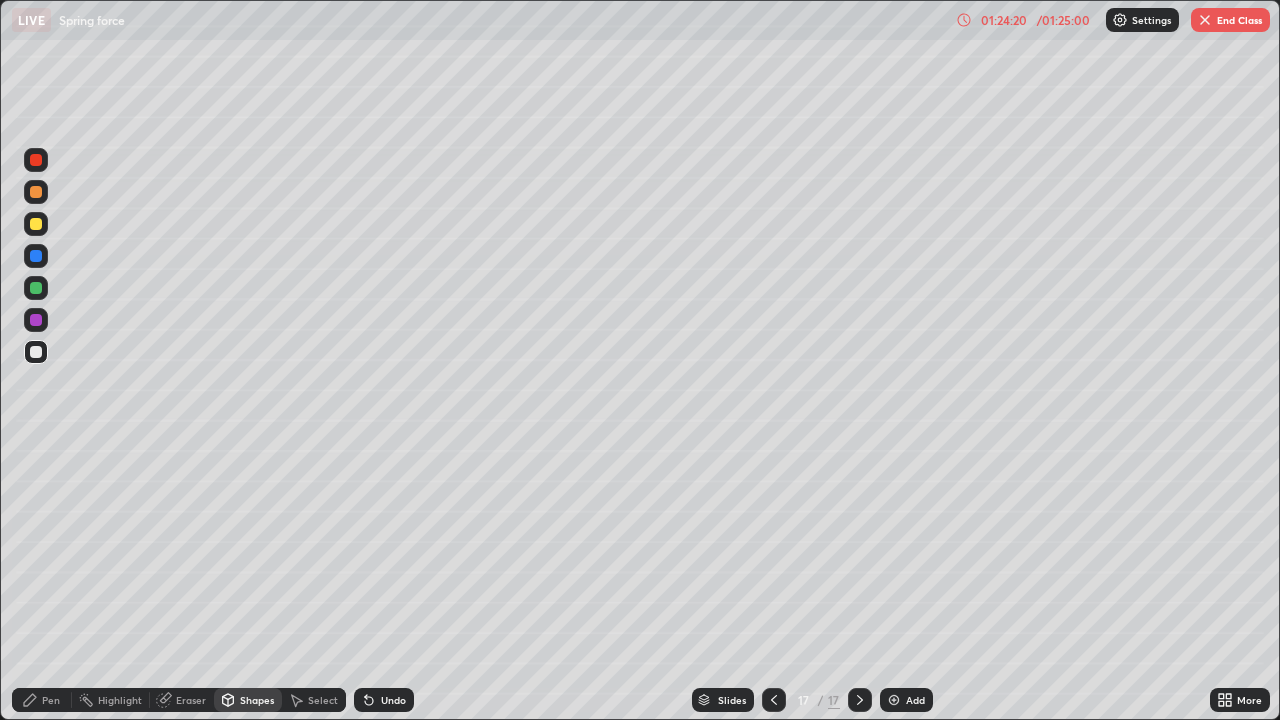 click at bounding box center [36, 160] 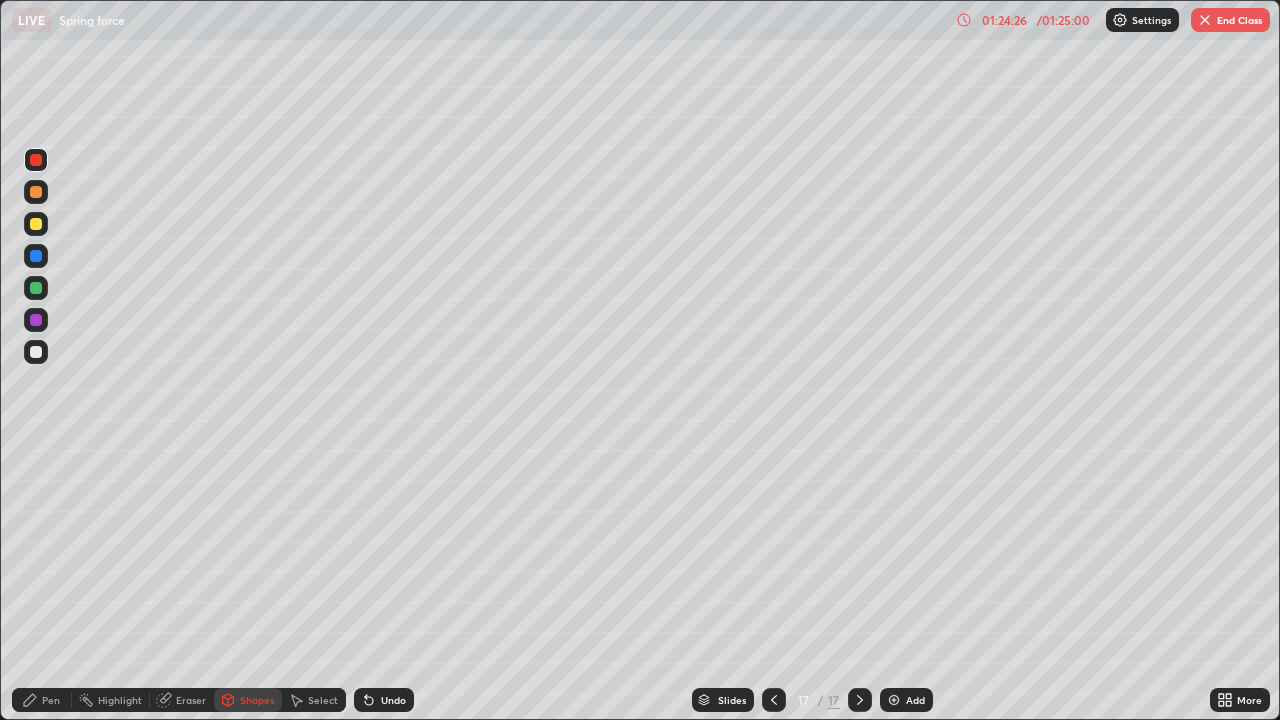 click on "Shapes" at bounding box center [257, 700] 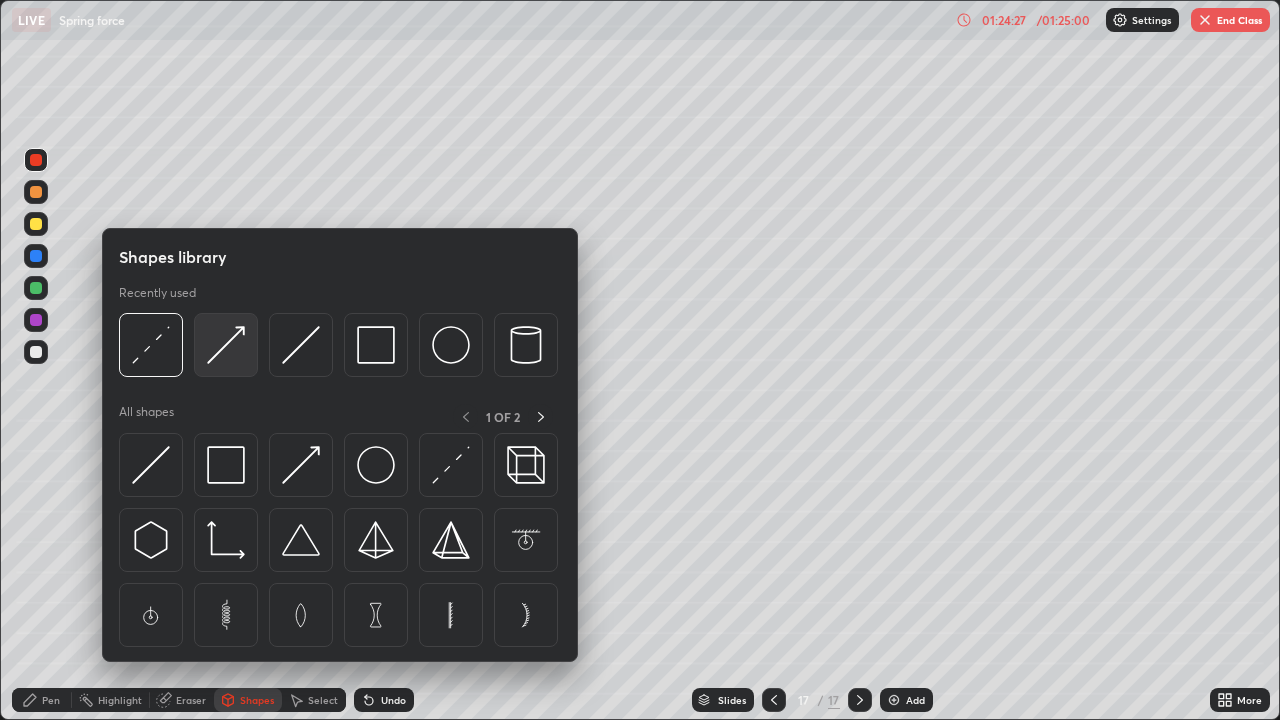 click at bounding box center [226, 345] 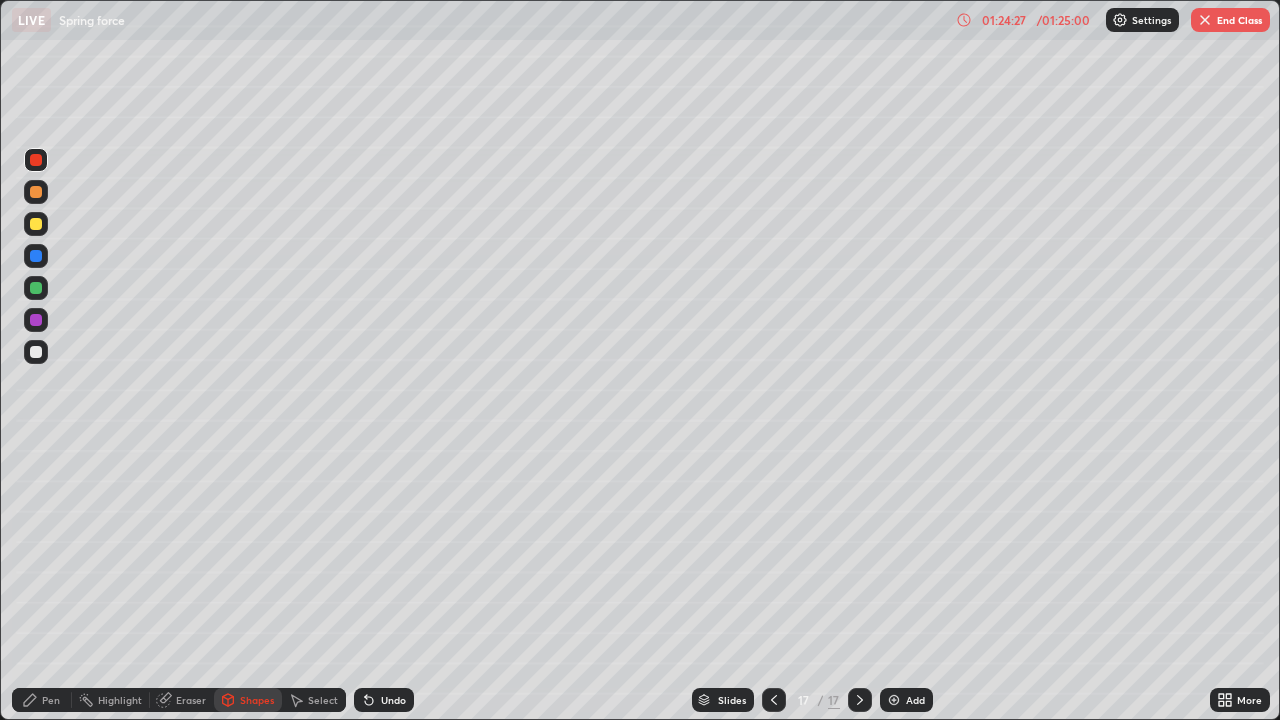 click at bounding box center [36, 288] 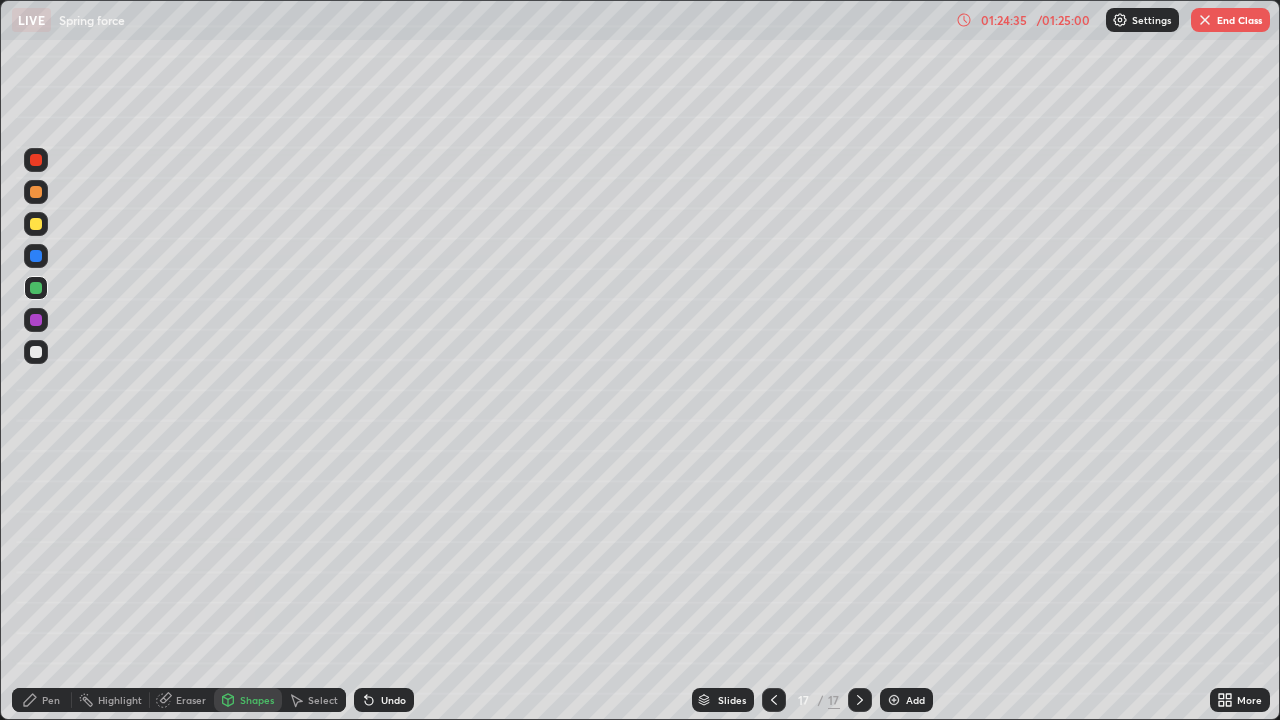 click on "Undo" at bounding box center [393, 700] 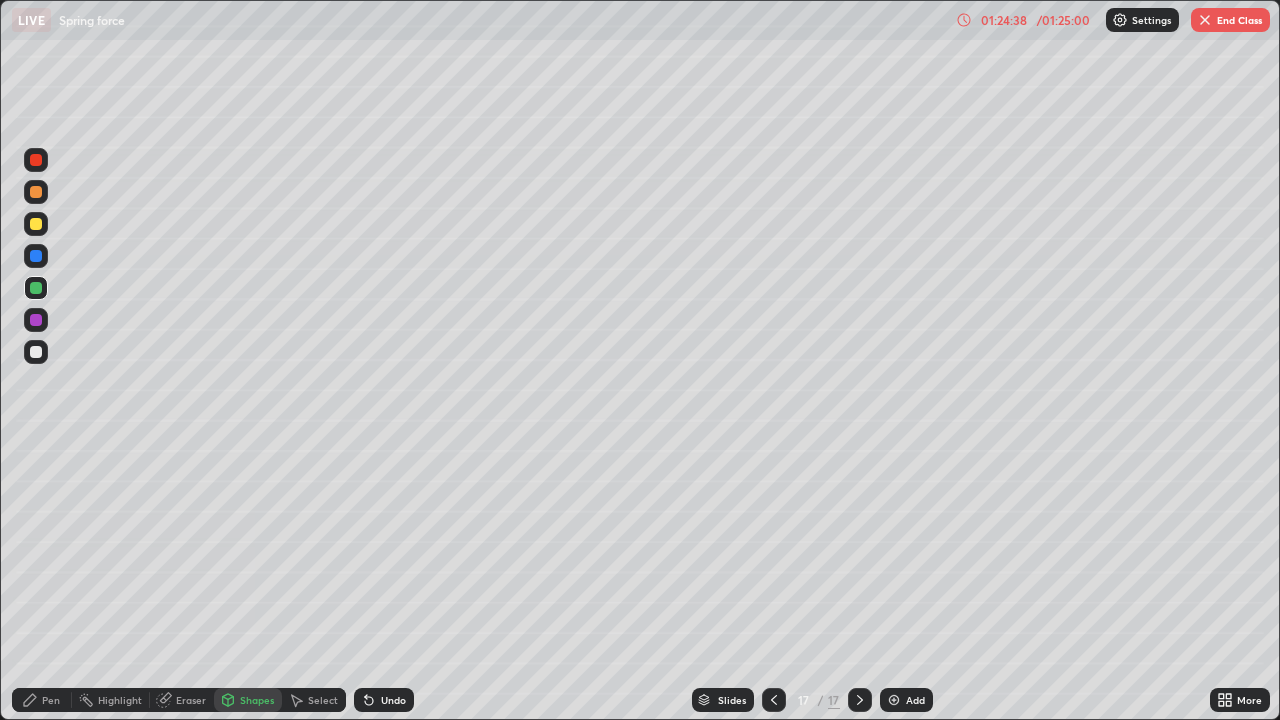 click 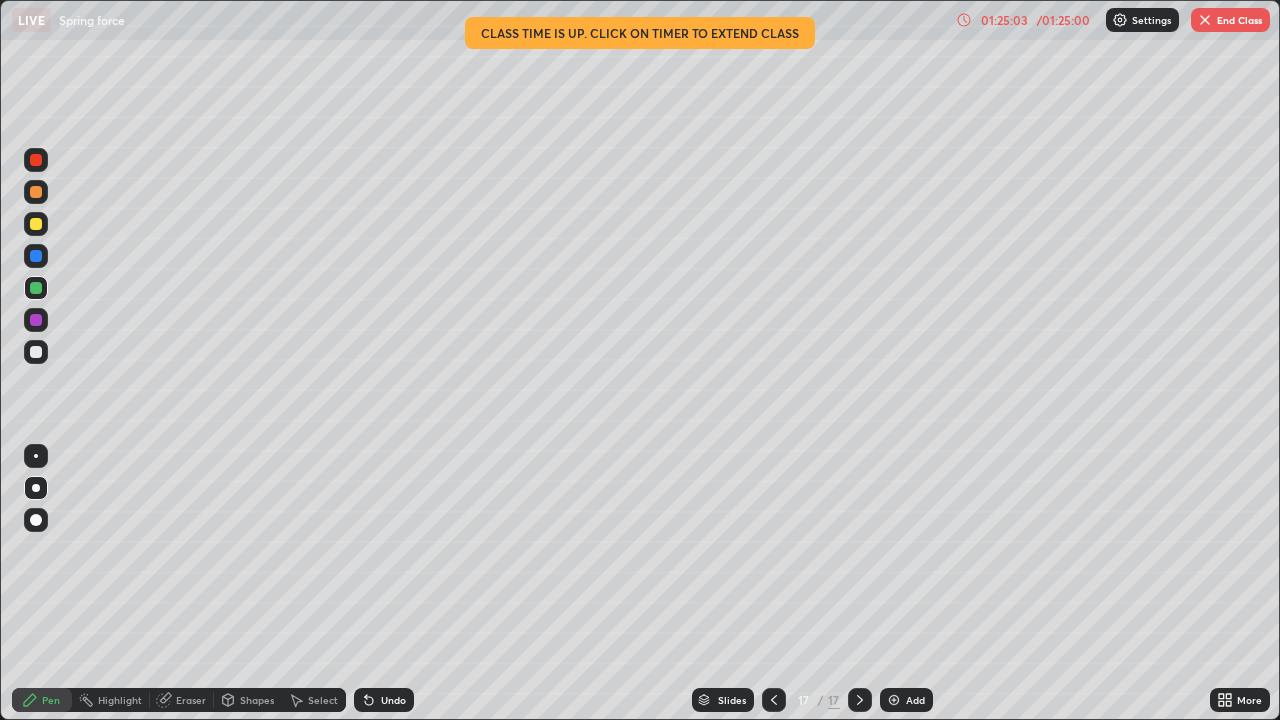 click at bounding box center [36, 256] 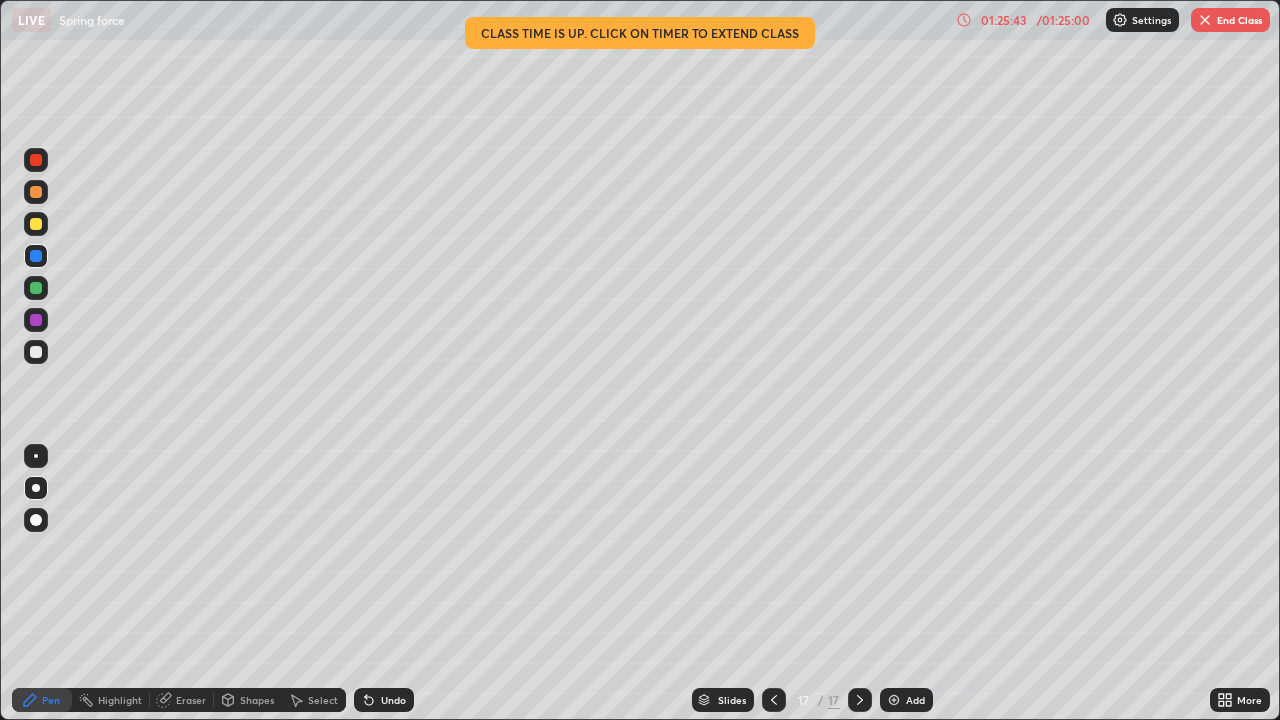 click on "End Class" at bounding box center (1230, 20) 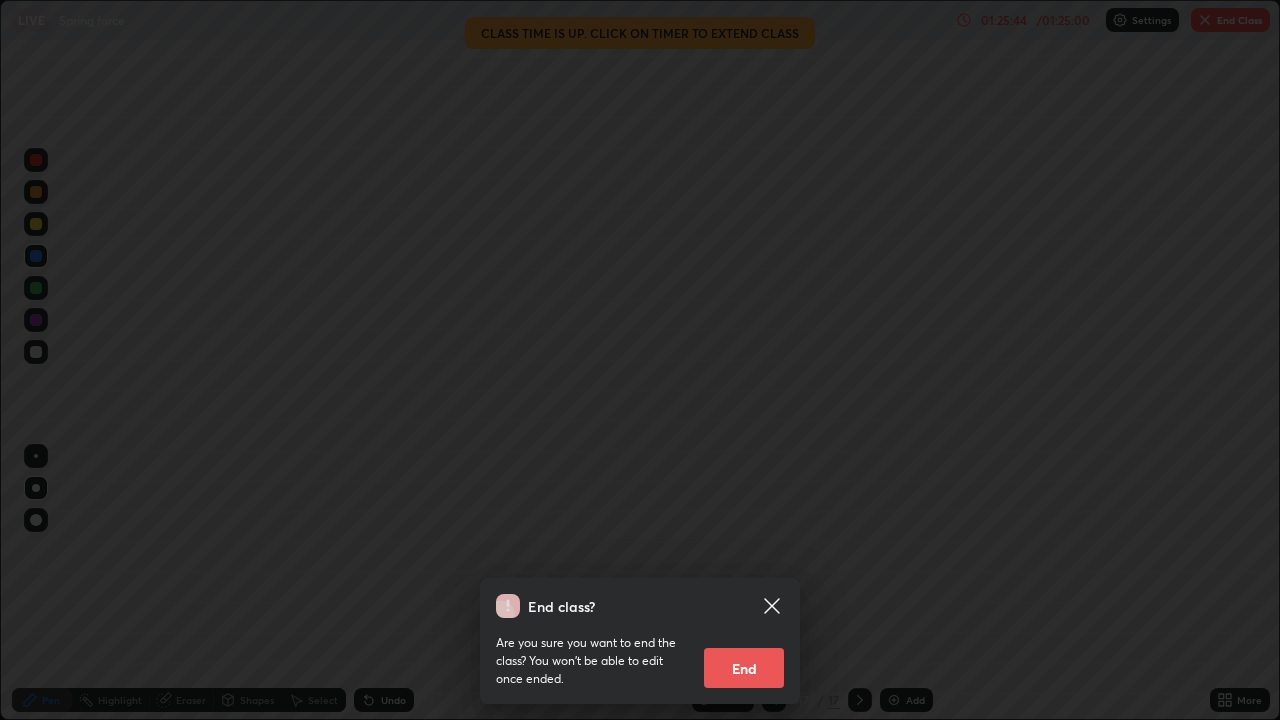 click on "End class? Are you sure you want to end the class? You won’t be able to edit once ended. End" at bounding box center (640, 360) 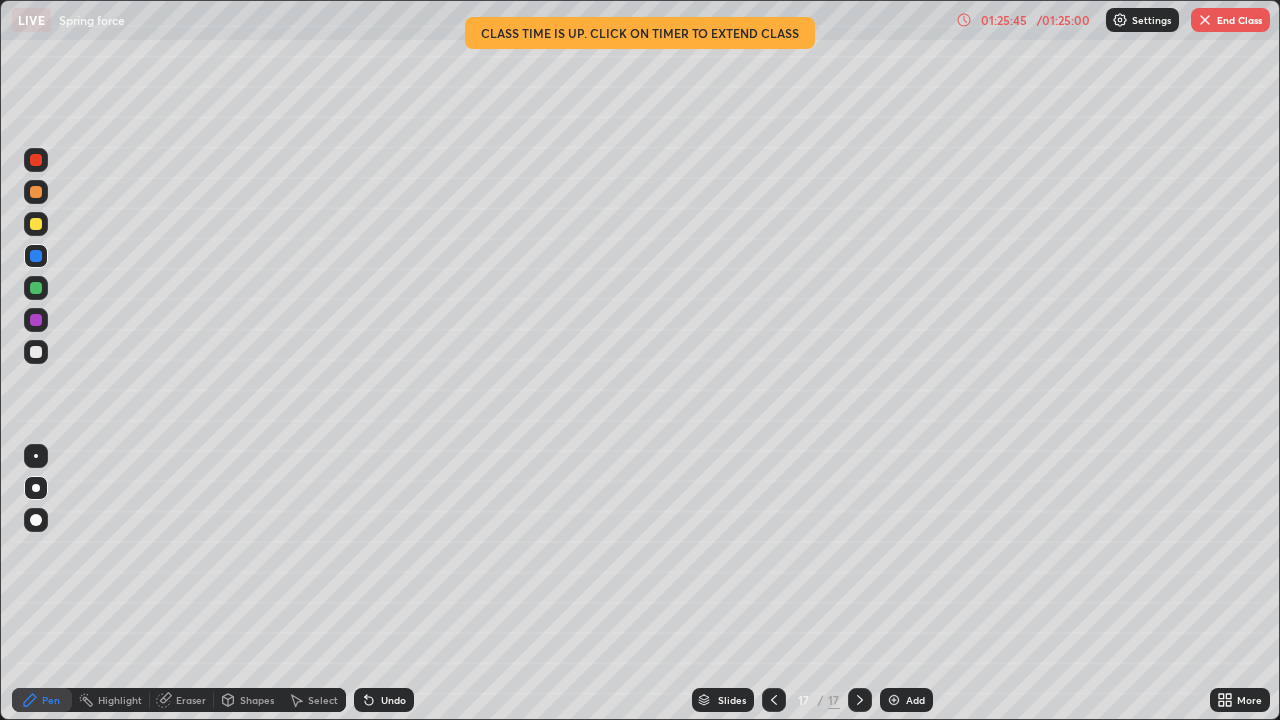 click on "End Class" at bounding box center [1230, 20] 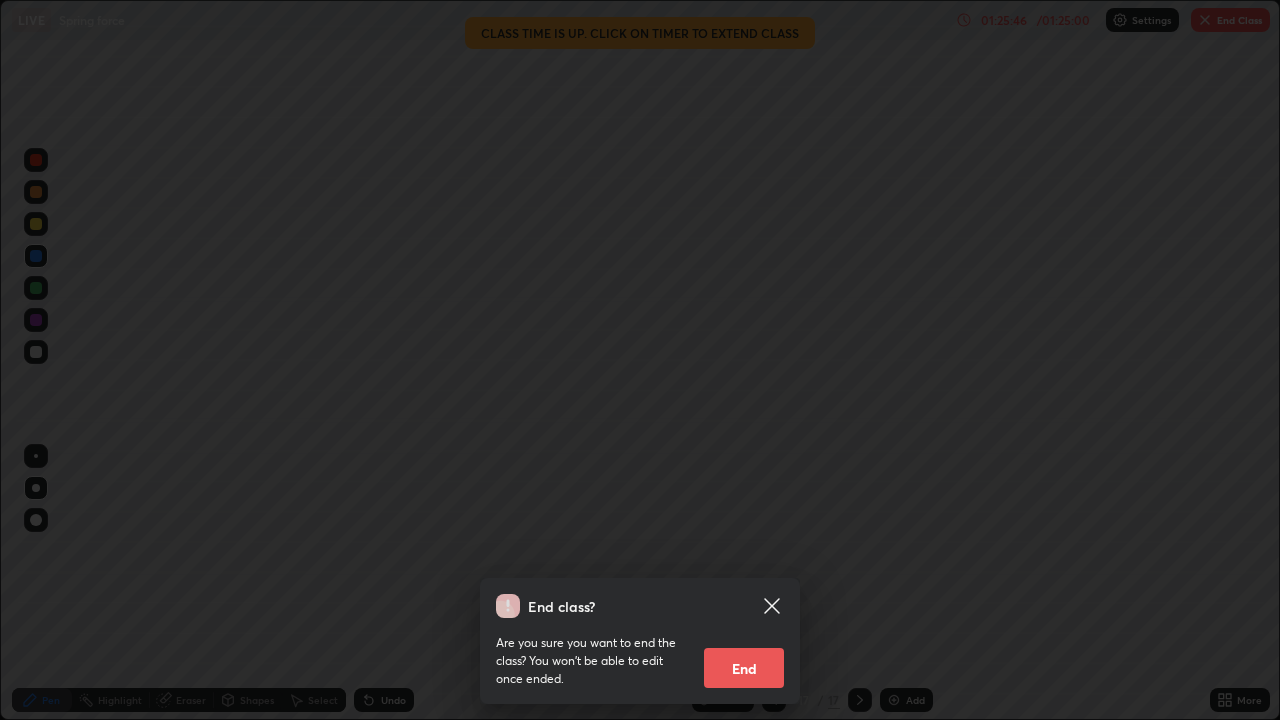 click on "End" at bounding box center (744, 668) 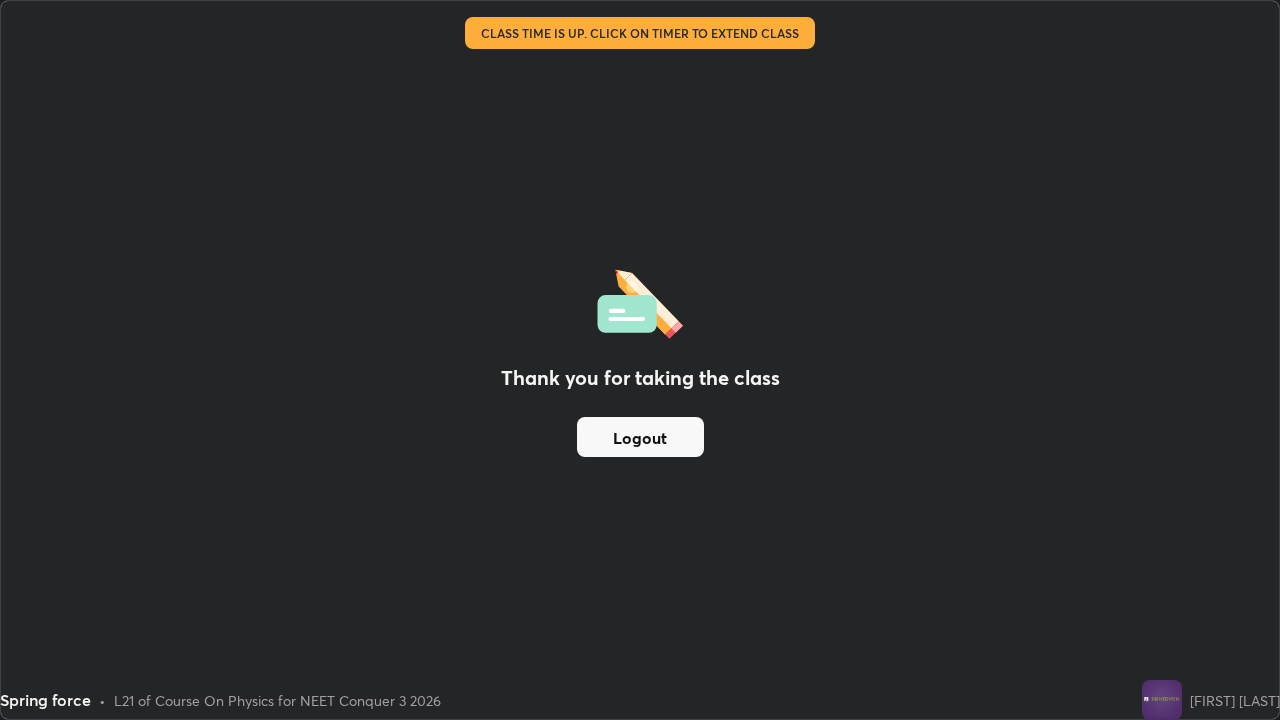 click on "Logout" at bounding box center [640, 437] 